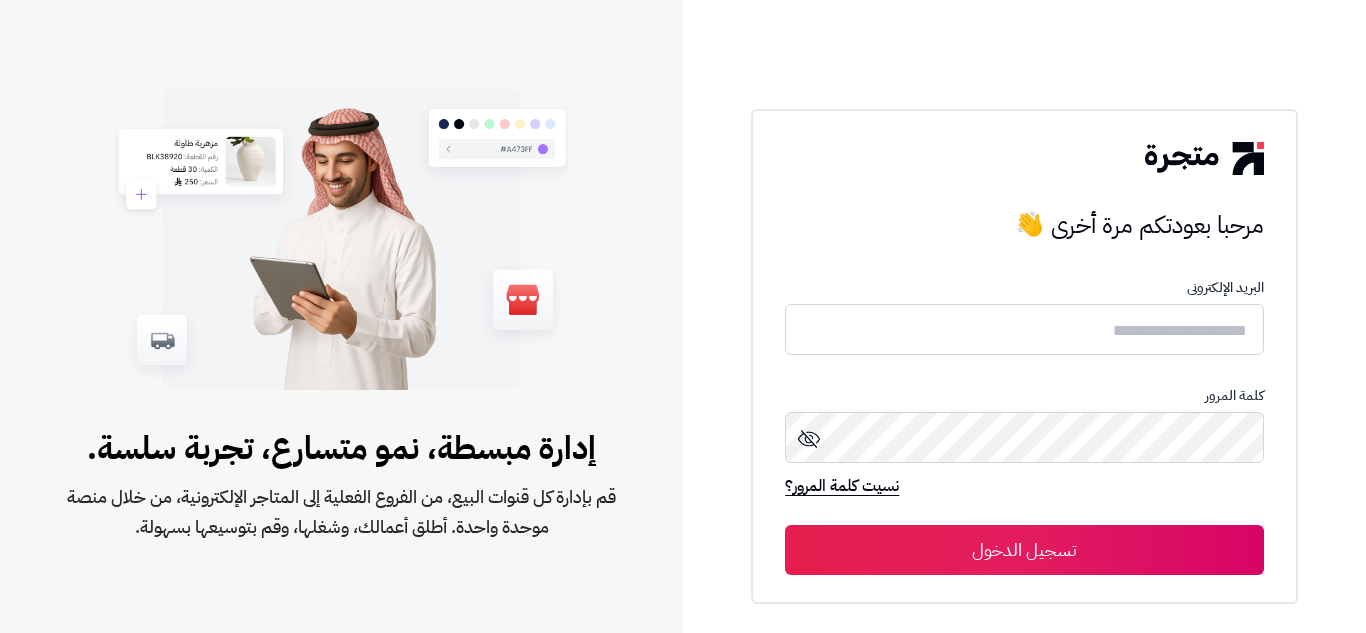 scroll, scrollTop: 0, scrollLeft: 0, axis: both 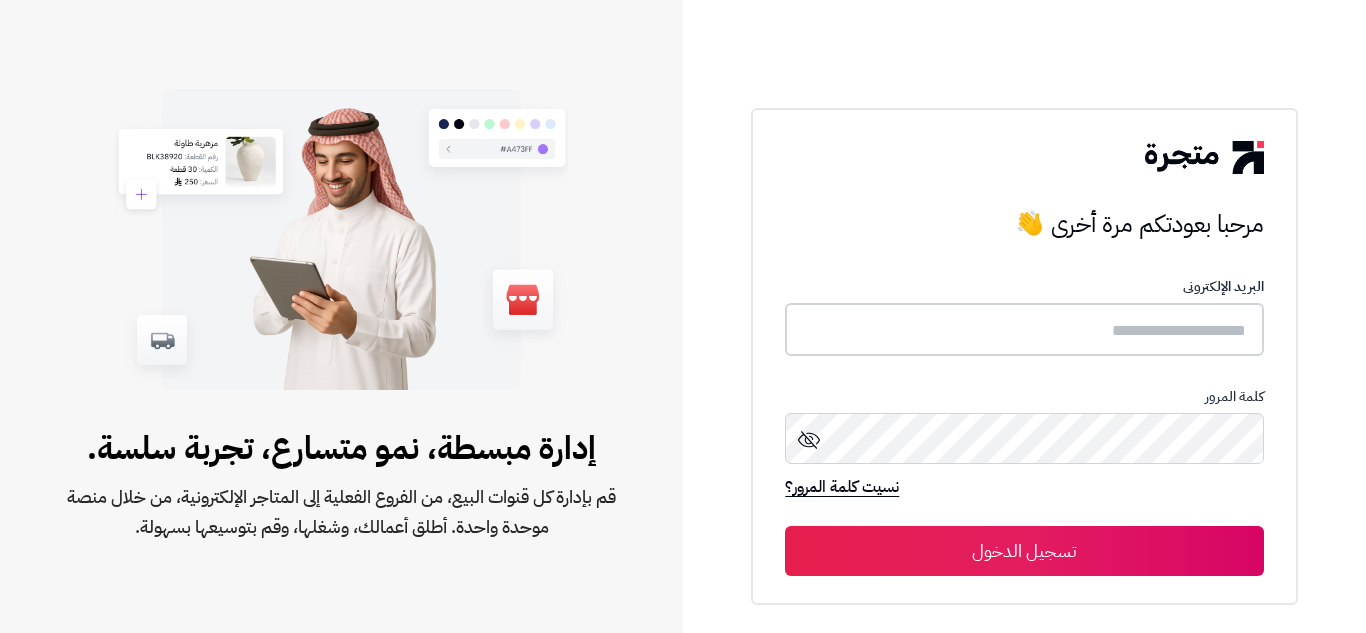 type on "**********" 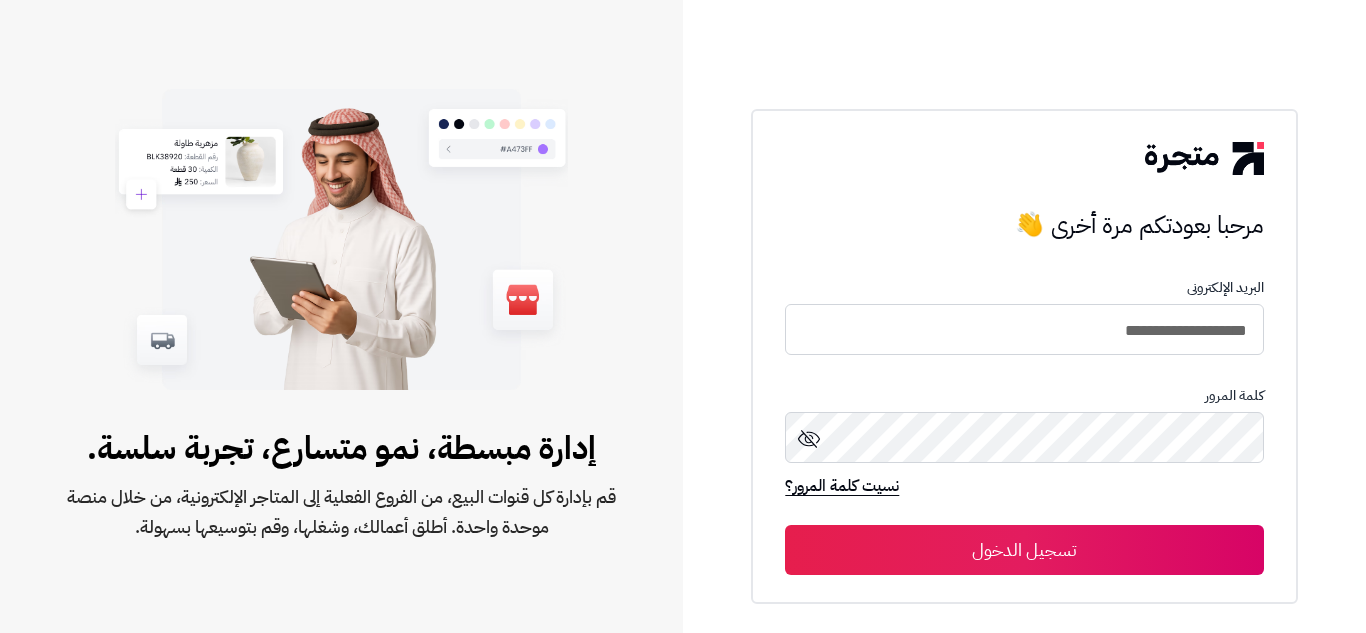 click on "تسجيل الدخول" at bounding box center [1024, 550] 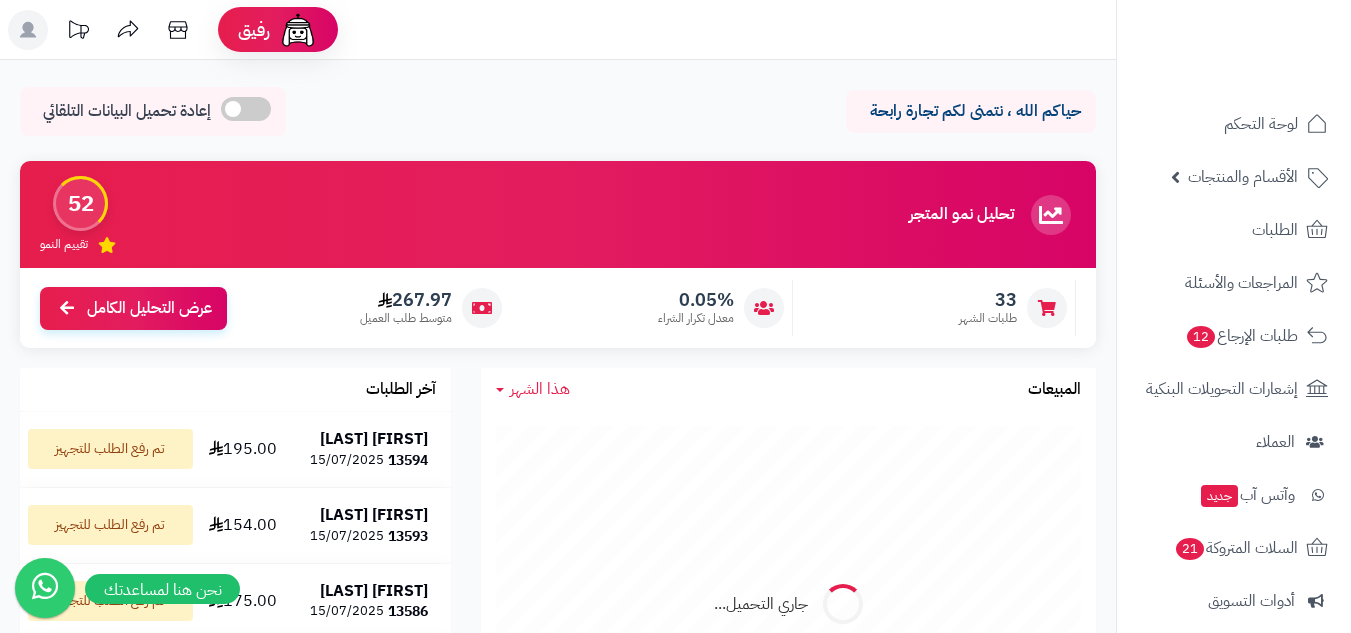 scroll, scrollTop: 0, scrollLeft: 0, axis: both 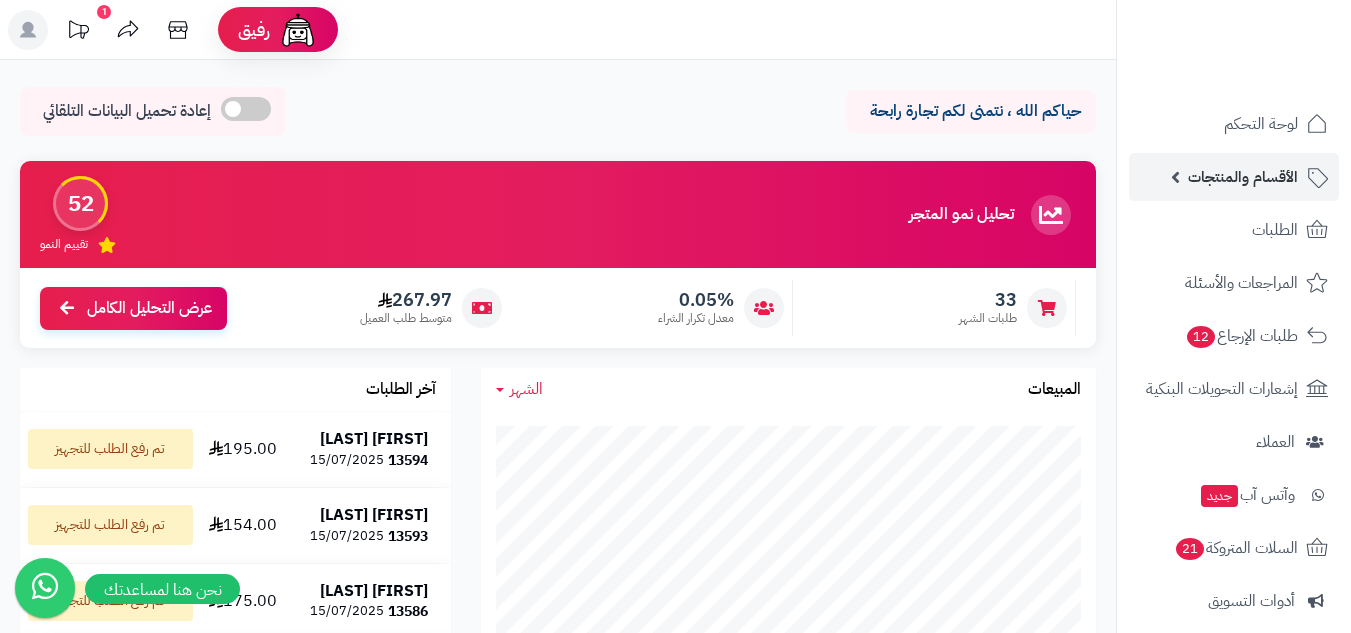 click on "الأقسام والمنتجات" at bounding box center (1243, 177) 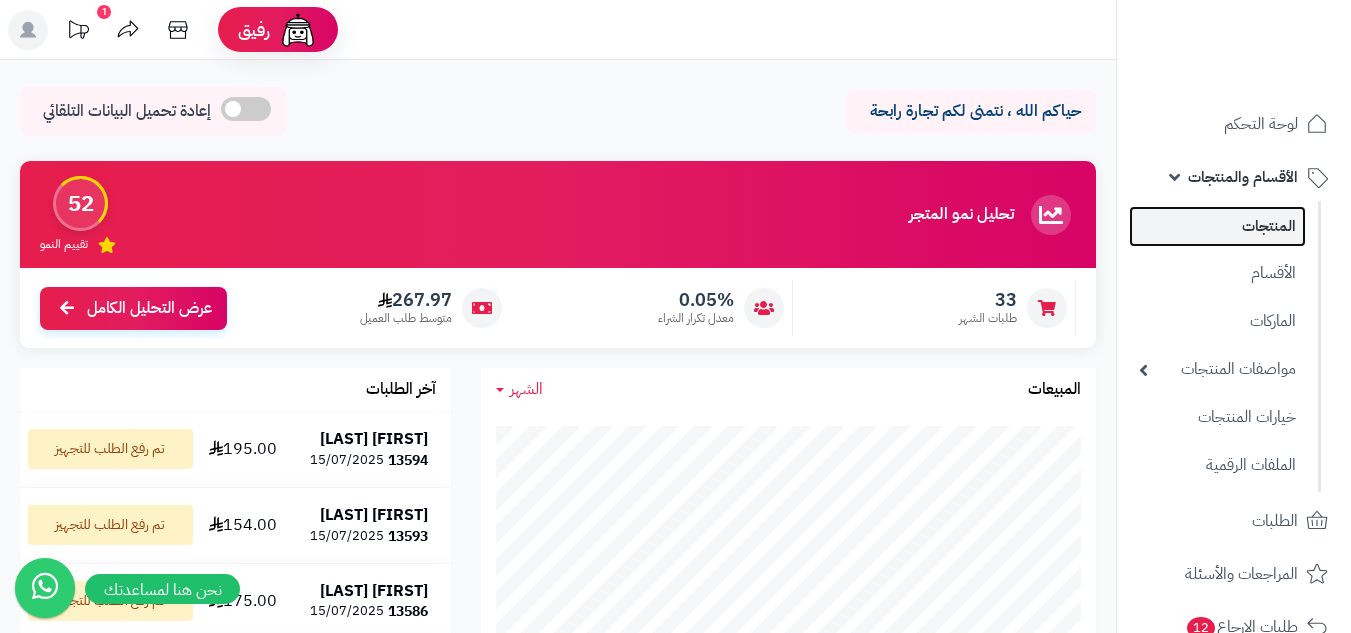 click on "المنتجات" at bounding box center [1217, 226] 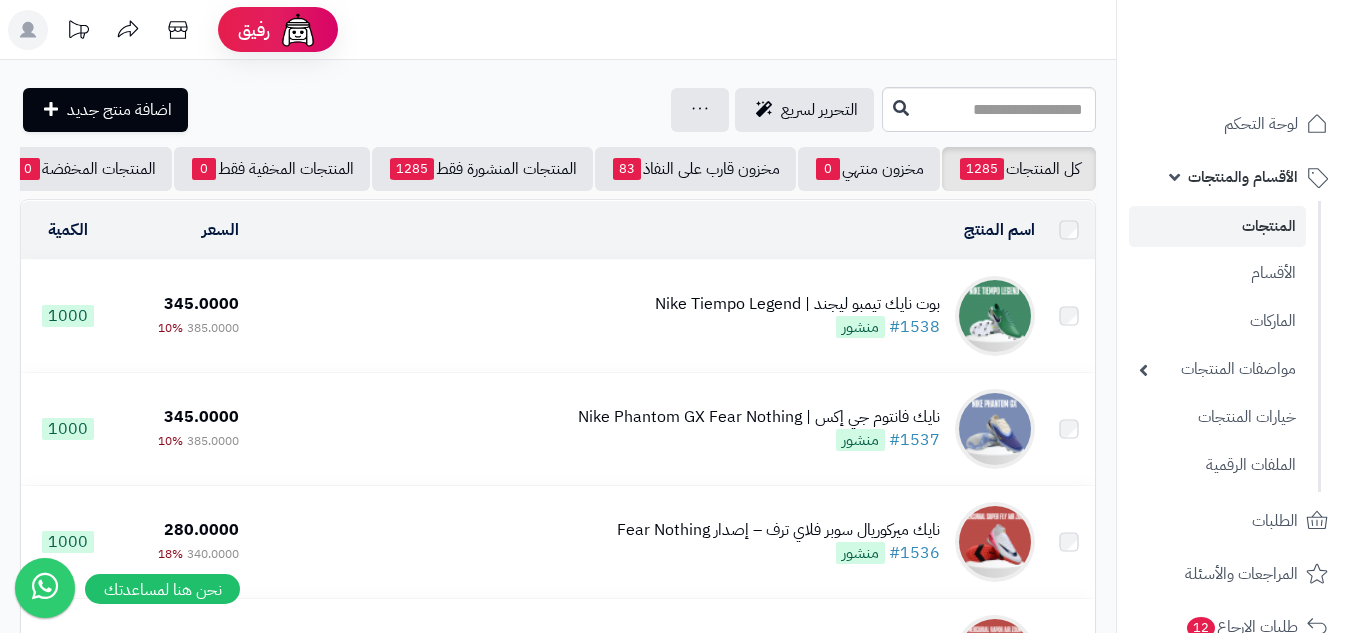 scroll, scrollTop: 0, scrollLeft: 0, axis: both 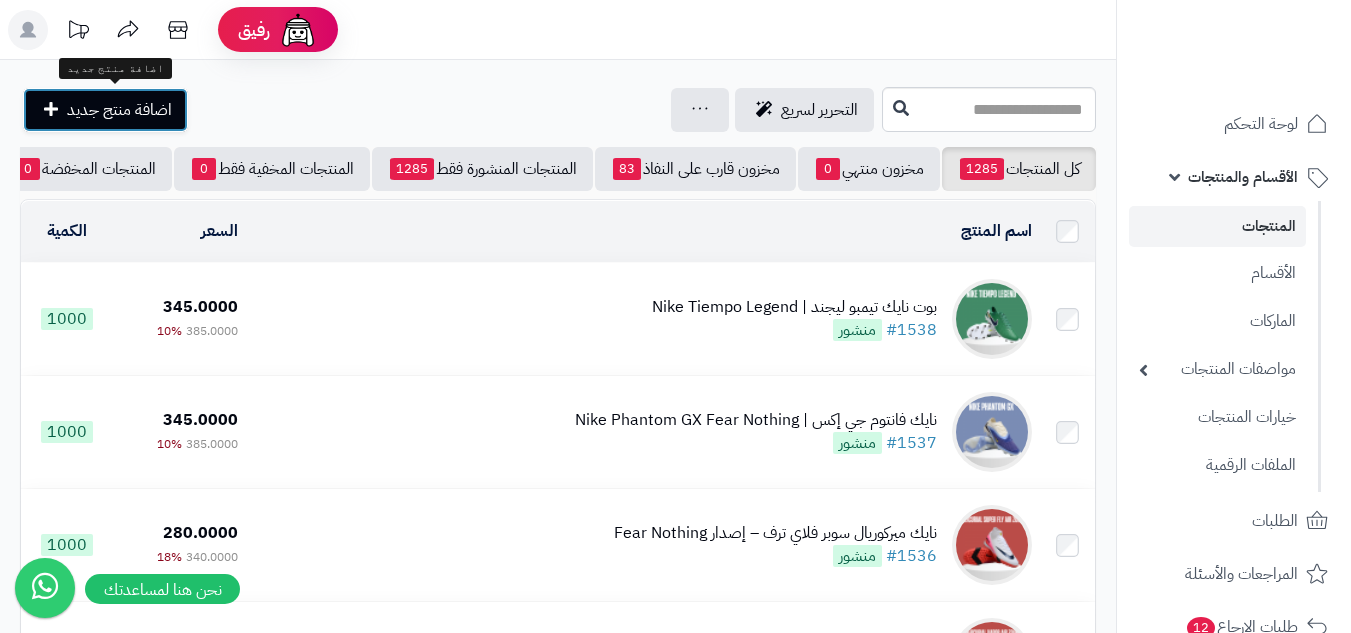 click on "اضافة منتج جديد" at bounding box center [119, 110] 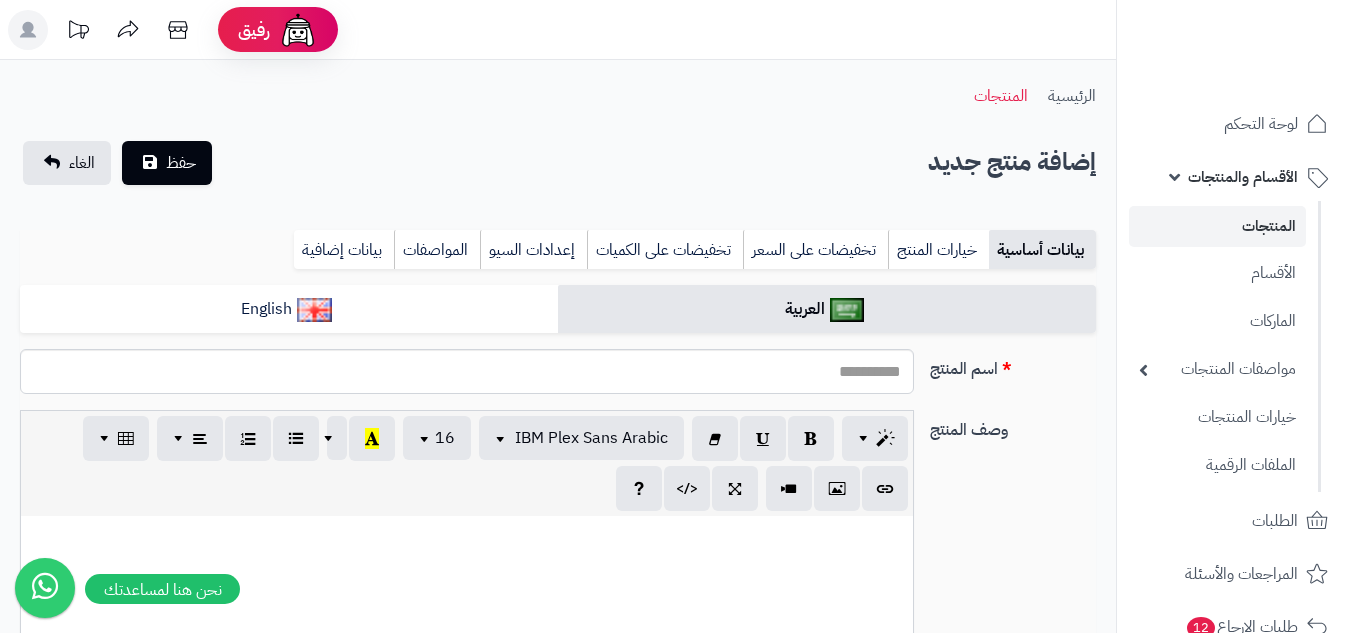 select 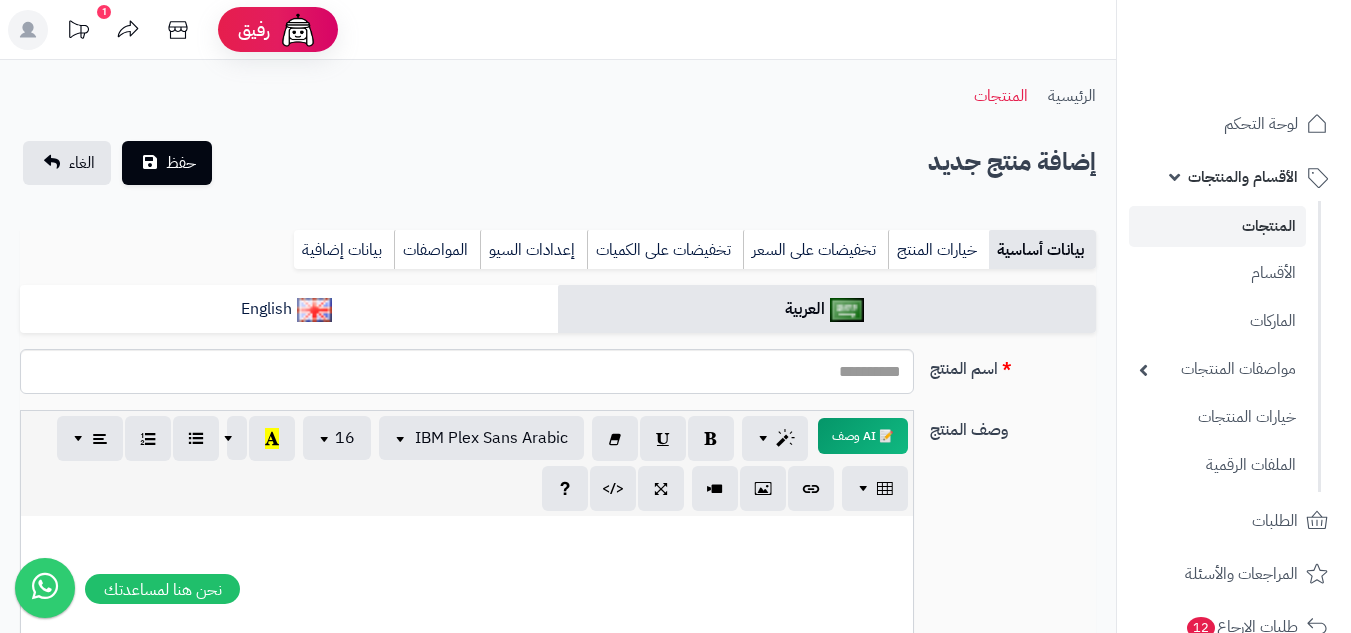 scroll, scrollTop: 0, scrollLeft: 0, axis: both 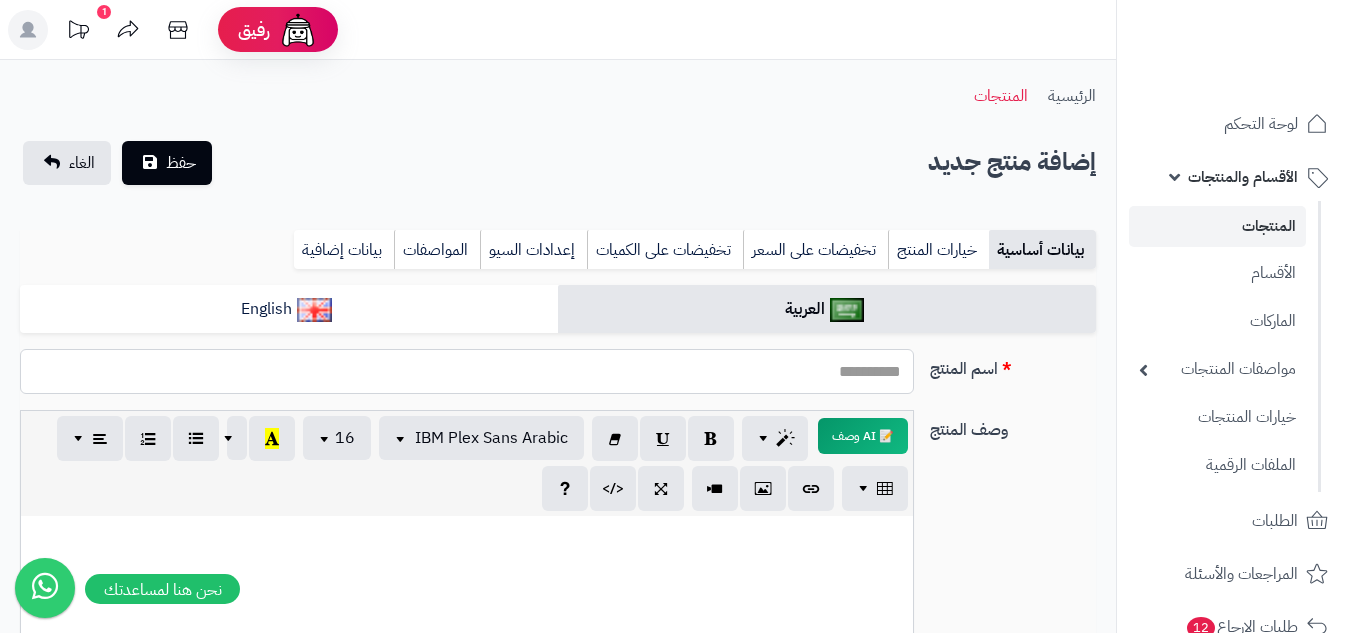 paste on "**********" 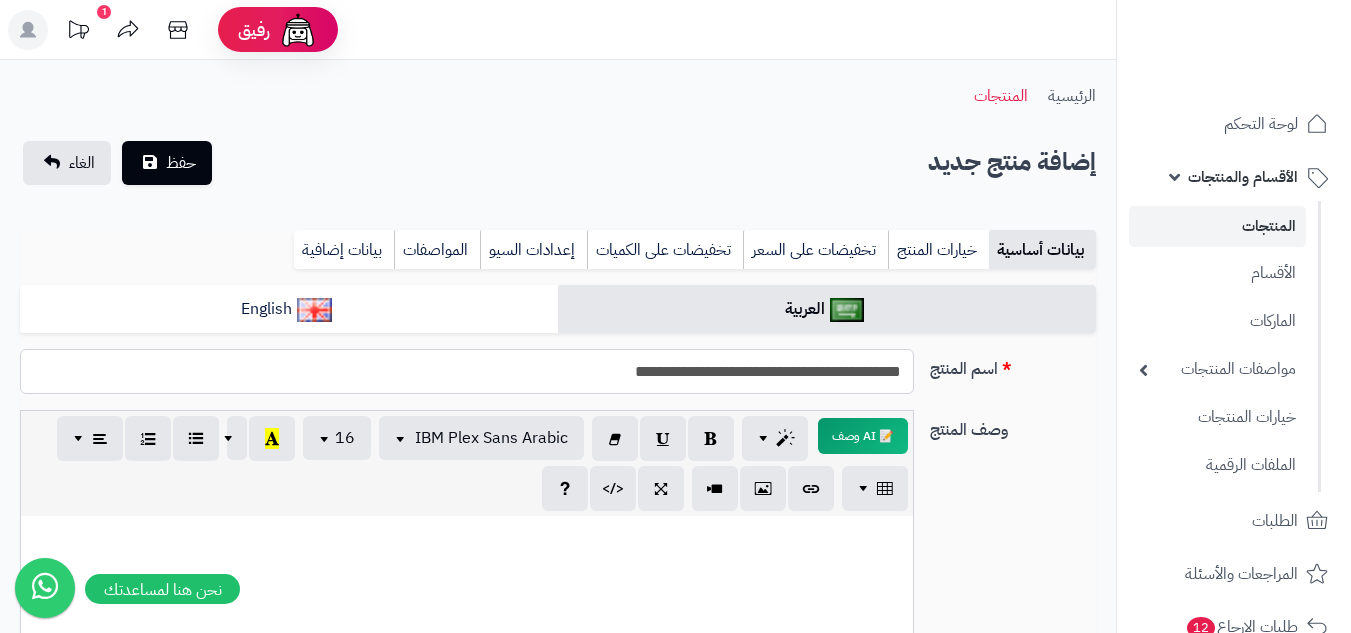 click on "**********" at bounding box center (467, 371) 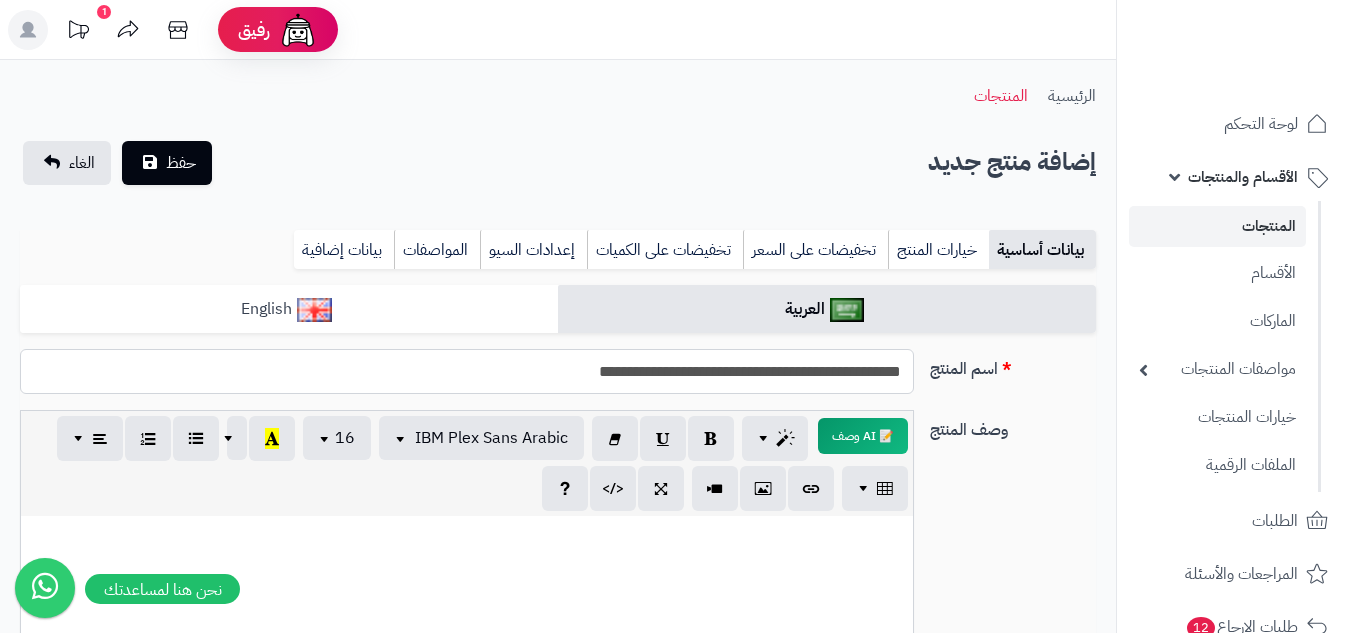 type on "**********" 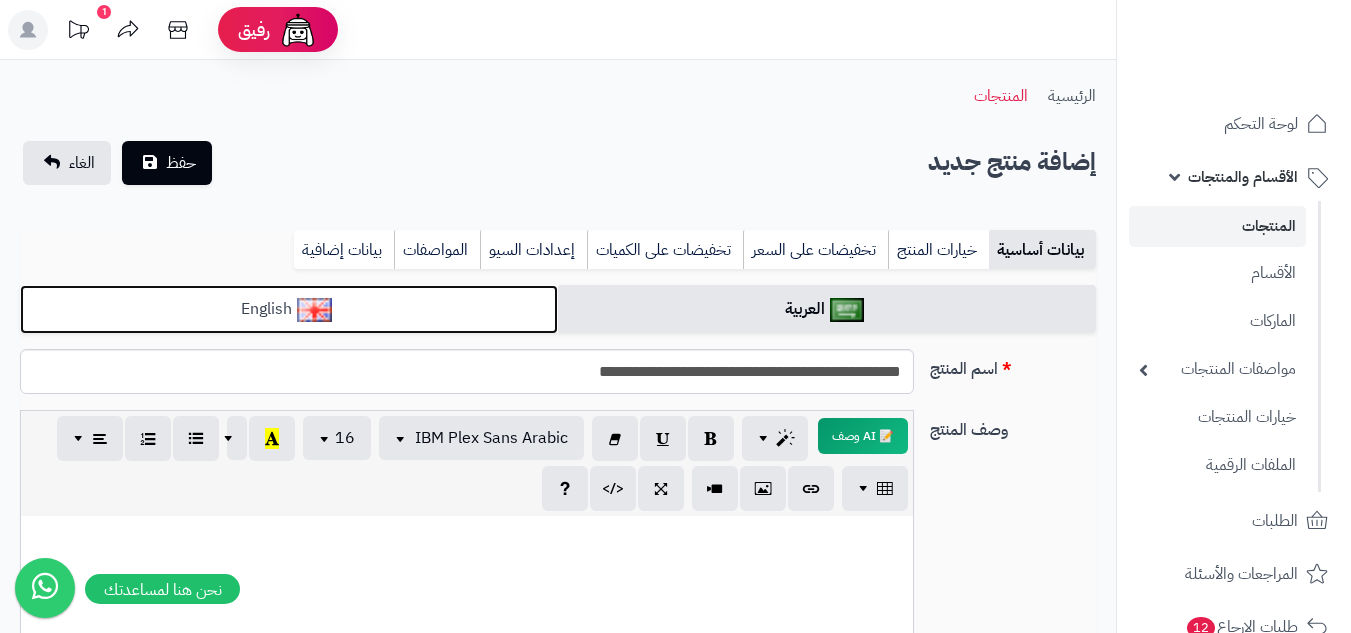 click on "English" at bounding box center (289, 309) 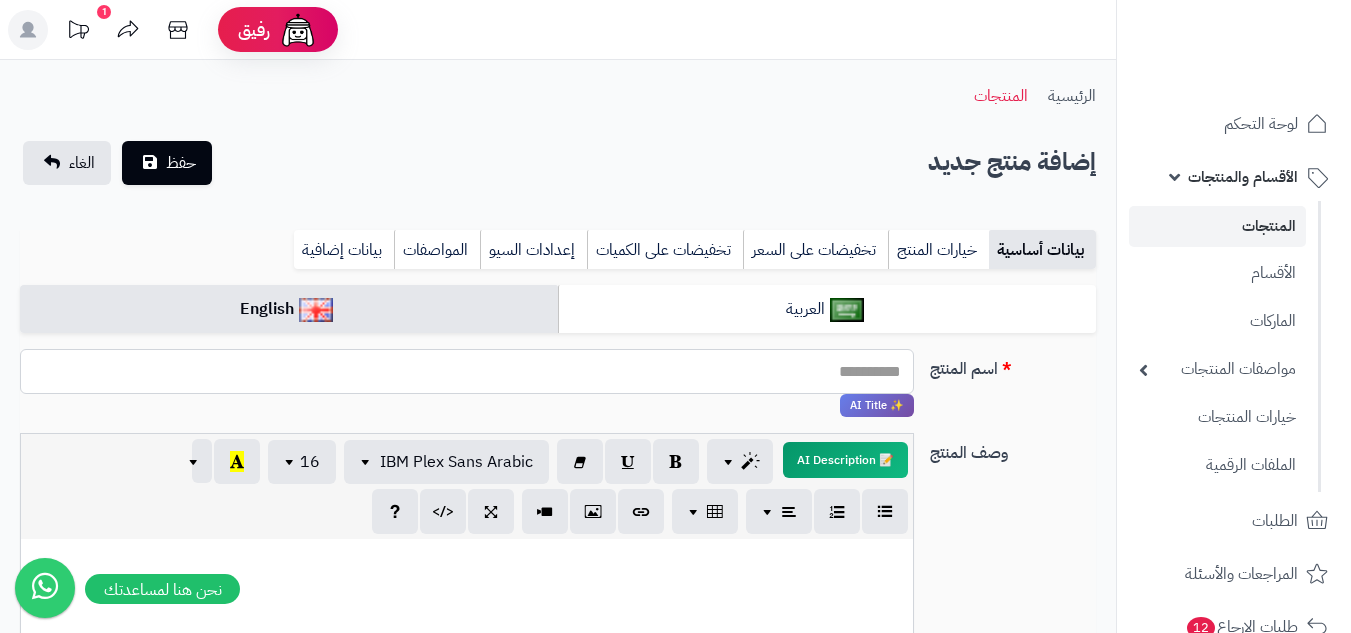 click on "اسم المنتج" at bounding box center [467, 371] 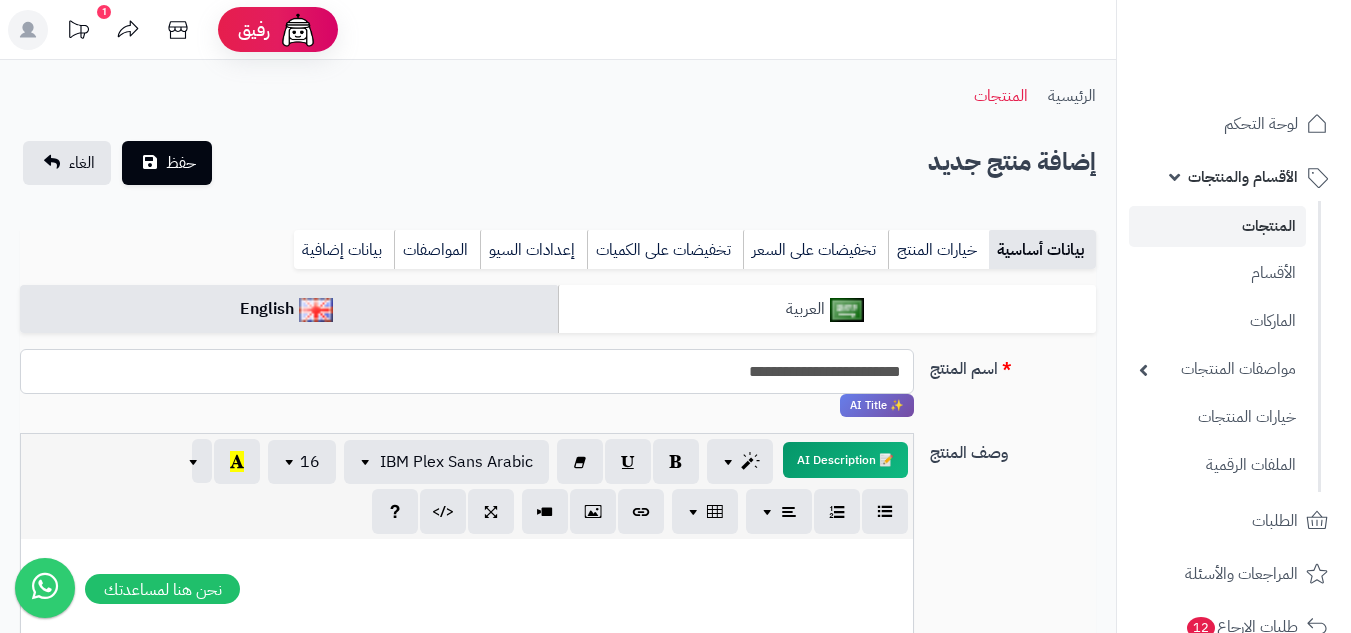 type on "**********" 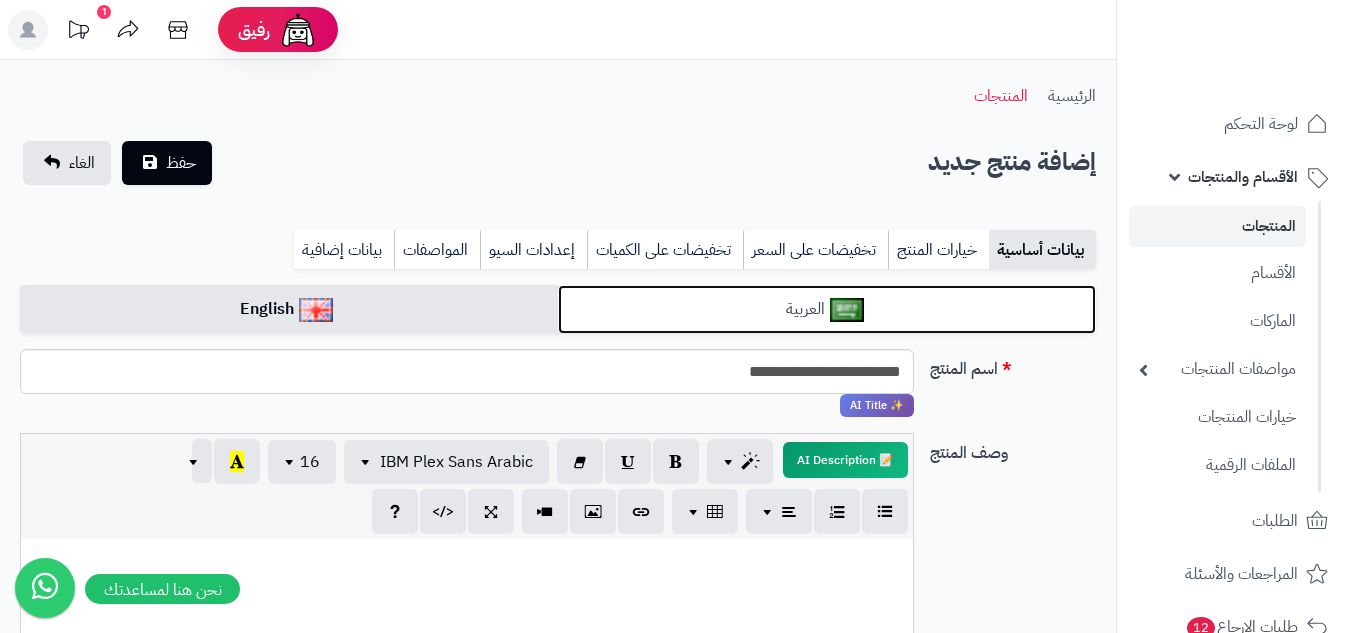 click on "العربية" at bounding box center [827, 309] 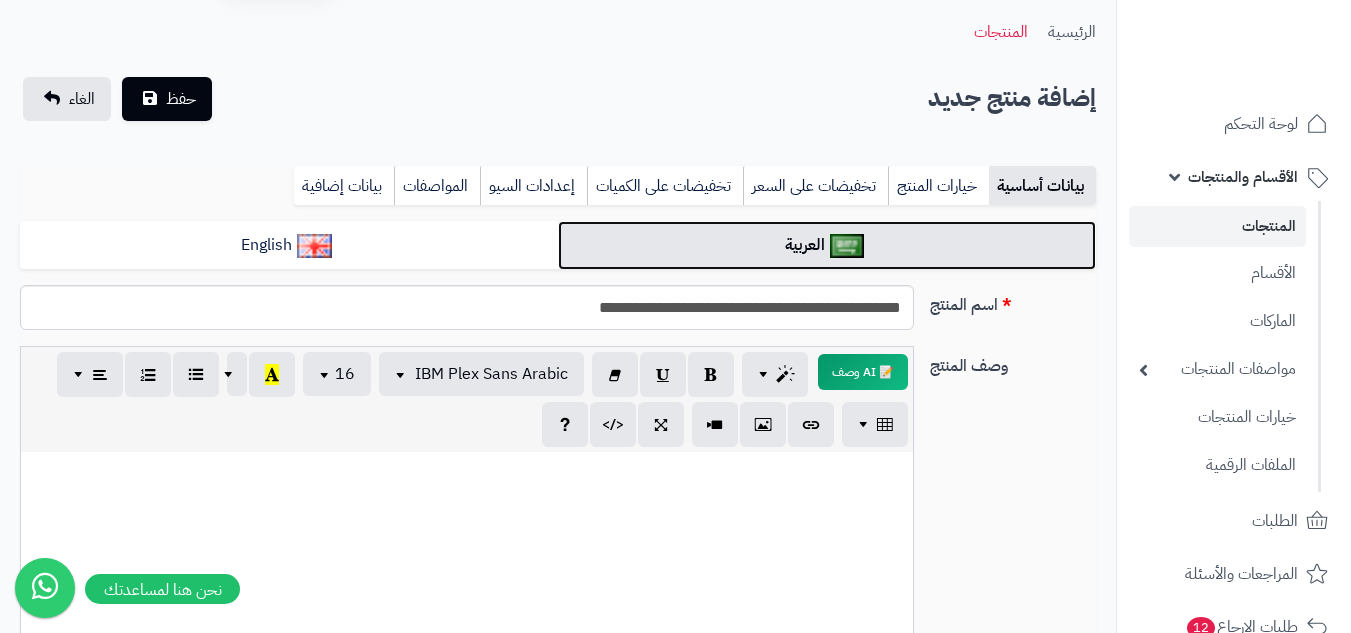 scroll, scrollTop: 100, scrollLeft: 0, axis: vertical 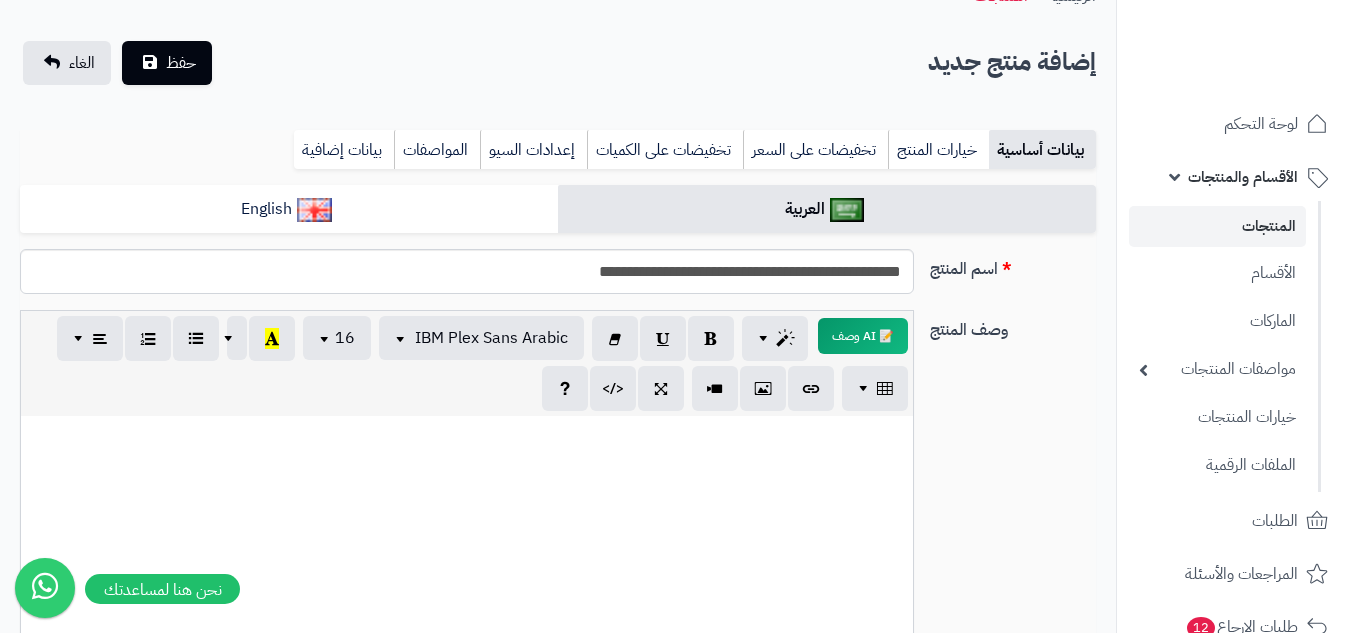 click at bounding box center [467, 566] 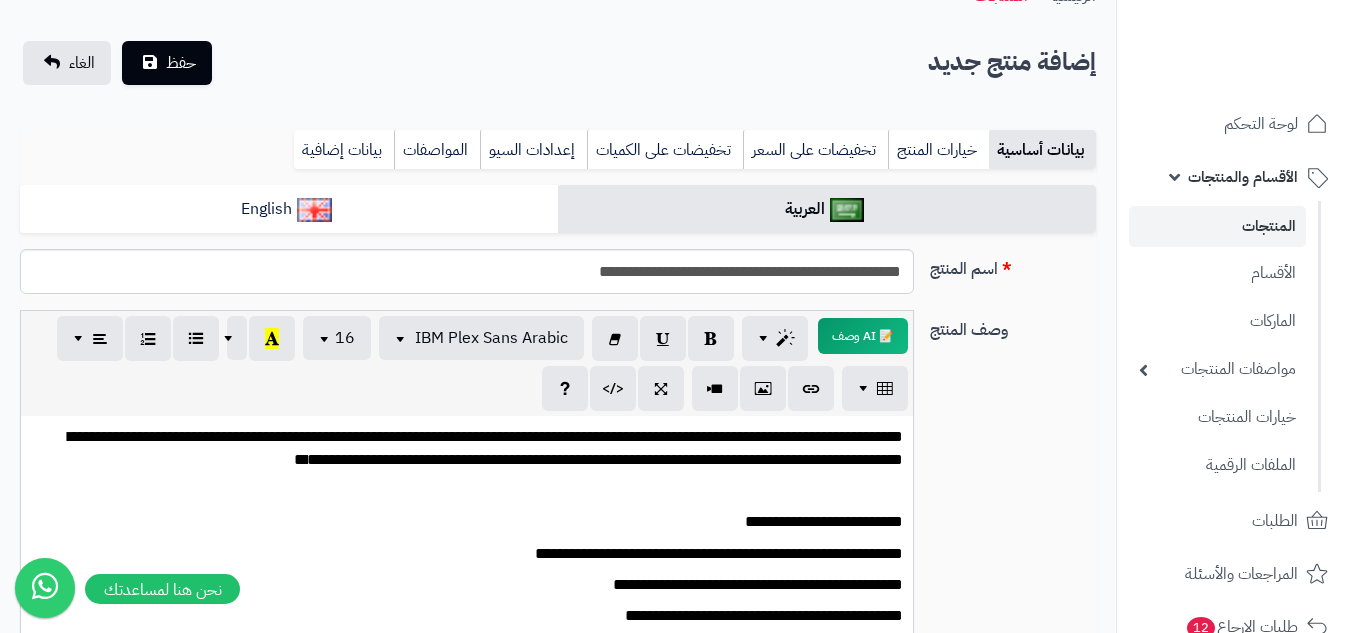 scroll, scrollTop: 188, scrollLeft: 0, axis: vertical 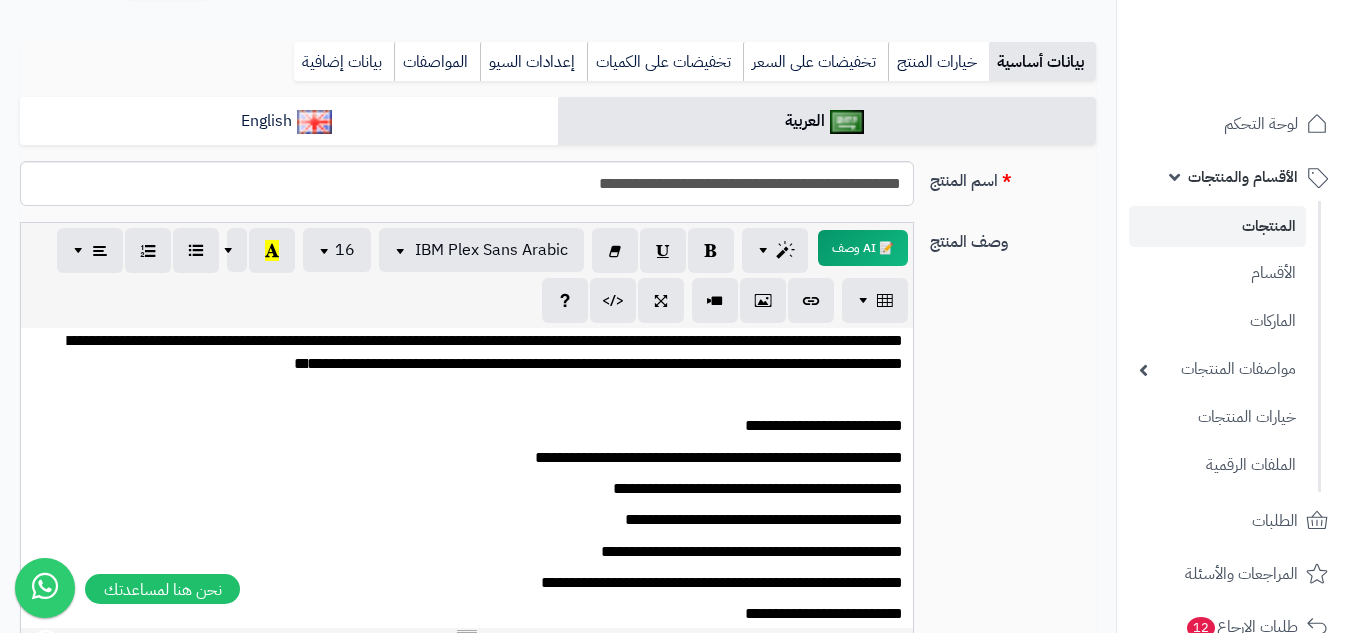 click on "**********" at bounding box center [474, 426] 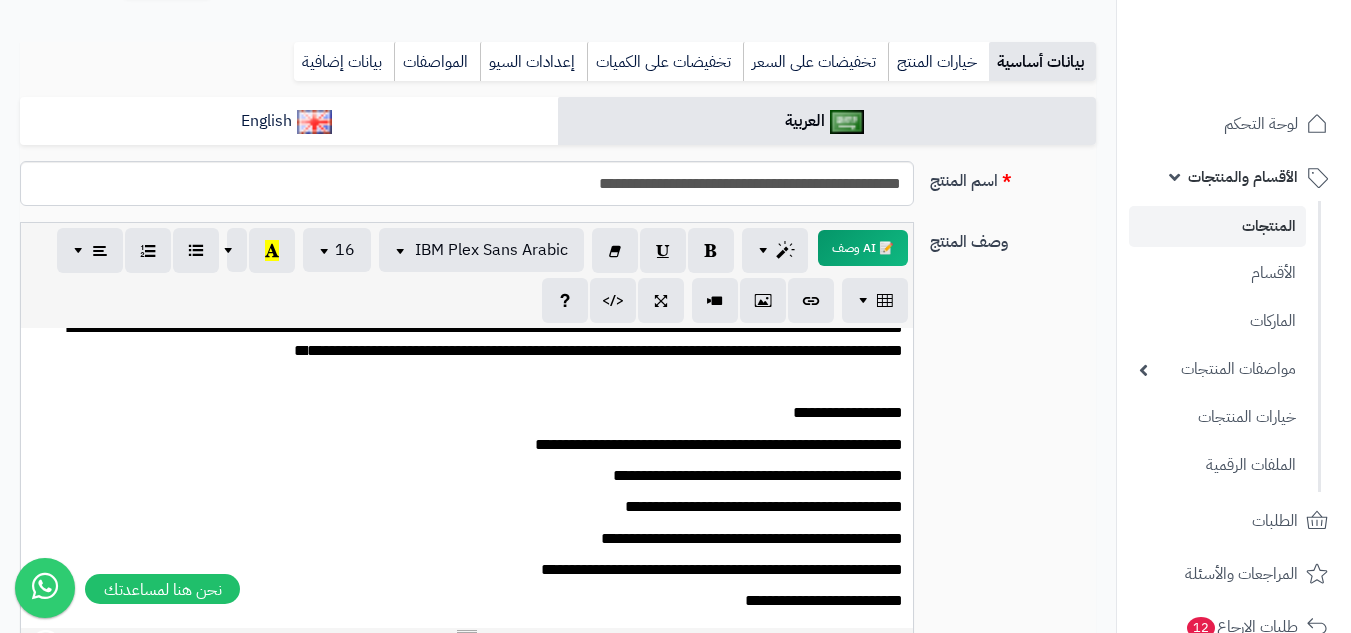 scroll, scrollTop: 25, scrollLeft: 0, axis: vertical 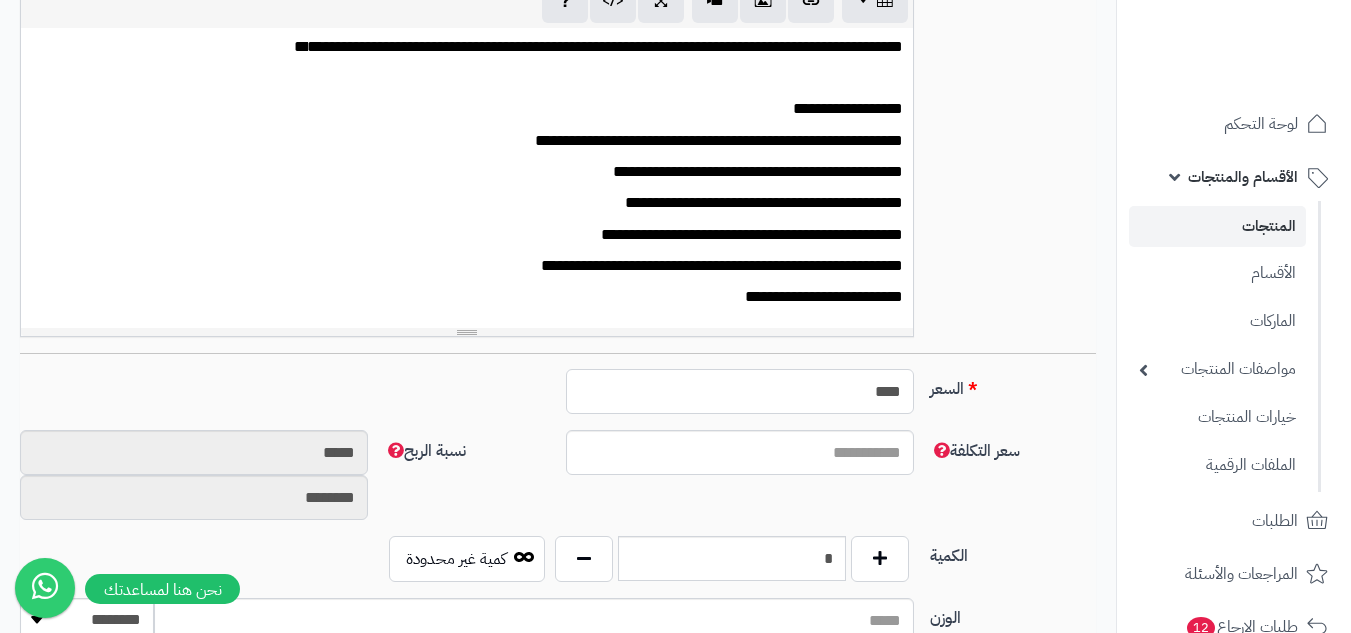 drag, startPoint x: 819, startPoint y: 399, endPoint x: 931, endPoint y: 400, distance: 112.00446 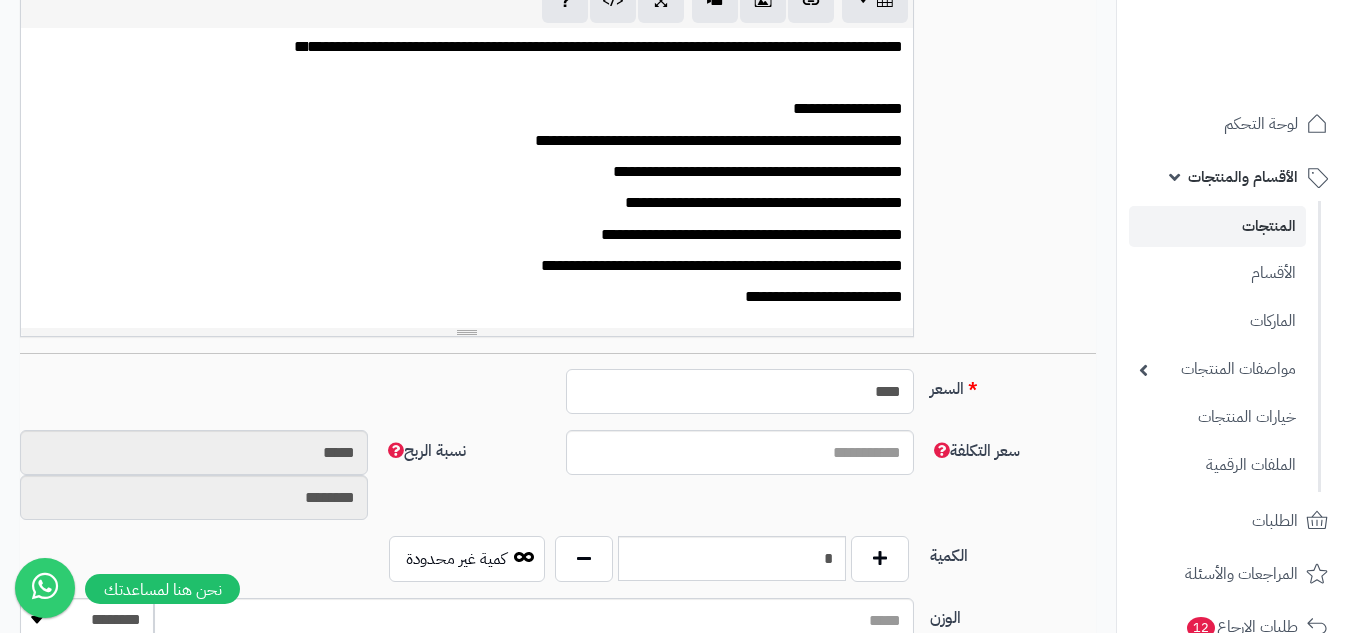 click on "السعر
****
اختار الضريبة اولا لحساب السعر" at bounding box center [558, 399] 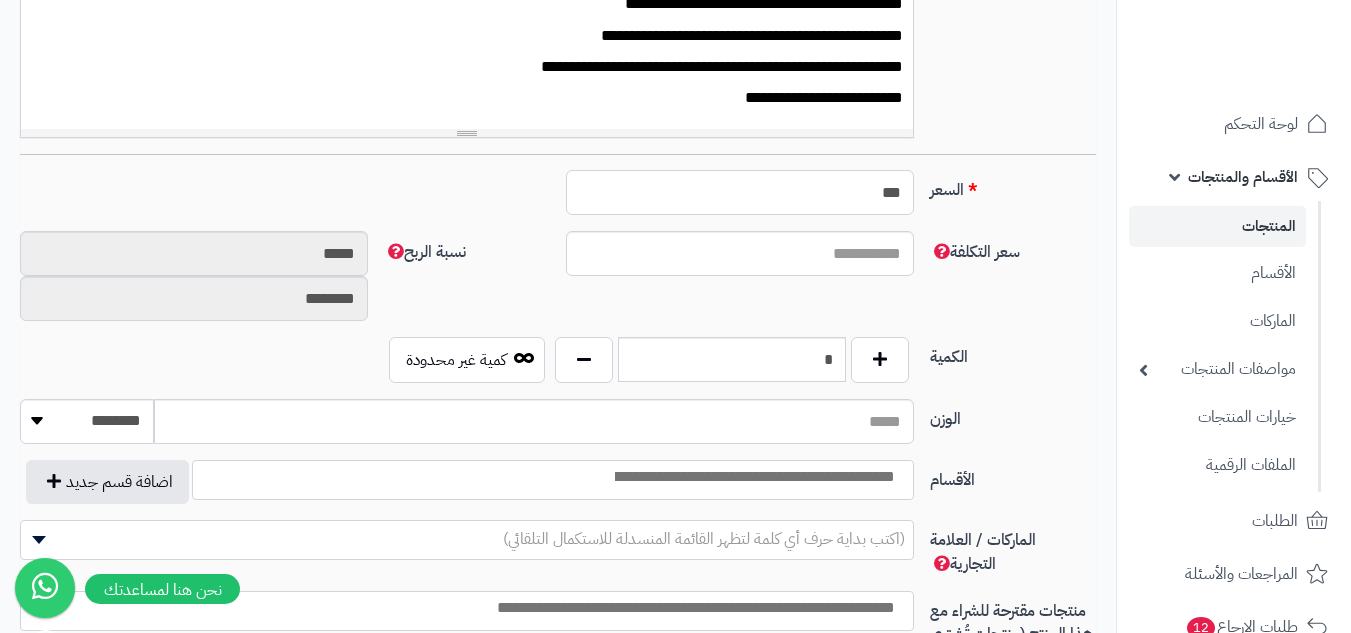 scroll, scrollTop: 688, scrollLeft: 0, axis: vertical 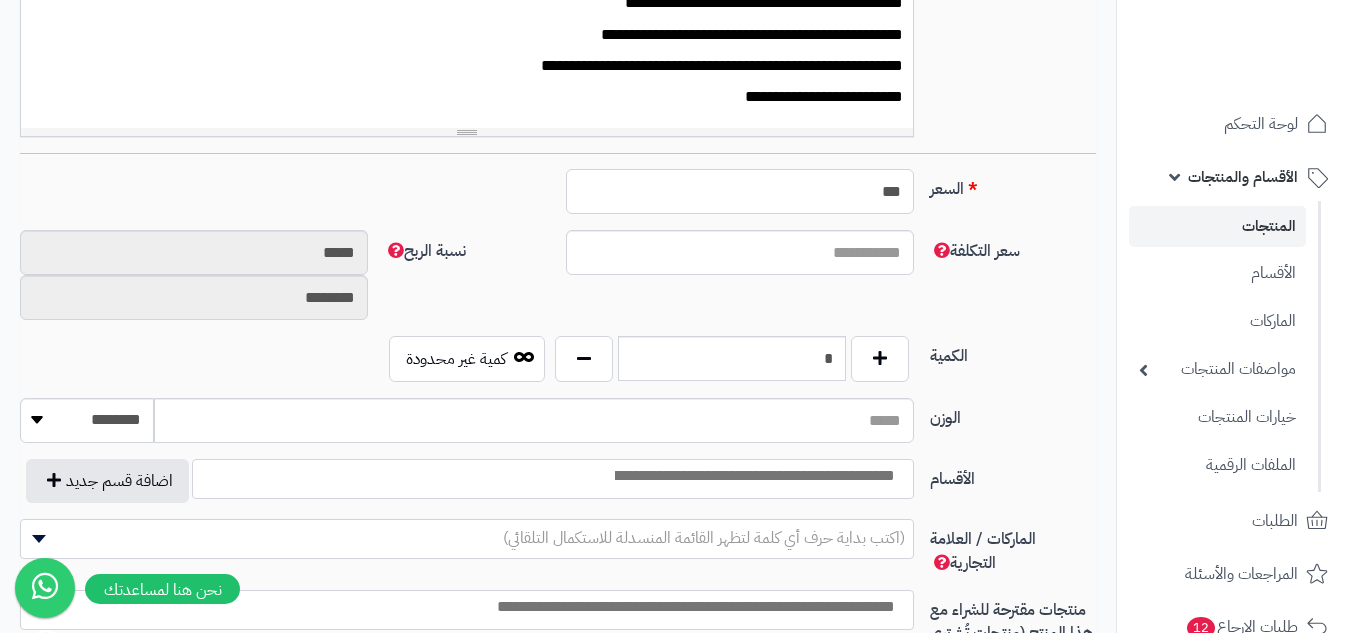 type on "***" 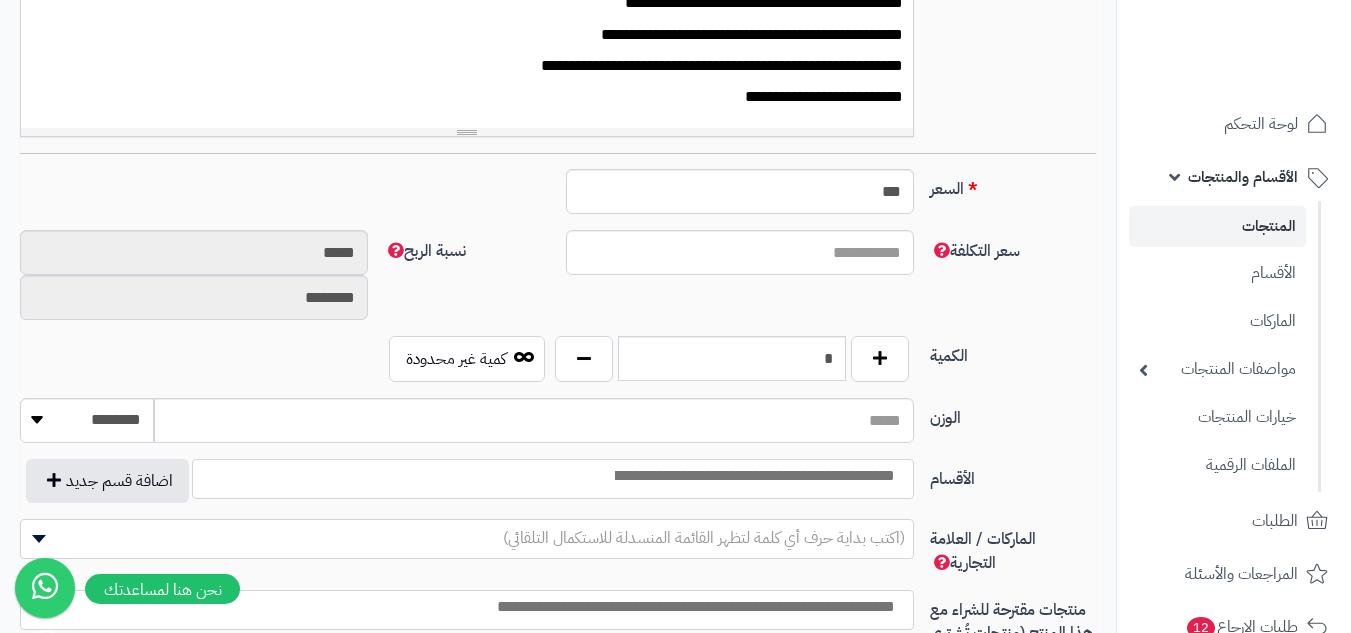 type on "*" 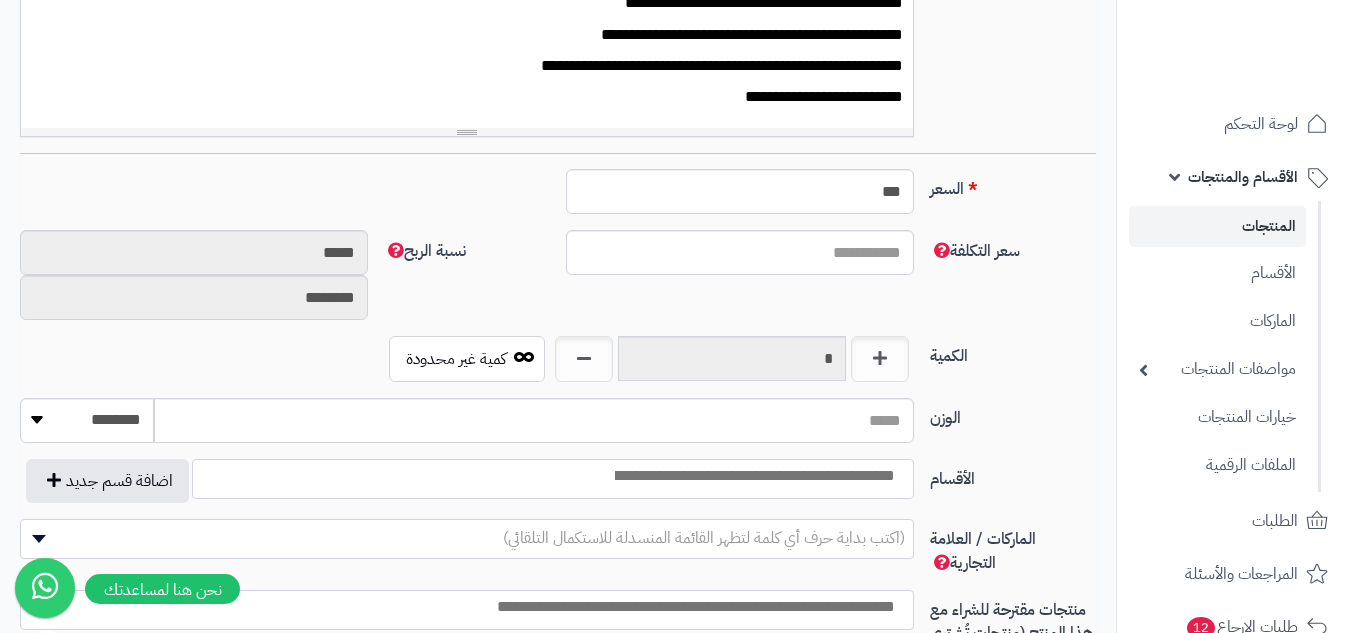 click at bounding box center (753, 476) 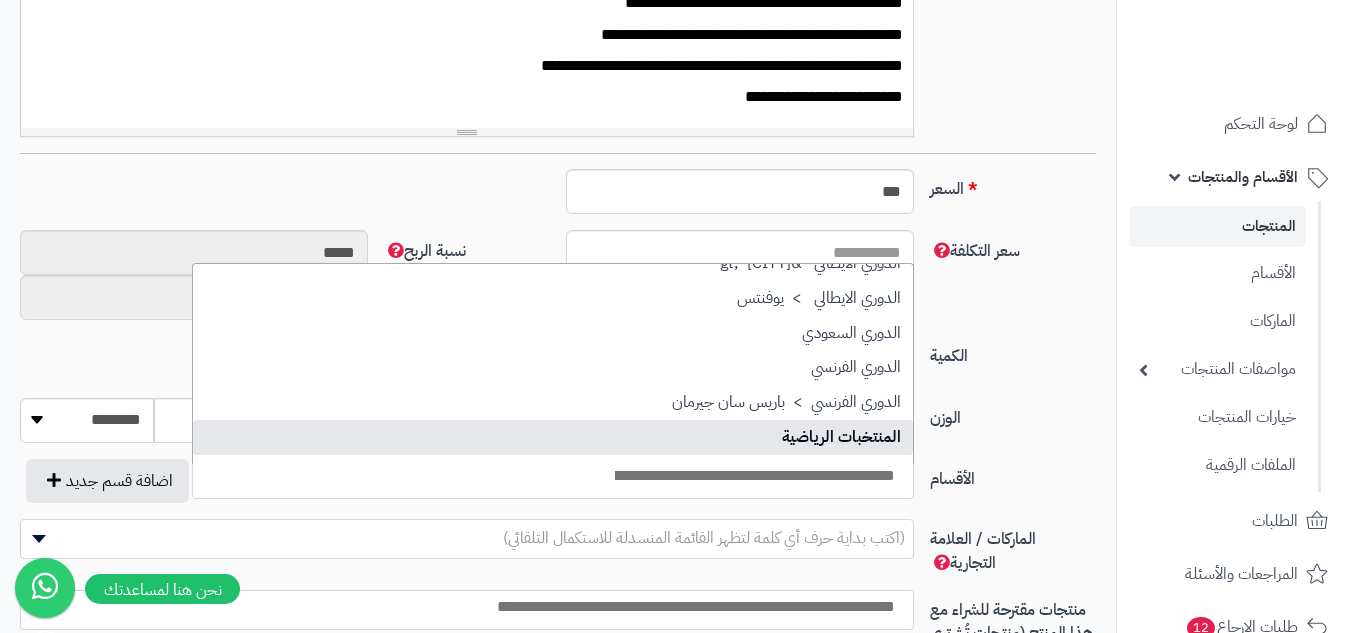 scroll, scrollTop: 789, scrollLeft: 0, axis: vertical 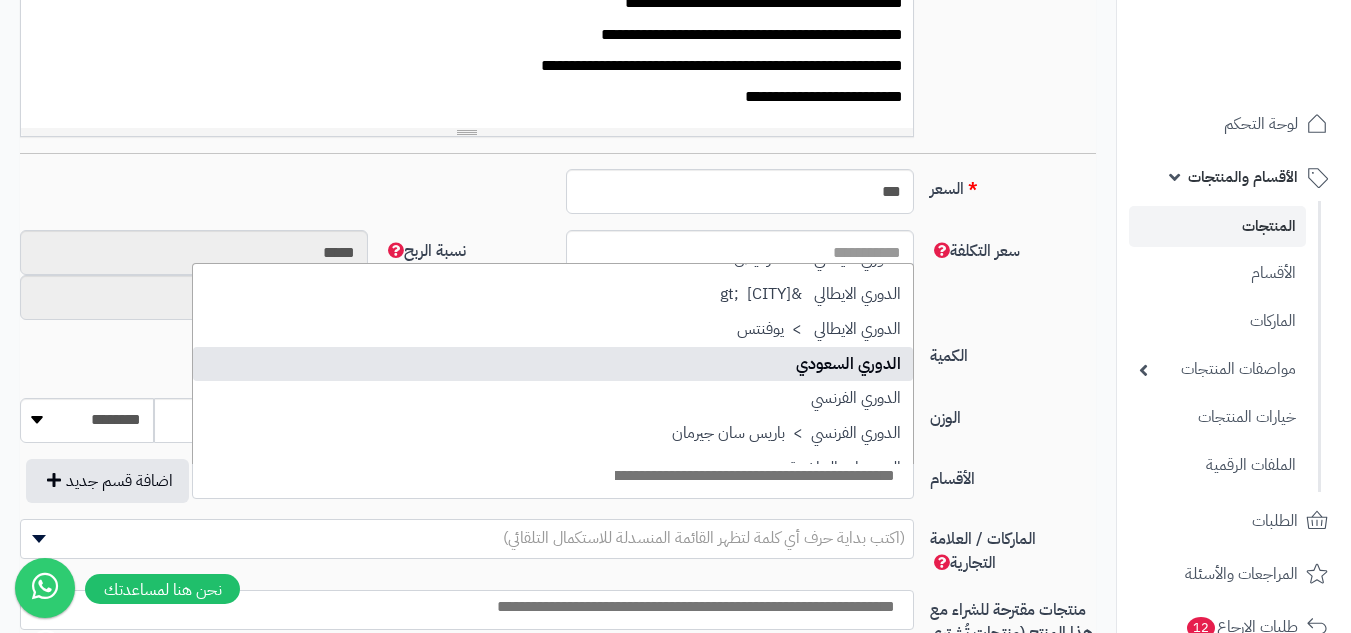 select on "**" 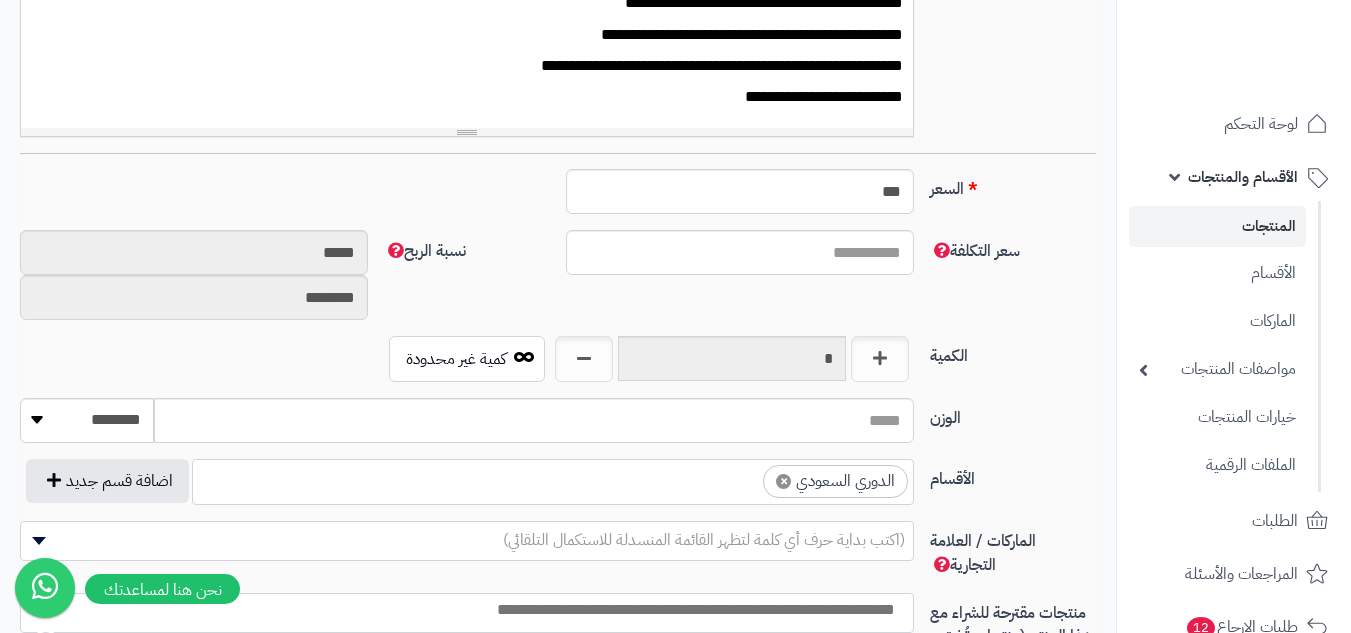 scroll, scrollTop: 625, scrollLeft: 0, axis: vertical 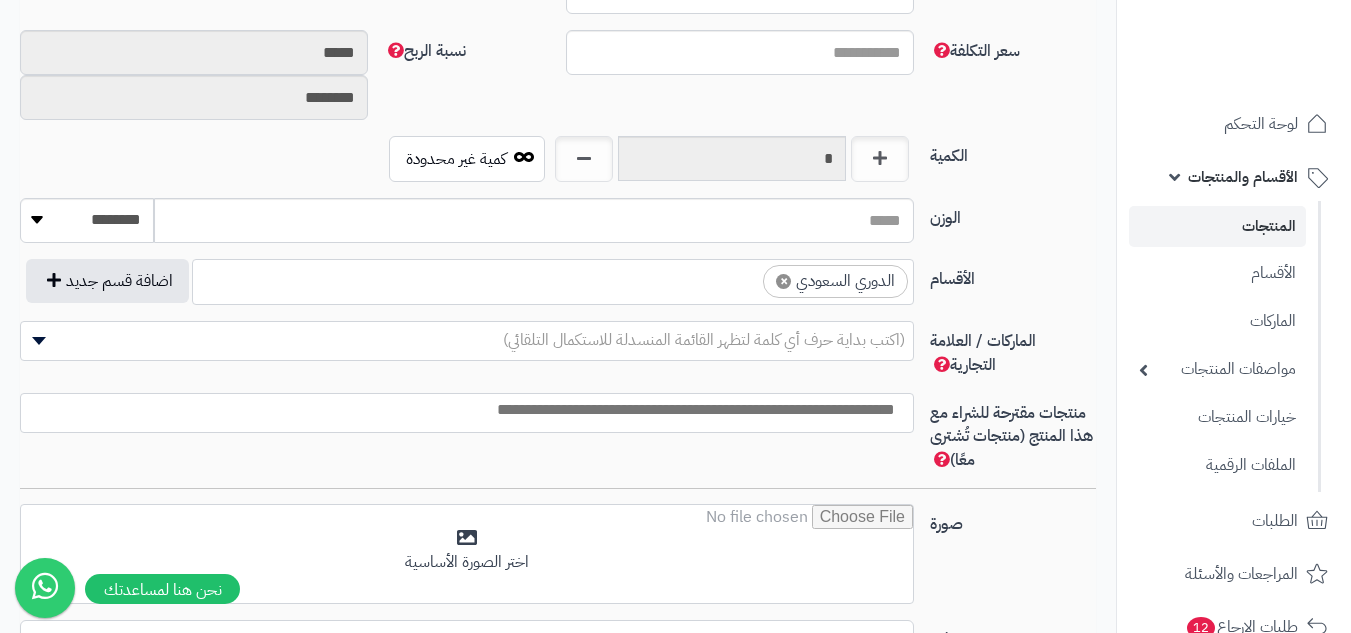 click on "(اكتب بداية حرف أي كلمة لتظهر القائمة المنسدلة للاستكمال التلقائي)" at bounding box center (704, 340) 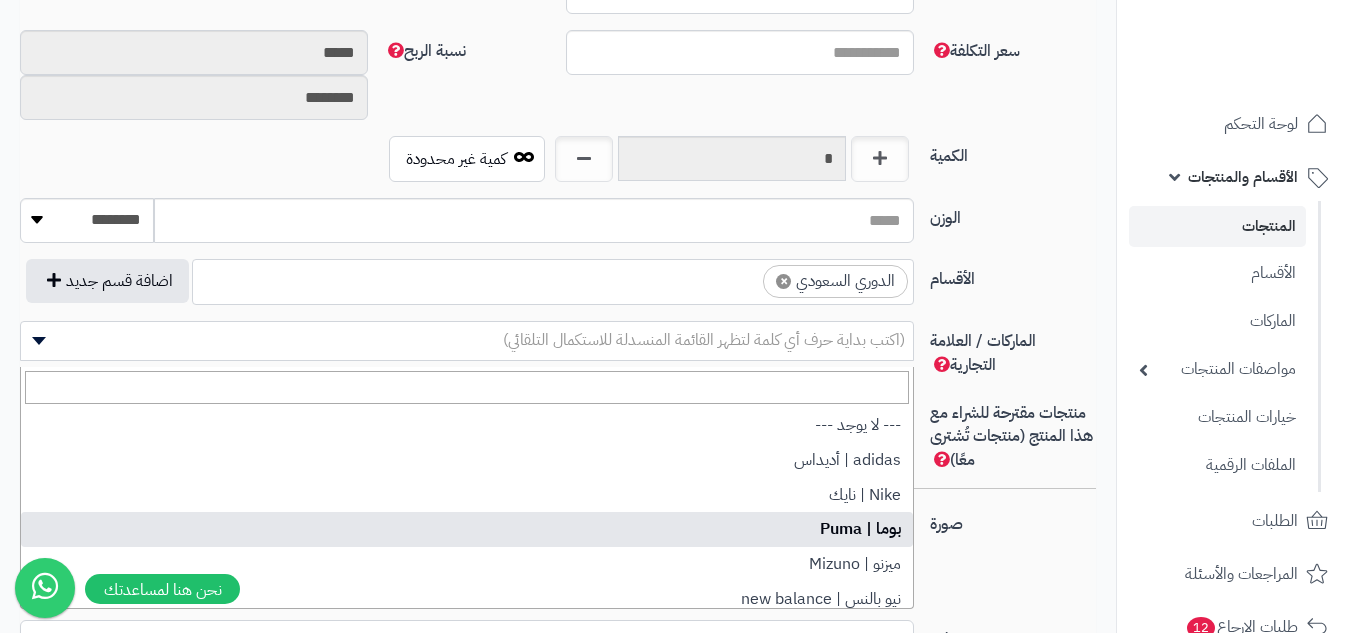 select on "**" 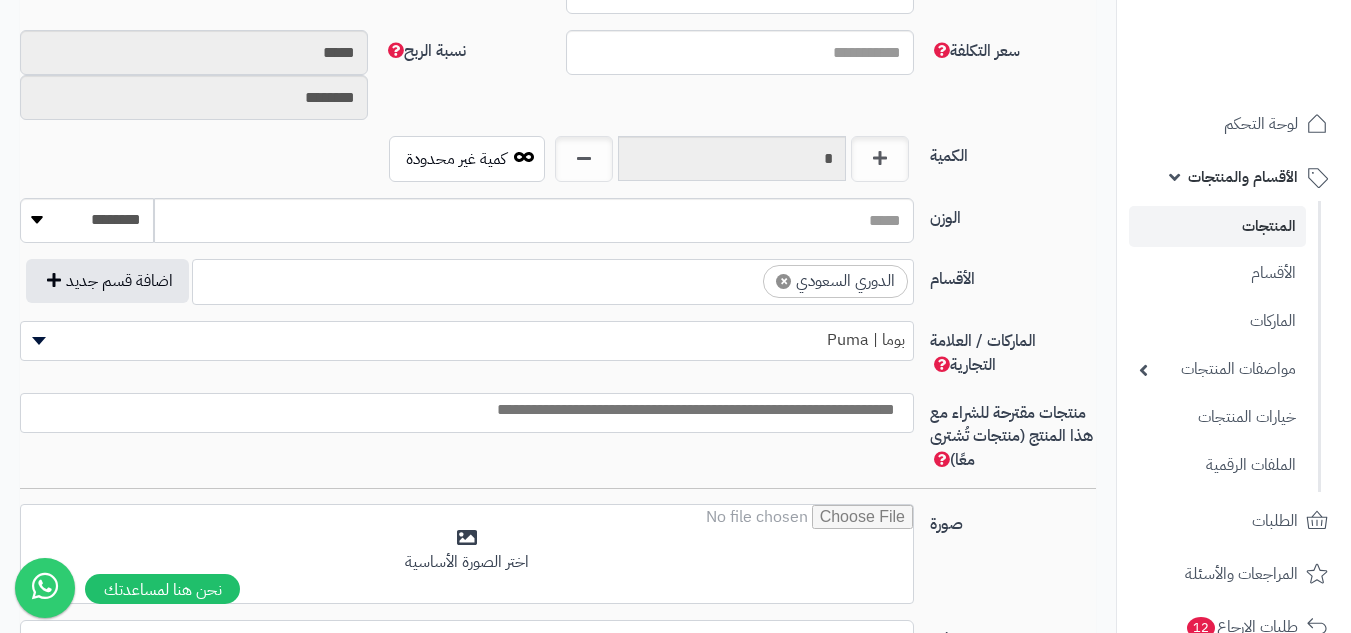 click at bounding box center [462, 410] 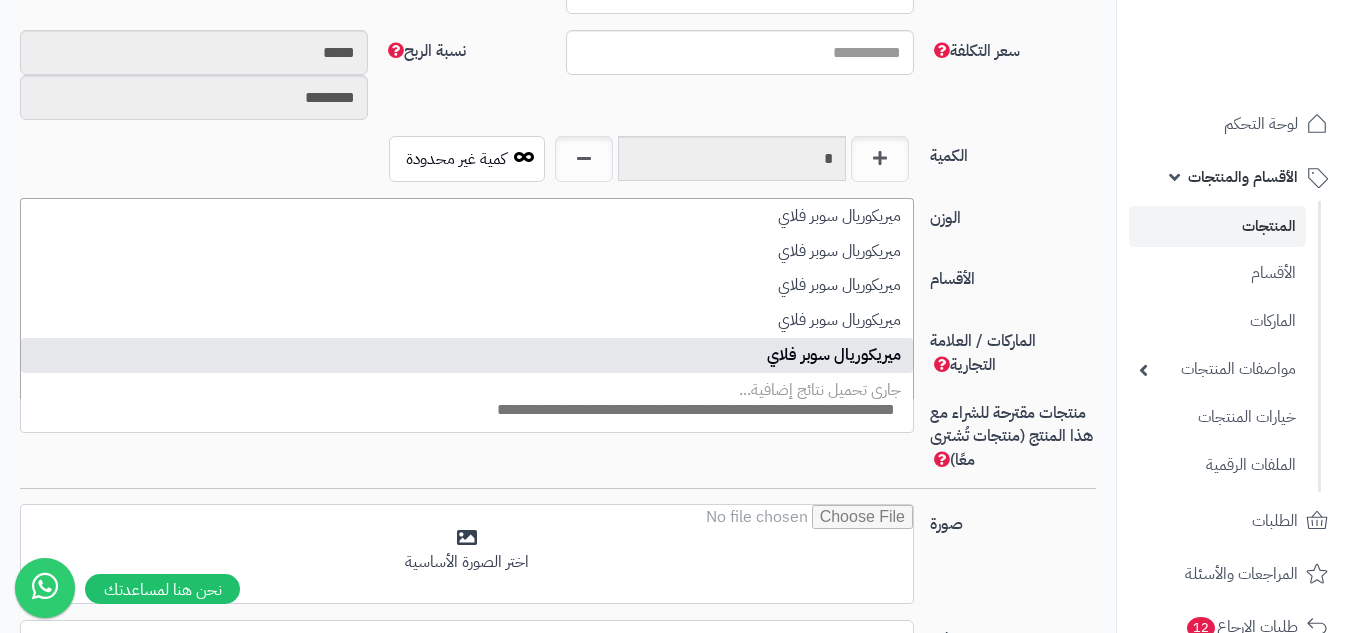 paste on "**********" 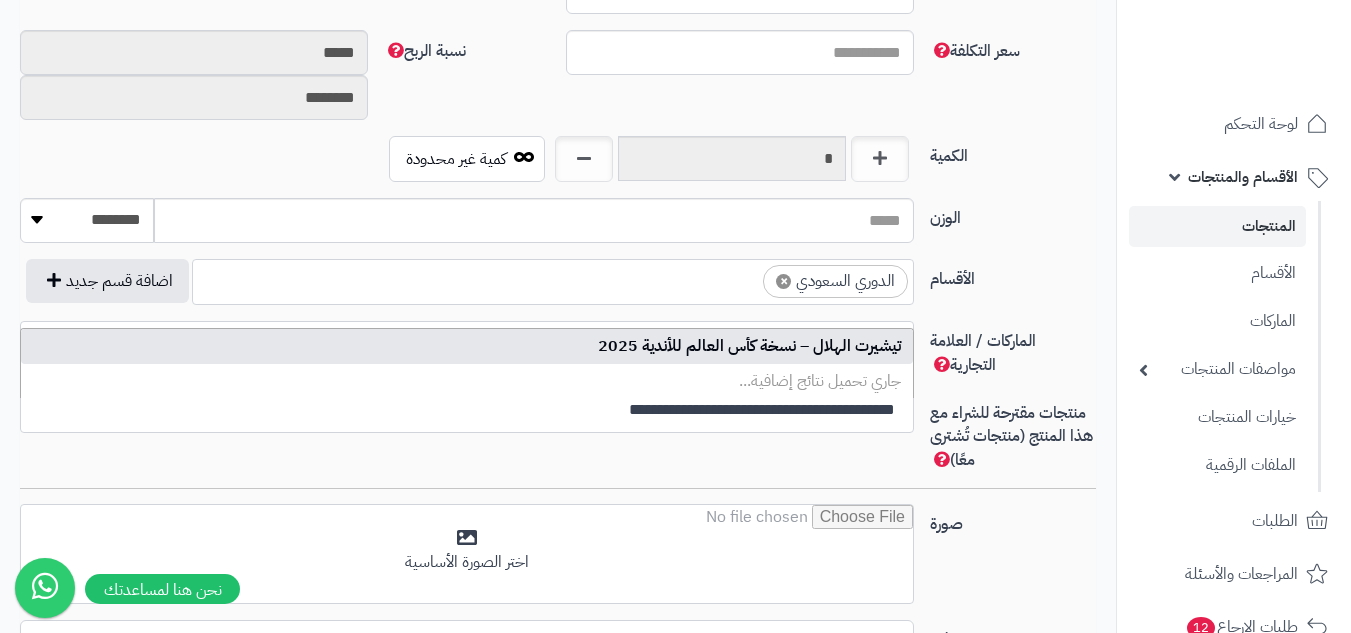 type on "**********" 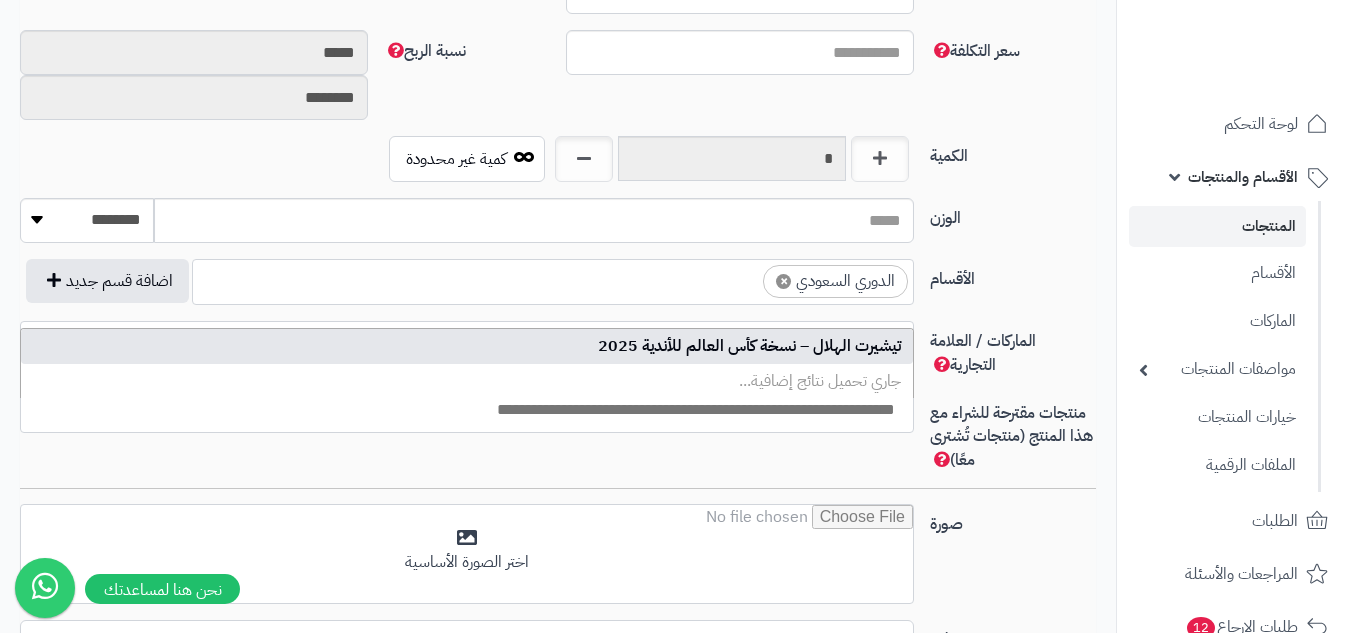 scroll, scrollTop: 0, scrollLeft: 0, axis: both 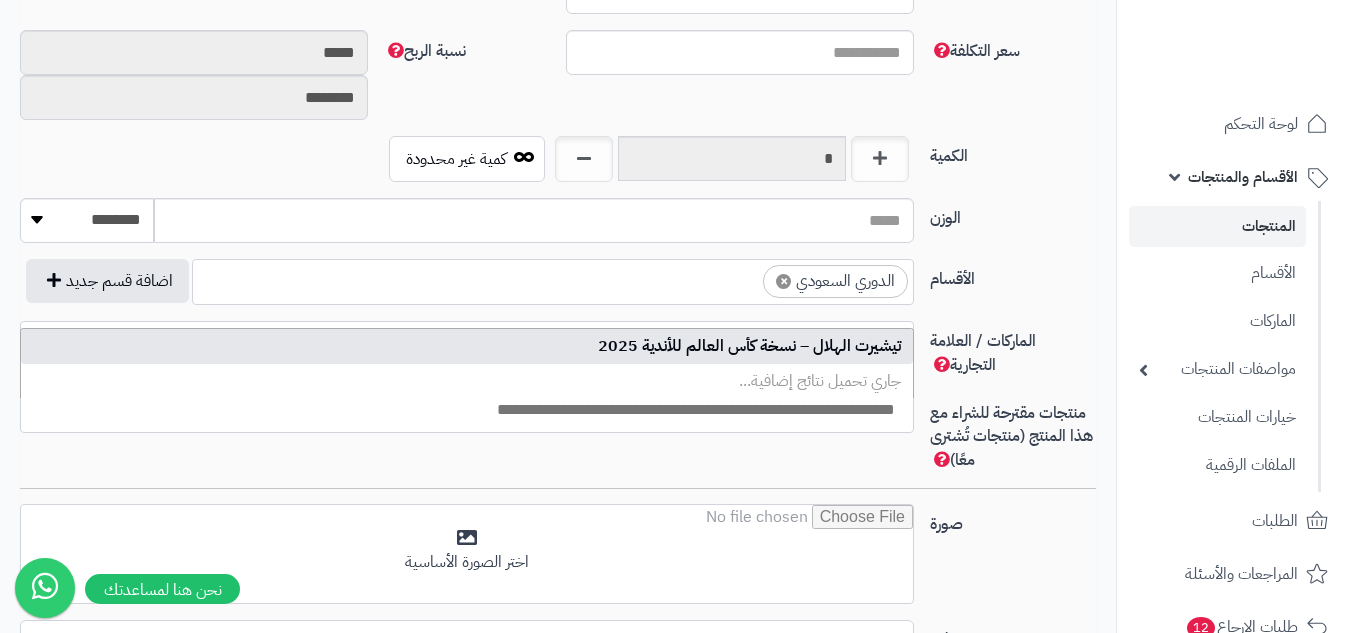 select on "****" 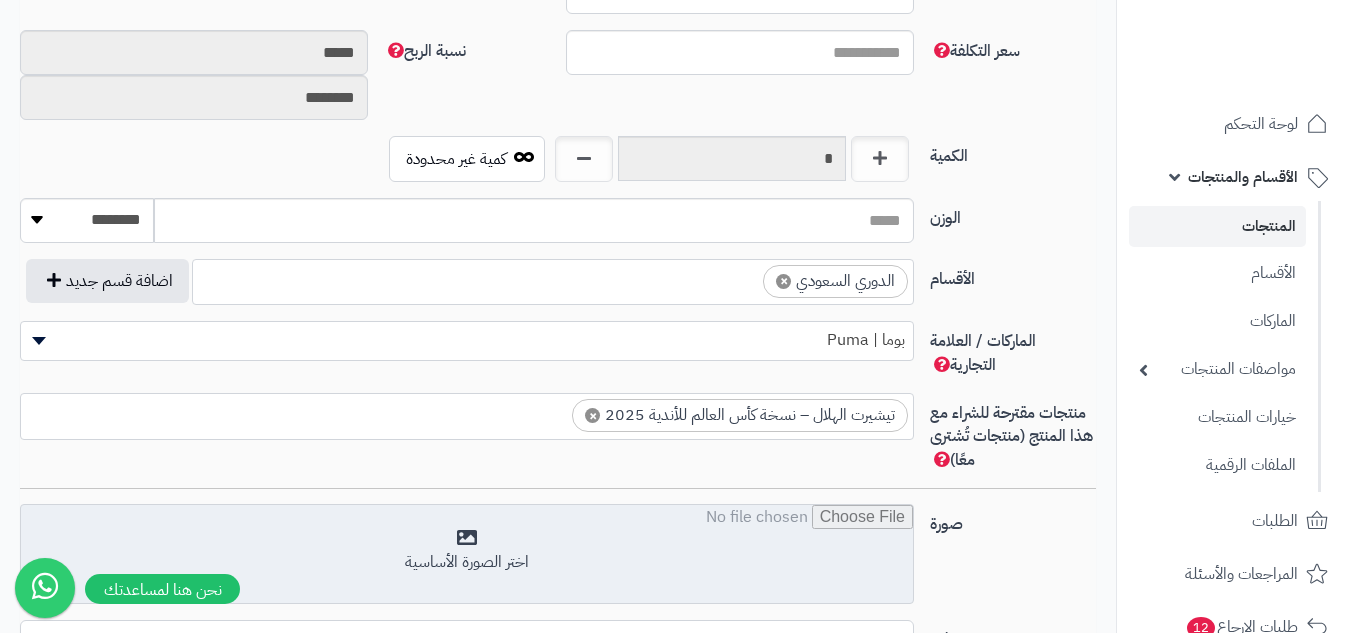 click at bounding box center (467, 555) 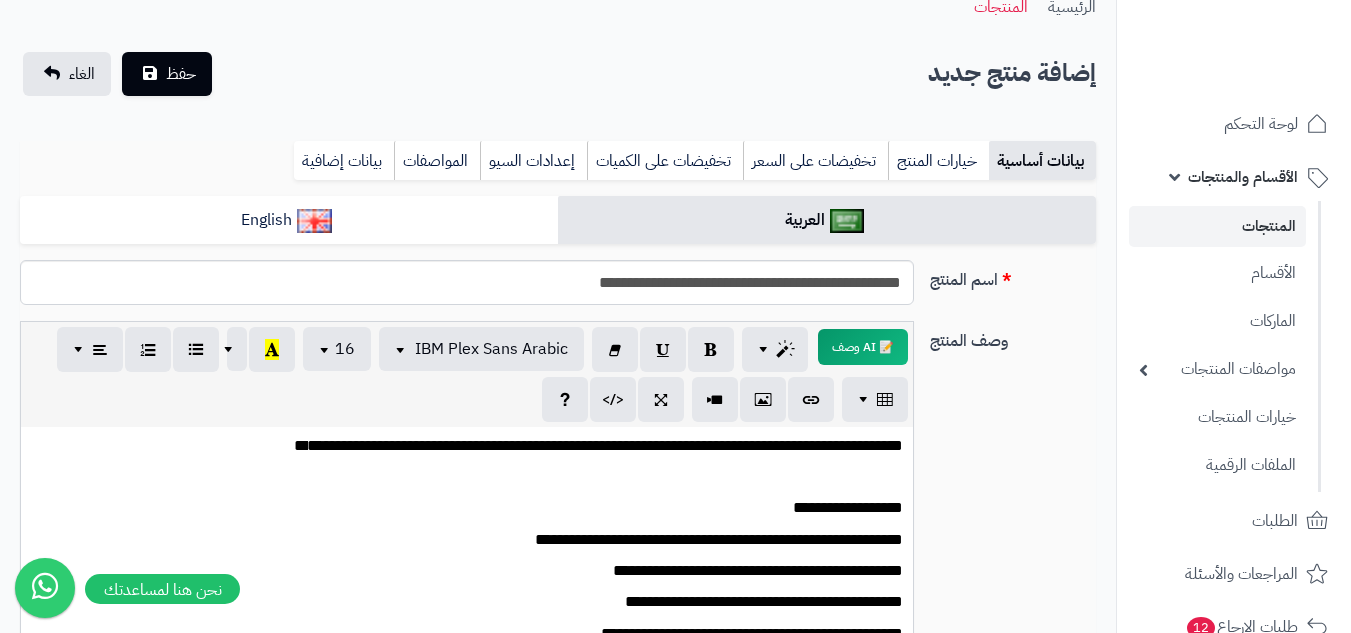 scroll, scrollTop: 88, scrollLeft: 0, axis: vertical 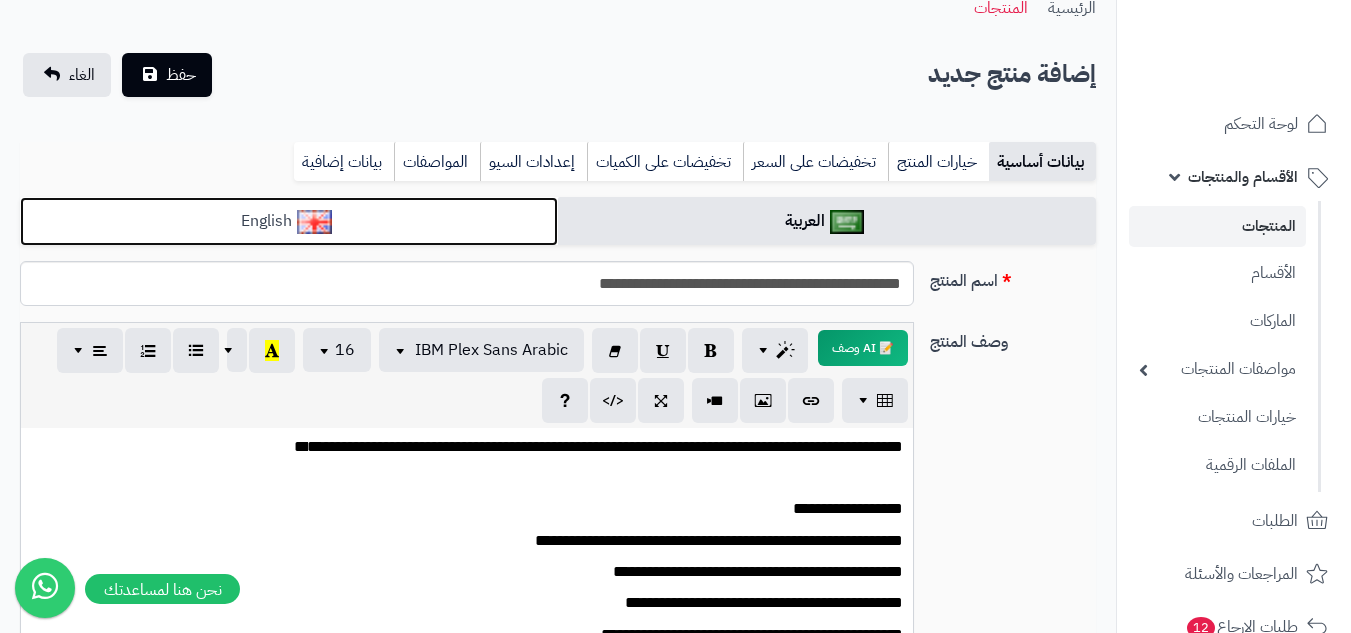 click on "English" at bounding box center (289, 221) 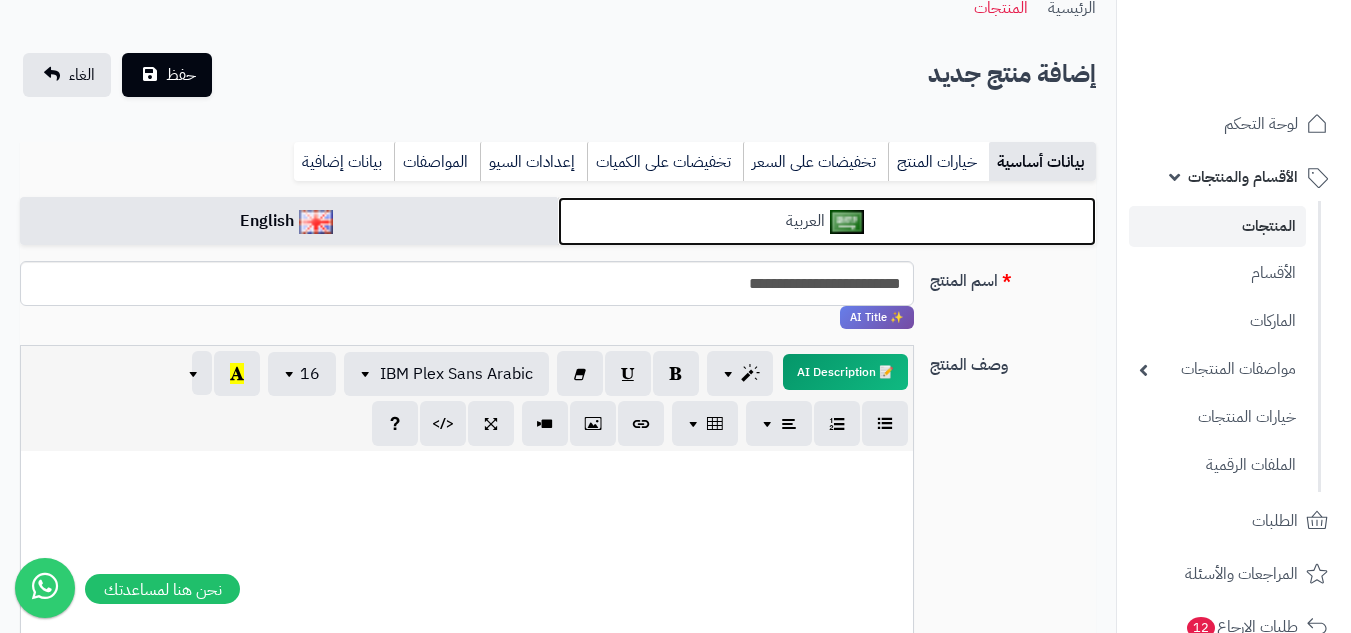 click on "العربية" at bounding box center [827, 221] 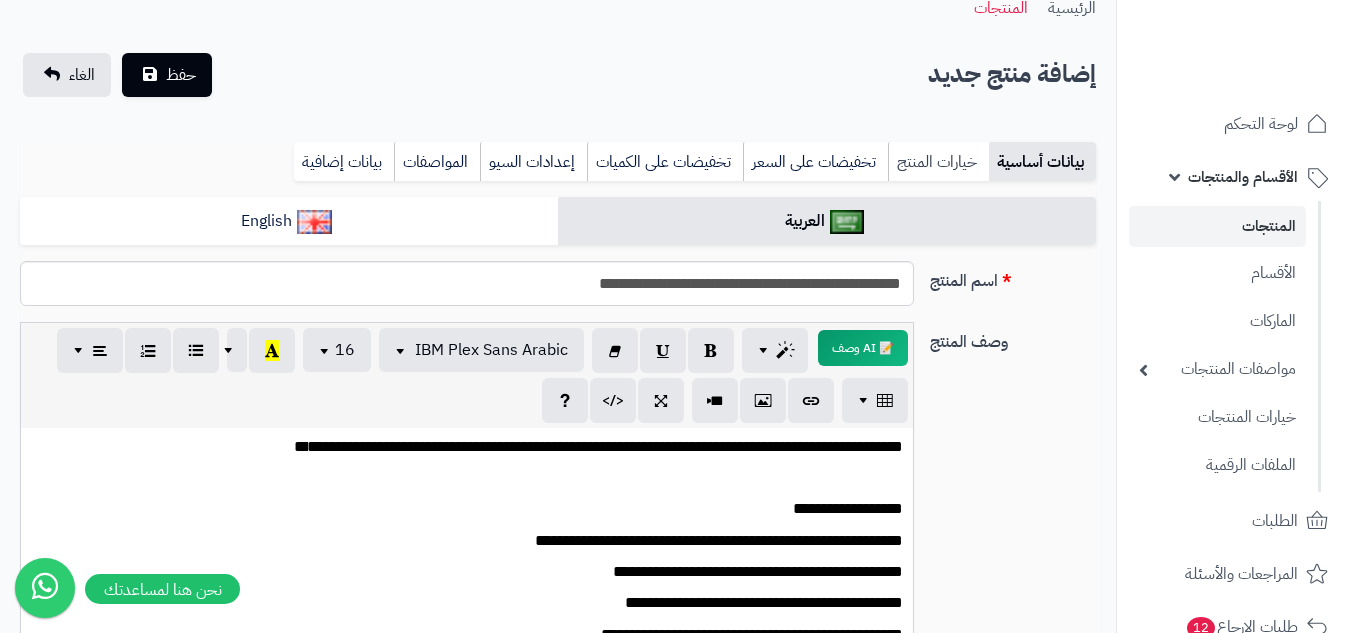 click on "خيارات المنتج" at bounding box center [938, 162] 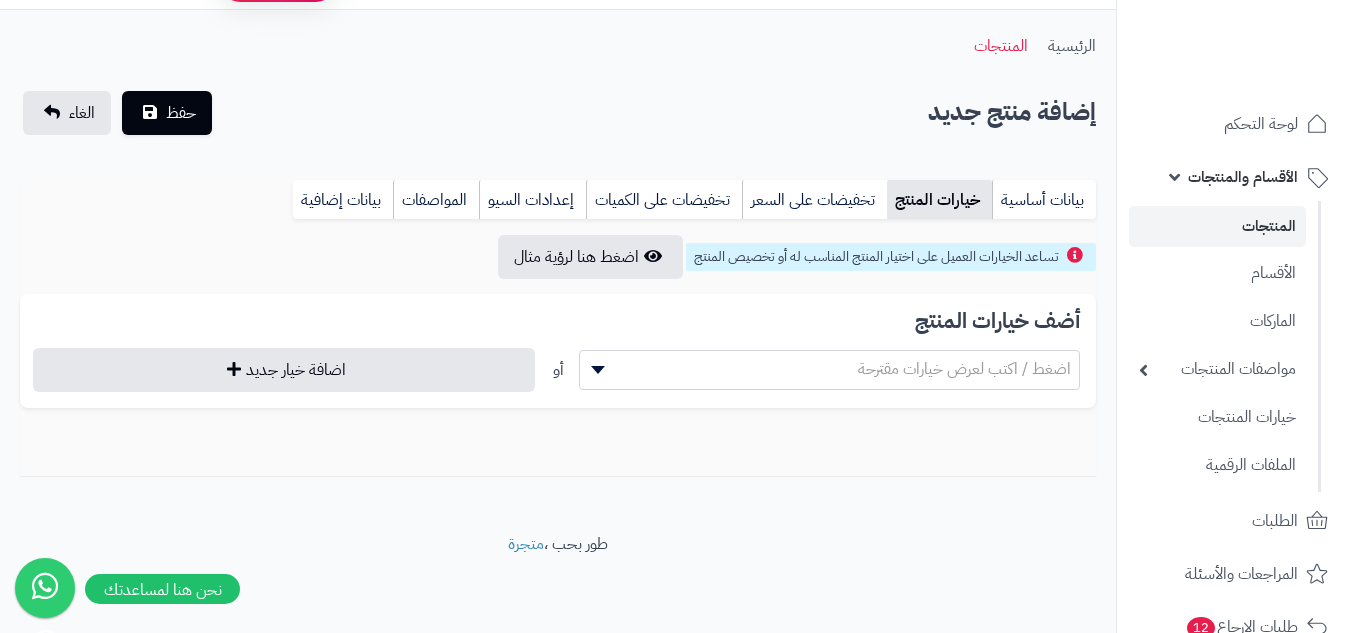 scroll, scrollTop: 56, scrollLeft: 0, axis: vertical 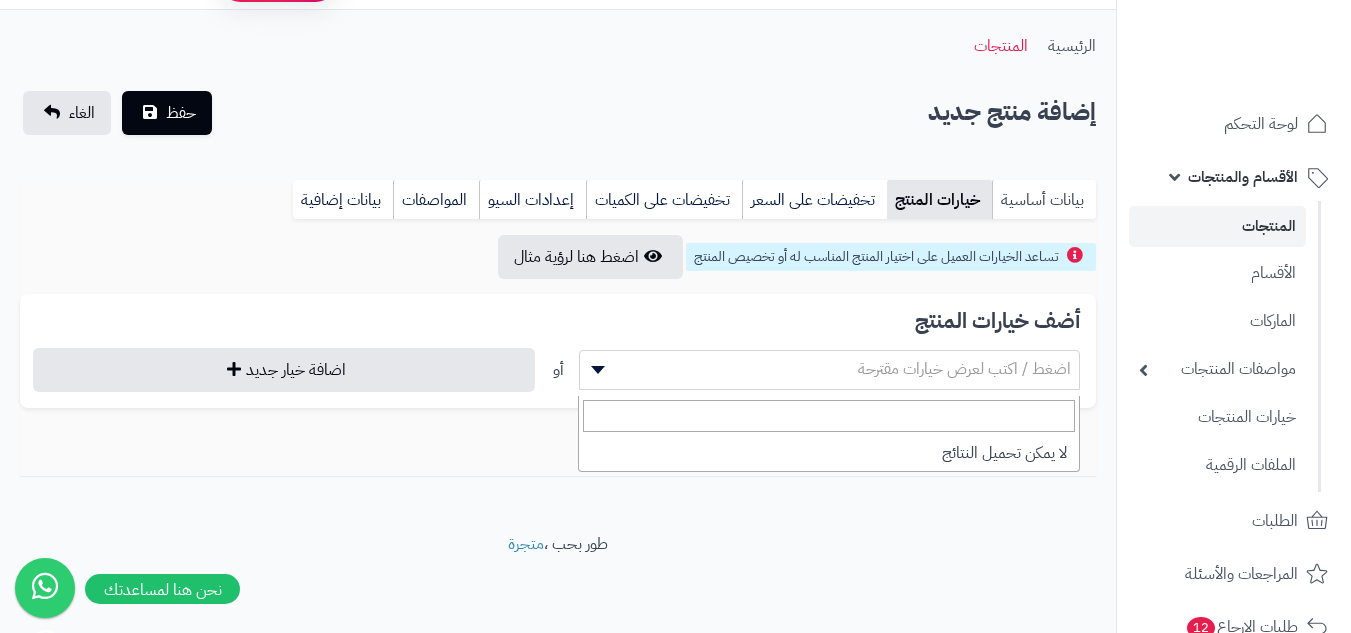 click on "بيانات أساسية" at bounding box center (1044, 200) 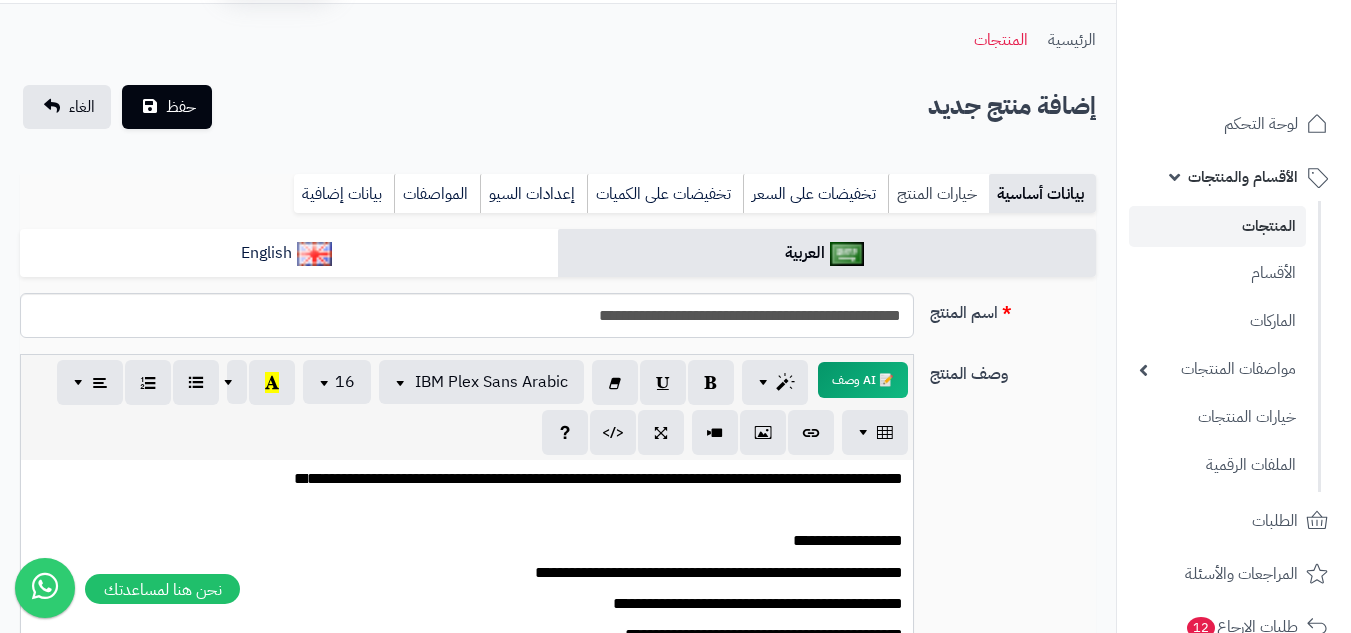 click on "خيارات المنتج" at bounding box center (938, 194) 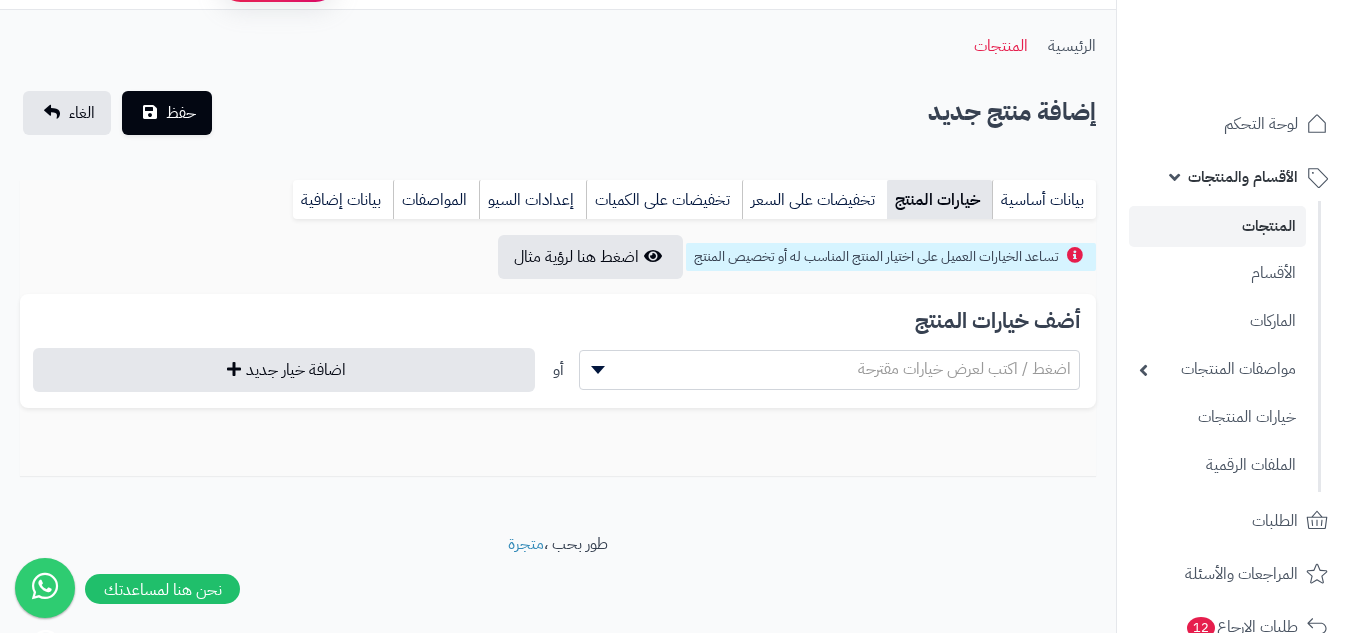 click on "اضغط / اكتب لعرض خيارات مقترحة" at bounding box center (964, 369) 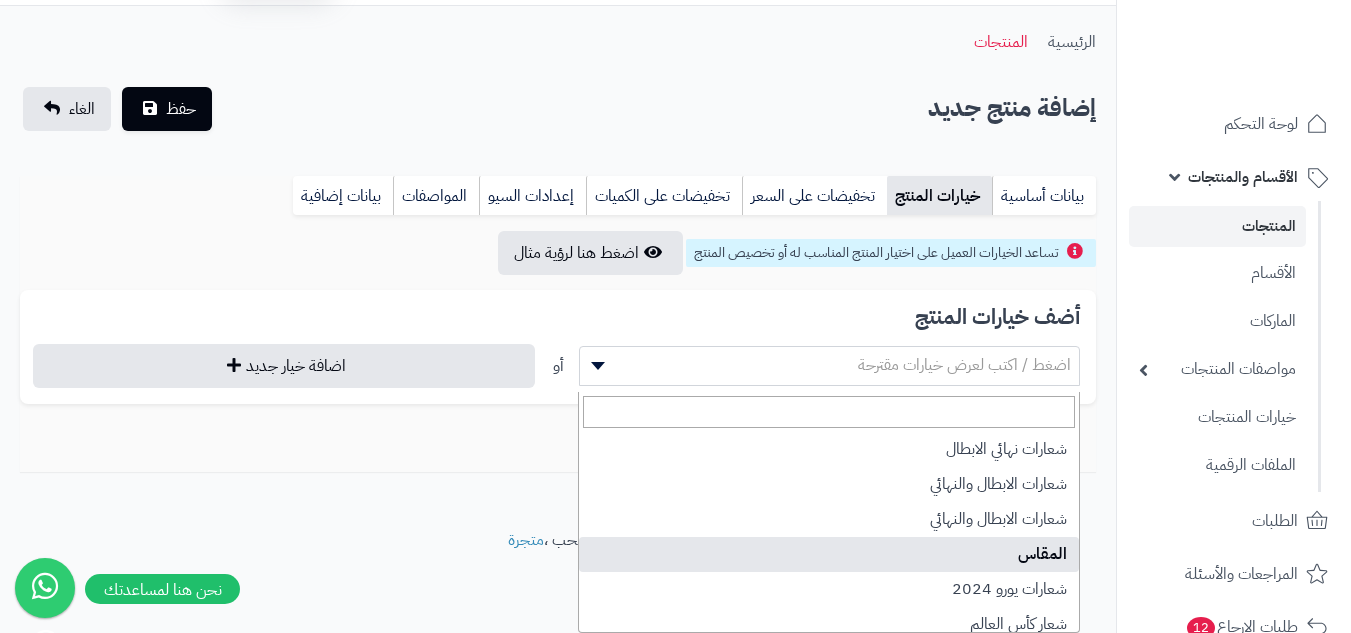select on "**" 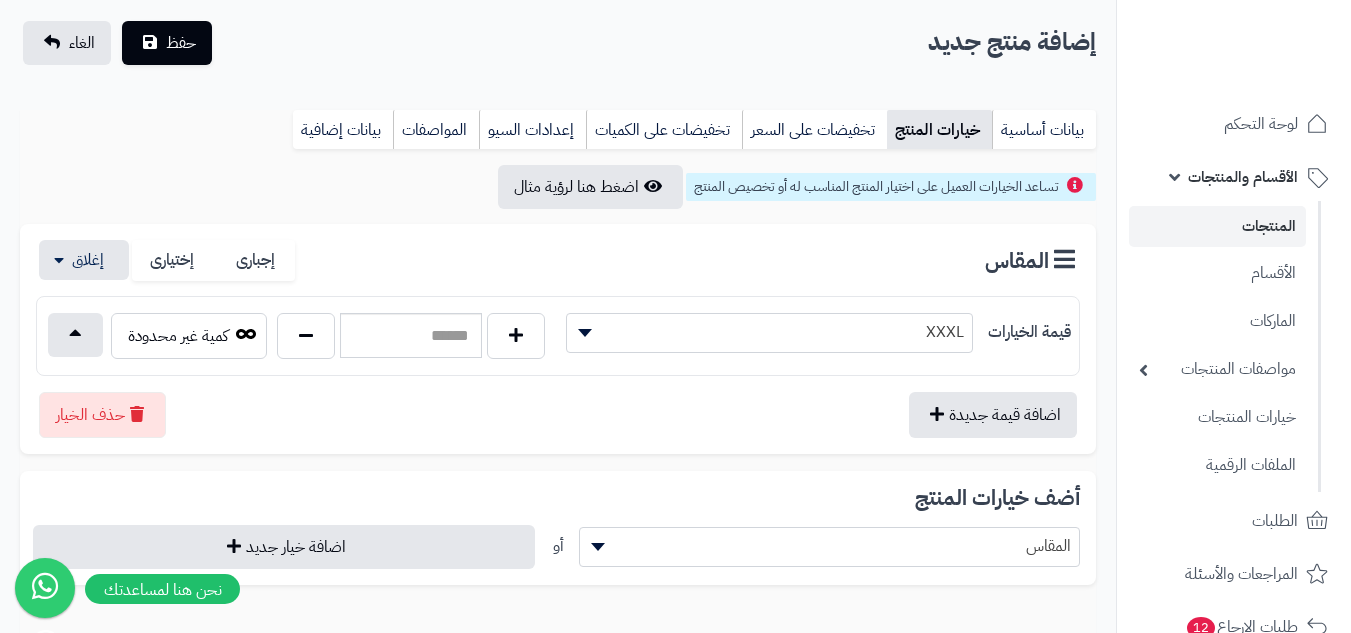 scroll, scrollTop: 156, scrollLeft: 0, axis: vertical 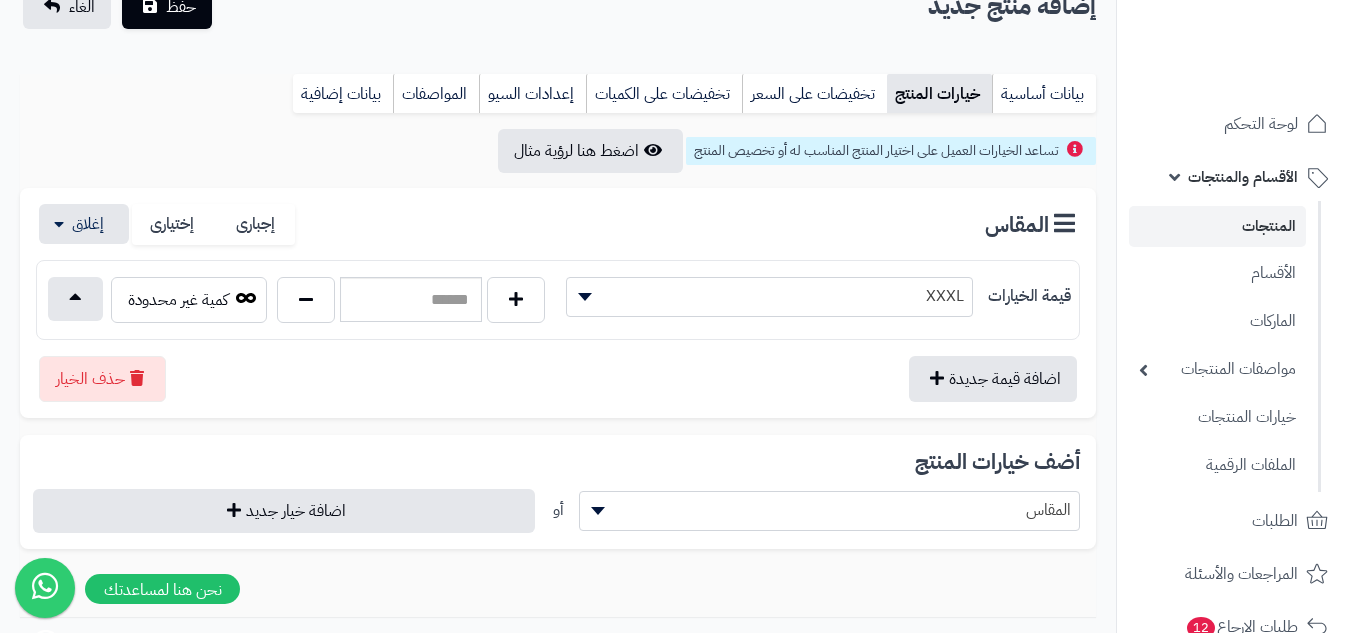 click on "XXXL" at bounding box center [769, 296] 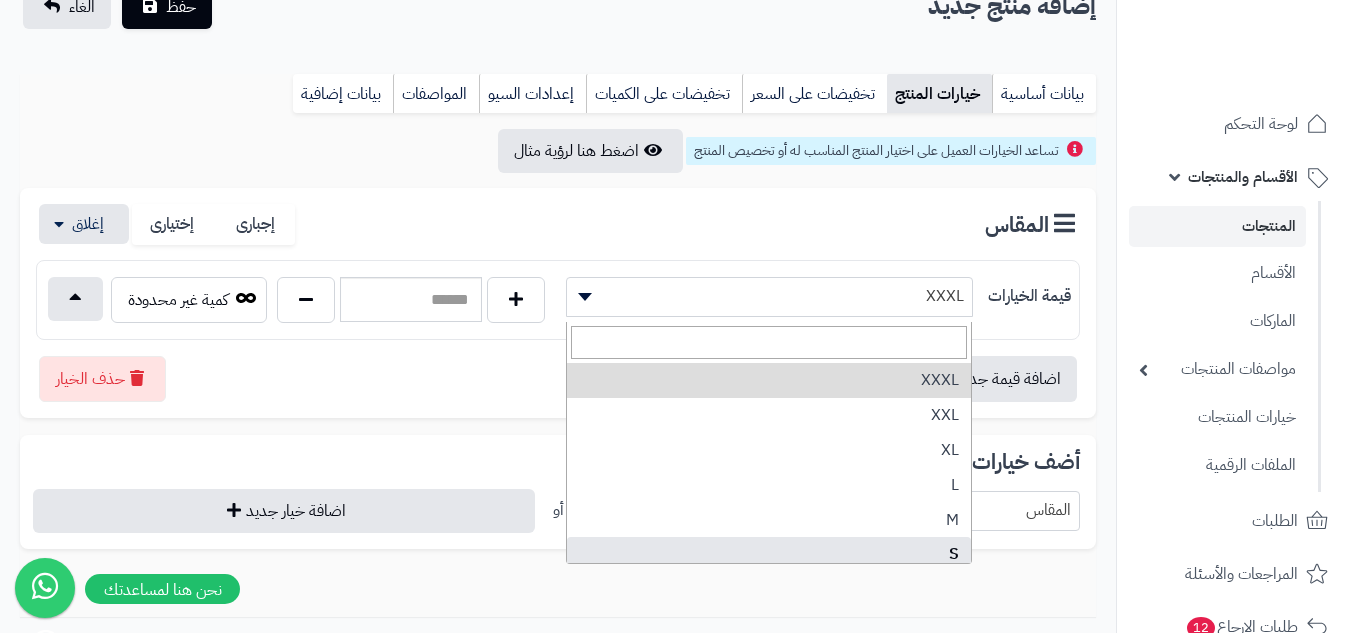 select on "***" 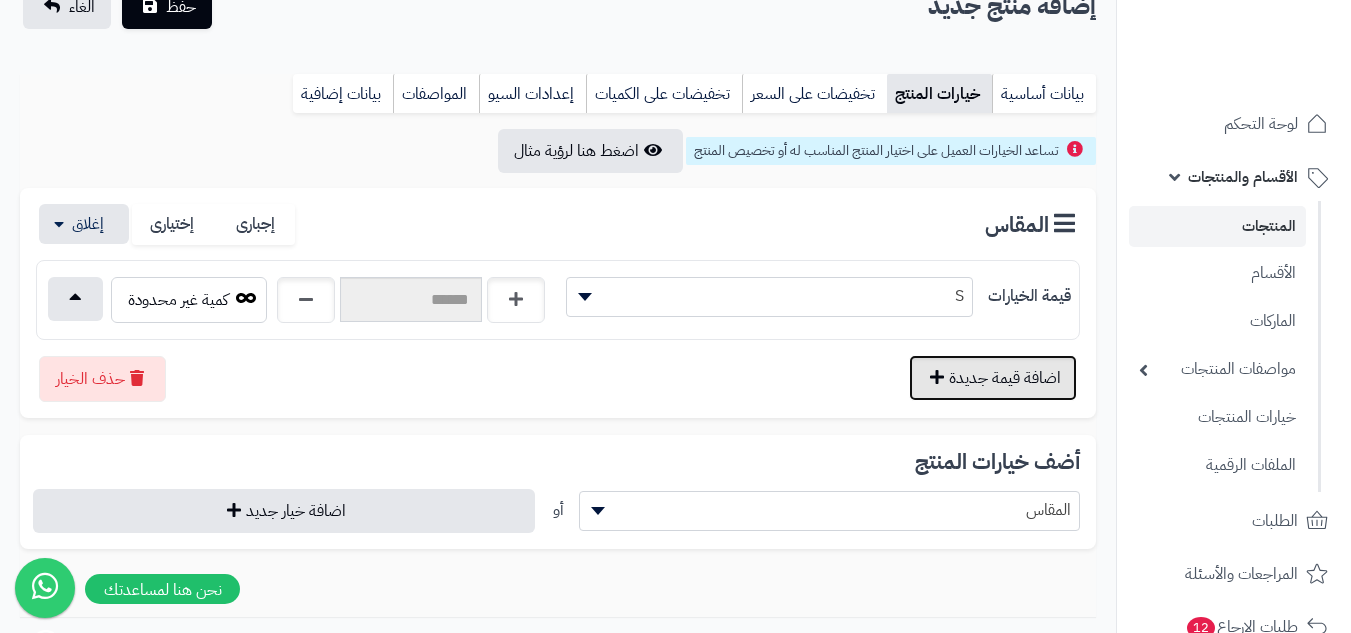 click on "اضافة قيمة جديدة" at bounding box center [993, 378] 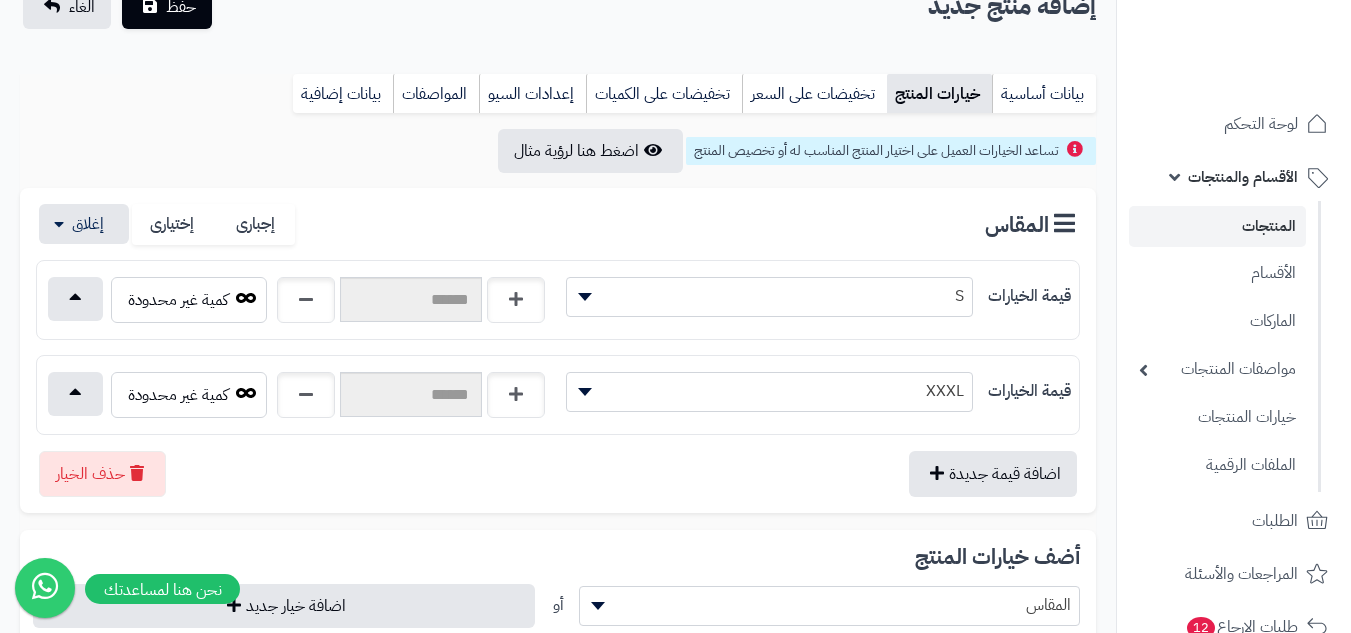 click on "XXXL" at bounding box center [769, 391] 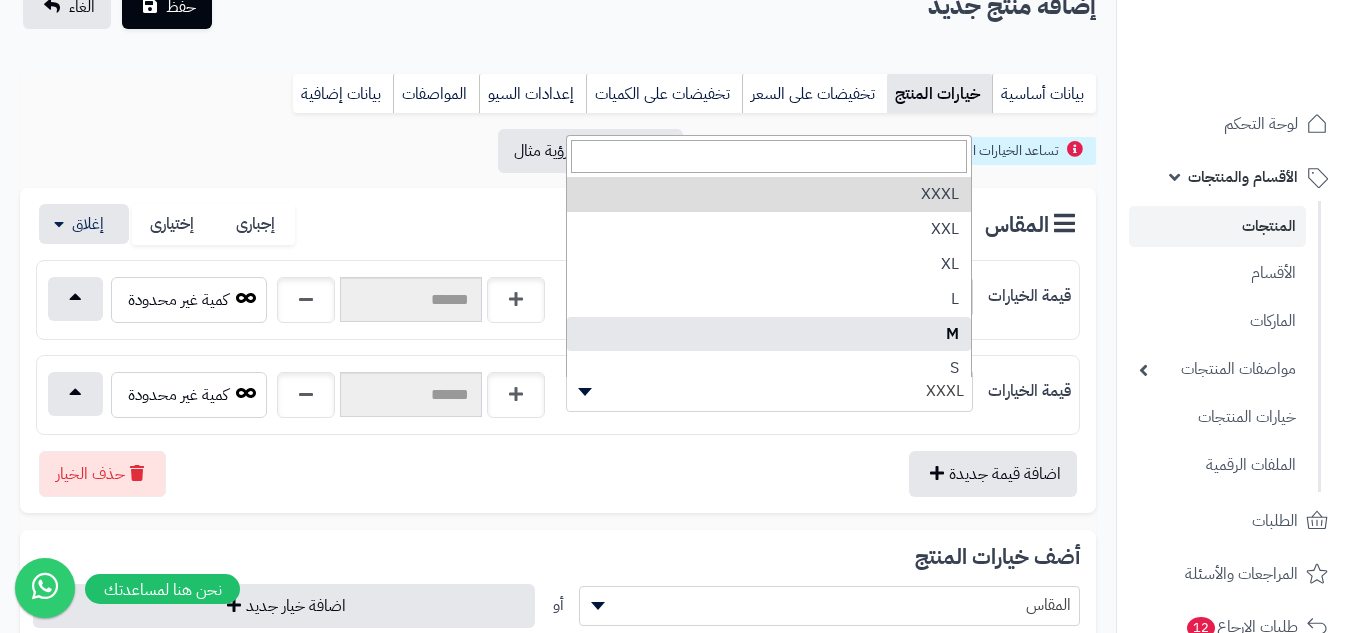 select on "***" 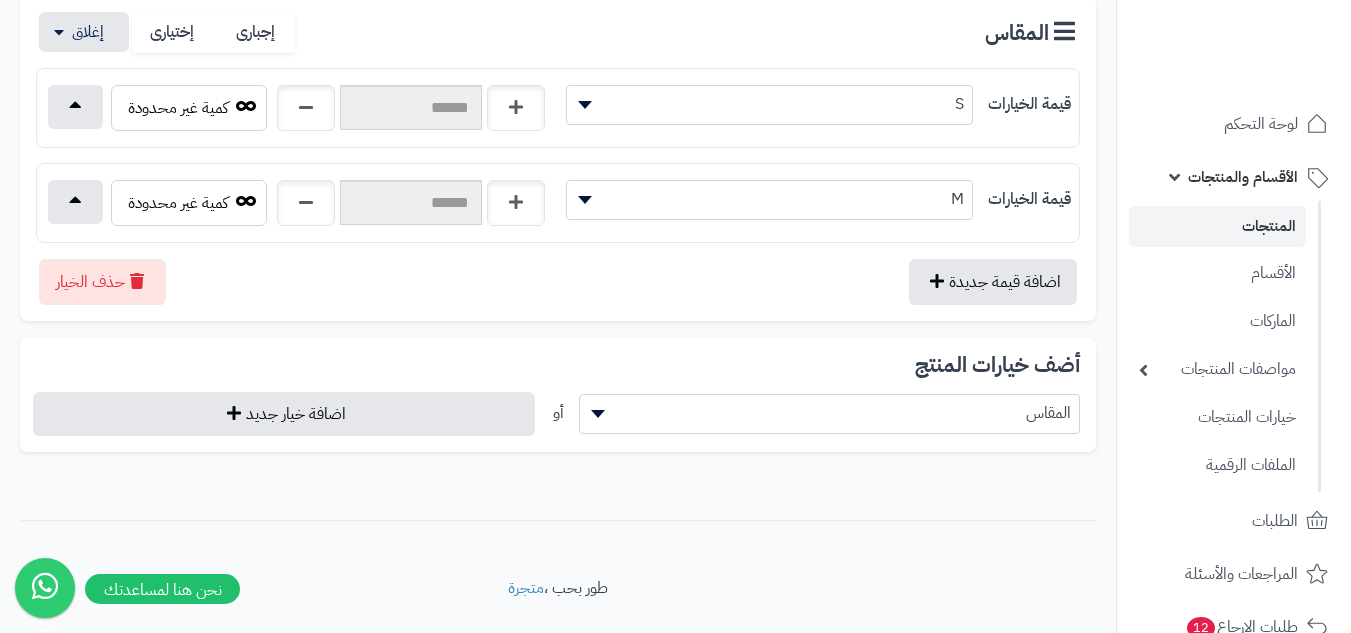 scroll, scrollTop: 356, scrollLeft: 0, axis: vertical 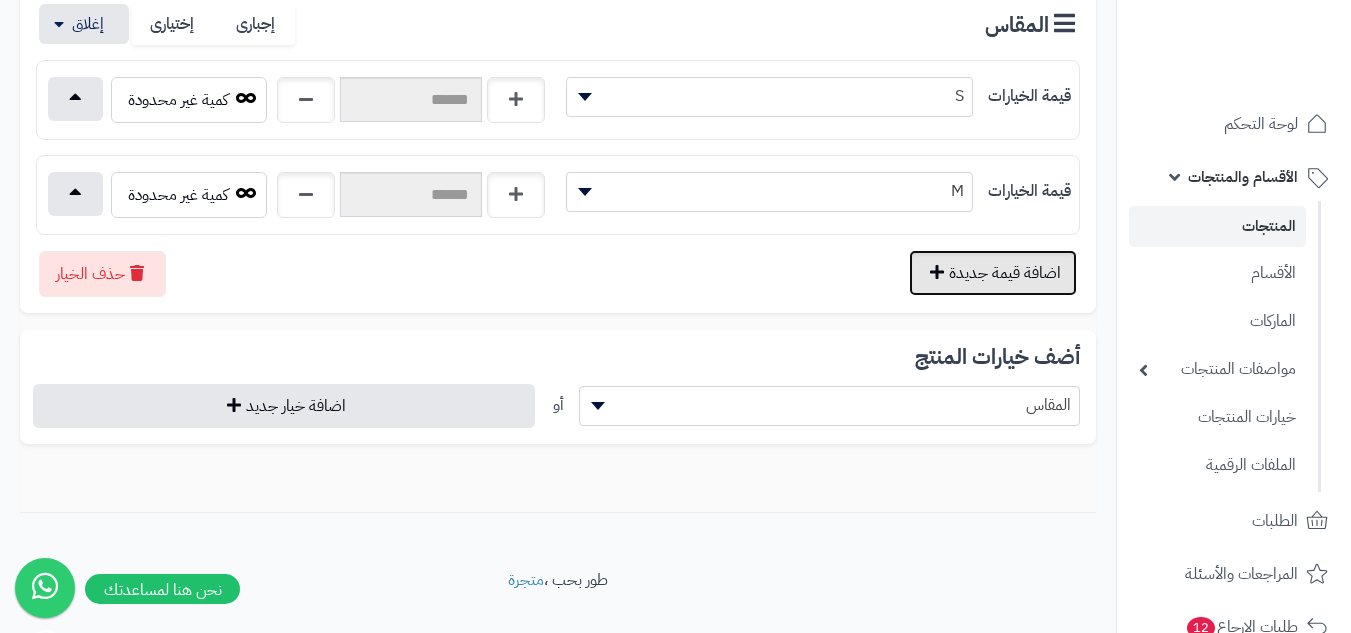 click on "اضافة قيمة جديدة" at bounding box center [993, 273] 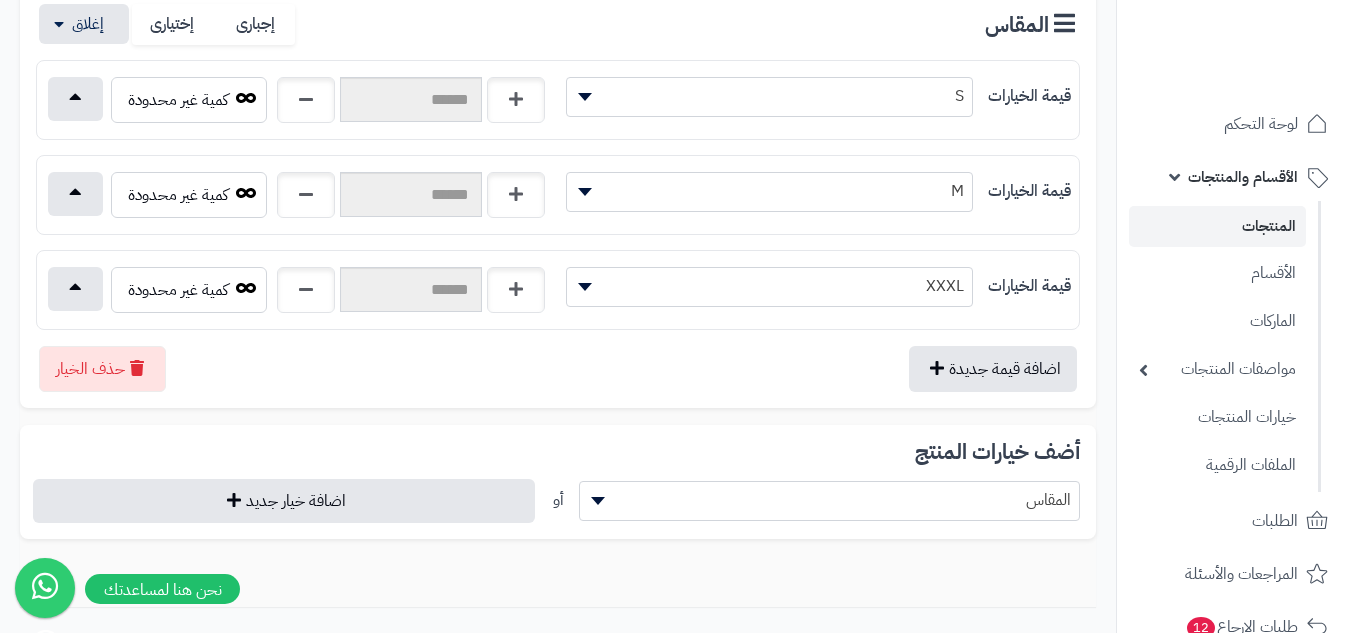 click on "XXXL" at bounding box center (769, 286) 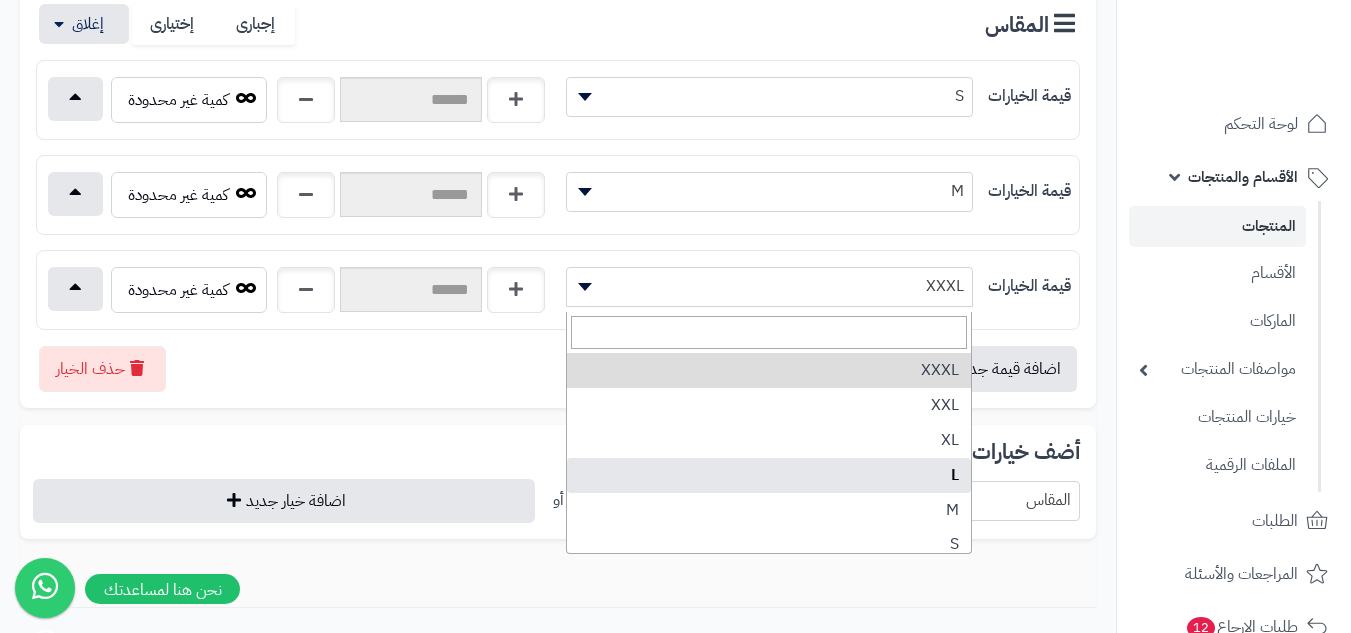select on "***" 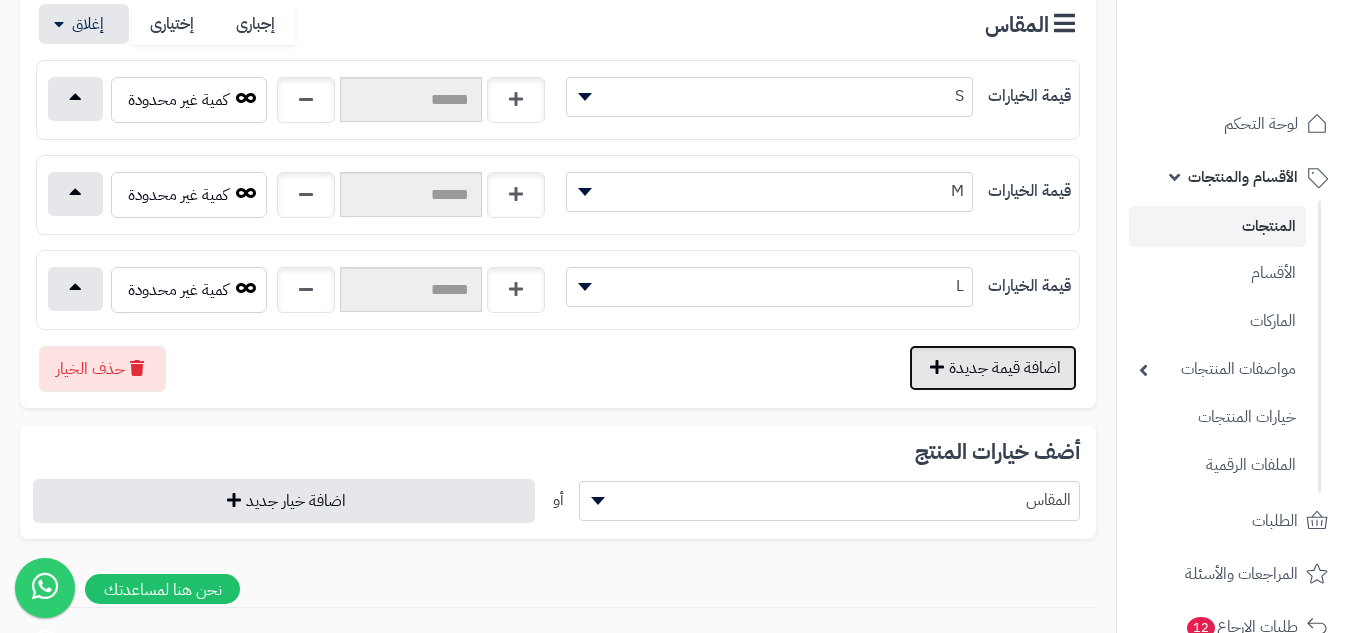 click on "اضافة قيمة جديدة" at bounding box center (993, 368) 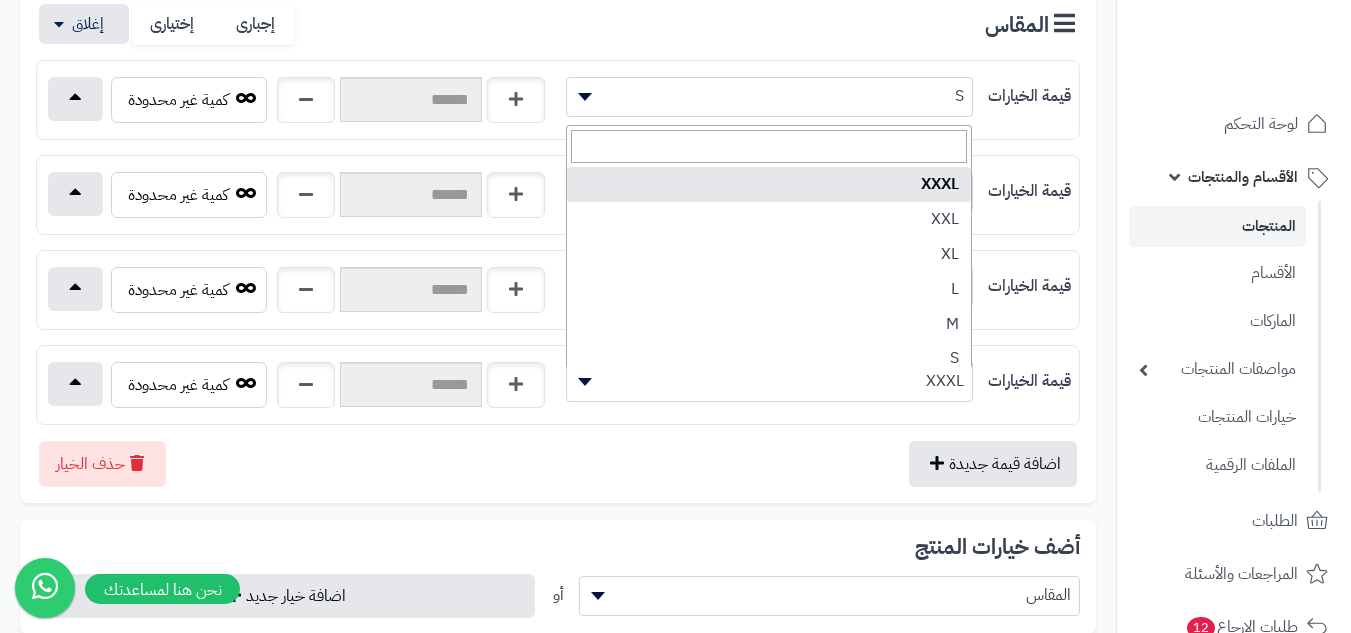 click on "XXXL" at bounding box center (769, 381) 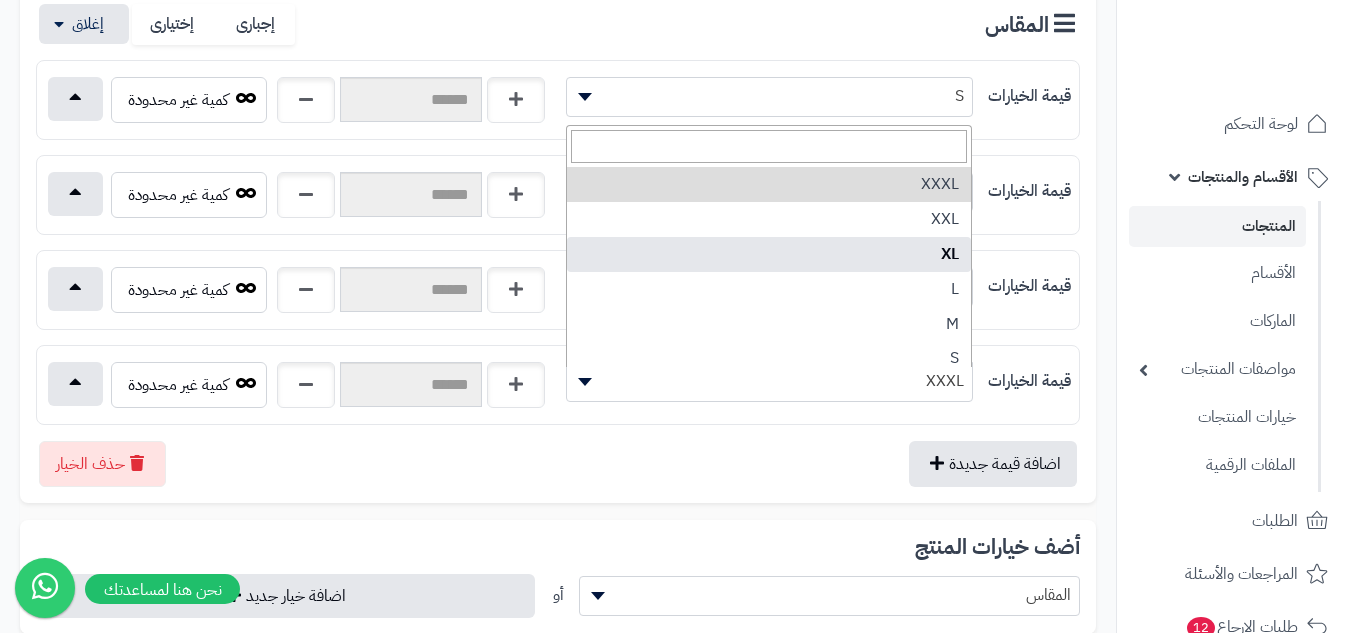 select on "***" 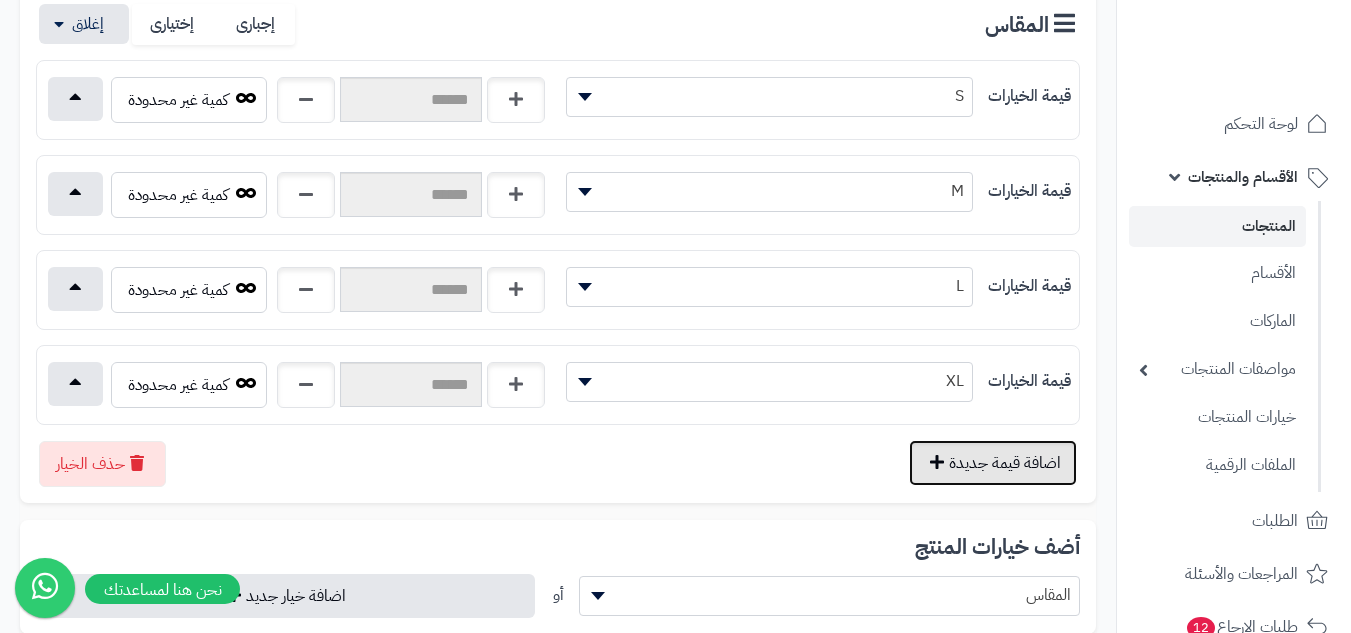 click on "اضافة قيمة جديدة" at bounding box center (993, 463) 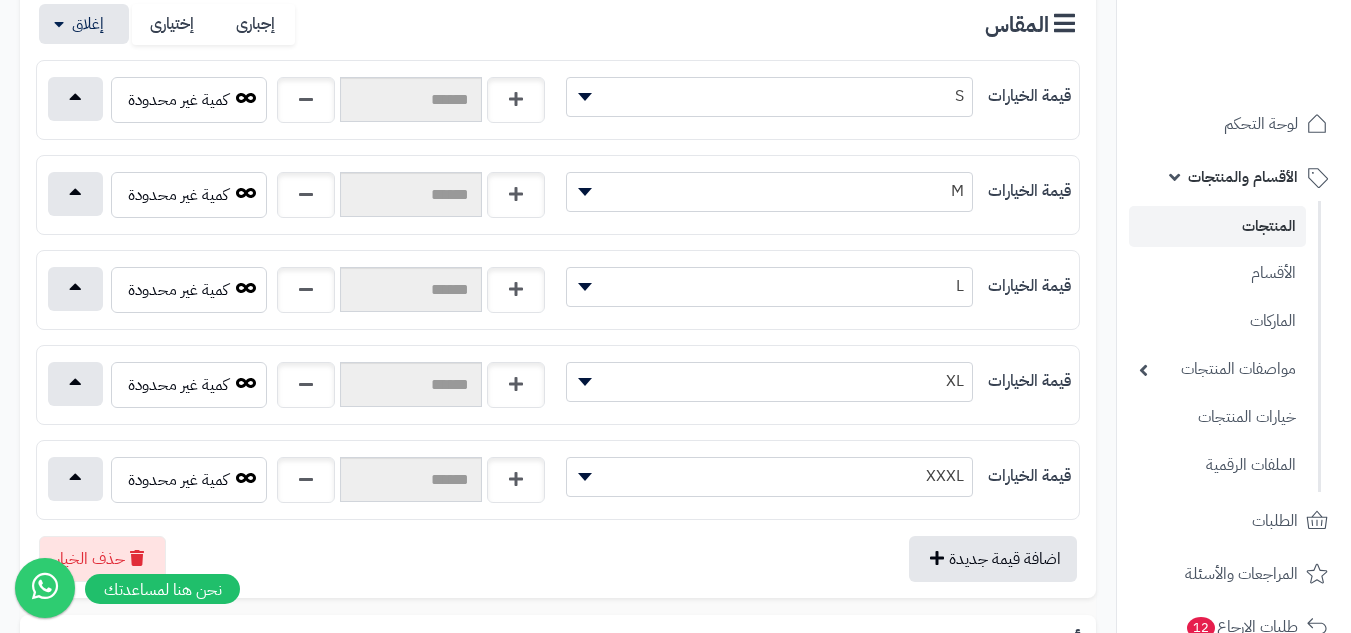 click on "XXXL" at bounding box center (769, 476) 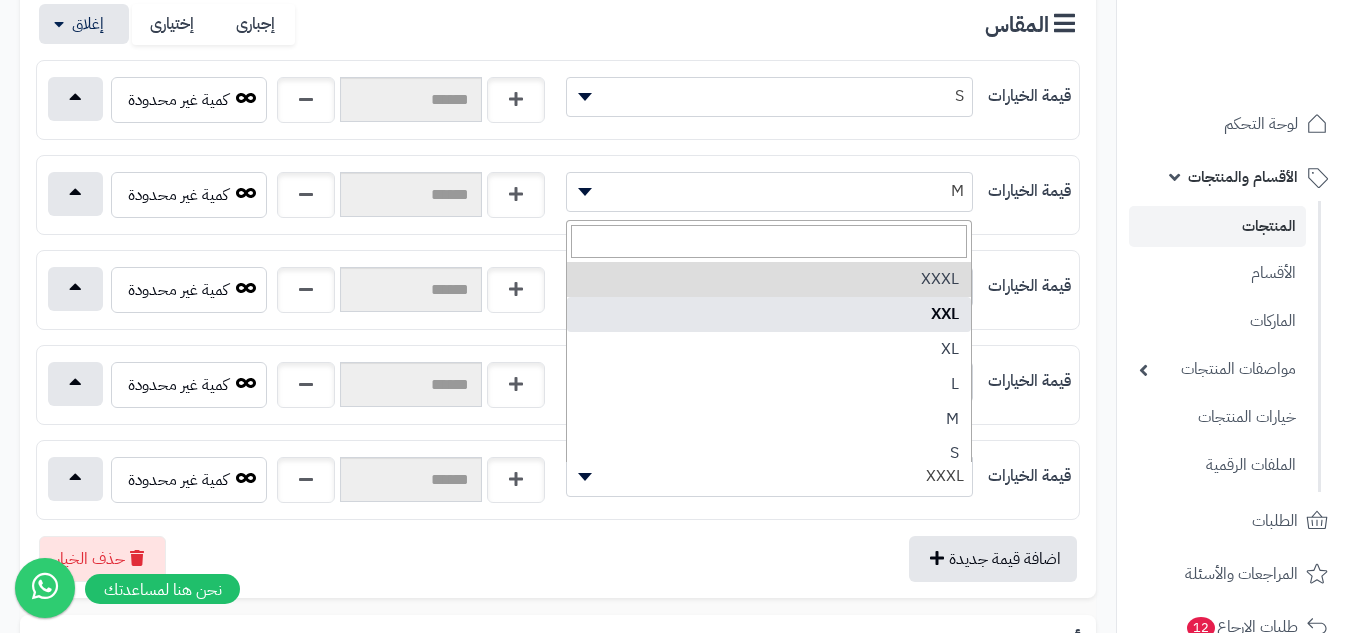 select on "***" 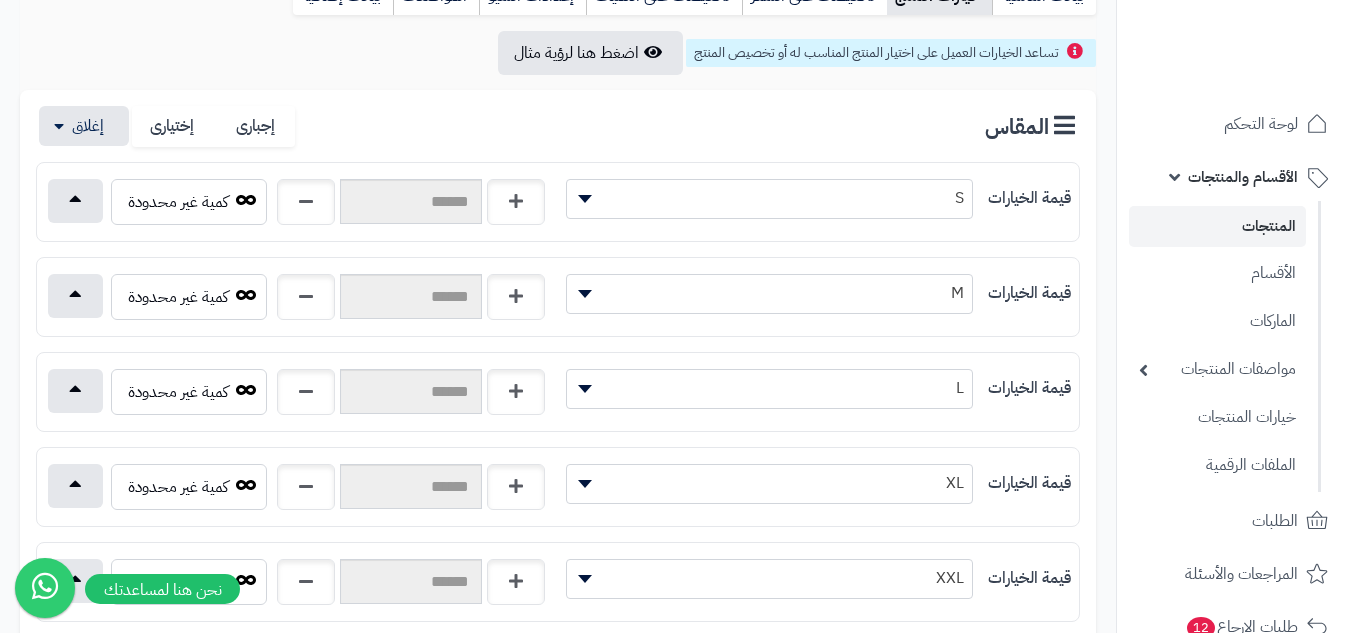 scroll, scrollTop: 156, scrollLeft: 0, axis: vertical 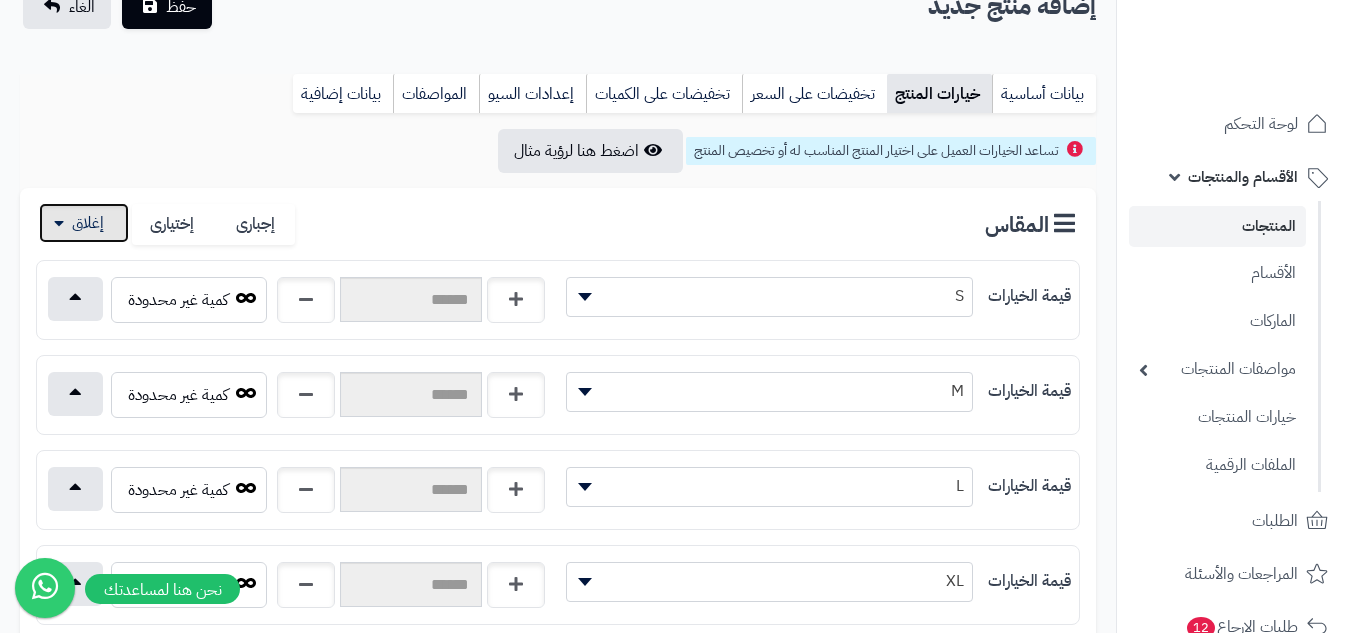 click at bounding box center [84, 223] 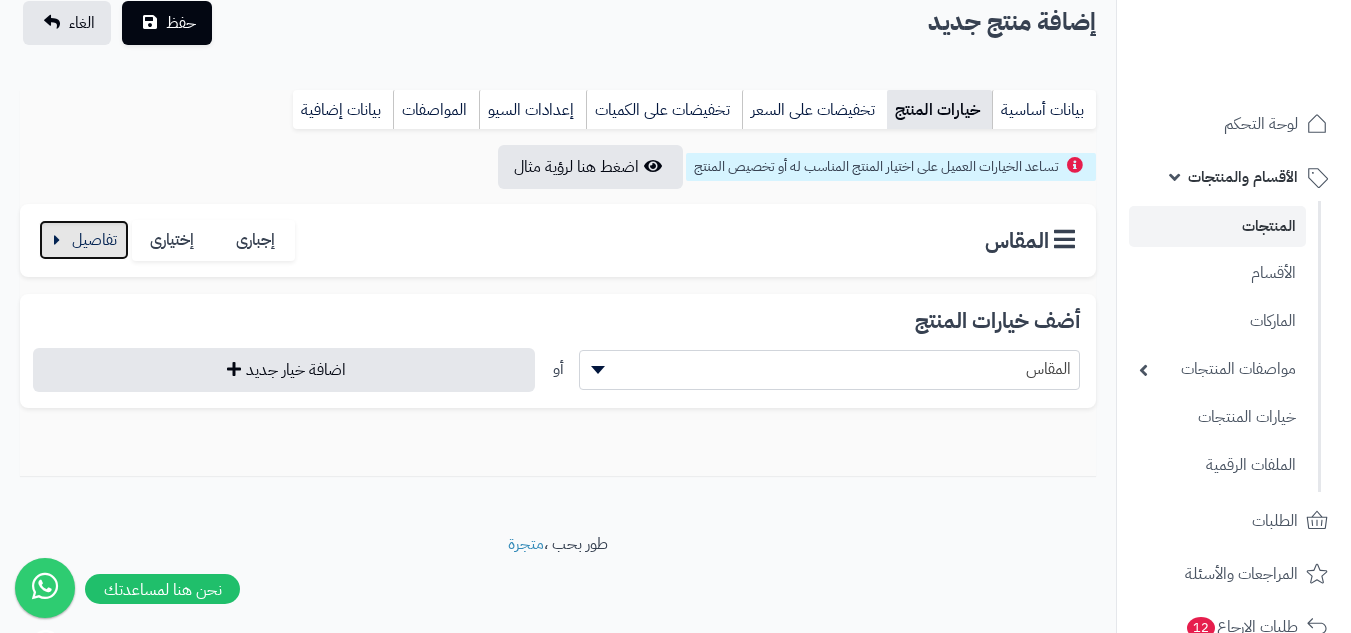 scroll, scrollTop: 146, scrollLeft: 0, axis: vertical 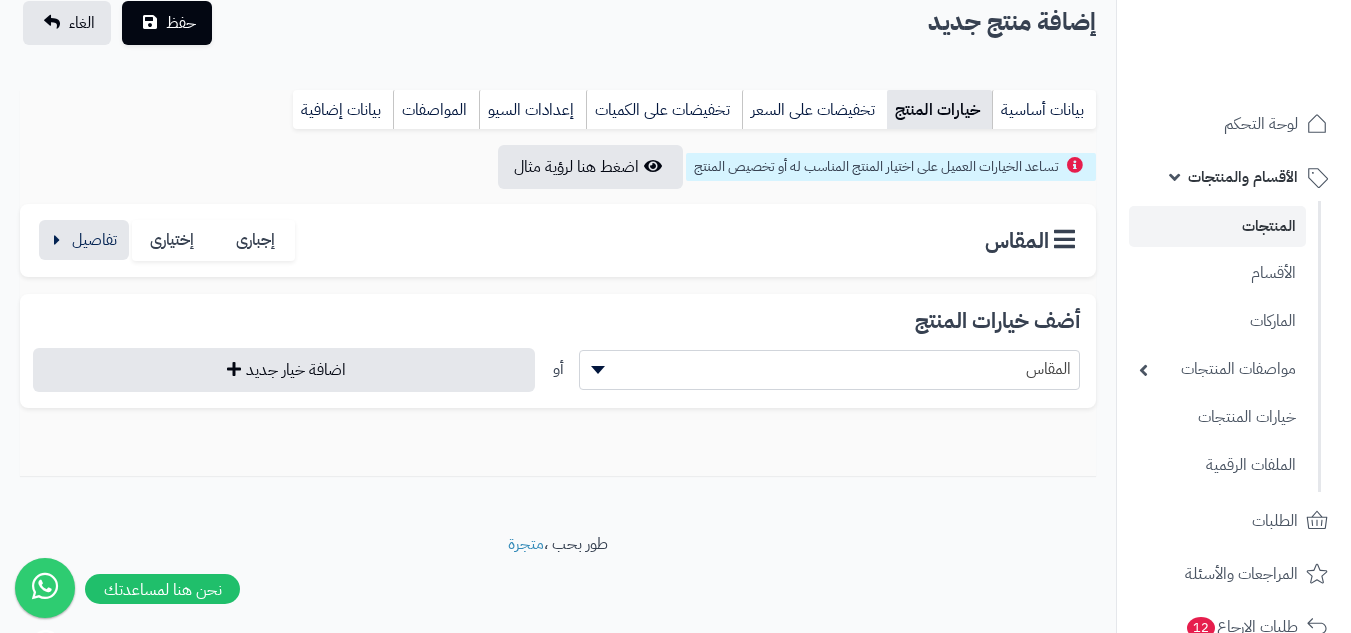 click on "المقاس" at bounding box center [830, 369] 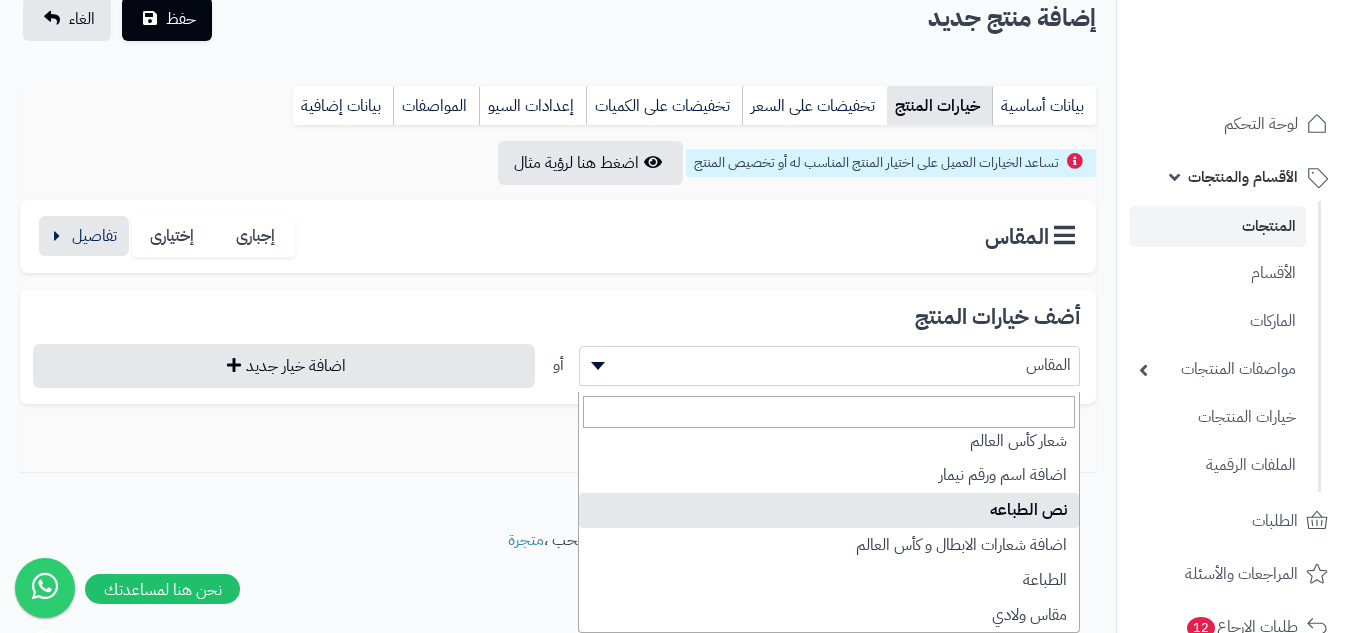 scroll, scrollTop: 283, scrollLeft: 0, axis: vertical 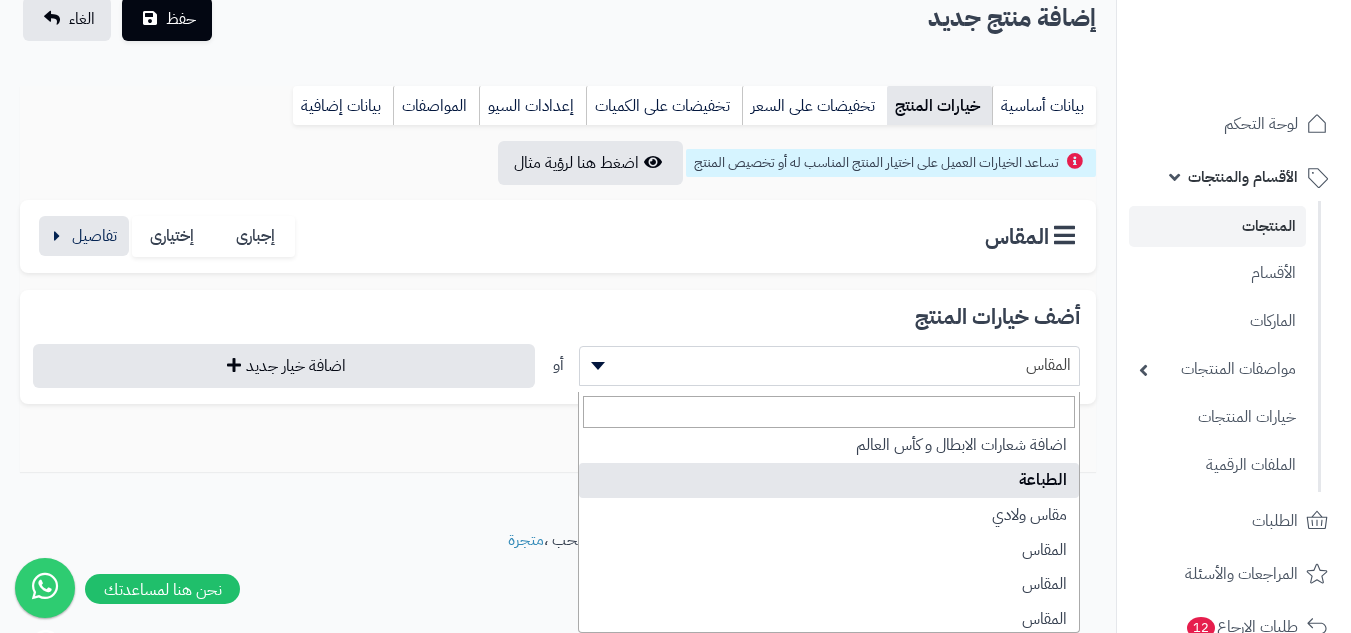 select on "**" 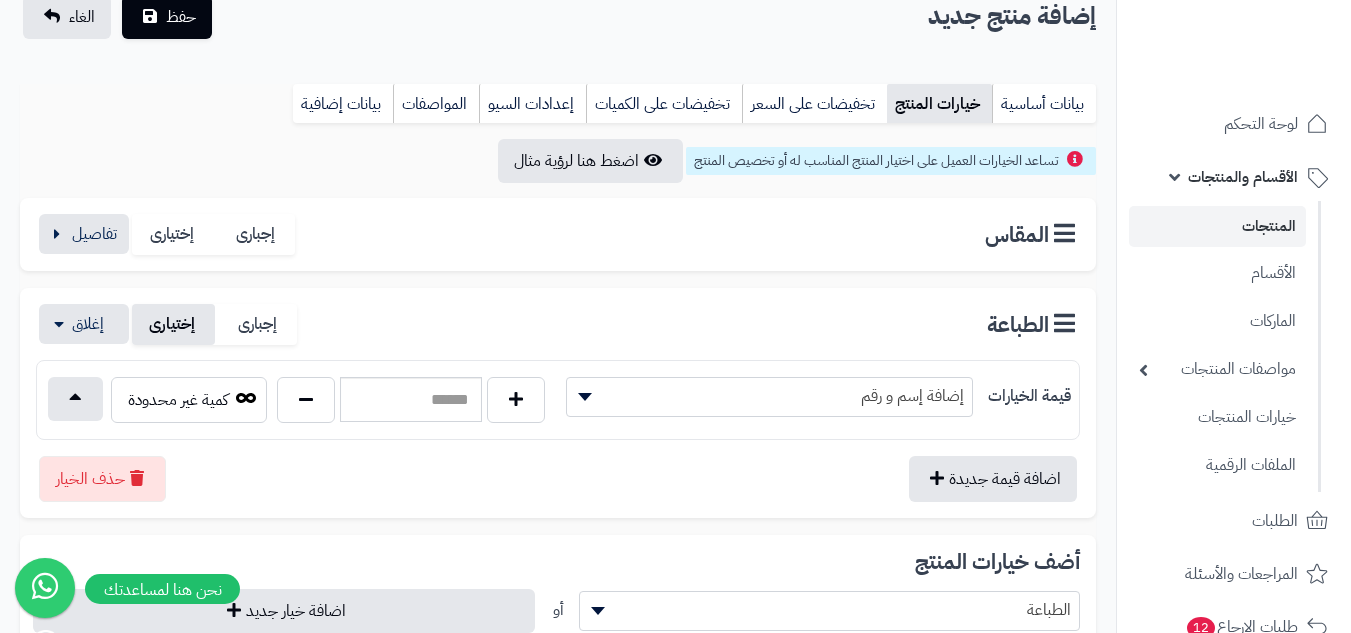 click on "إختيارى" at bounding box center [173, 324] 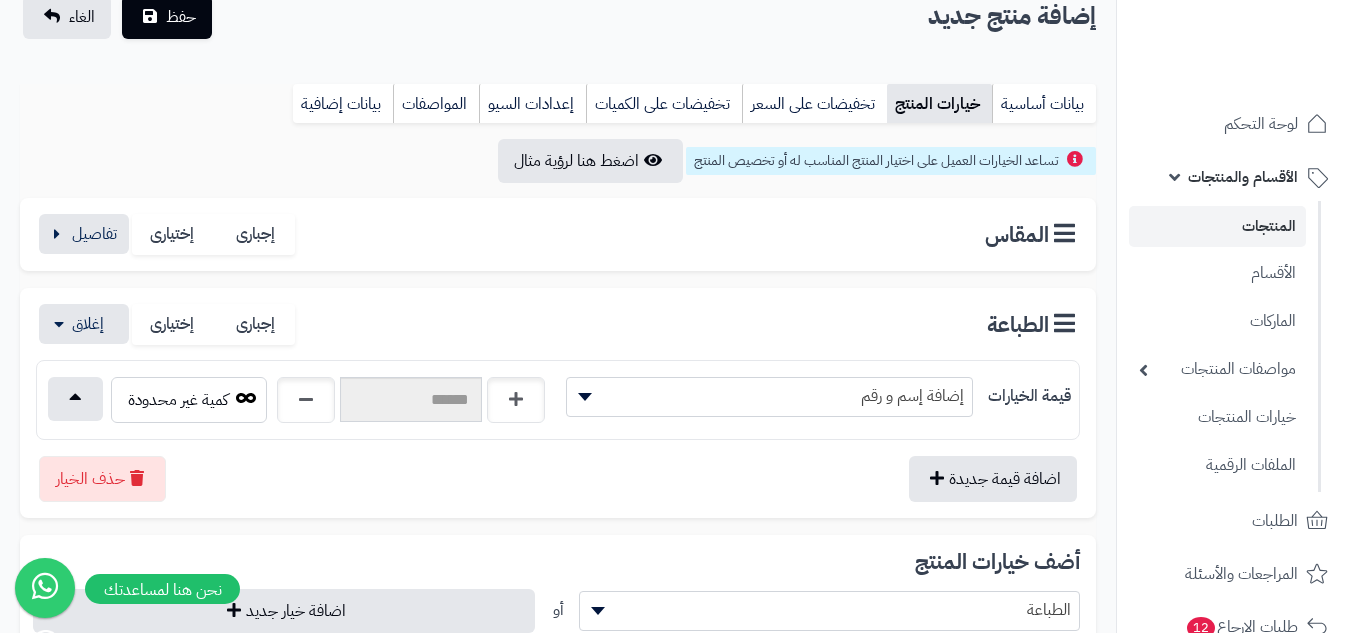 click on "إضافة إسم و رقم" at bounding box center [769, 396] 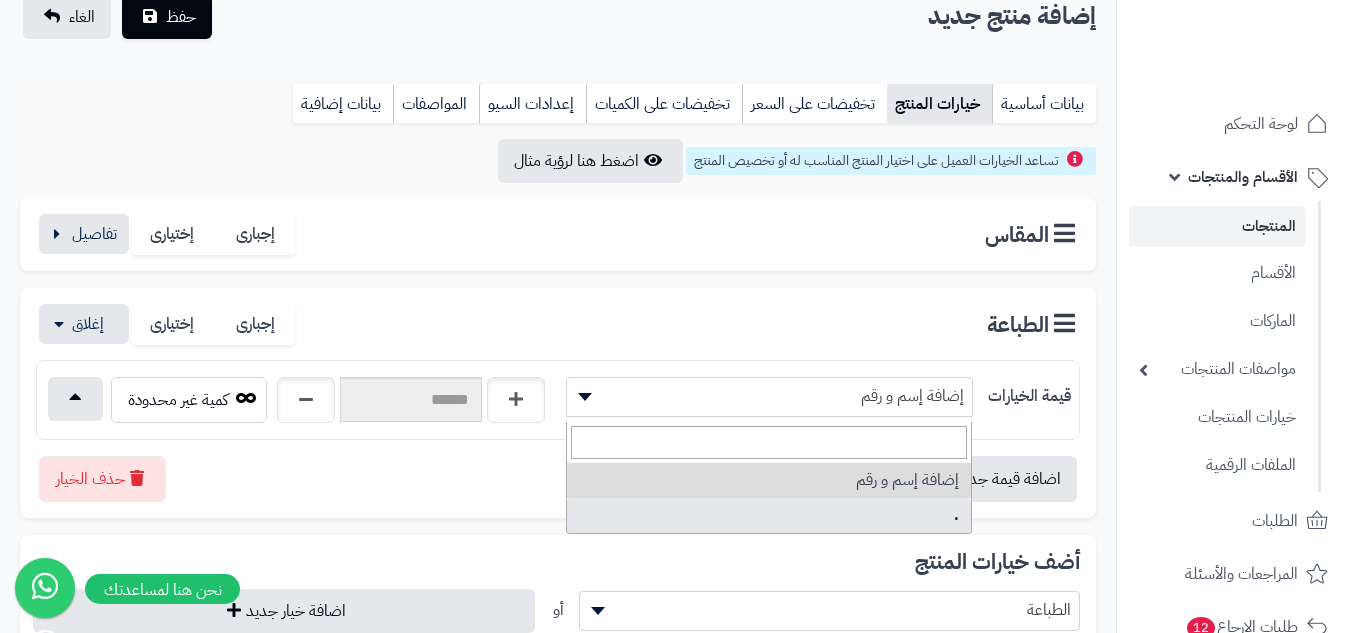 select on "***" 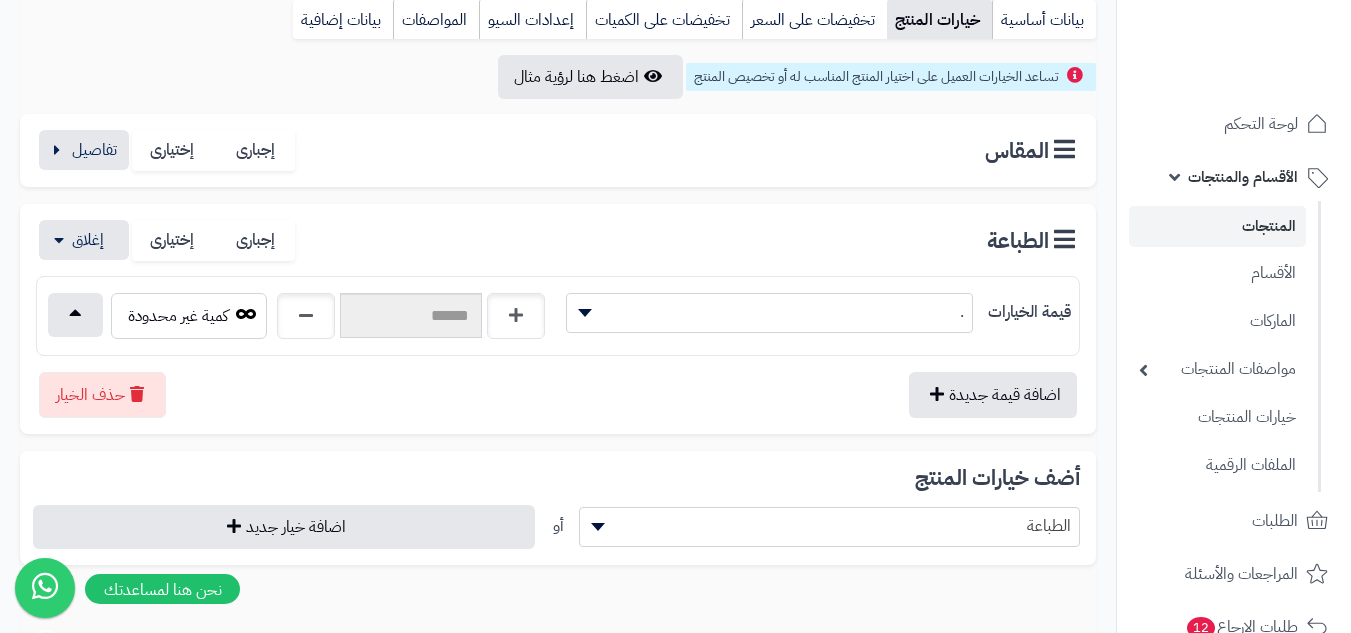 scroll, scrollTop: 346, scrollLeft: 0, axis: vertical 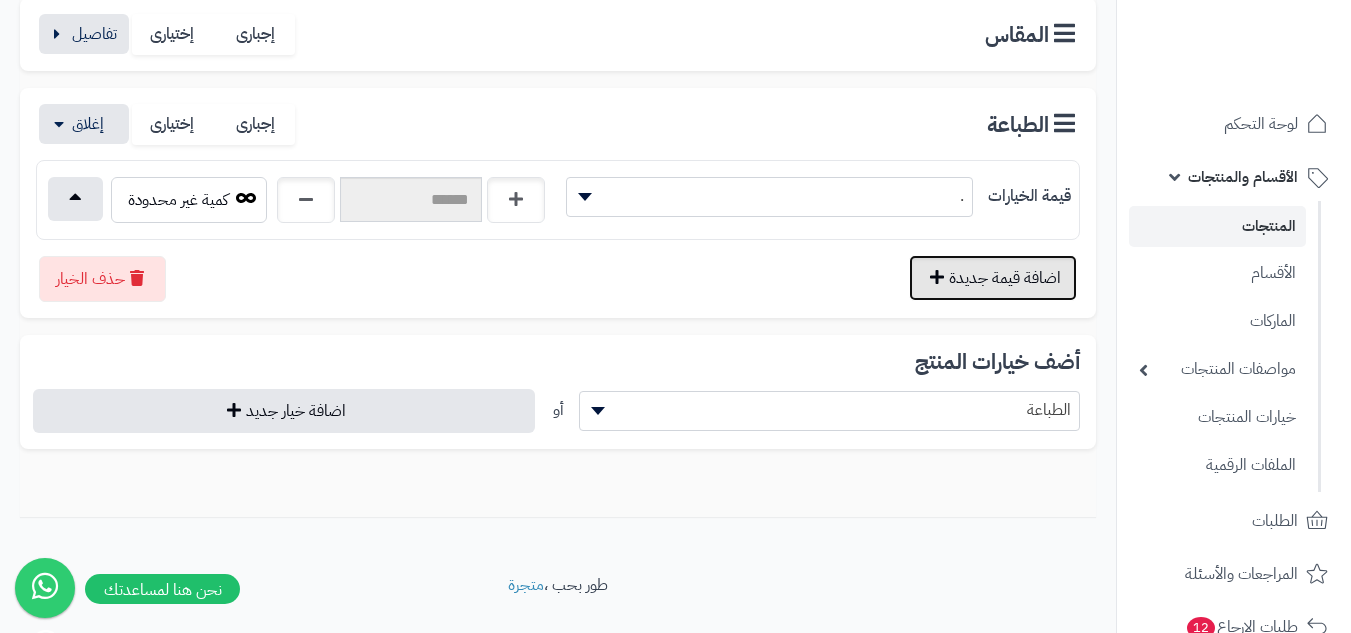 click on "اضافة قيمة جديدة" at bounding box center [993, 278] 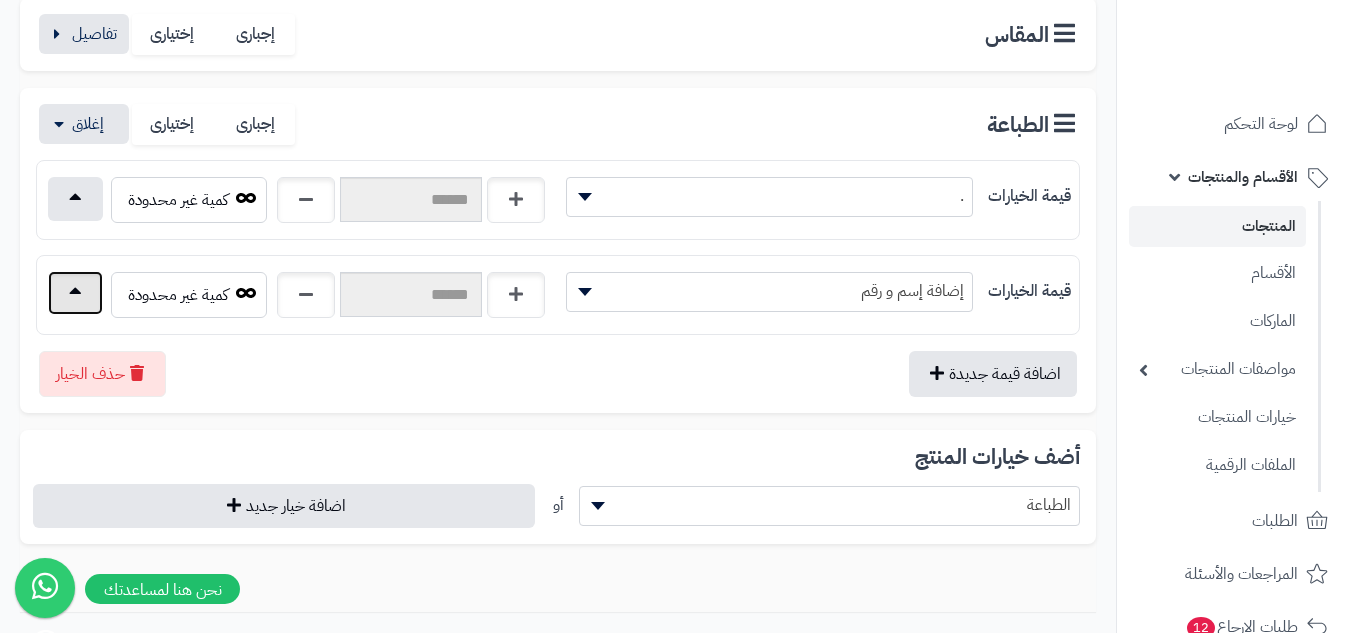 click at bounding box center (75, 293) 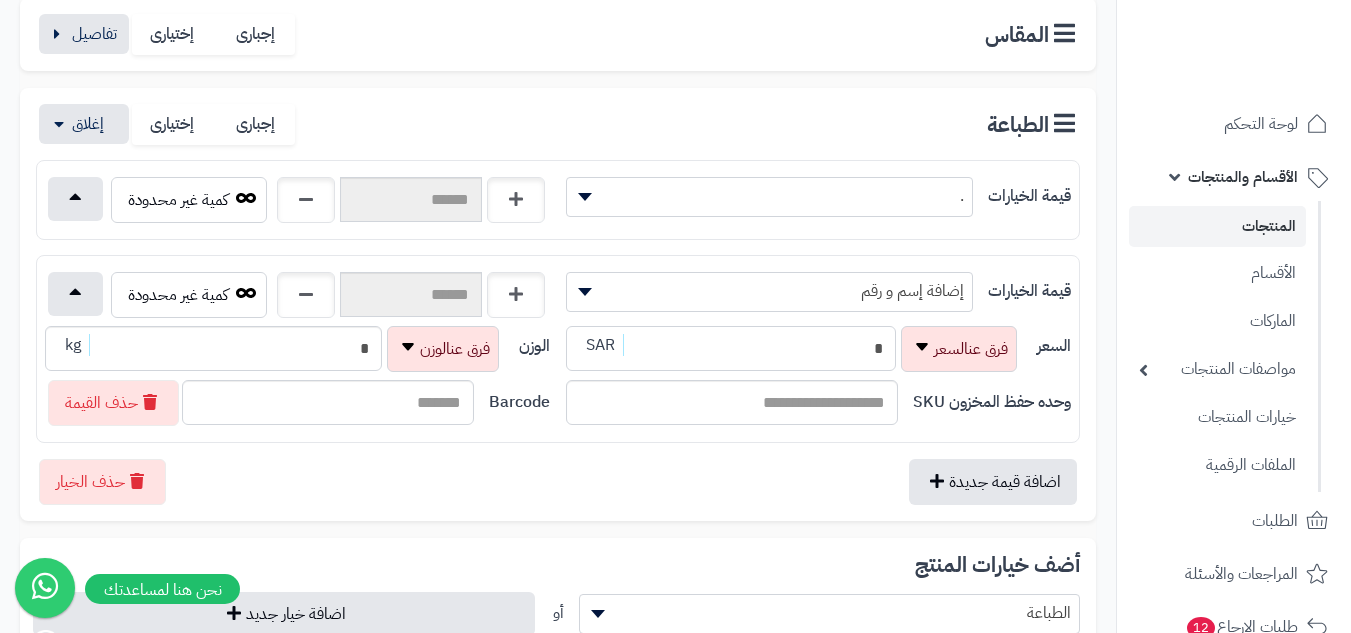 click on "*" at bounding box center [731, 348] 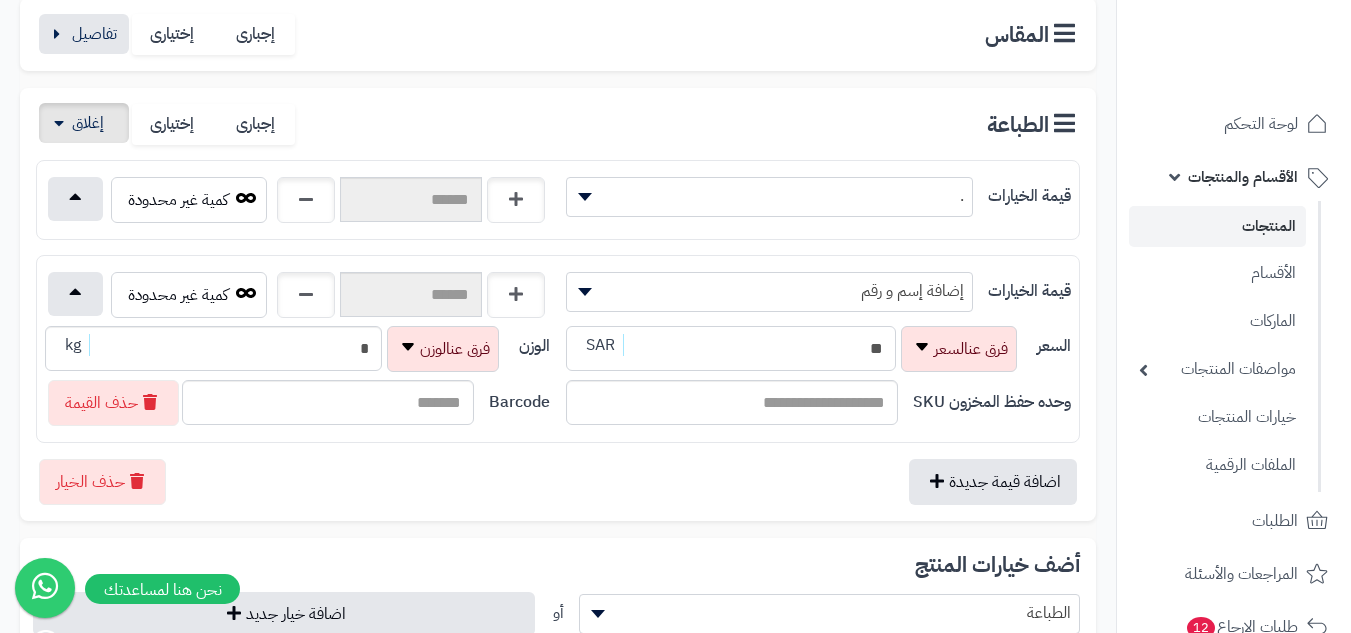 type on "**" 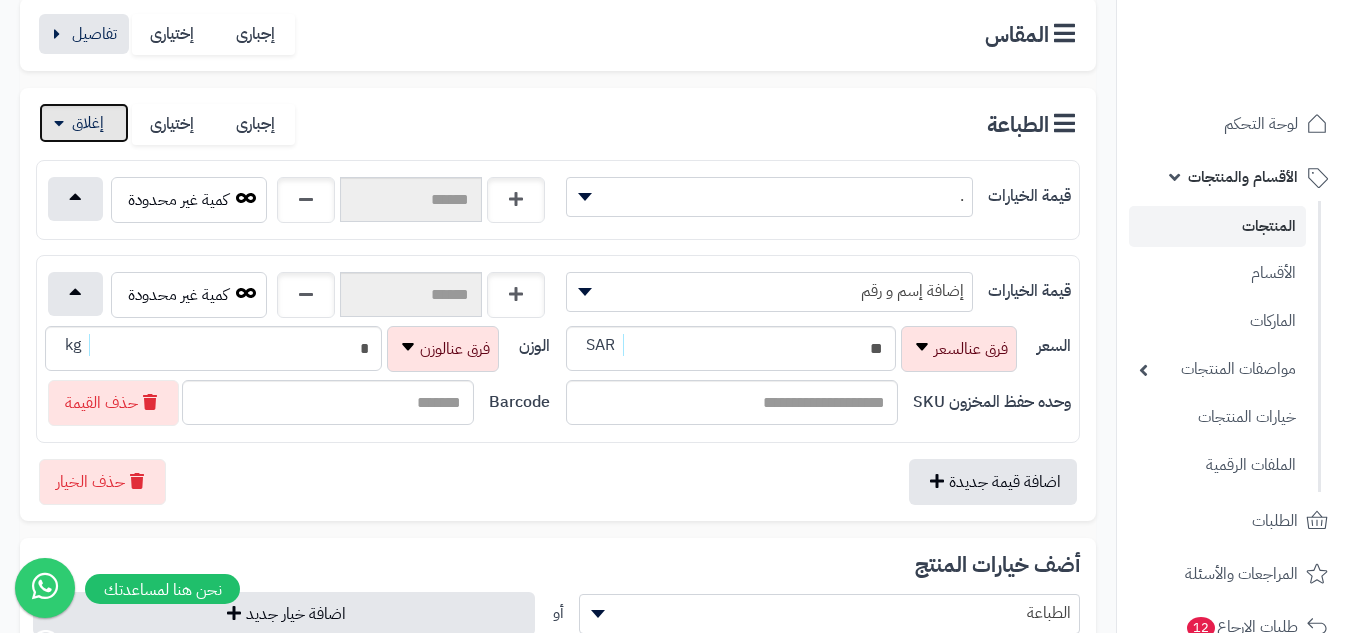 click at bounding box center [84, 123] 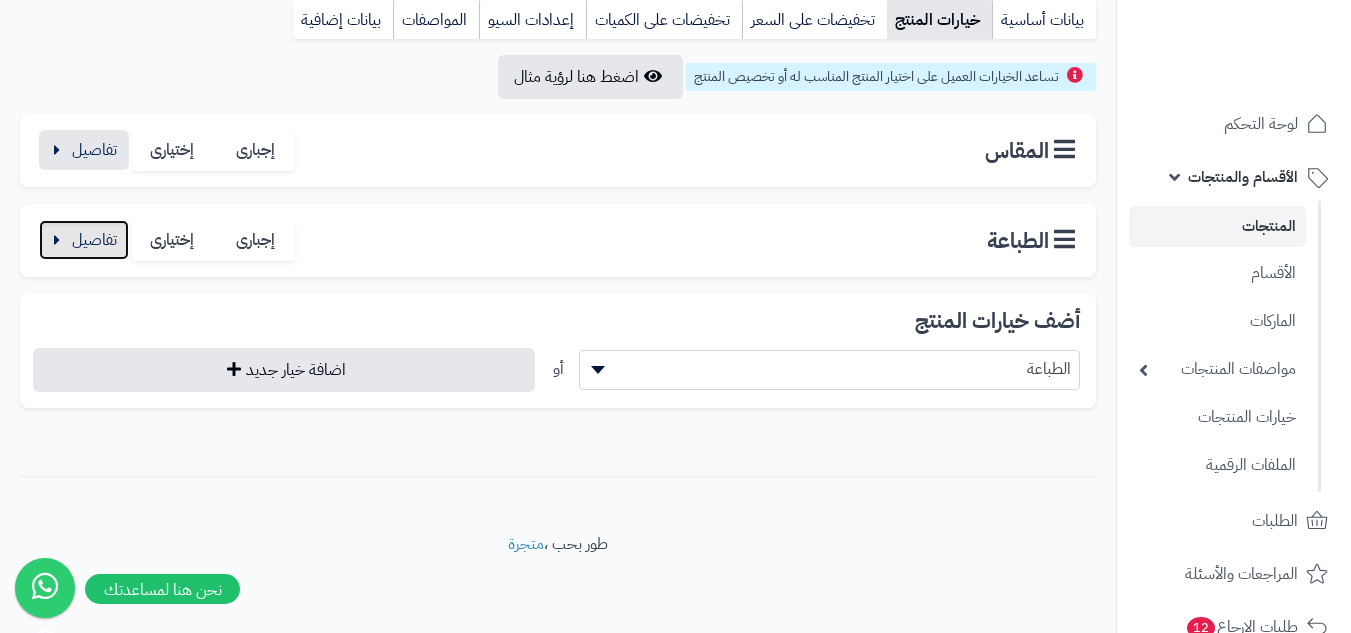 scroll, scrollTop: 236, scrollLeft: 0, axis: vertical 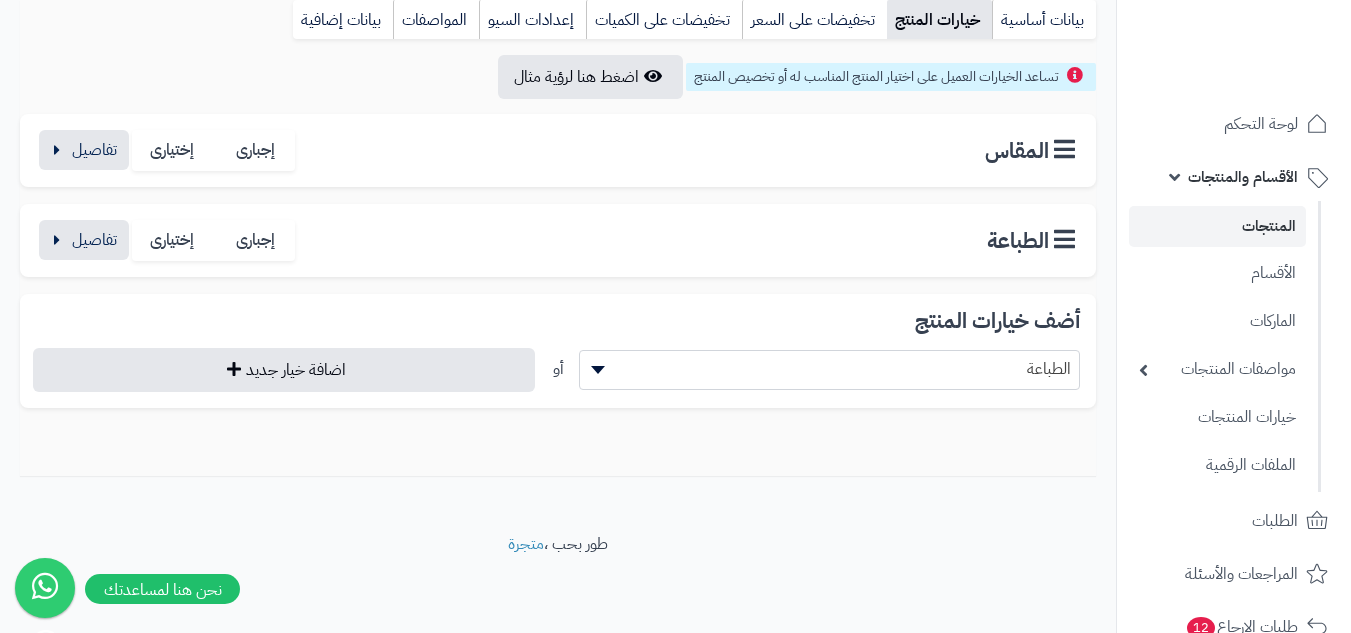 click on "الطباعة" at bounding box center [830, 369] 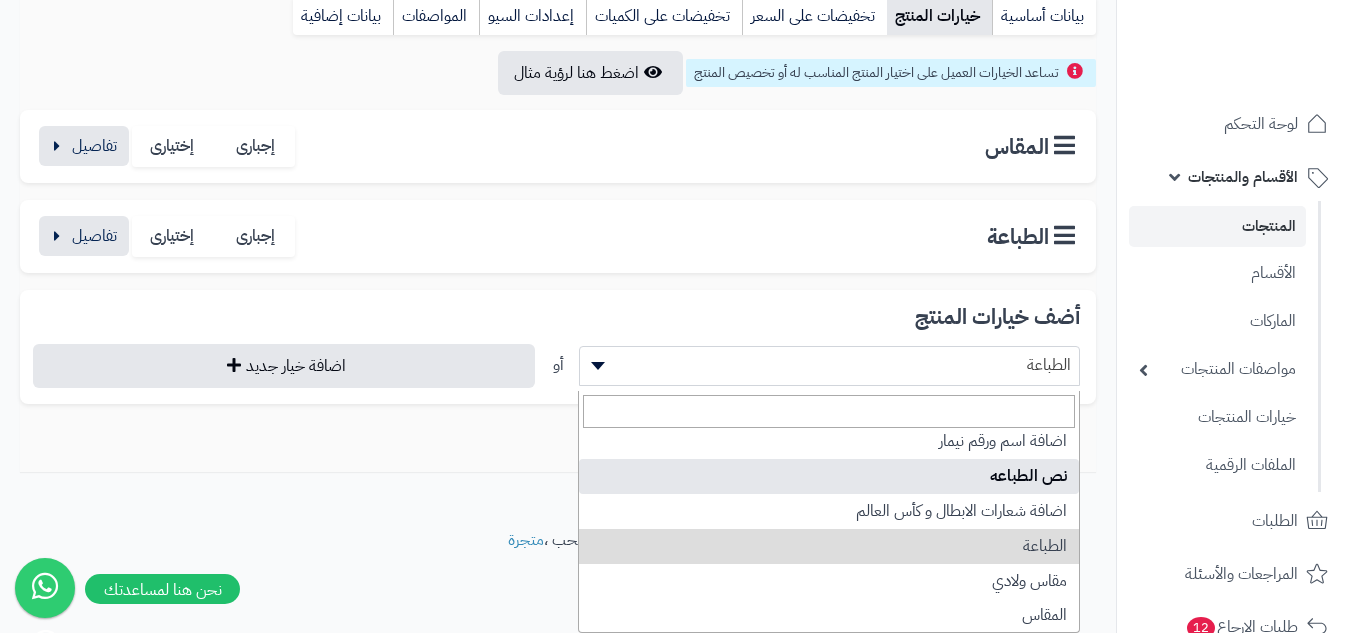 scroll, scrollTop: 183, scrollLeft: 0, axis: vertical 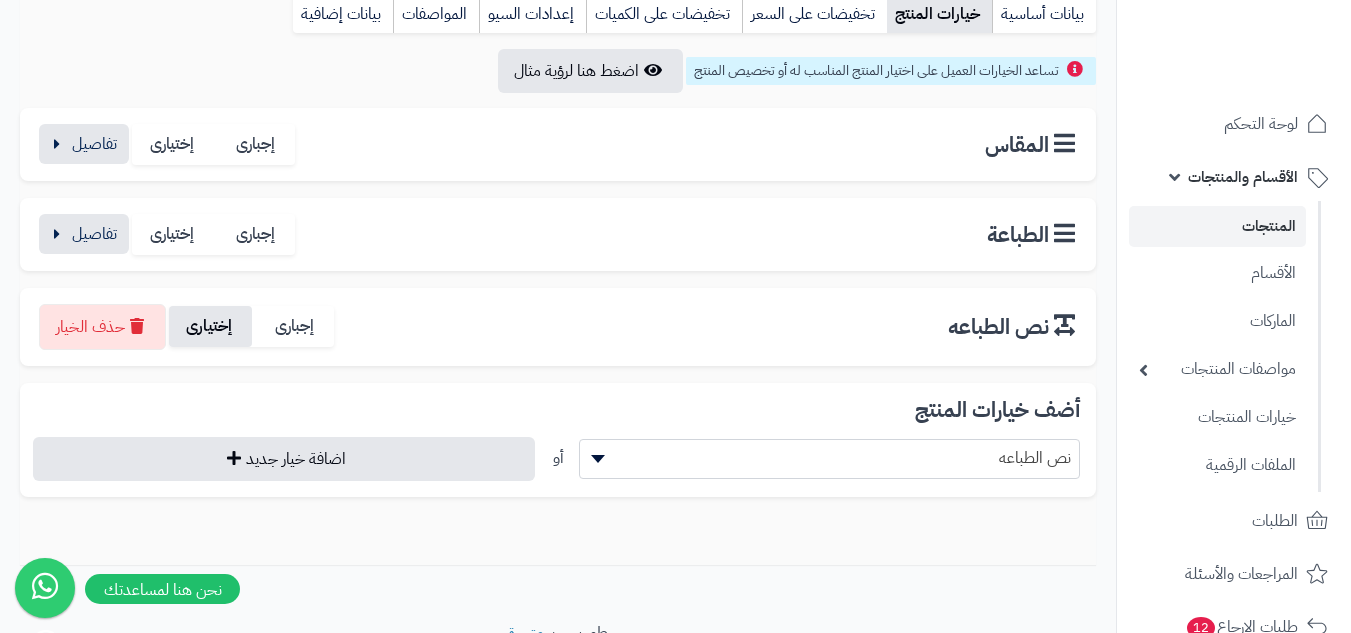 click on "إختيارى" at bounding box center (210, 326) 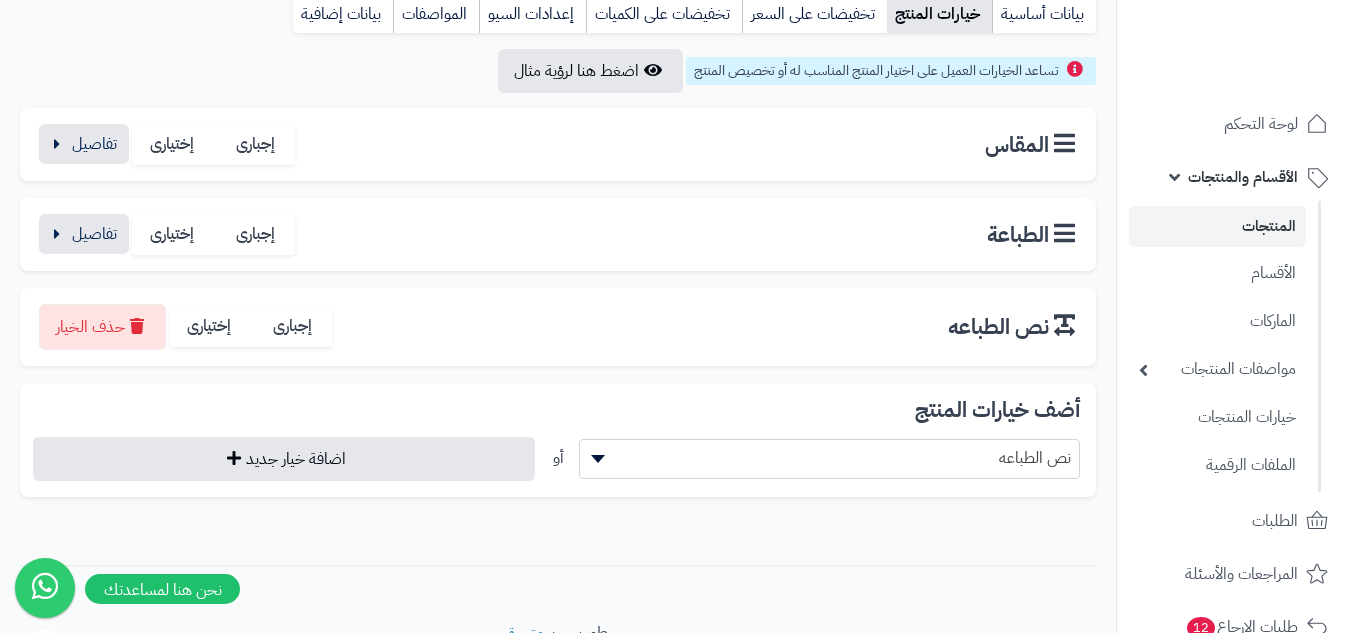 click on "نص الطباعه" at bounding box center [830, 458] 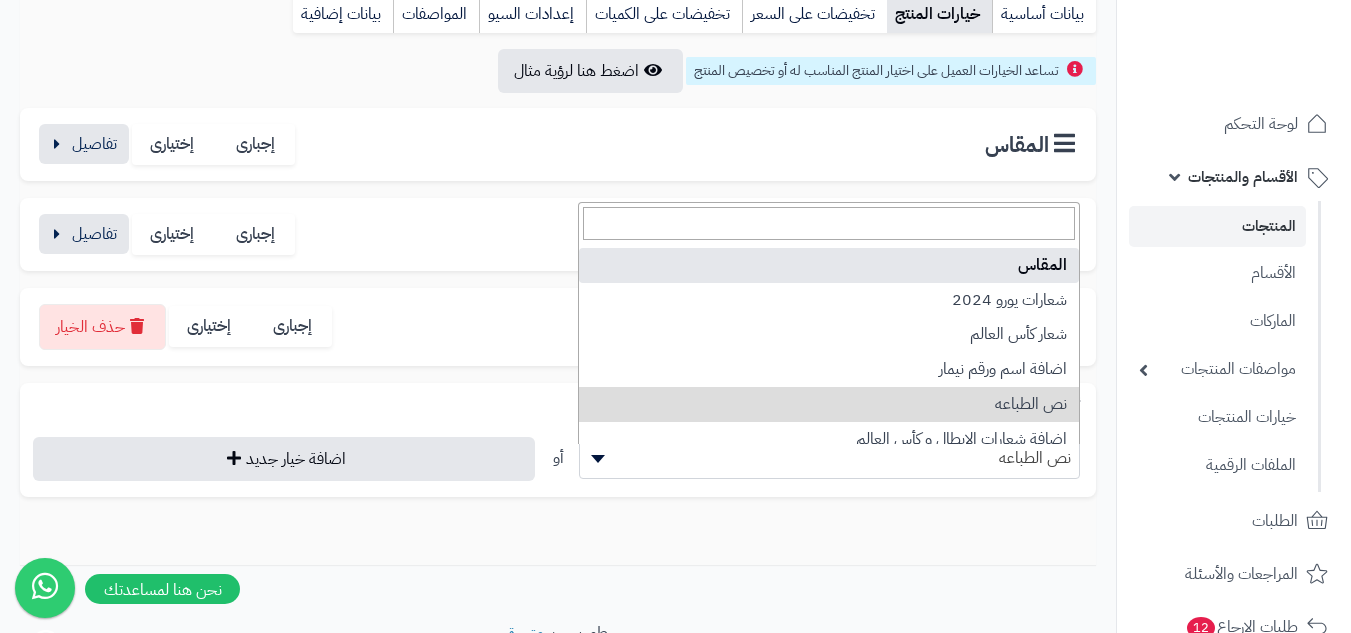 scroll, scrollTop: 200, scrollLeft: 0, axis: vertical 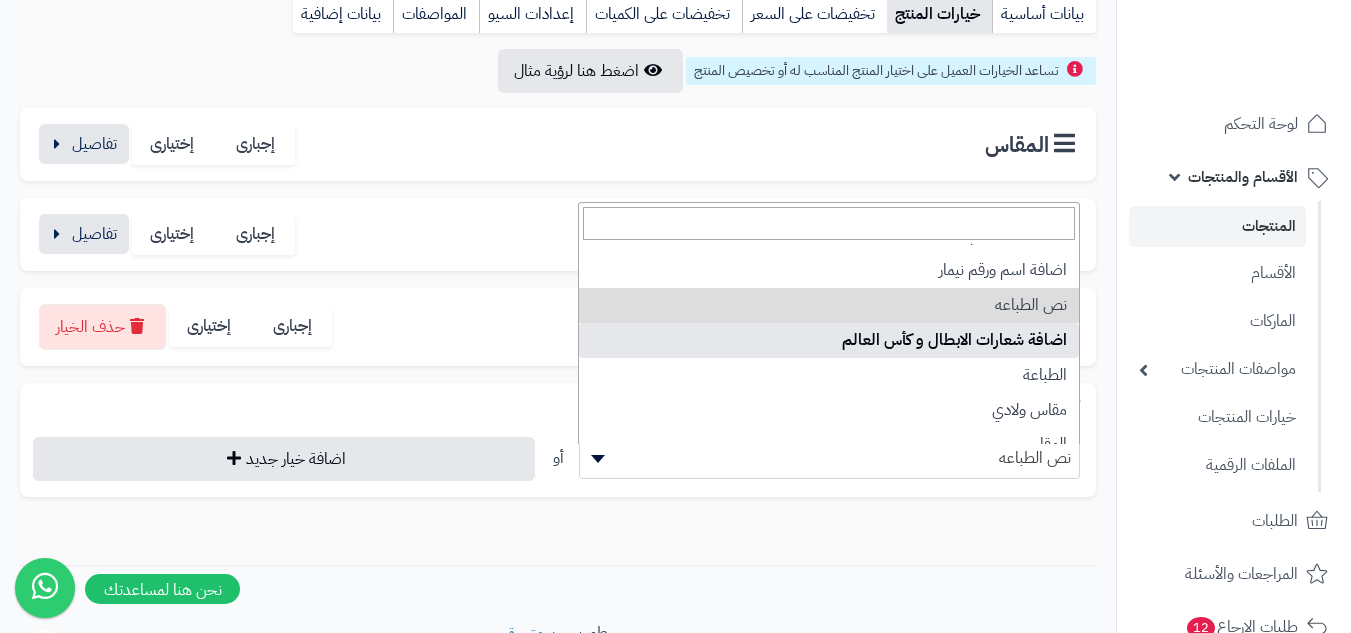 select on "**" 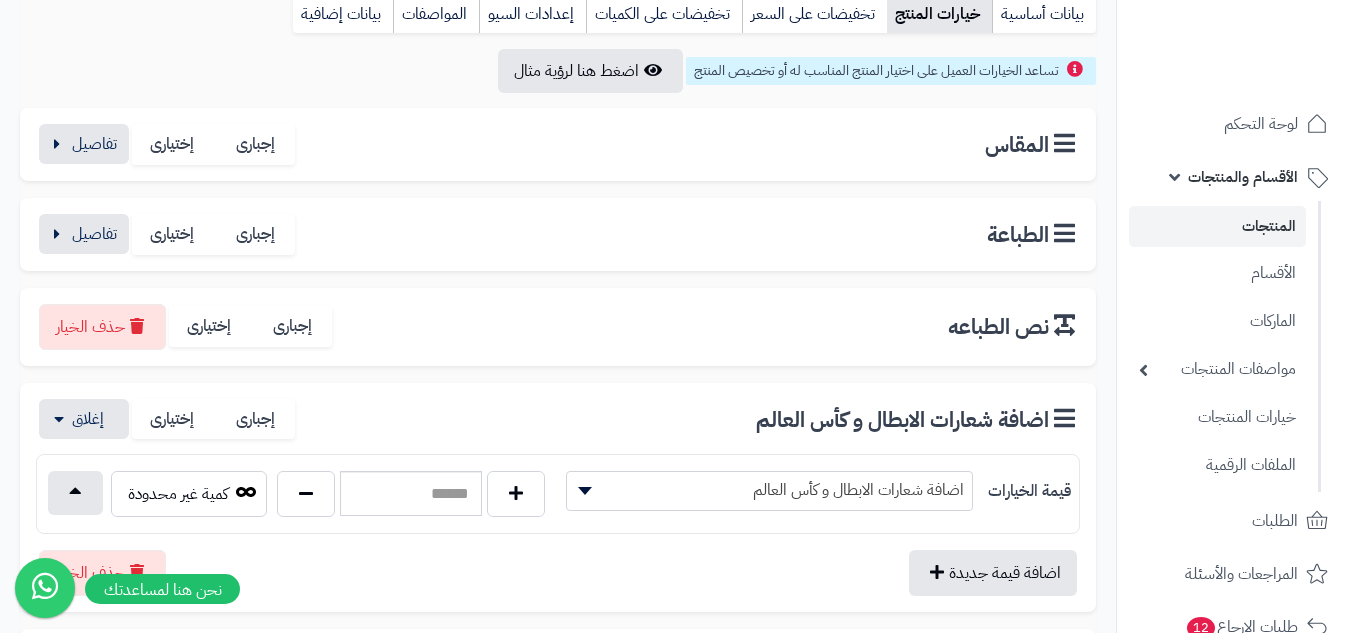 scroll, scrollTop: 436, scrollLeft: 0, axis: vertical 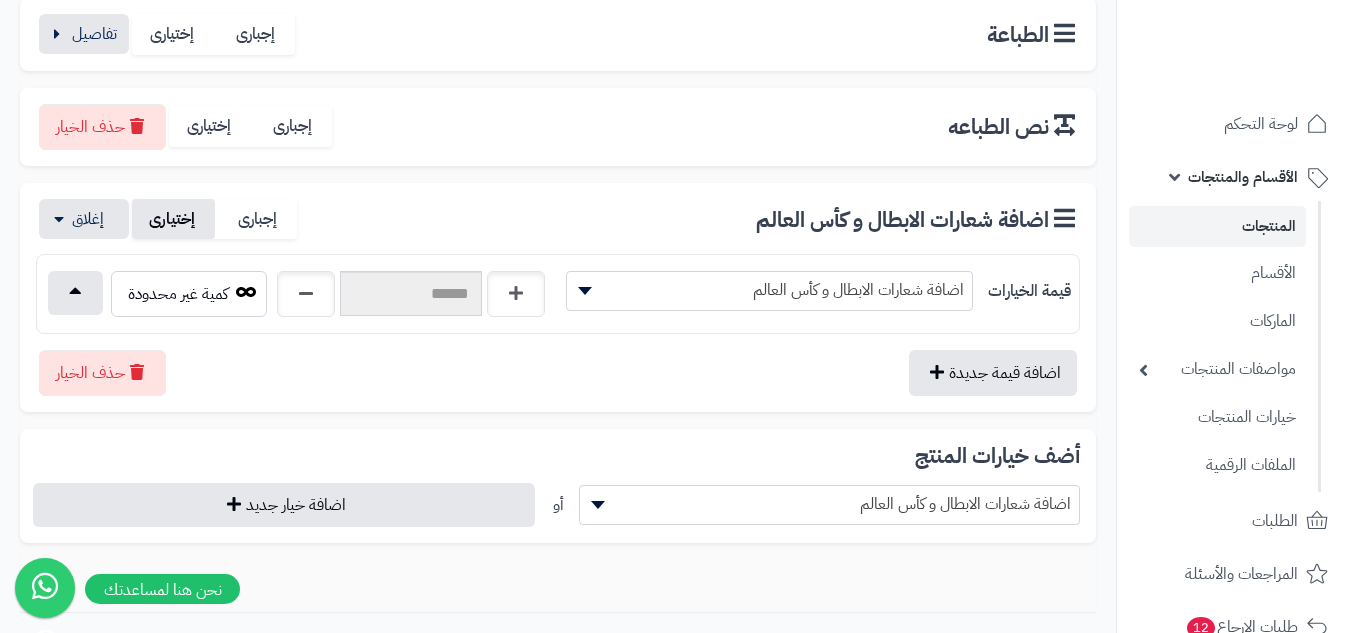 click on "إختيارى" at bounding box center [173, 219] 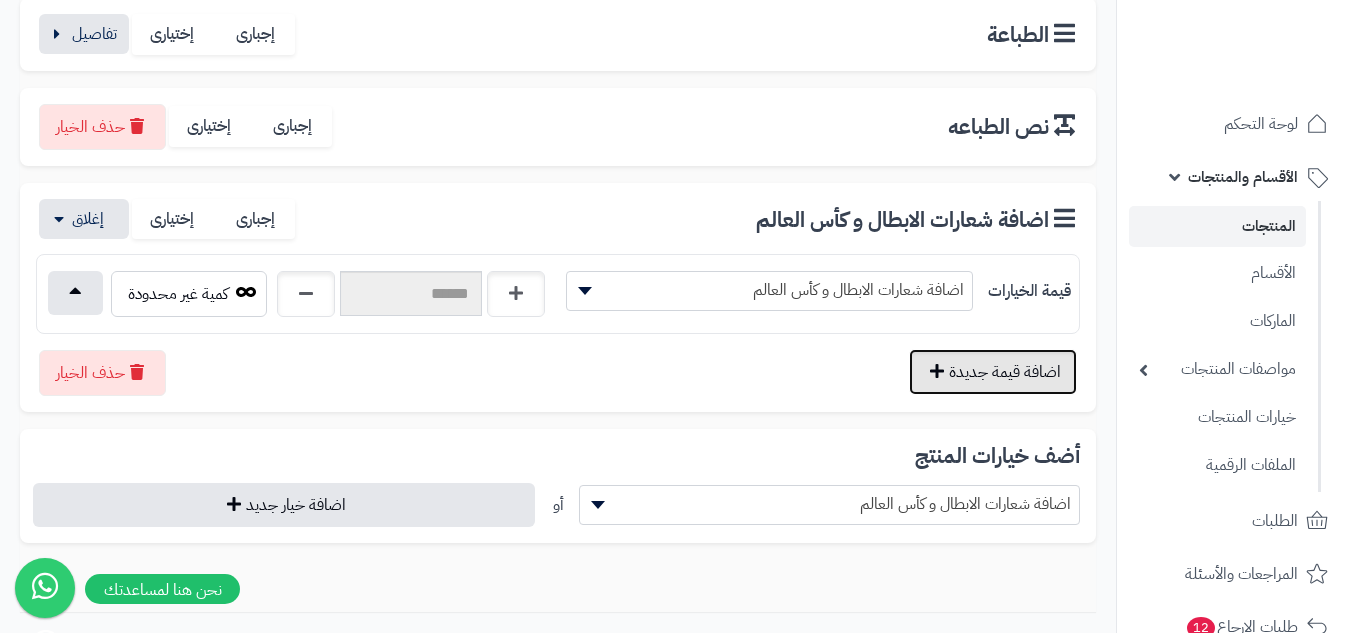 click on "اضافة قيمة جديدة" at bounding box center (993, 372) 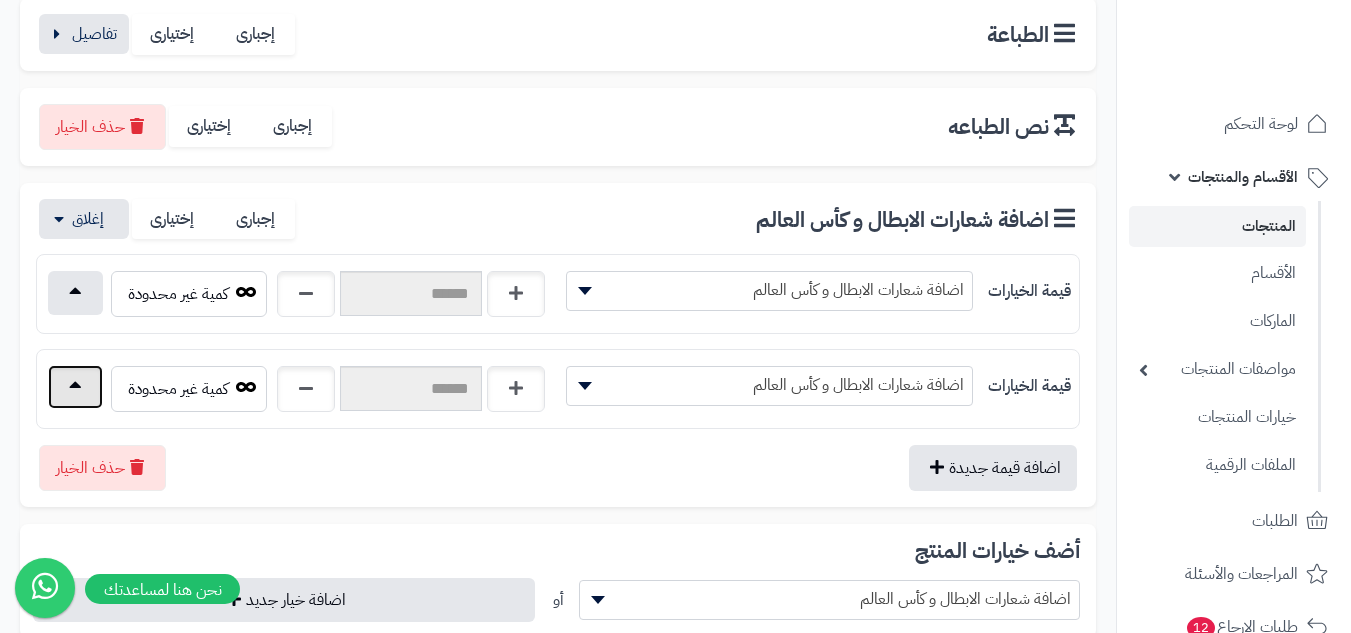 click at bounding box center (75, 387) 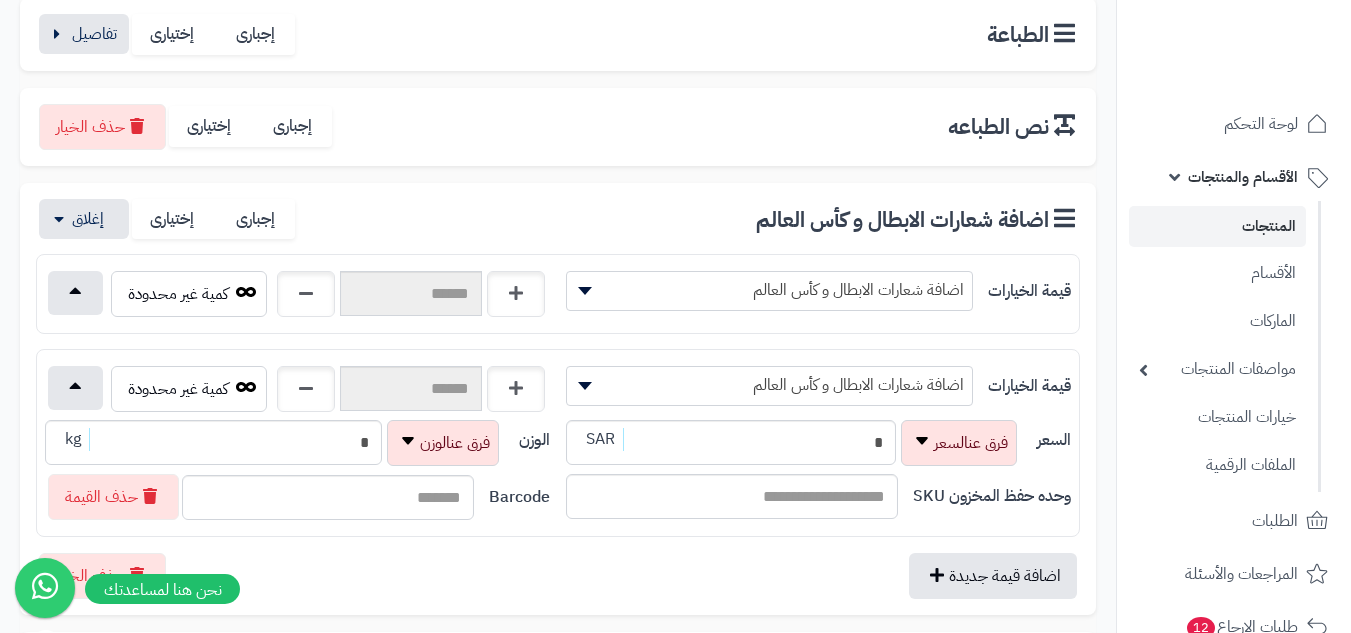 click on "اضافة شعارات الابطال و كأس العالم" at bounding box center [769, 290] 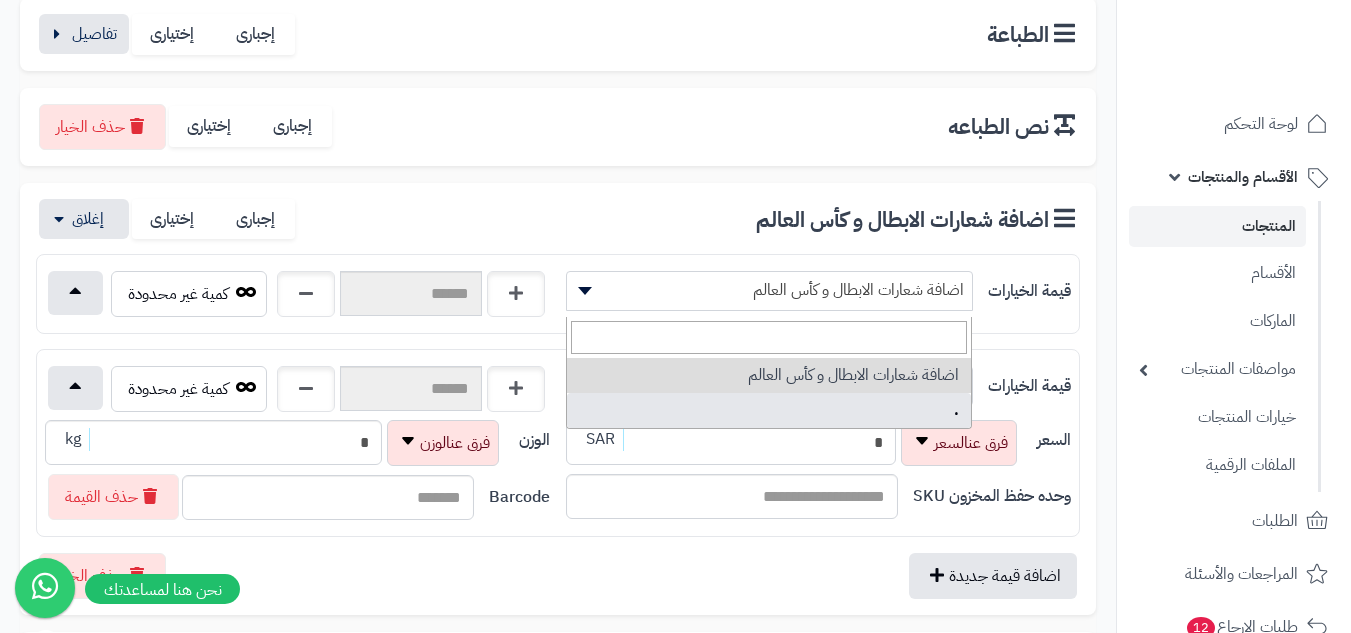 select on "***" 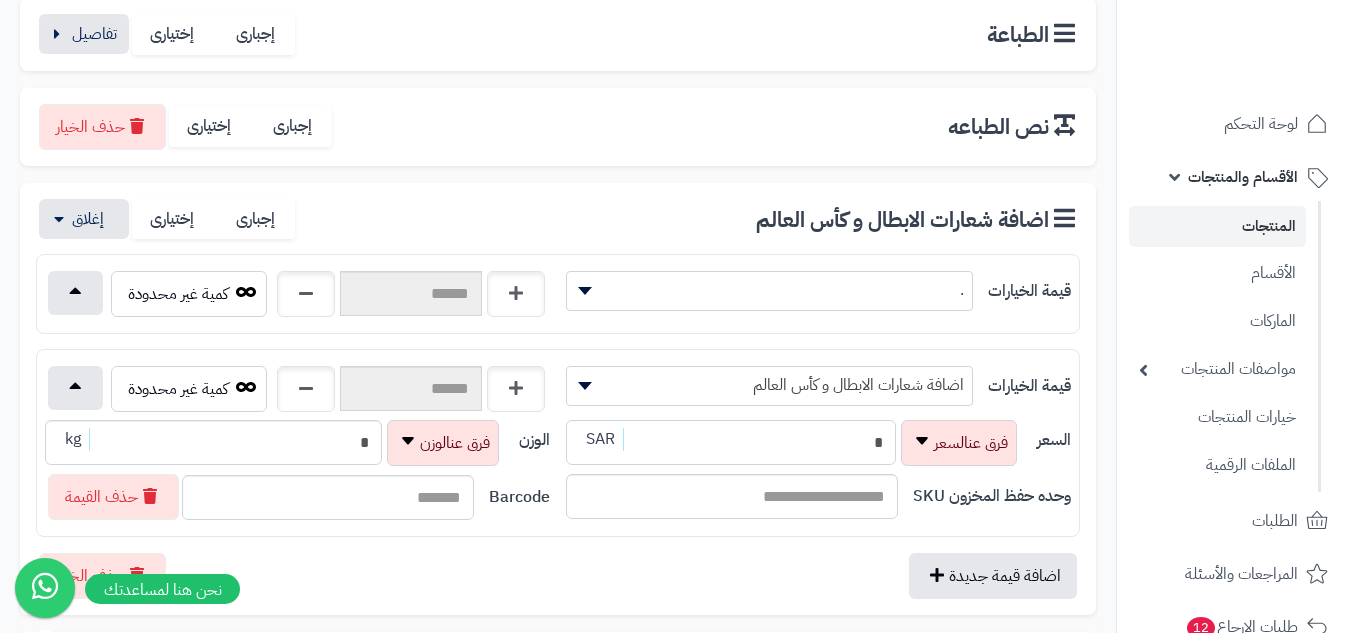 click on "*" at bounding box center (731, 442) 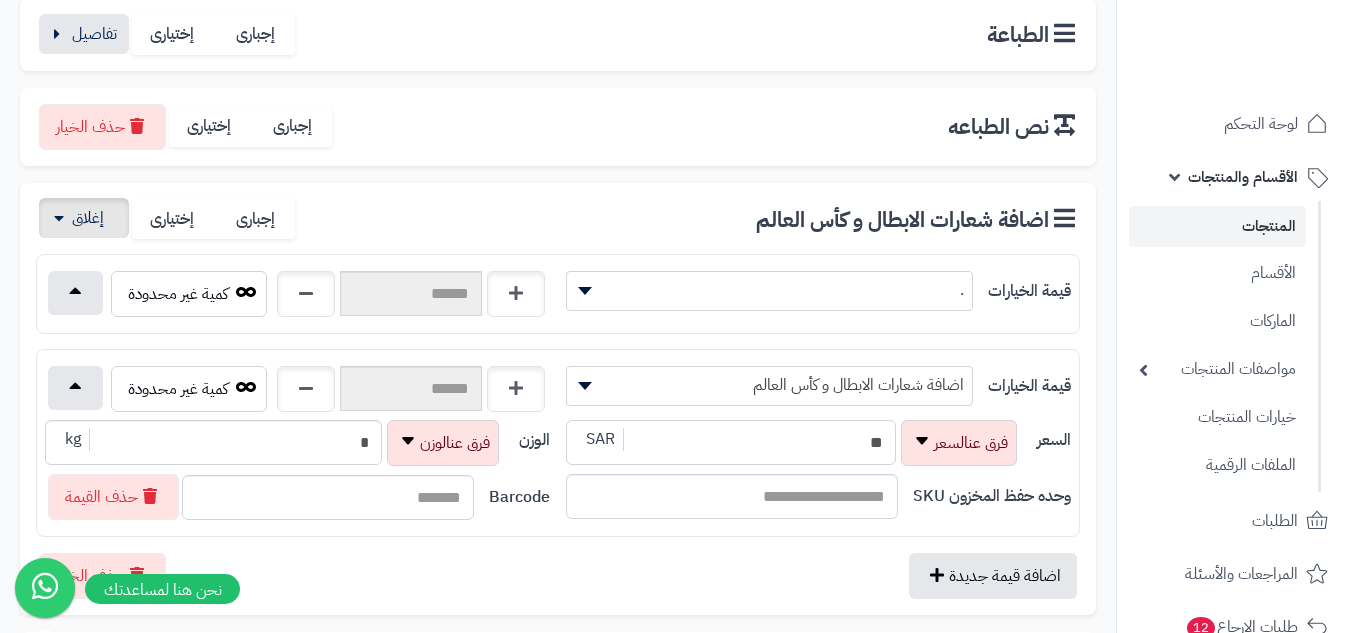 type on "**" 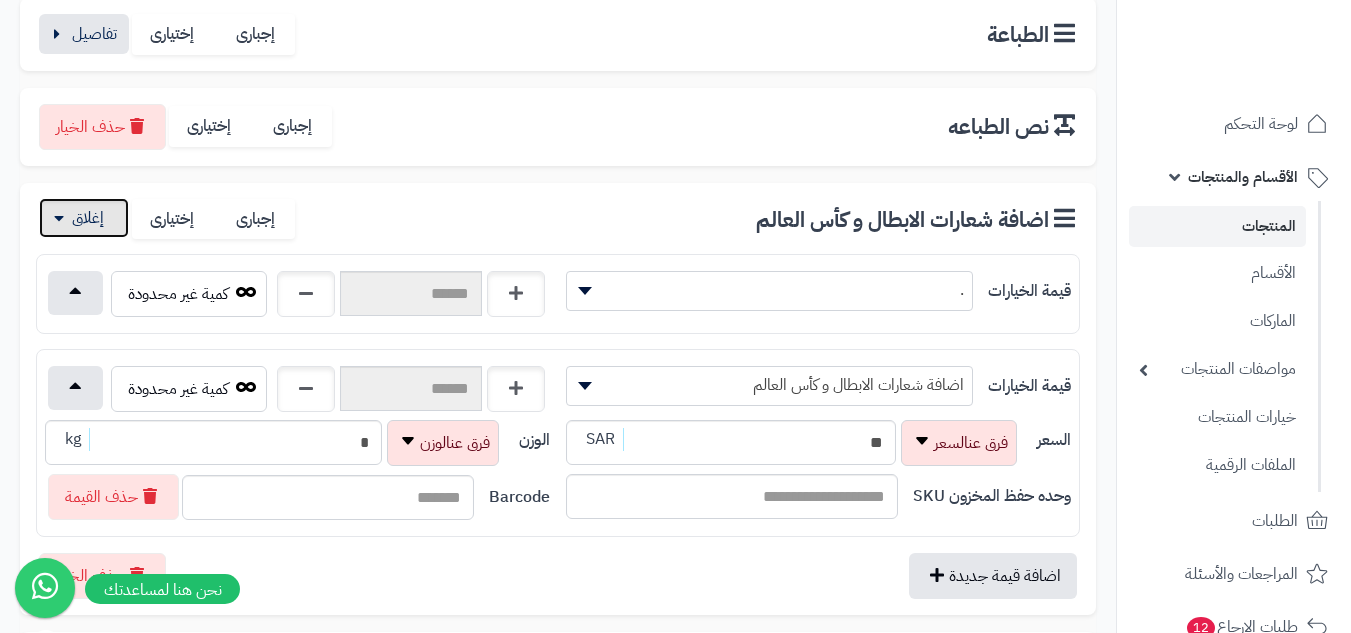 click at bounding box center [84, 218] 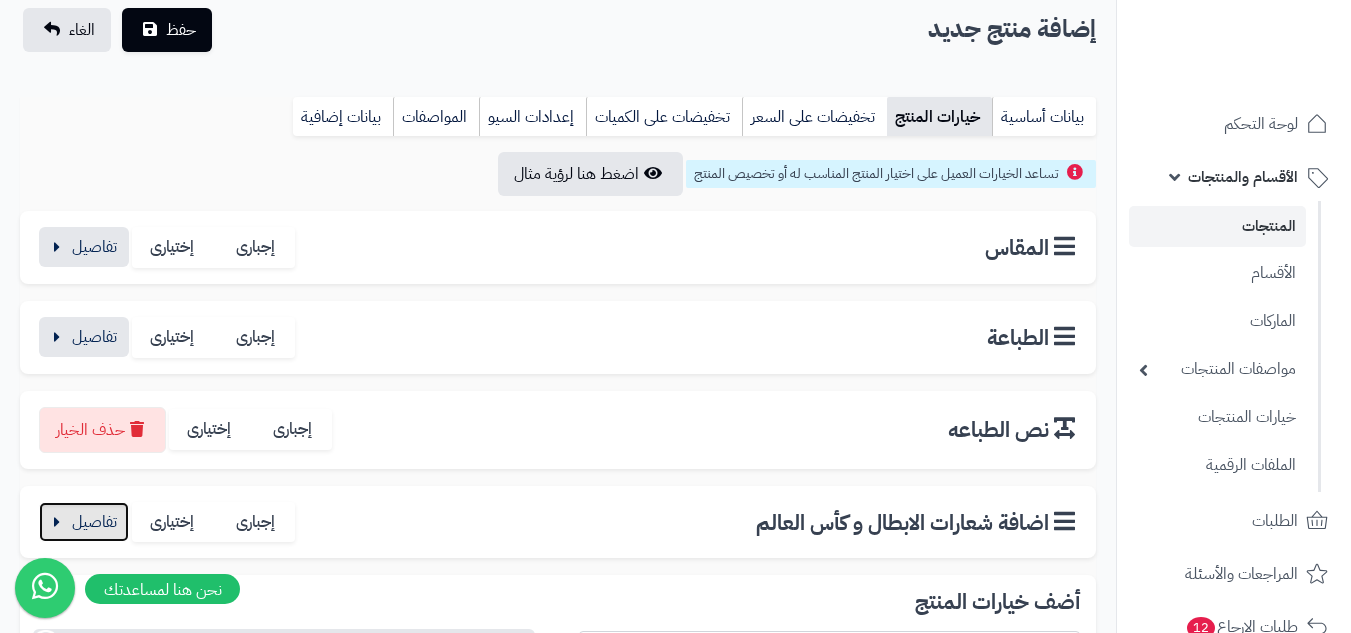 scroll, scrollTop: 121, scrollLeft: 0, axis: vertical 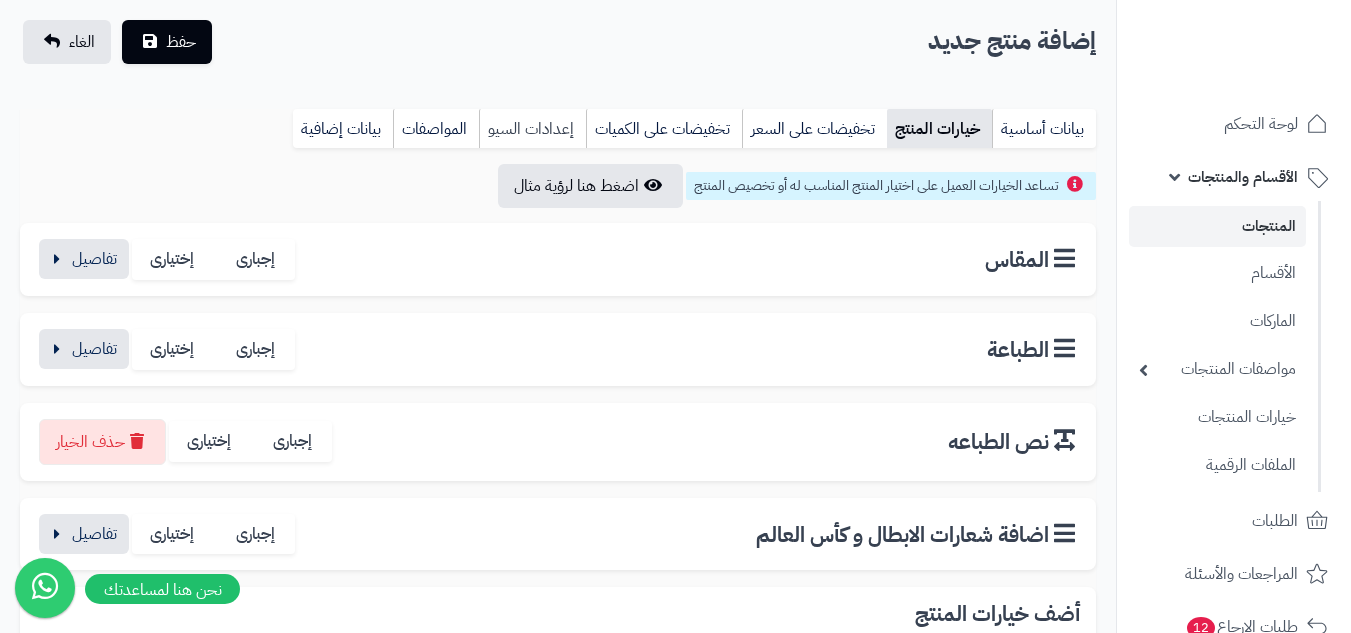 click on "إعدادات السيو" at bounding box center (532, 129) 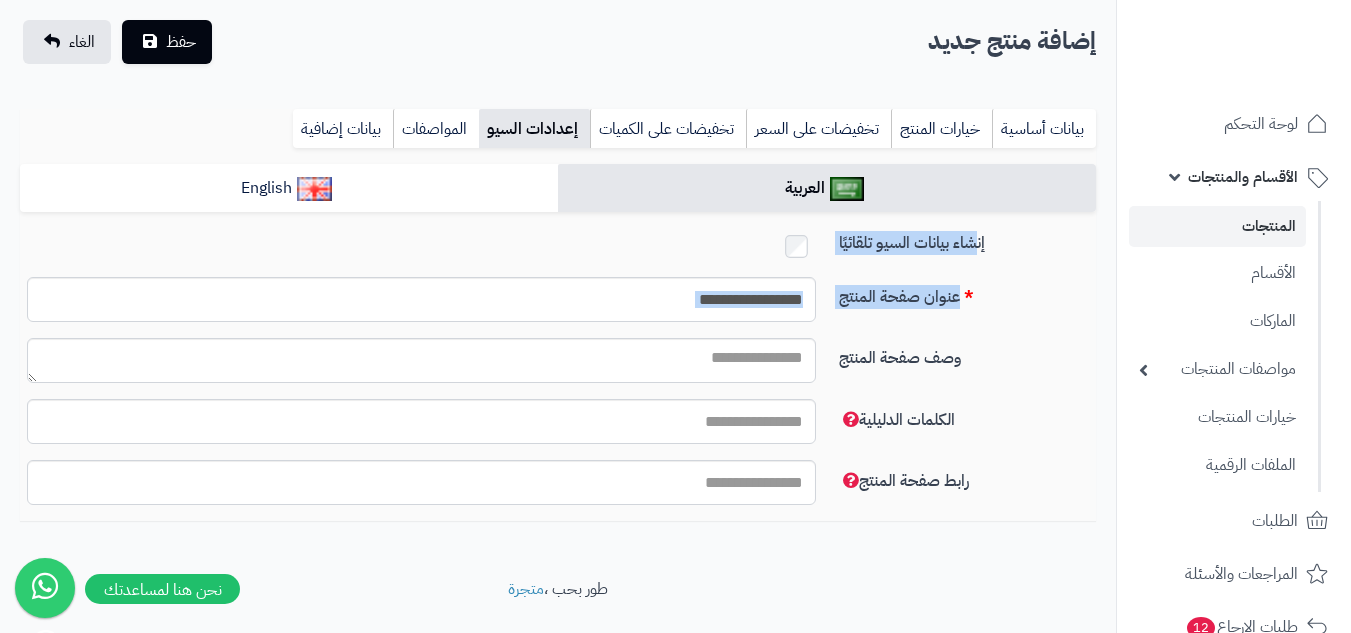 drag, startPoint x: 978, startPoint y: 282, endPoint x: 964, endPoint y: 381, distance: 99.985 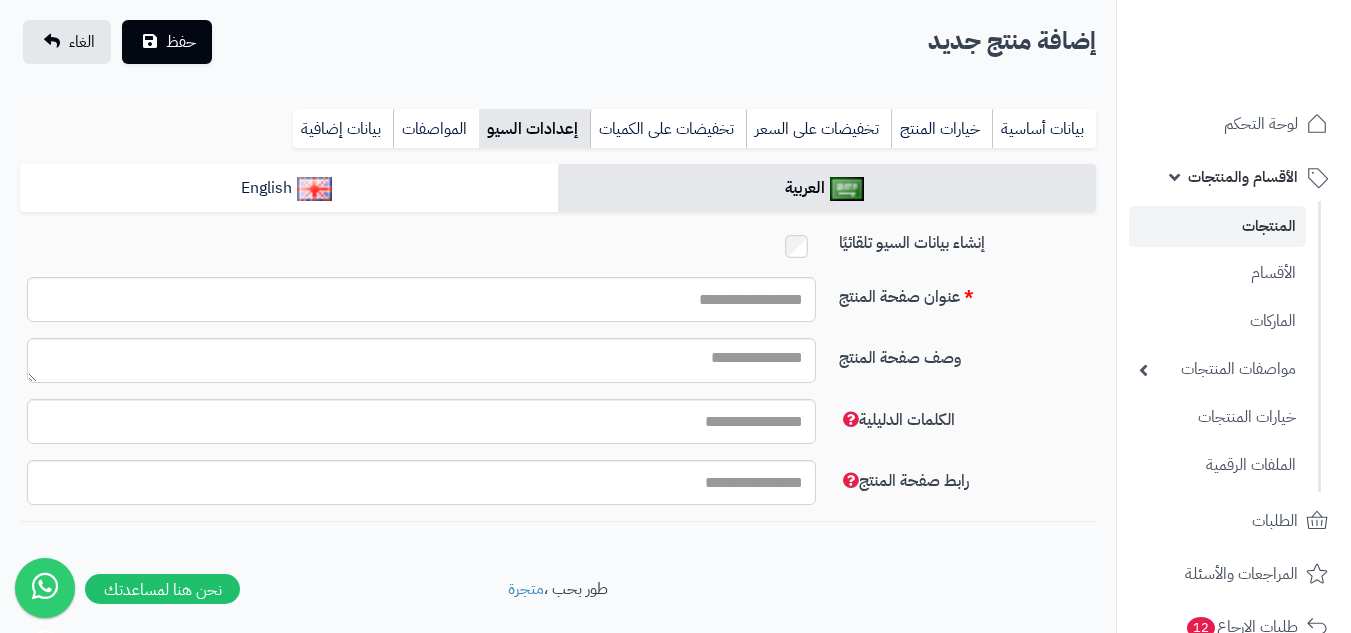 click on "عنوان صفحة المنتج" at bounding box center [967, 293] 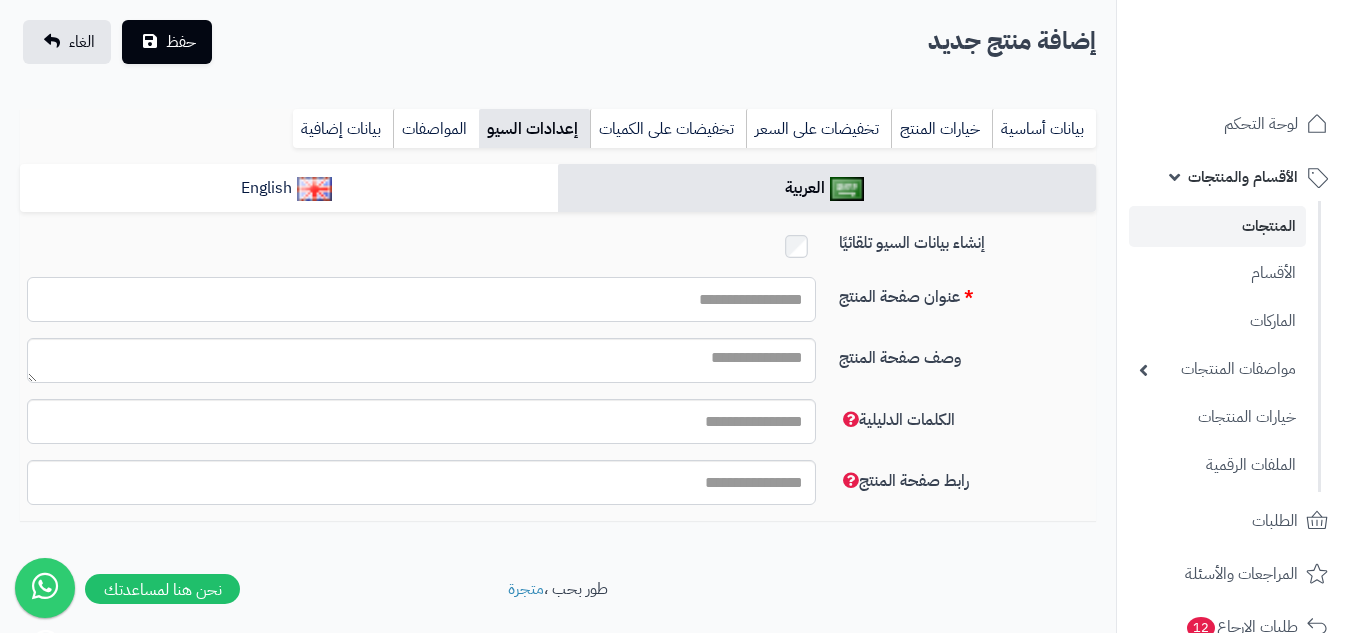 click on "عنوان صفحة المنتج" at bounding box center [421, 299] 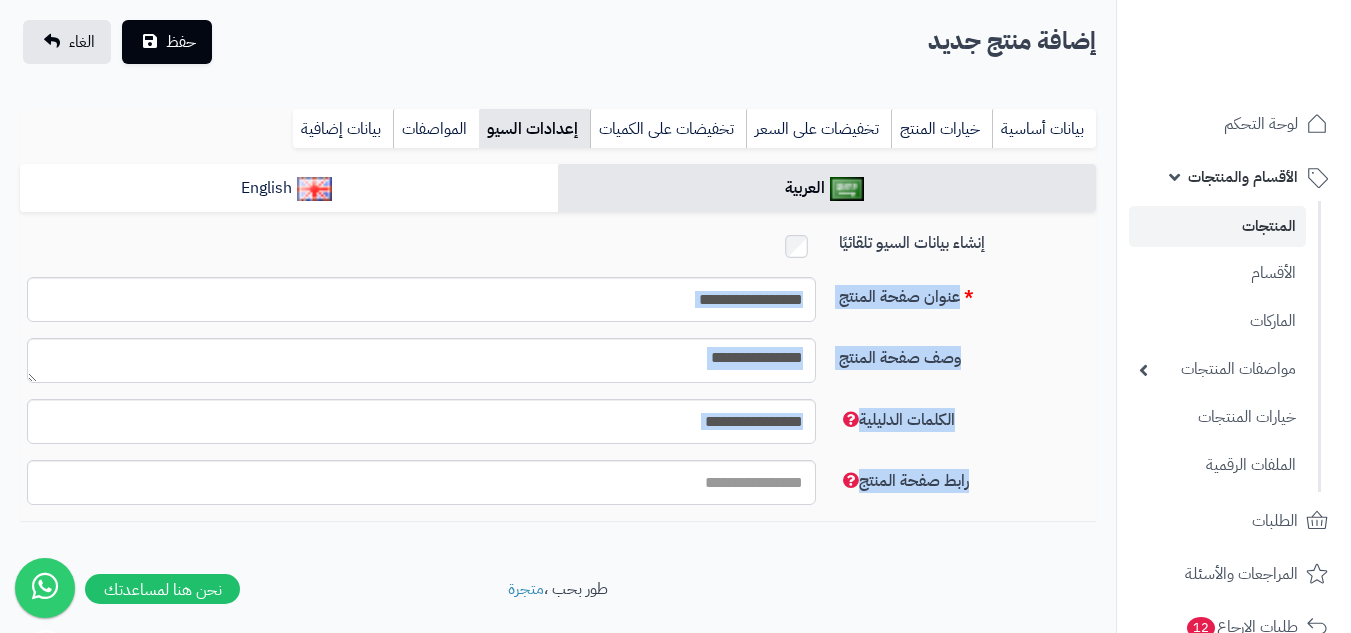 drag, startPoint x: 960, startPoint y: 288, endPoint x: 830, endPoint y: 495, distance: 244.43608 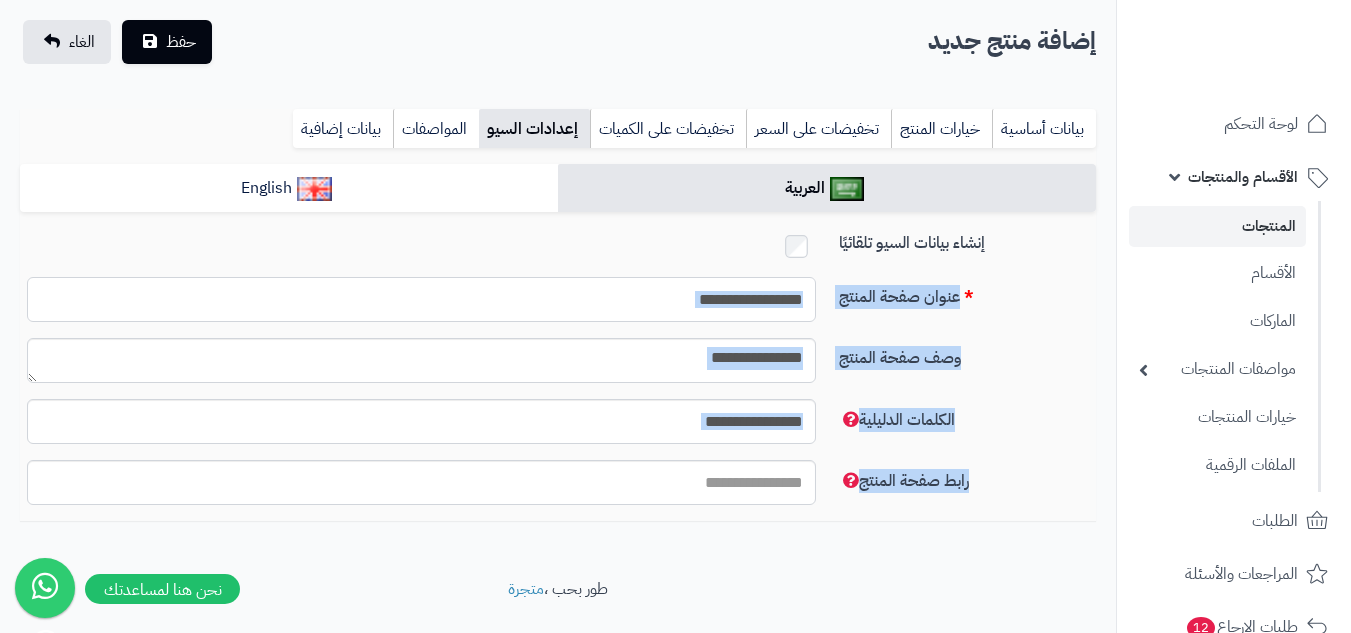 click on "عنوان صفحة المنتج" at bounding box center (421, 299) 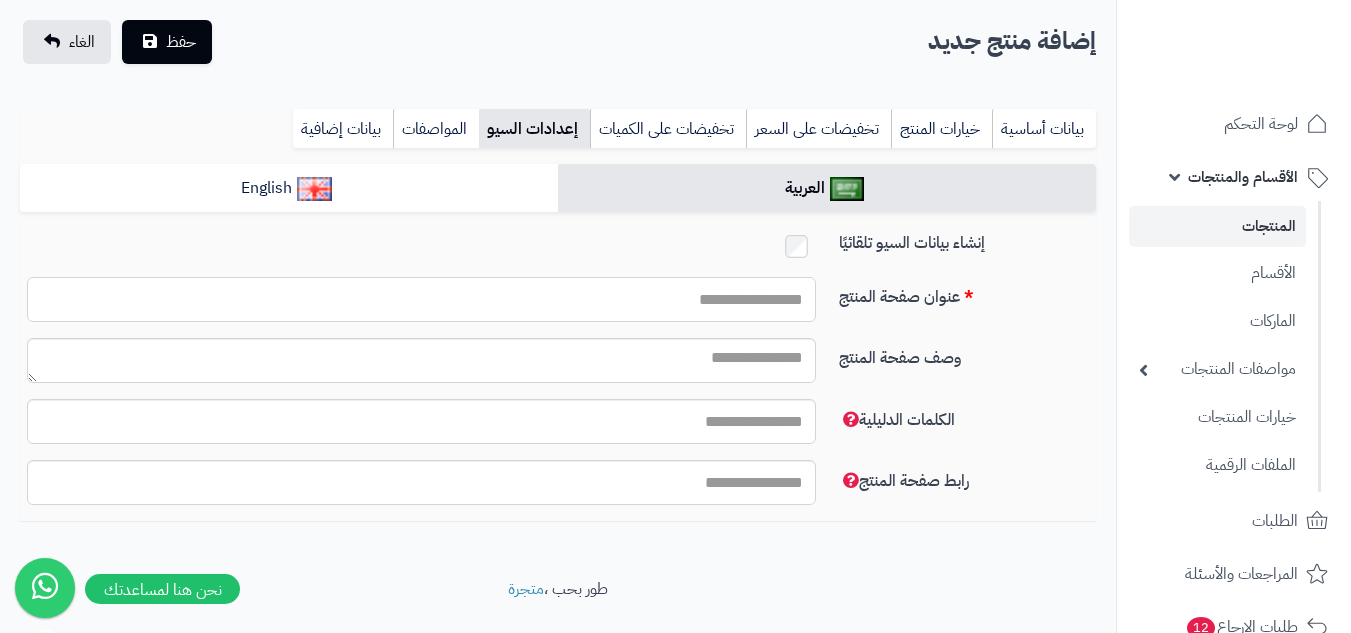 paste on "**********" 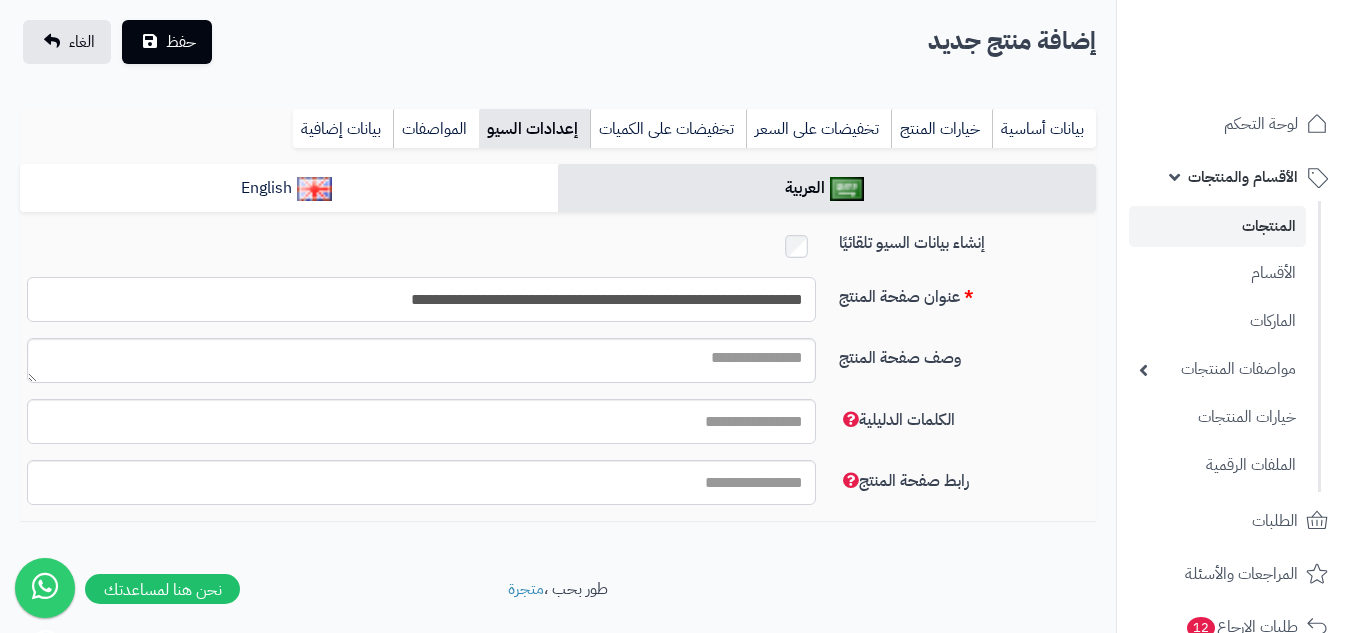 type on "**********" 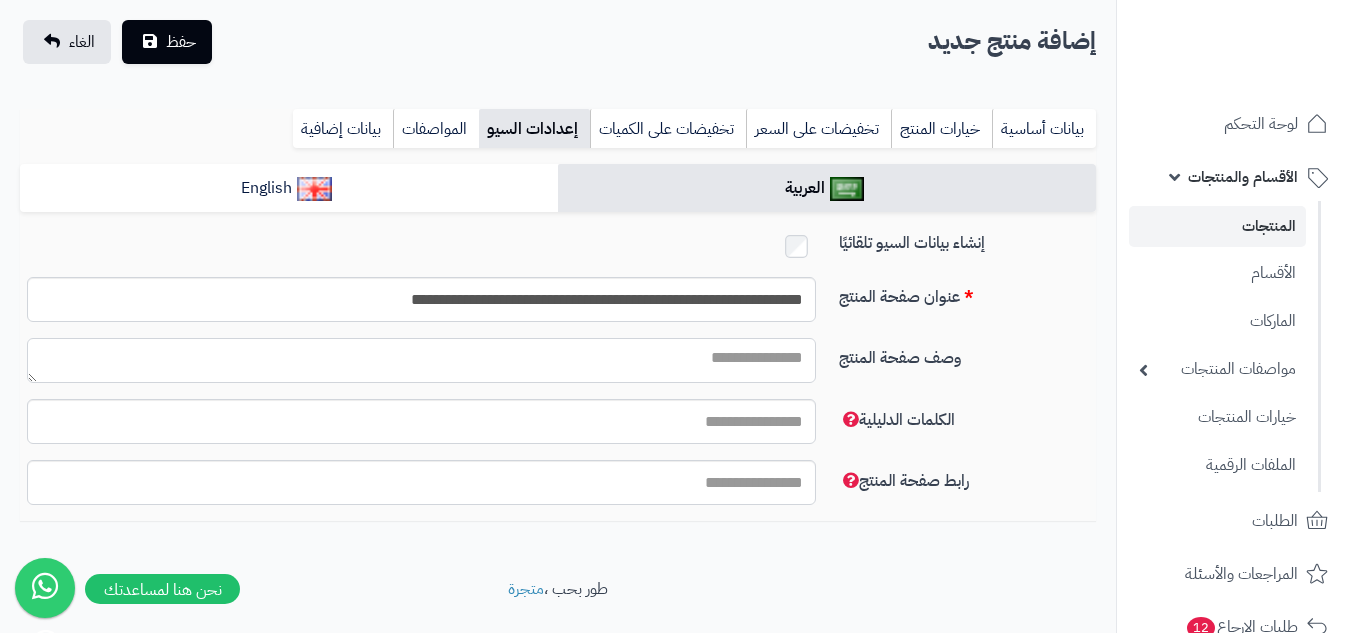 click on "وصف صفحة المنتج" at bounding box center [421, 360] 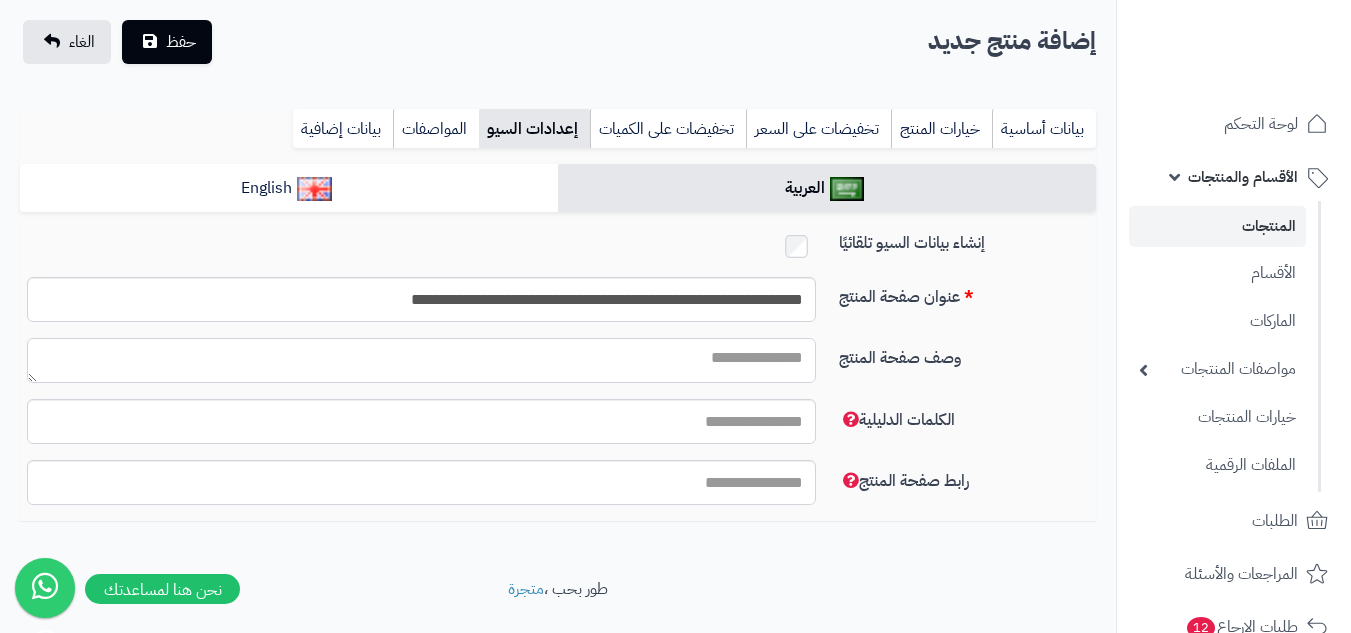 paste on "**********" 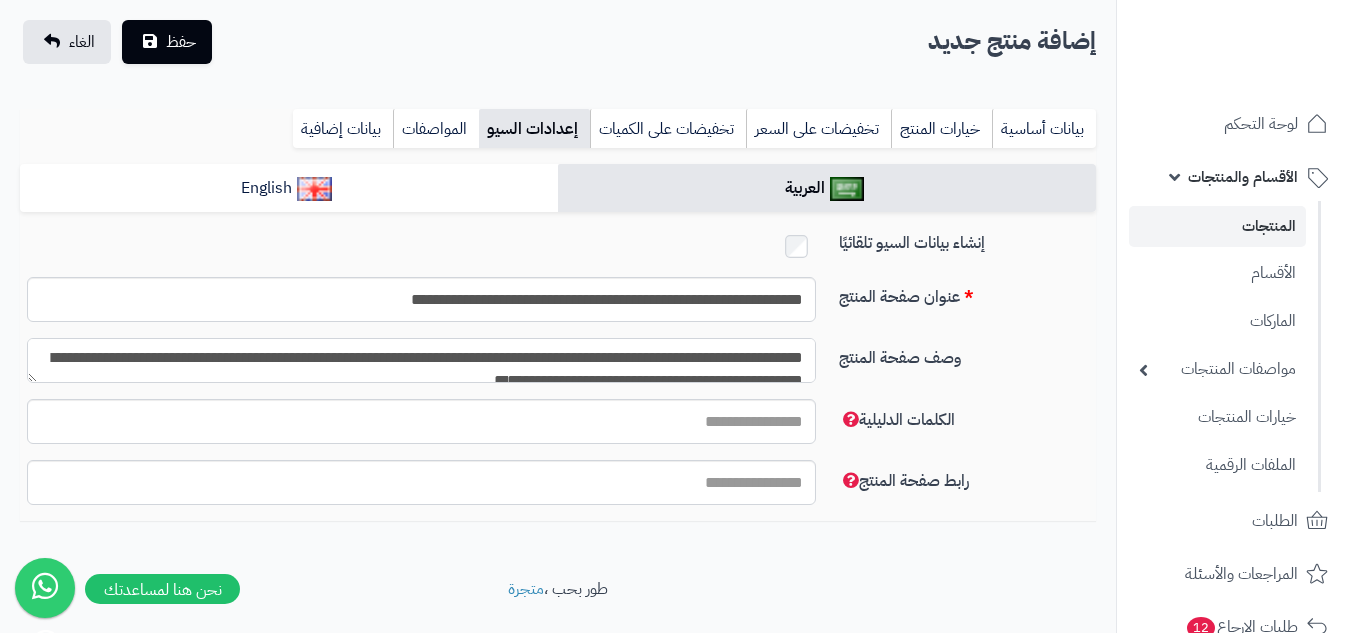 scroll, scrollTop: 12, scrollLeft: 0, axis: vertical 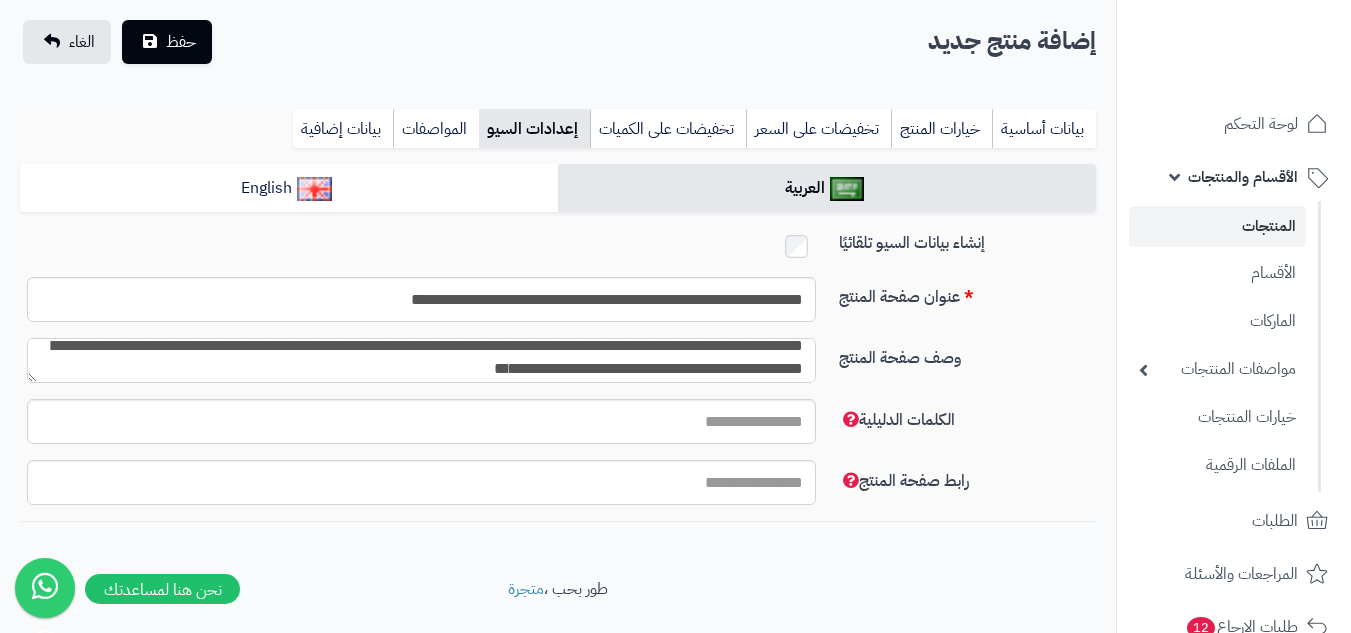 type on "**********" 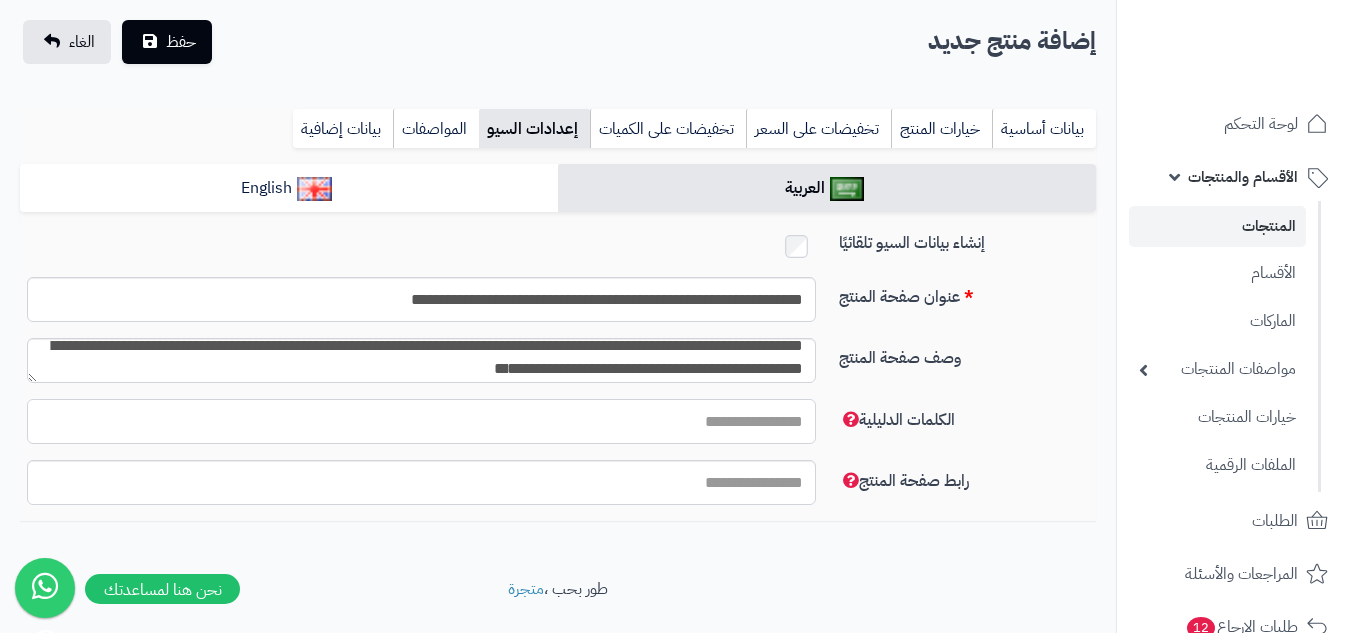 click on "الكلمات الدليلية" at bounding box center (421, 421) 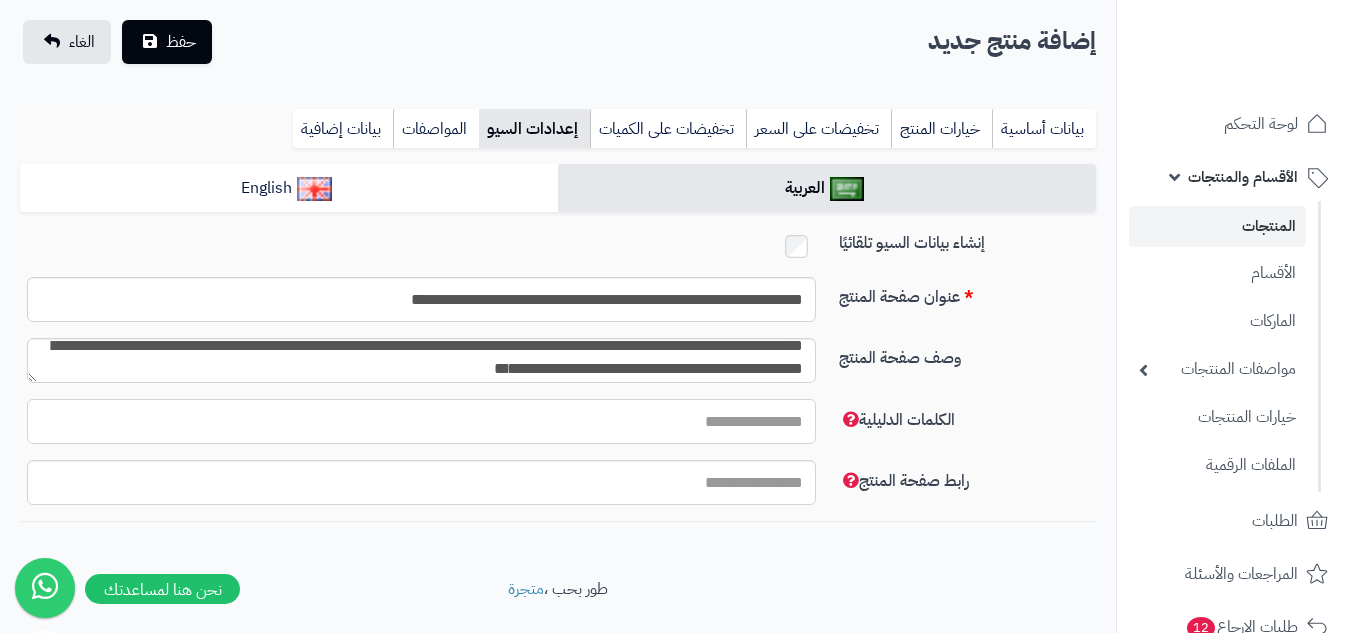 paste on "**********" 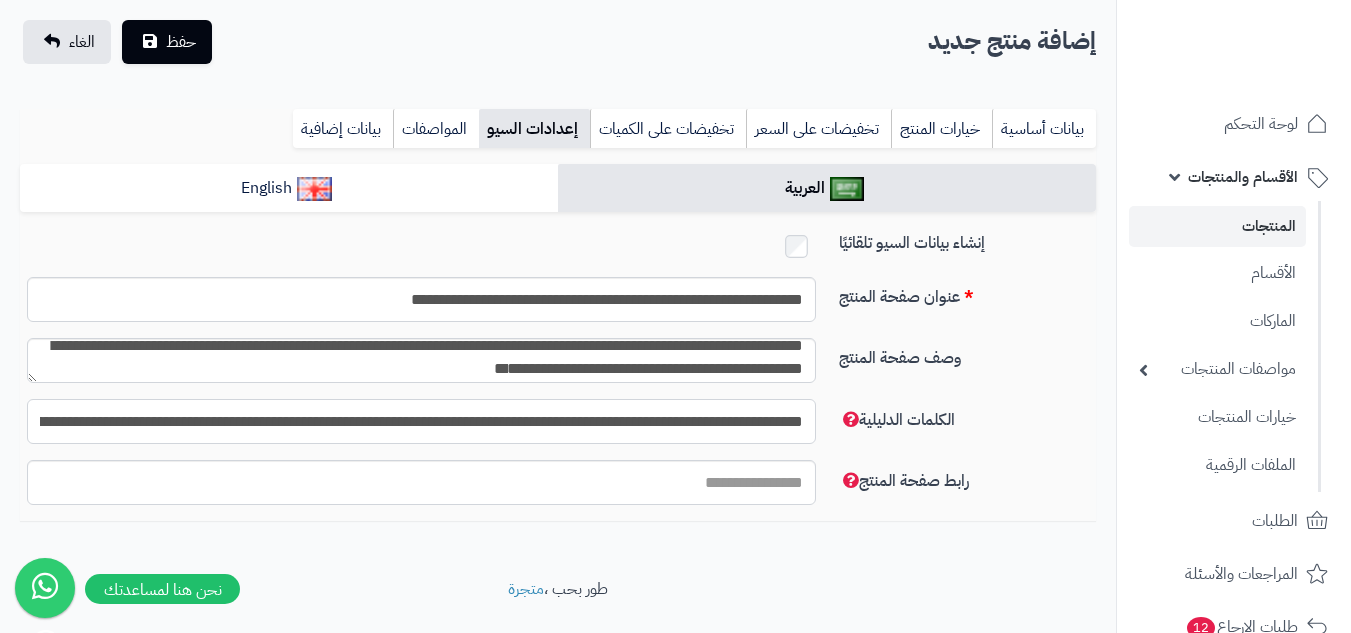 scroll, scrollTop: 0, scrollLeft: -389, axis: horizontal 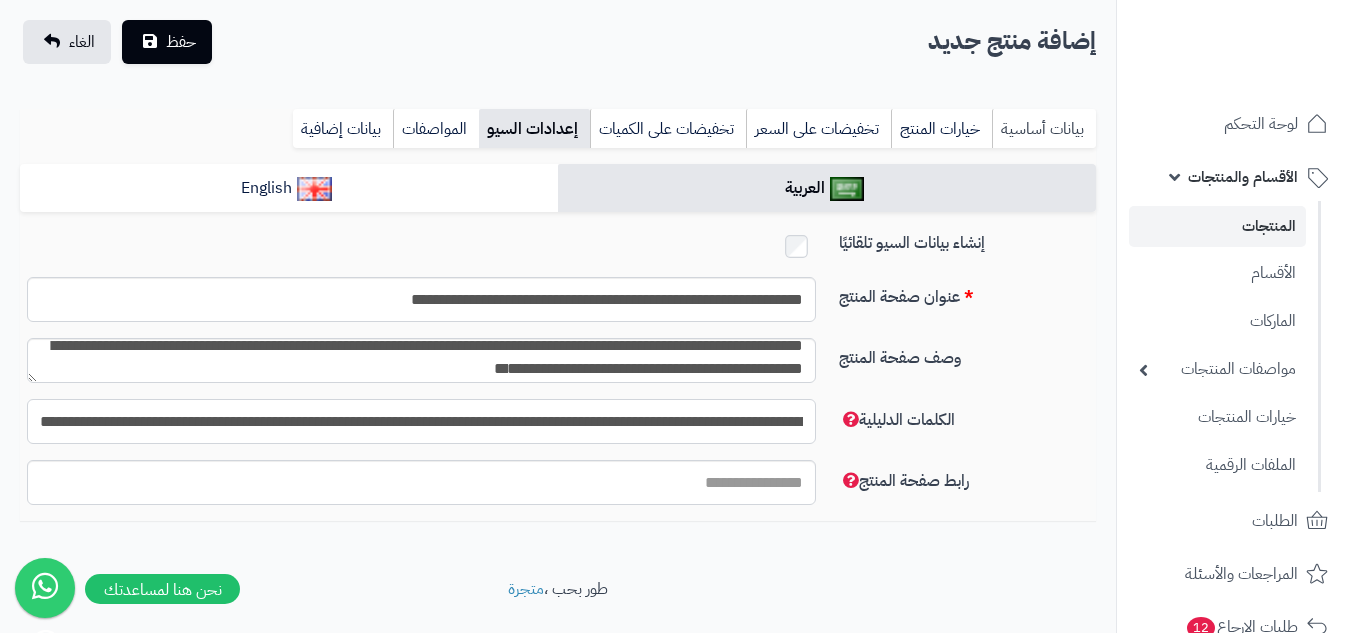 type on "**********" 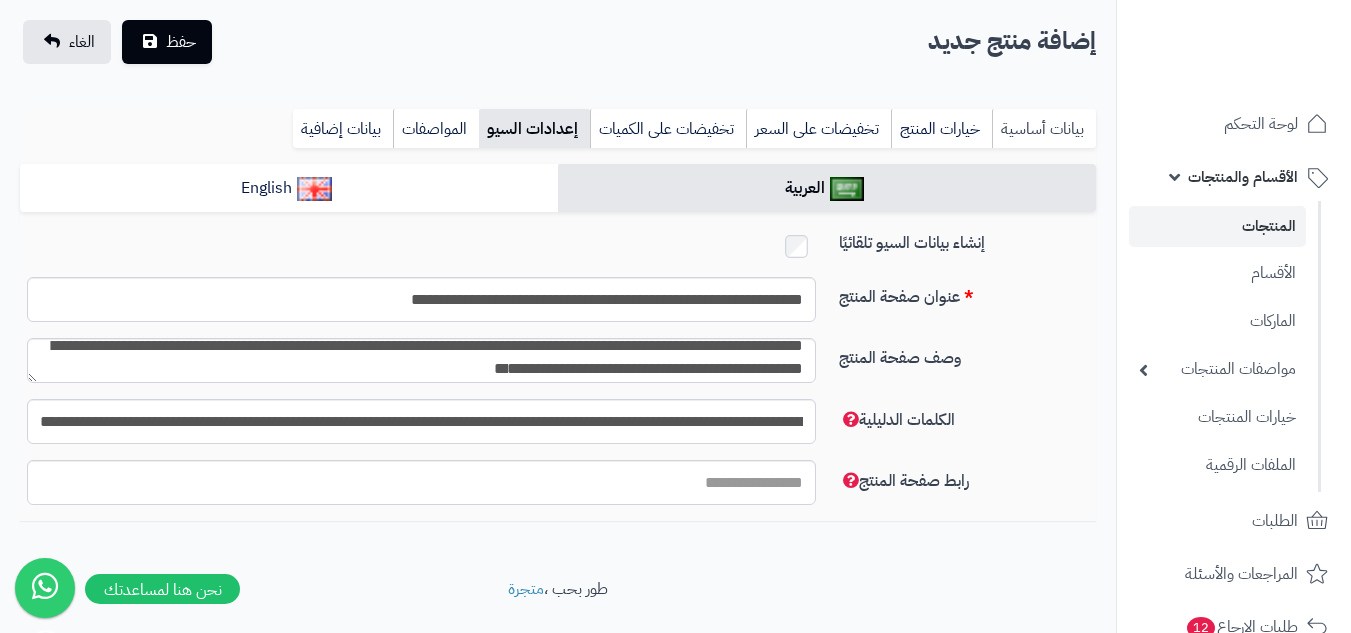 click on "بيانات أساسية" at bounding box center [1044, 129] 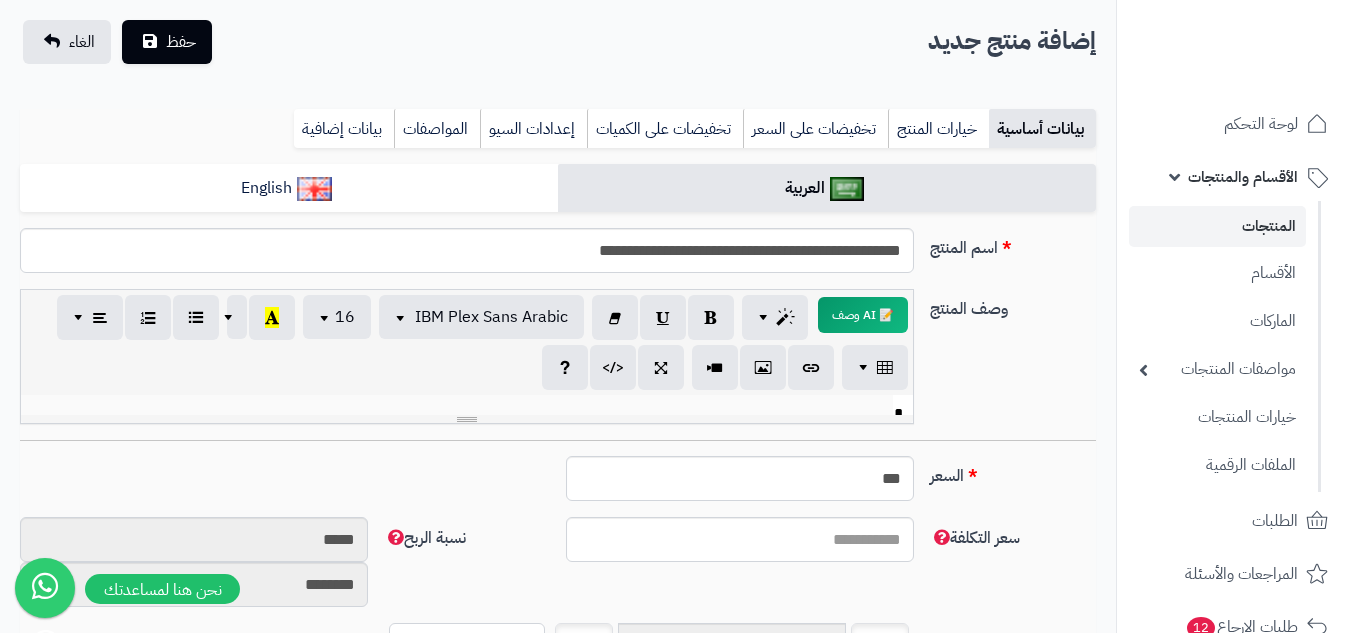 scroll, scrollTop: 0, scrollLeft: 0, axis: both 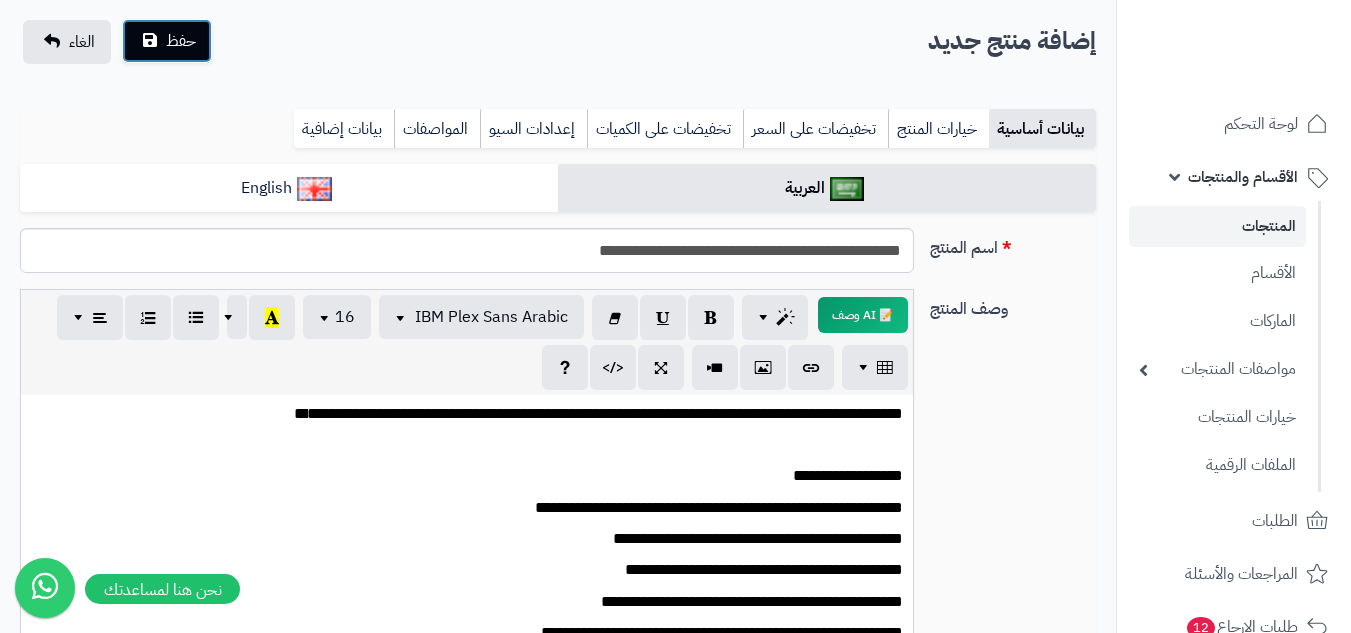click on "حفظ" at bounding box center [167, 41] 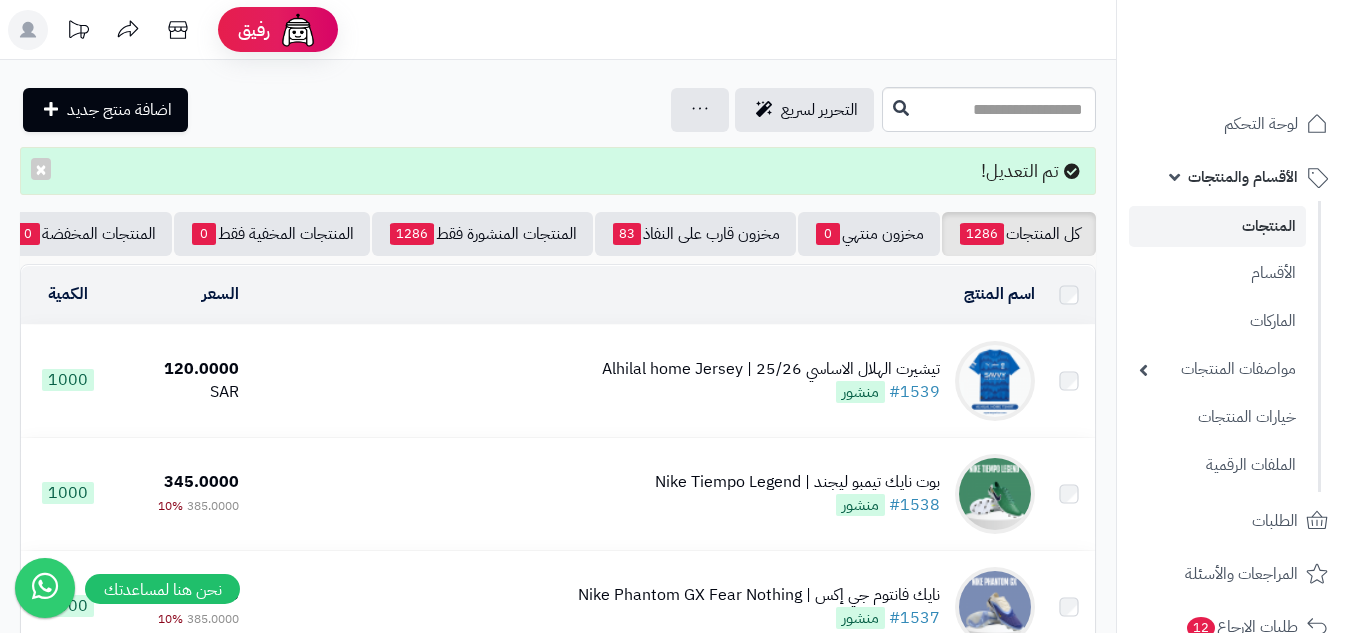 scroll, scrollTop: 0, scrollLeft: 0, axis: both 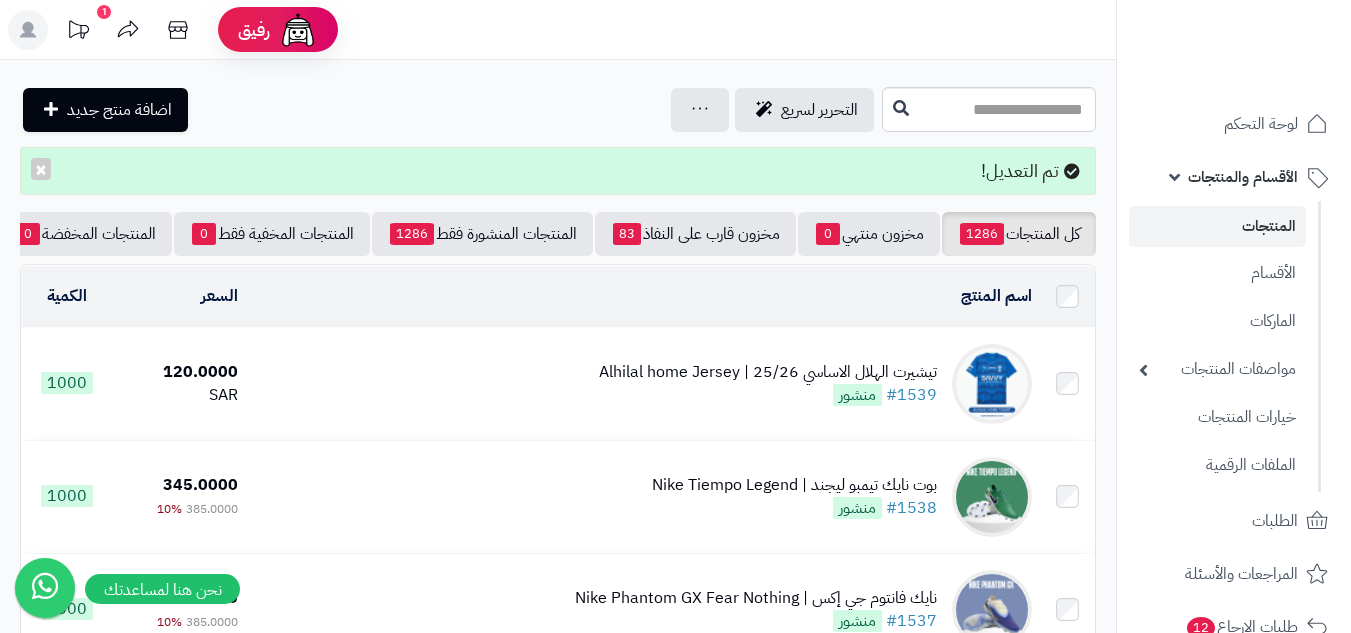 click on "تيشيرت الهلال الاساسي 25/26 | Alhilal home Jersey
#1539
منشور" at bounding box center (643, 384) 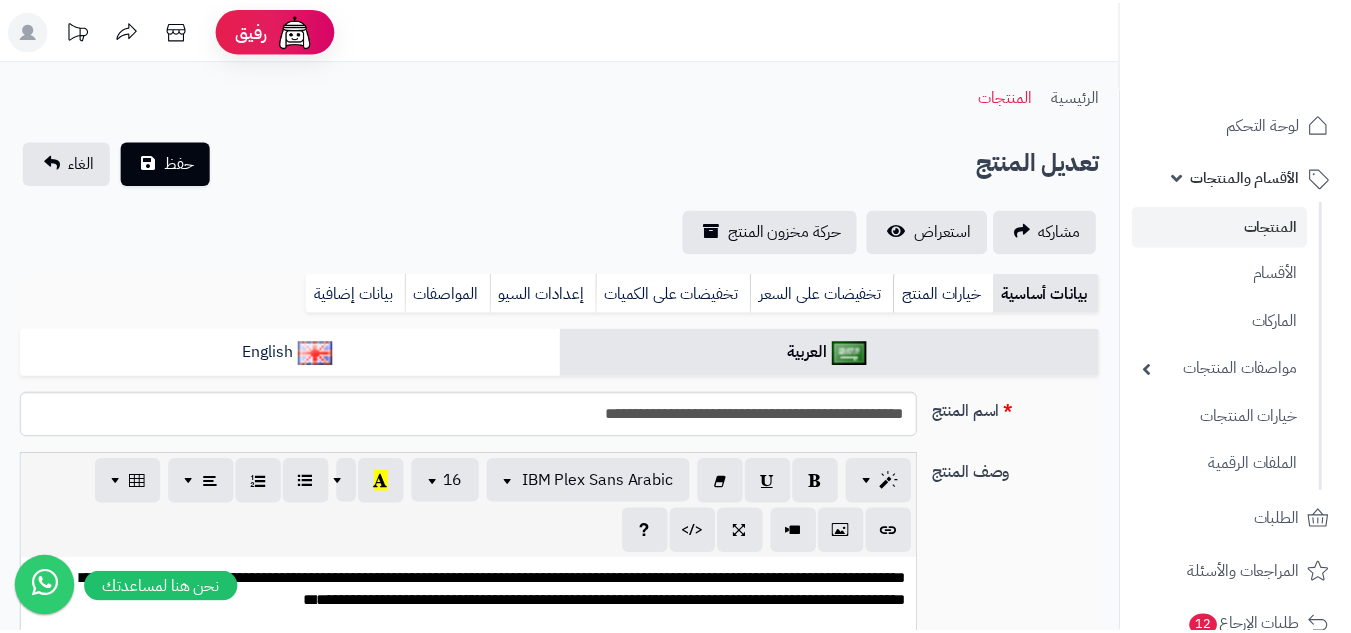scroll, scrollTop: 0, scrollLeft: 0, axis: both 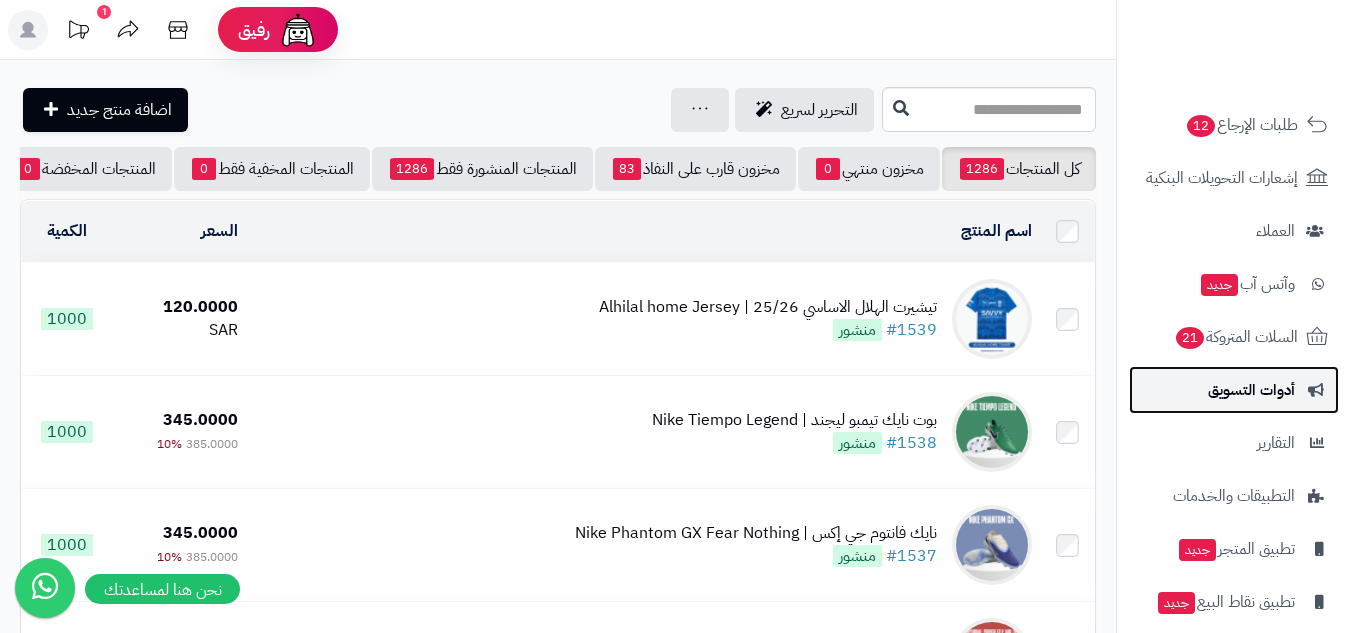 click on "أدوات التسويق" at bounding box center [1251, 390] 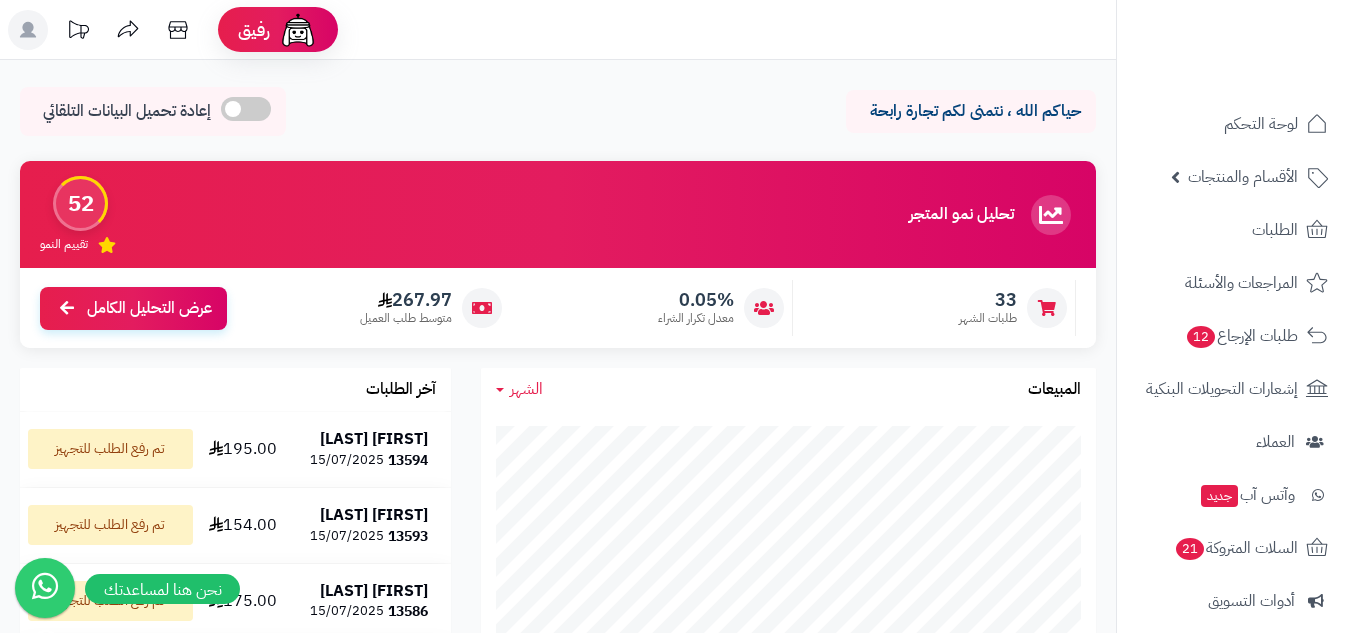 scroll, scrollTop: 0, scrollLeft: 0, axis: both 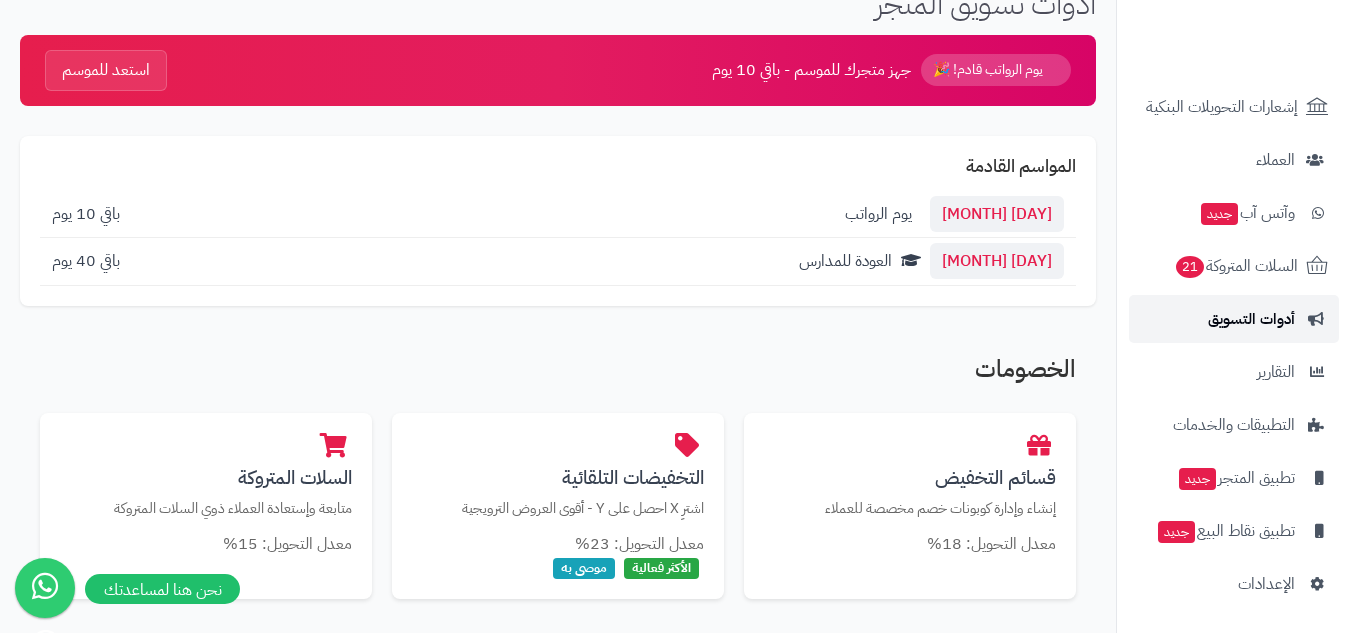 click on "أدوات التسويق" at bounding box center (1251, 319) 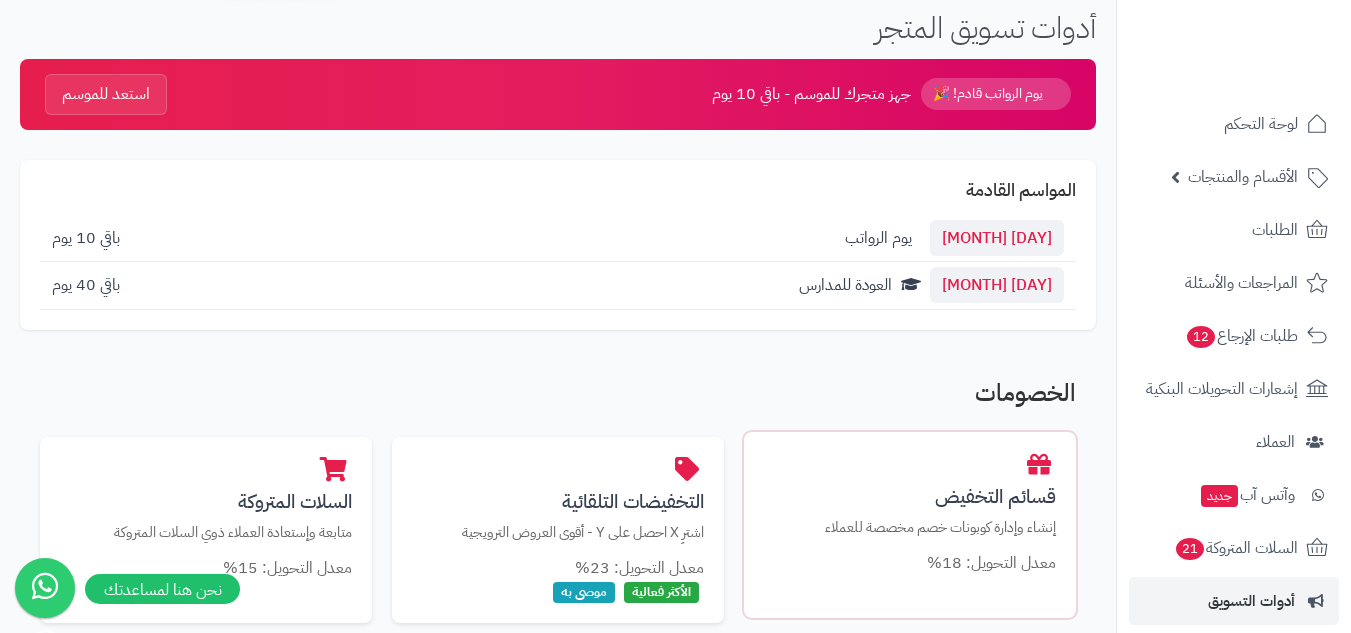 scroll, scrollTop: 200, scrollLeft: 0, axis: vertical 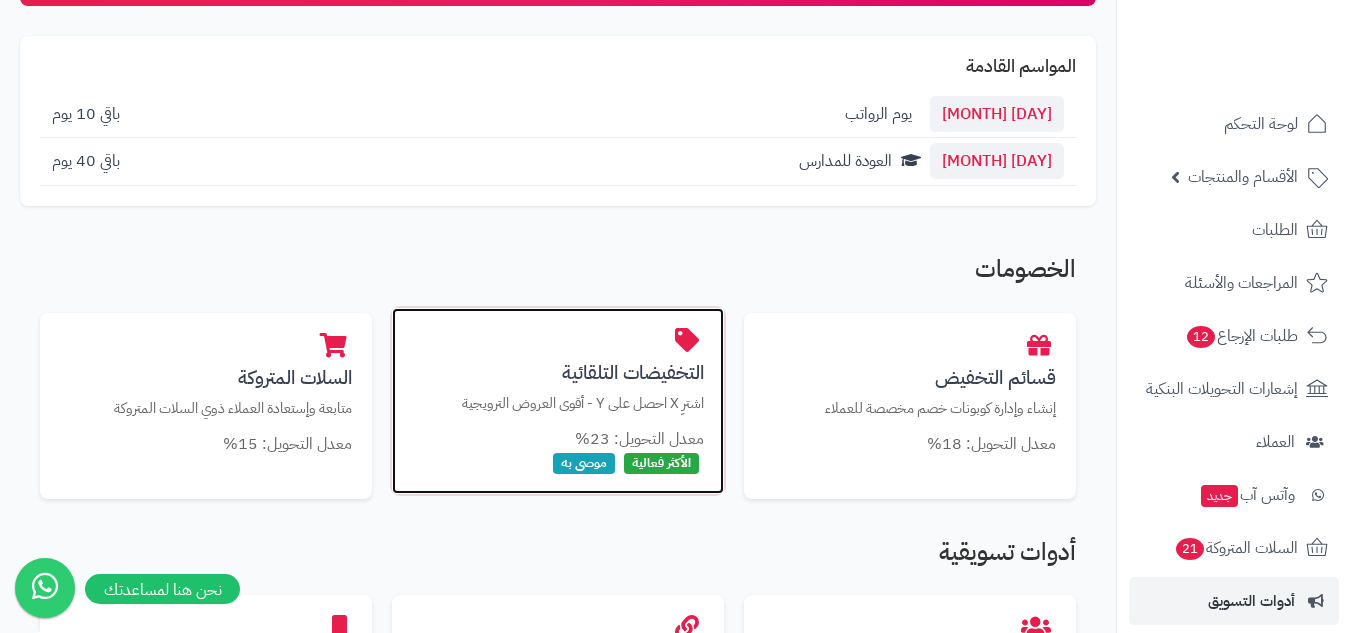 click on "معدل التحويل: 23%" at bounding box center [558, 439] 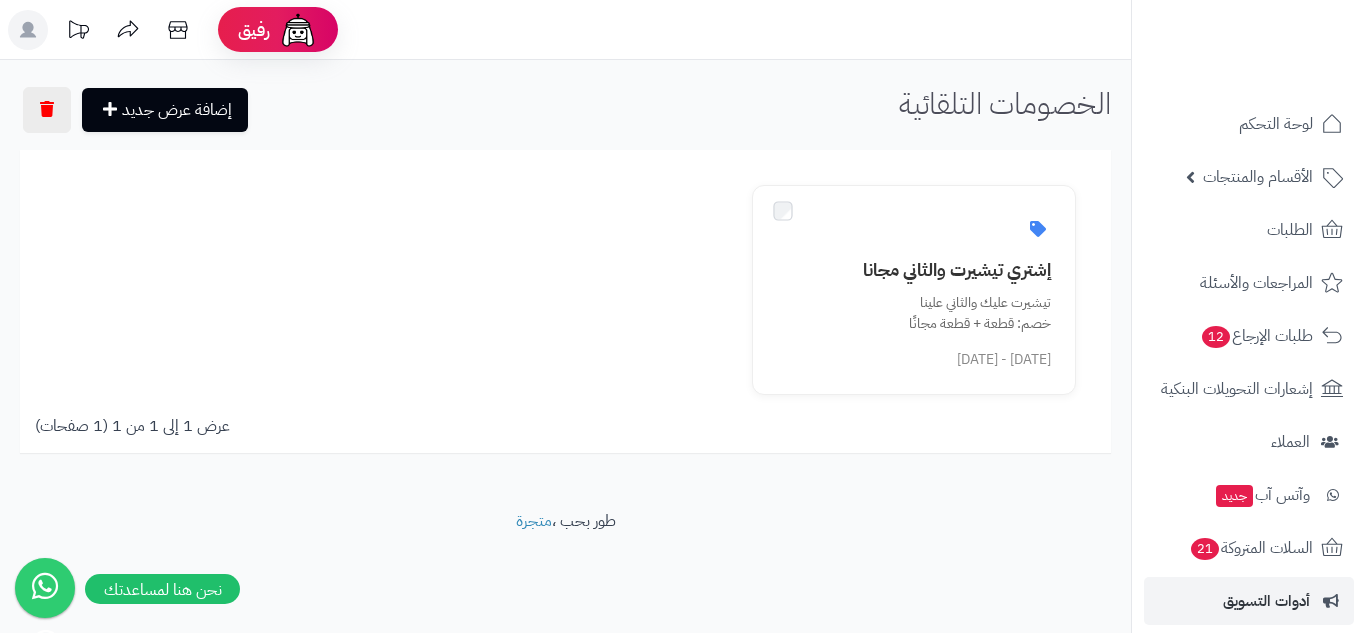scroll, scrollTop: 0, scrollLeft: 0, axis: both 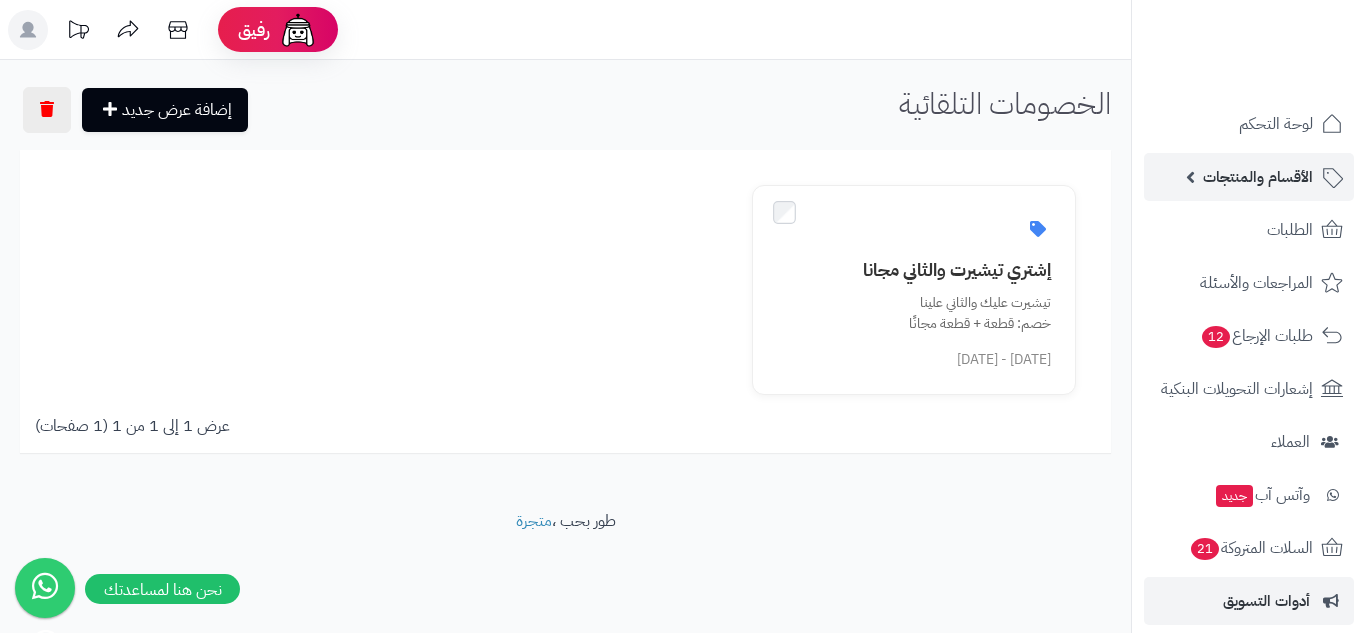 click on "الأقسام والمنتجات" at bounding box center (1249, 177) 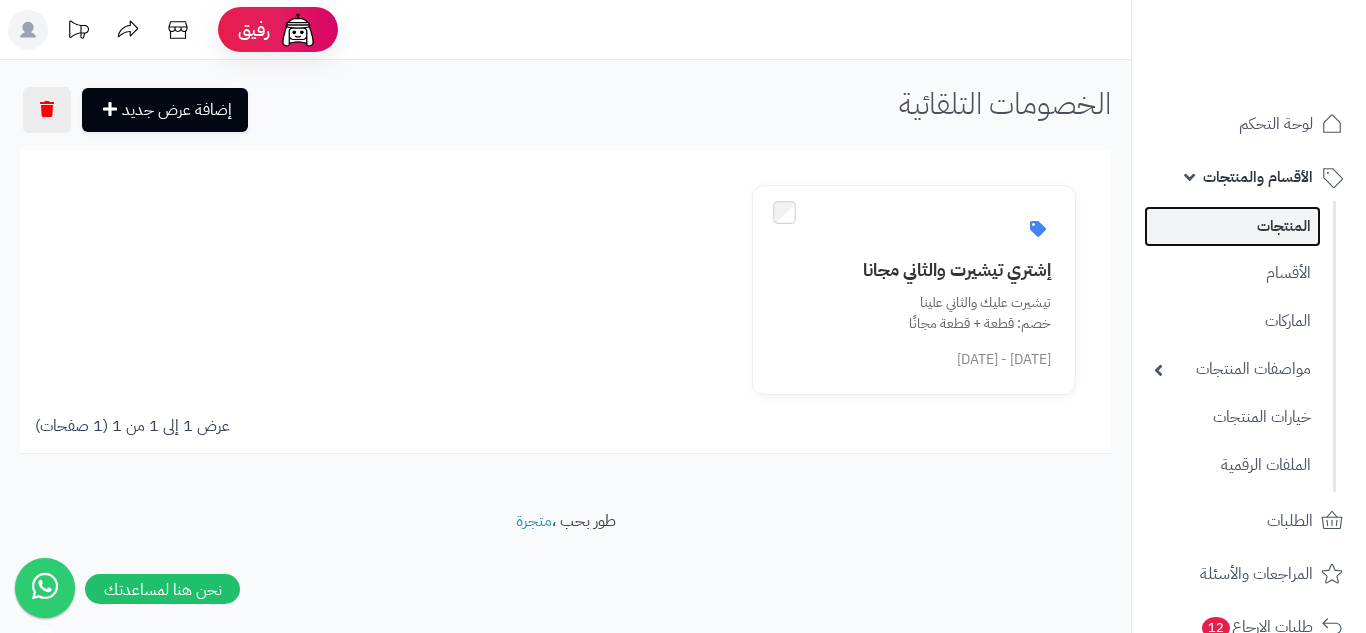 click on "المنتجات" at bounding box center (1232, 226) 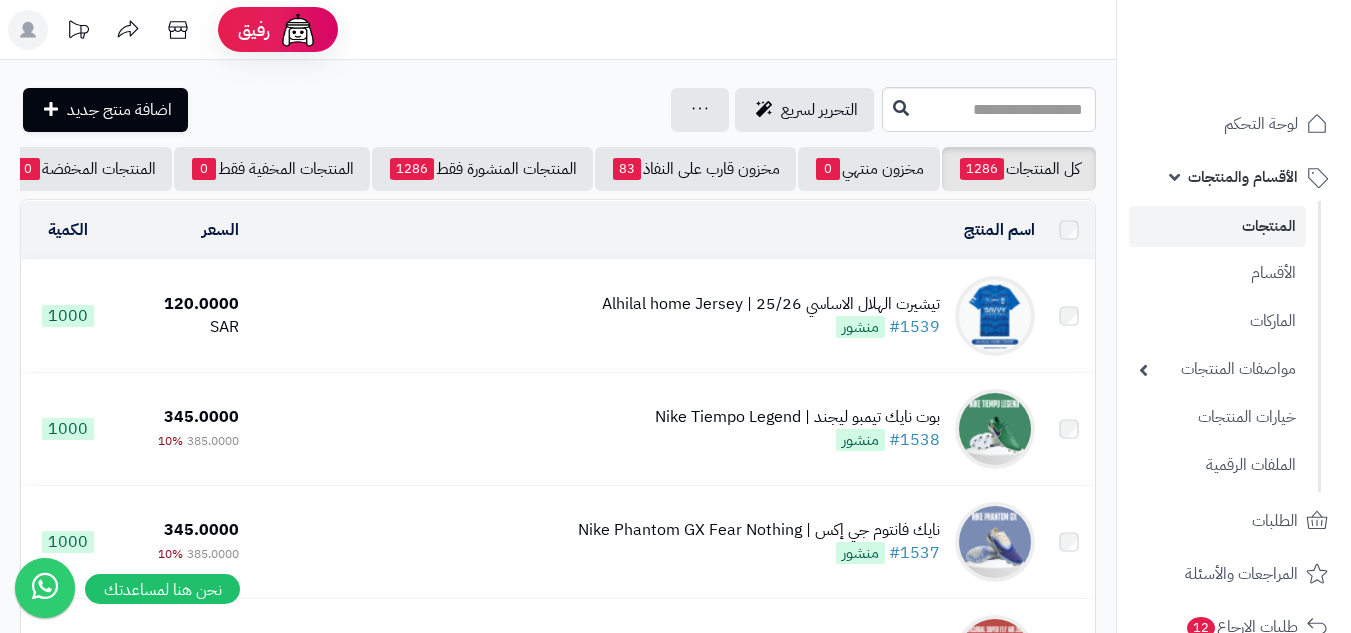 scroll, scrollTop: 0, scrollLeft: 0, axis: both 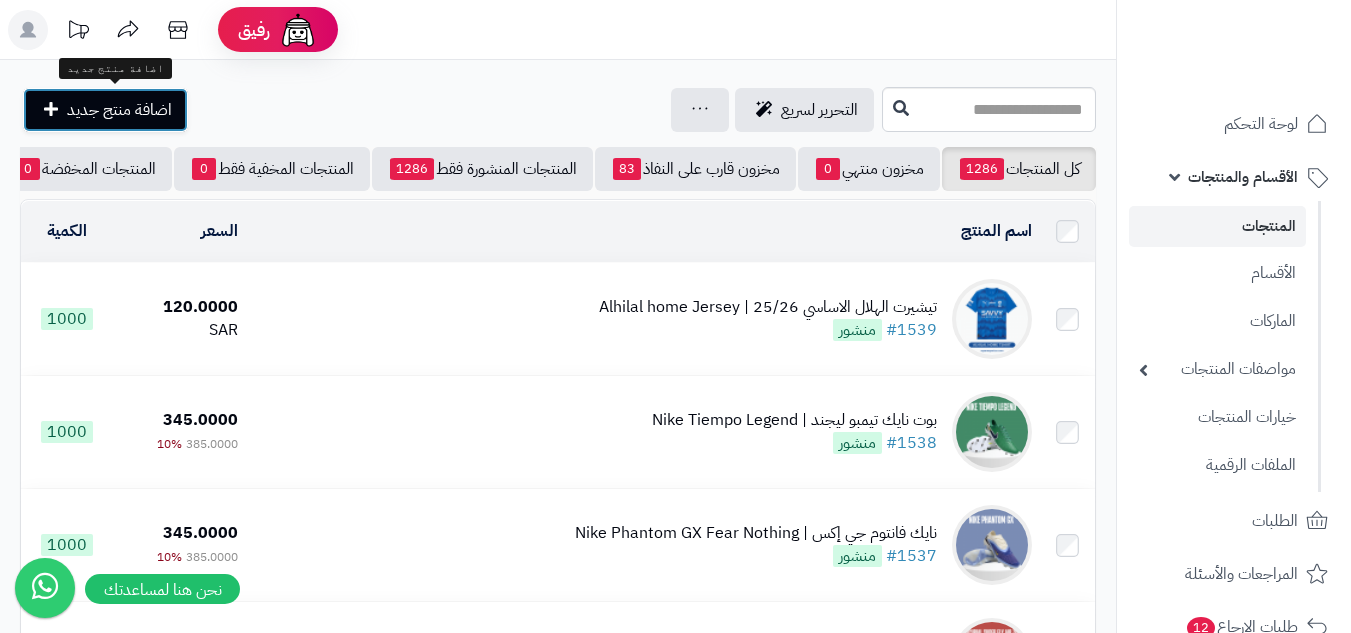 click on "اضافة منتج جديد" at bounding box center [119, 110] 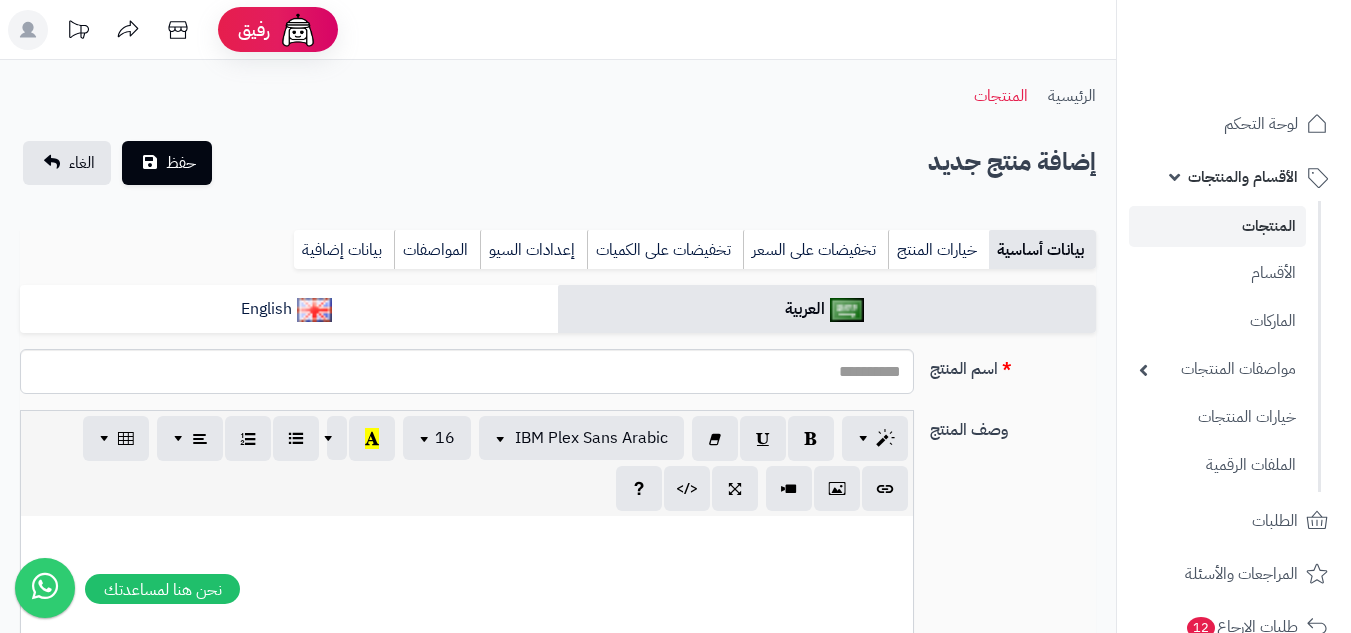 select 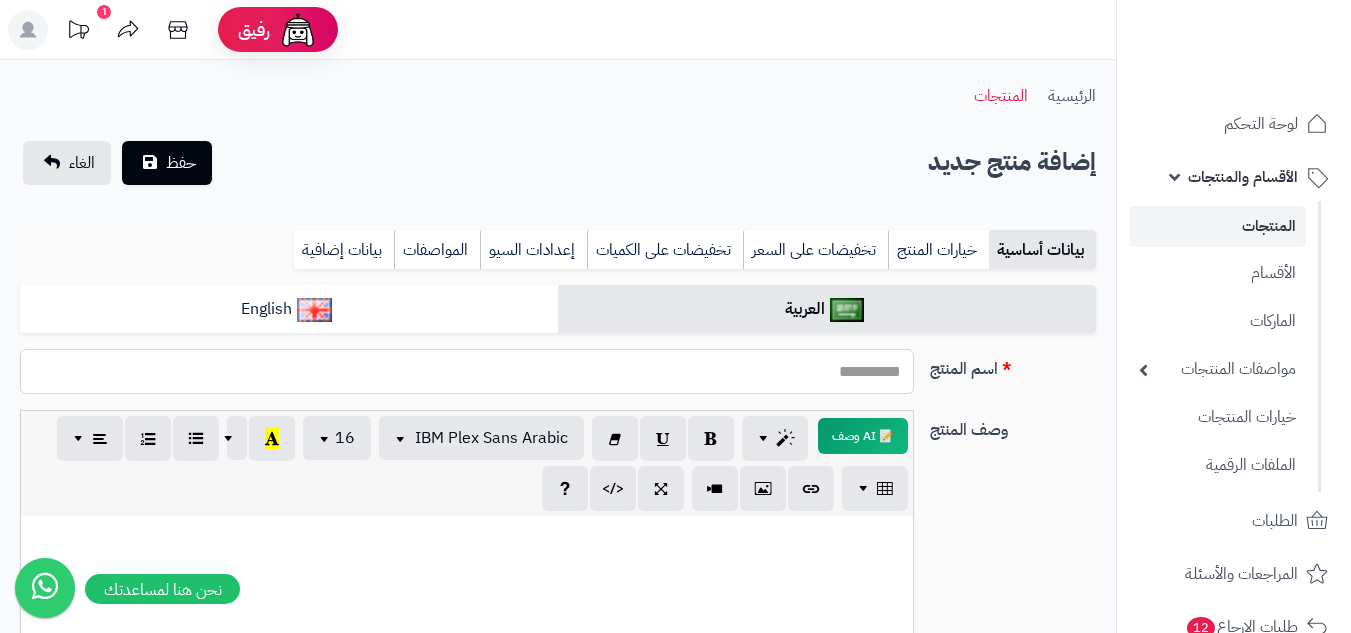 paste on "**********" 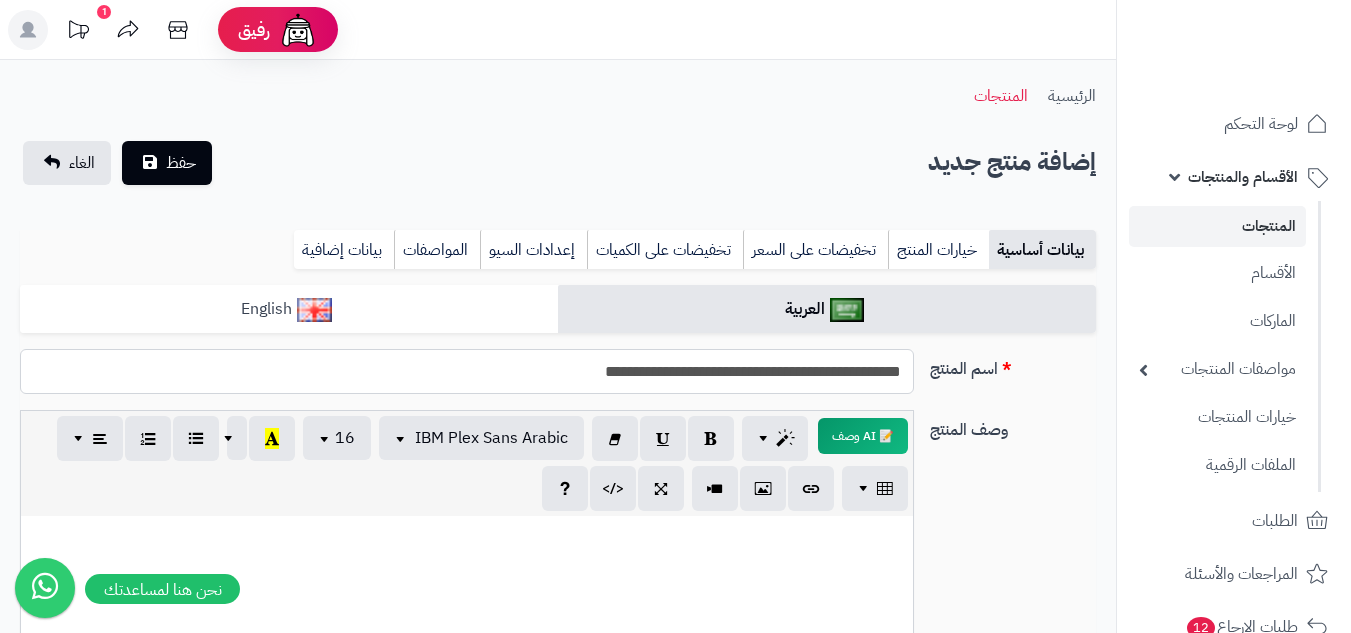 type on "**********" 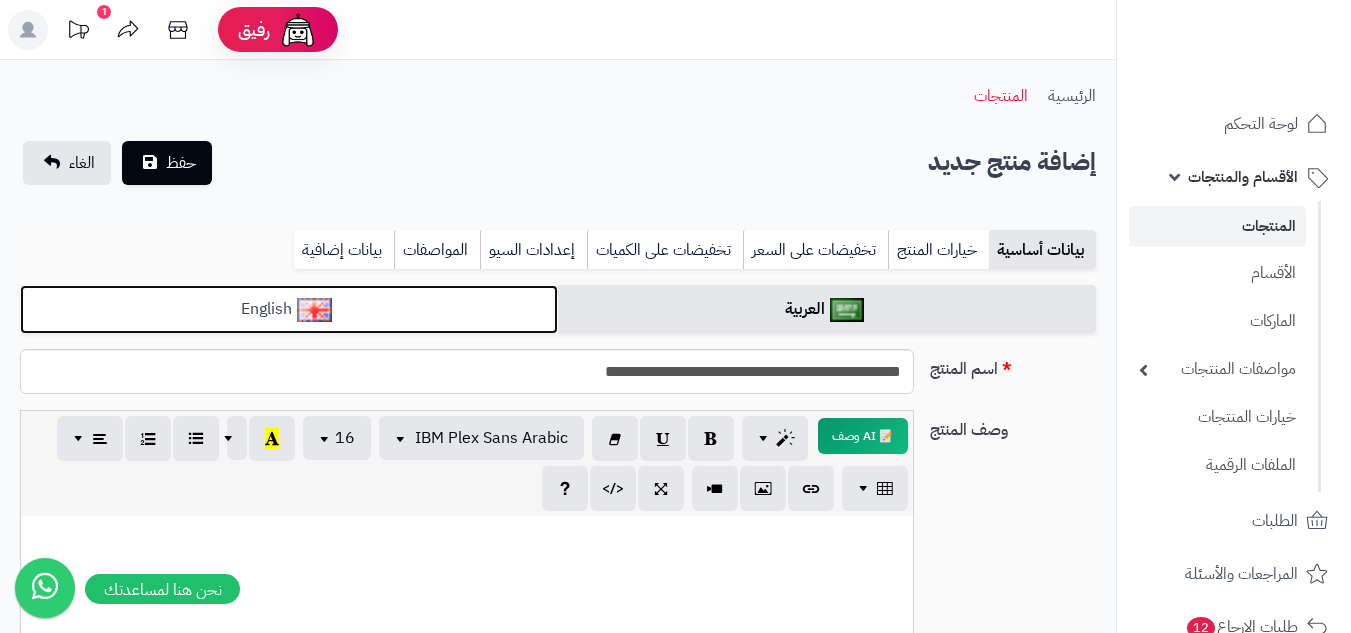 click on "English" at bounding box center (289, 309) 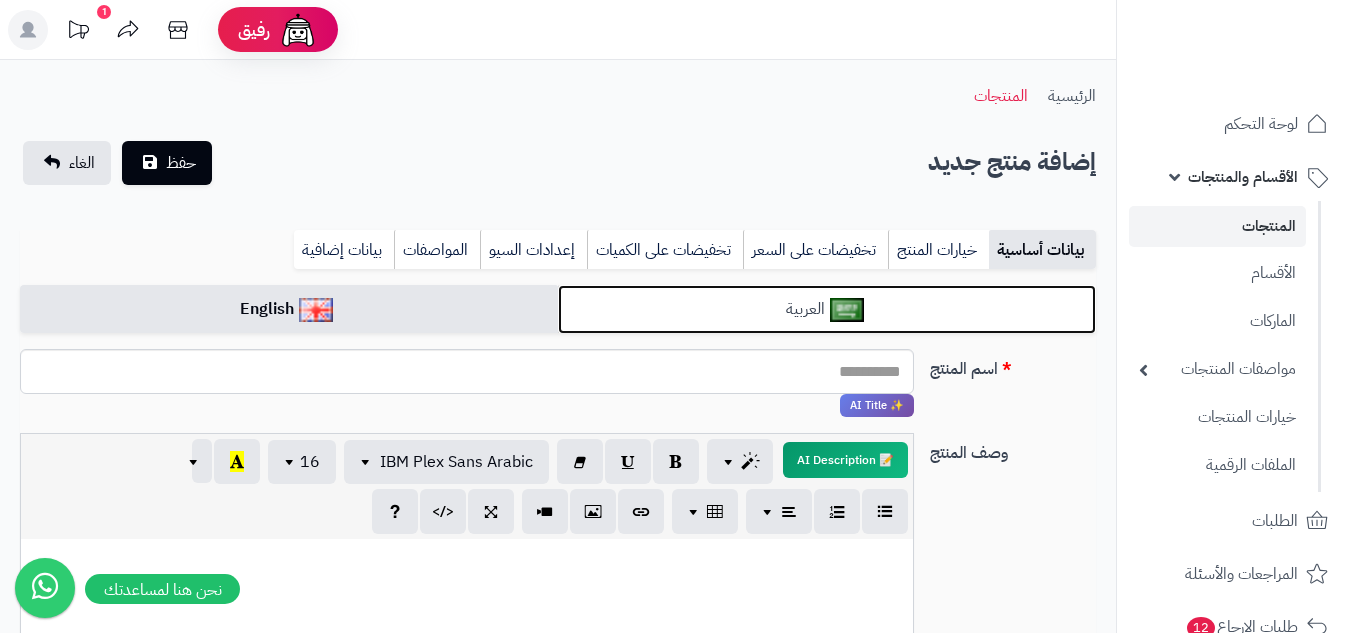 click on "العربية" at bounding box center (827, 309) 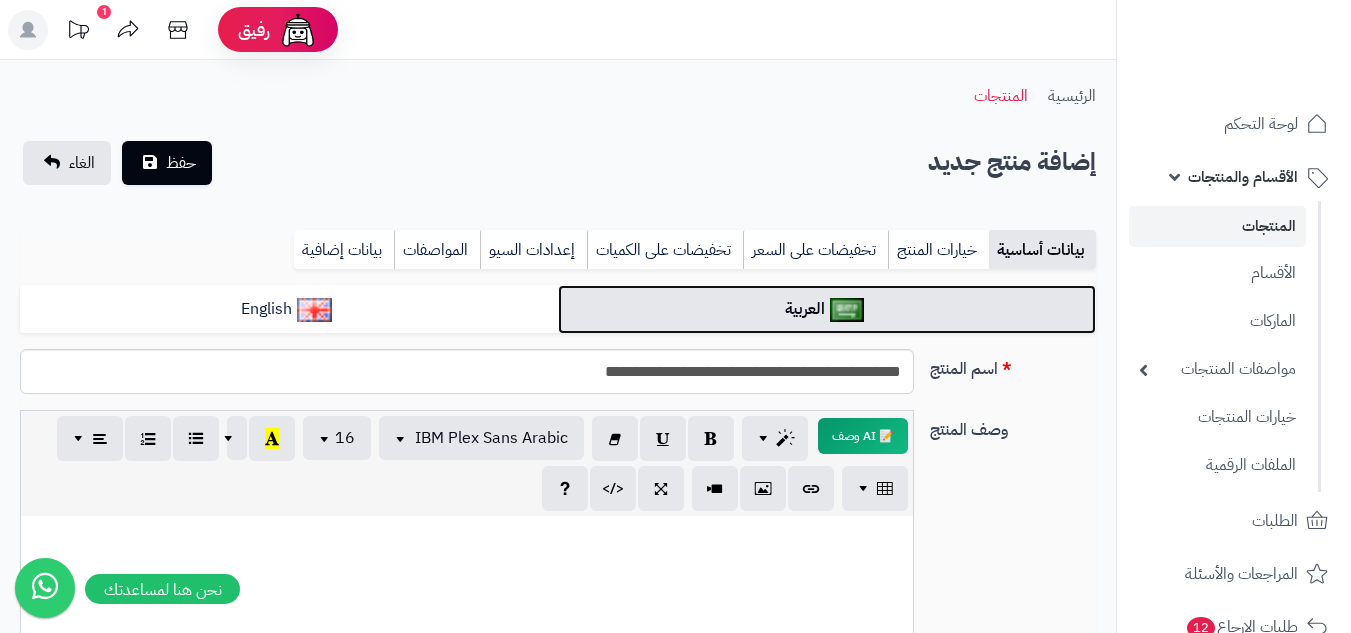 scroll, scrollTop: 100, scrollLeft: 0, axis: vertical 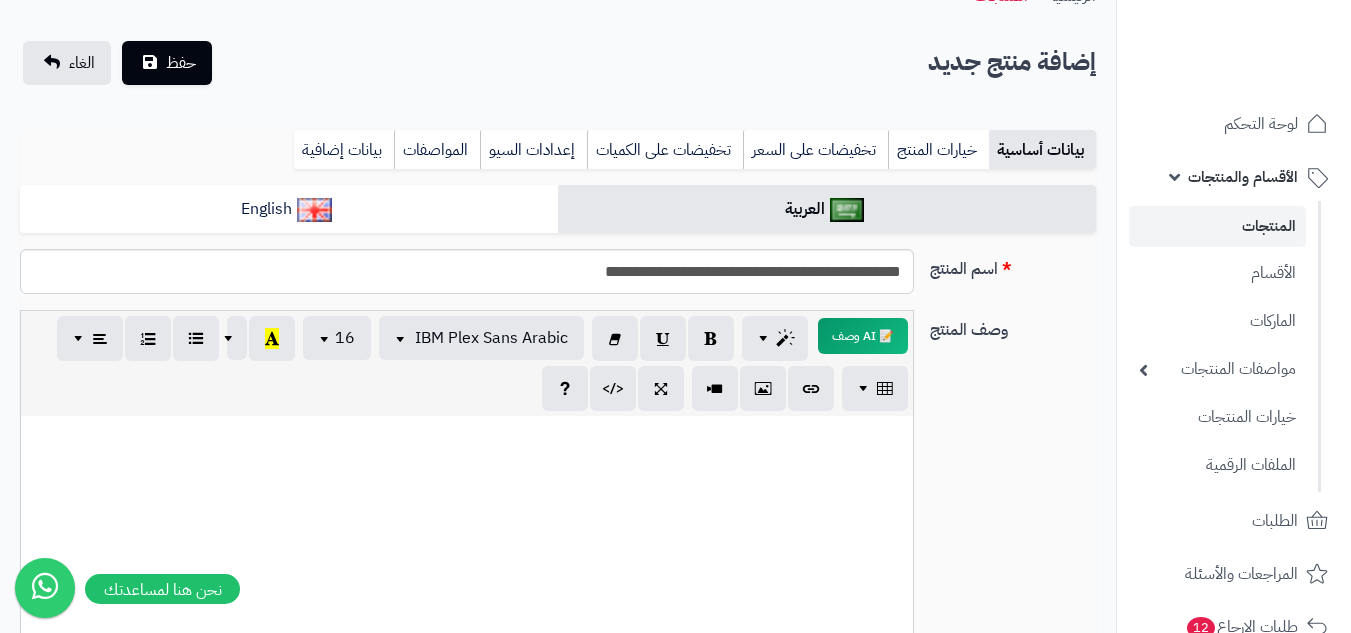 paste 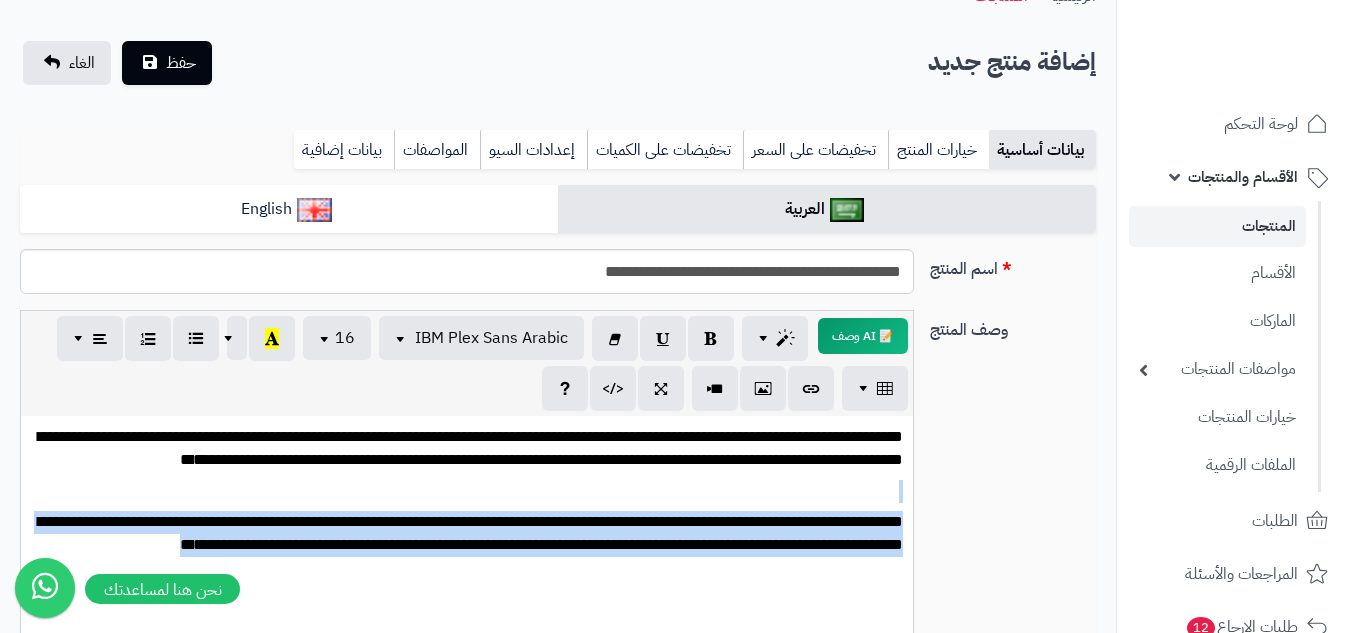 drag, startPoint x: 68, startPoint y: 550, endPoint x: 932, endPoint y: 496, distance: 865.68585 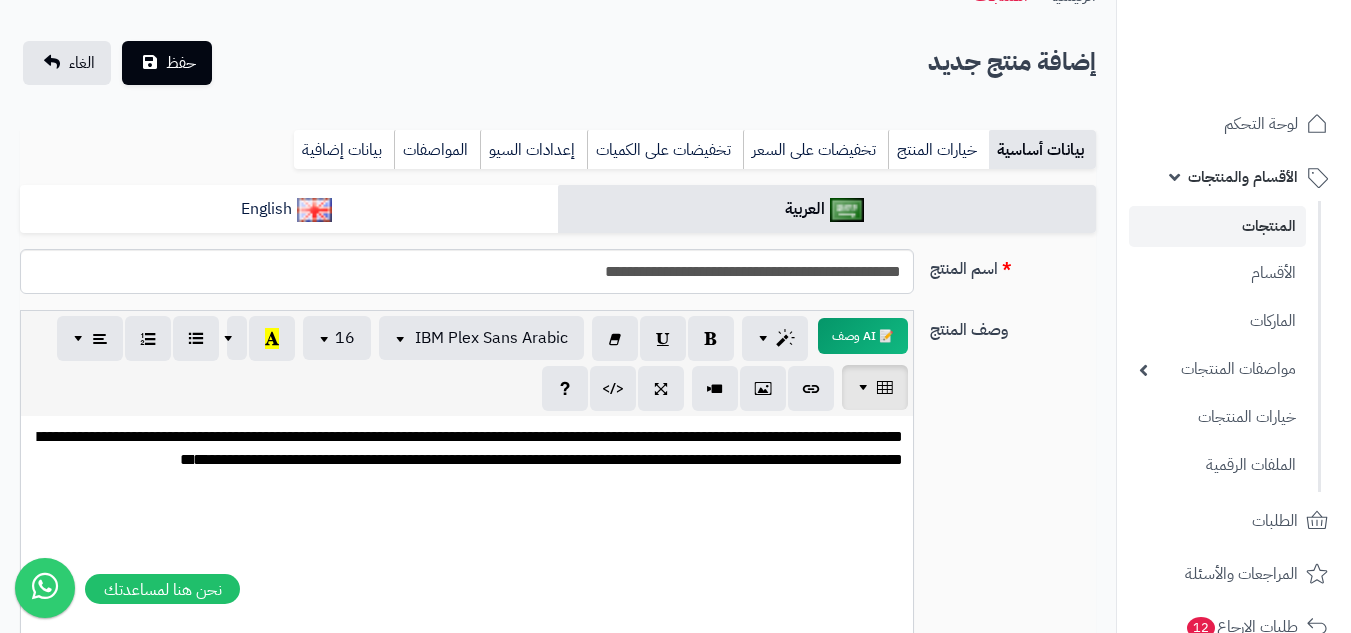 scroll, scrollTop: 8, scrollLeft: 0, axis: vertical 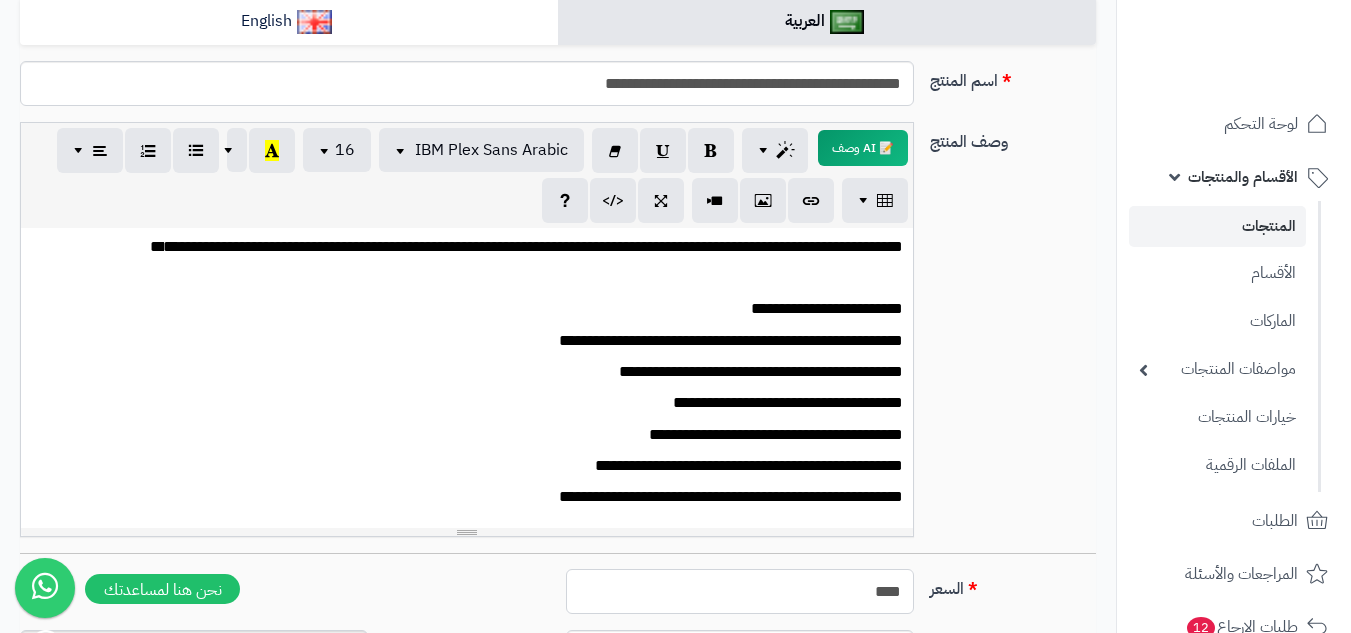 drag, startPoint x: 856, startPoint y: 598, endPoint x: 988, endPoint y: 598, distance: 132 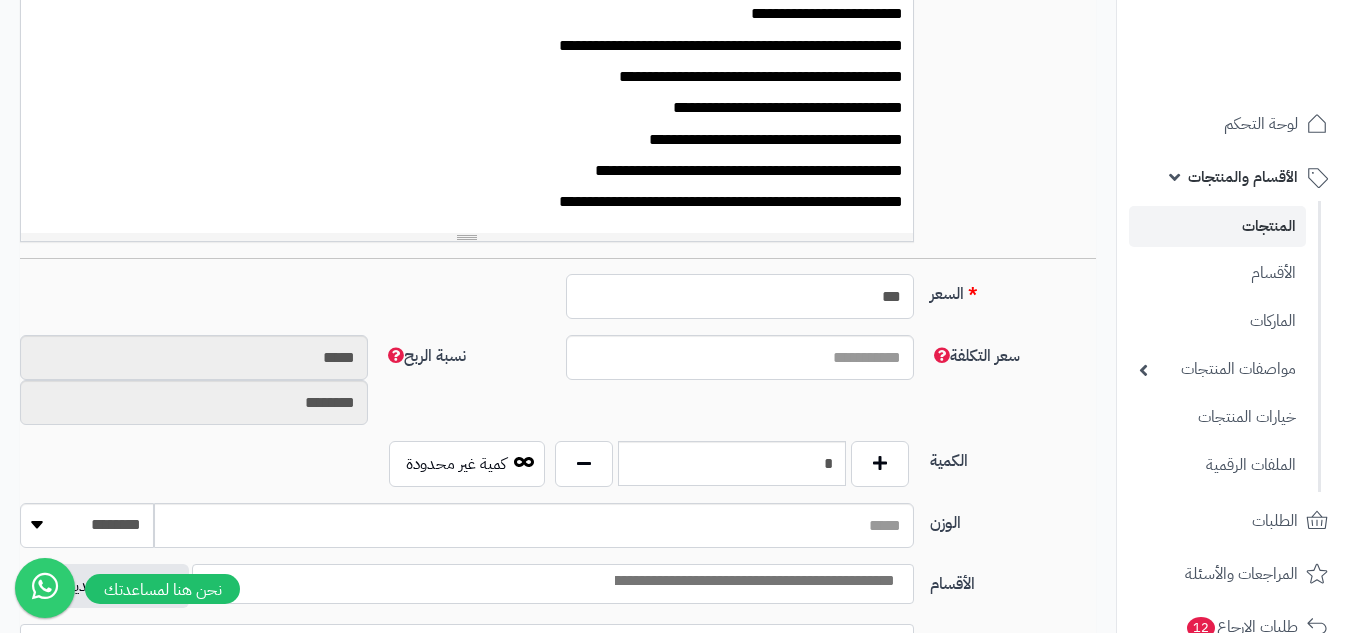 scroll, scrollTop: 588, scrollLeft: 0, axis: vertical 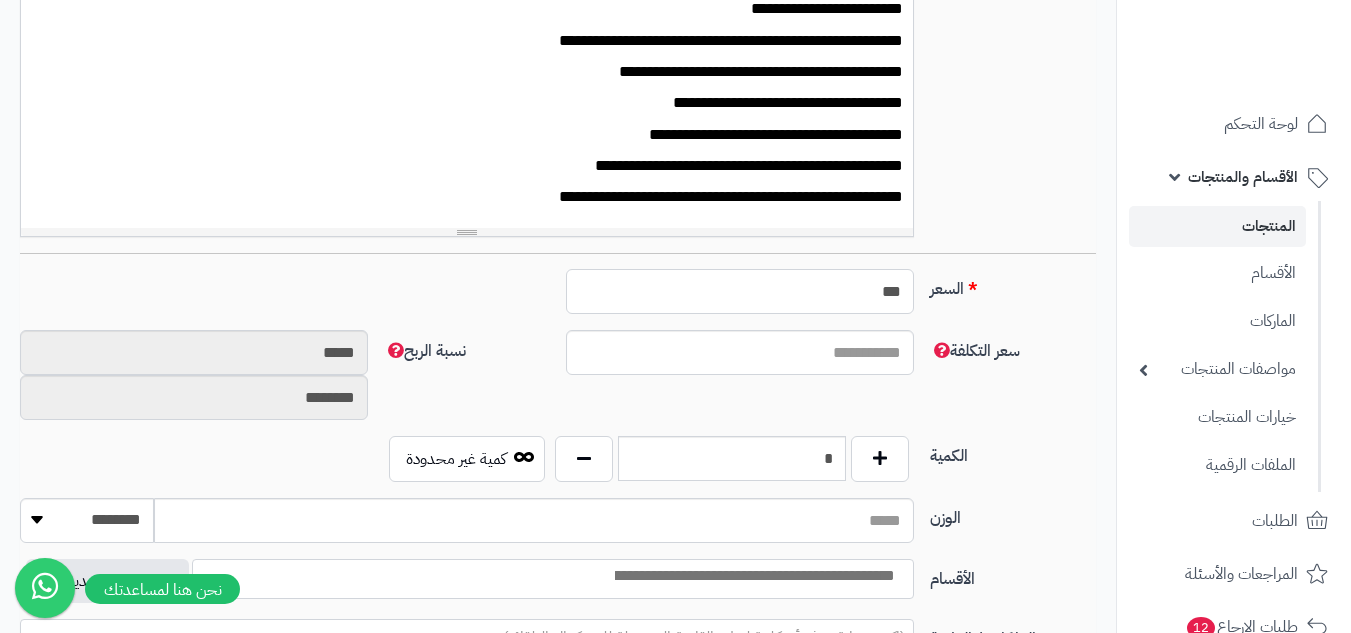 type on "***" 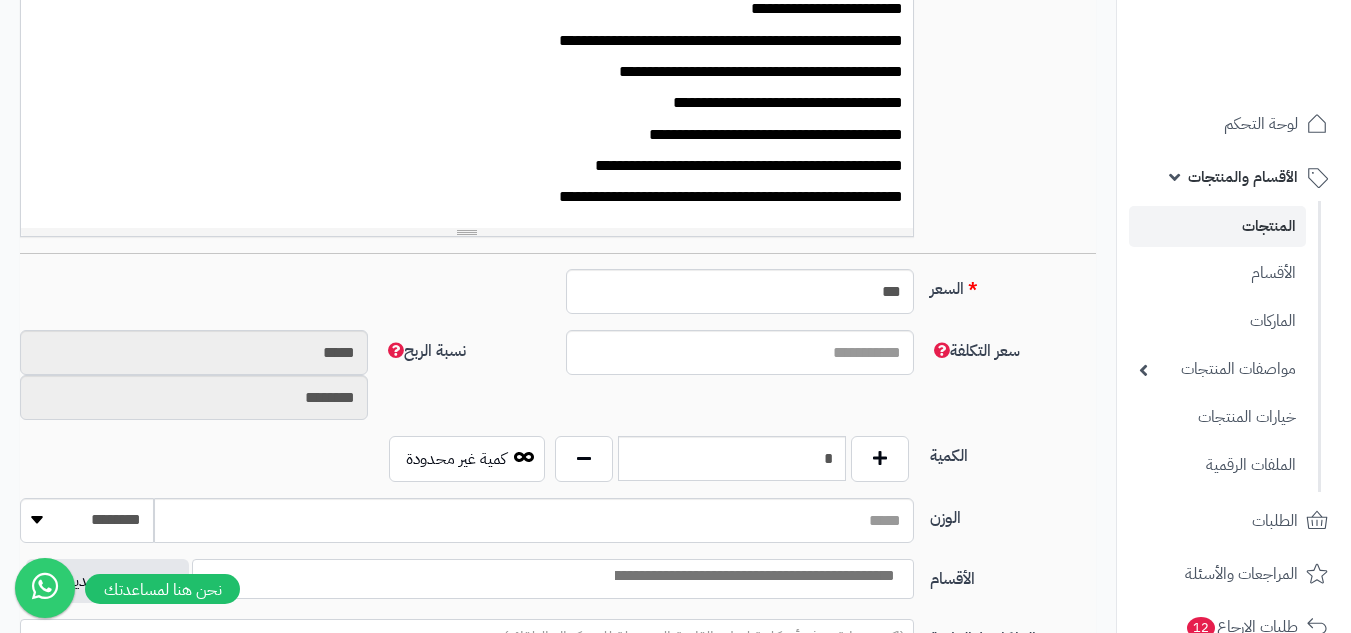 type on "*" 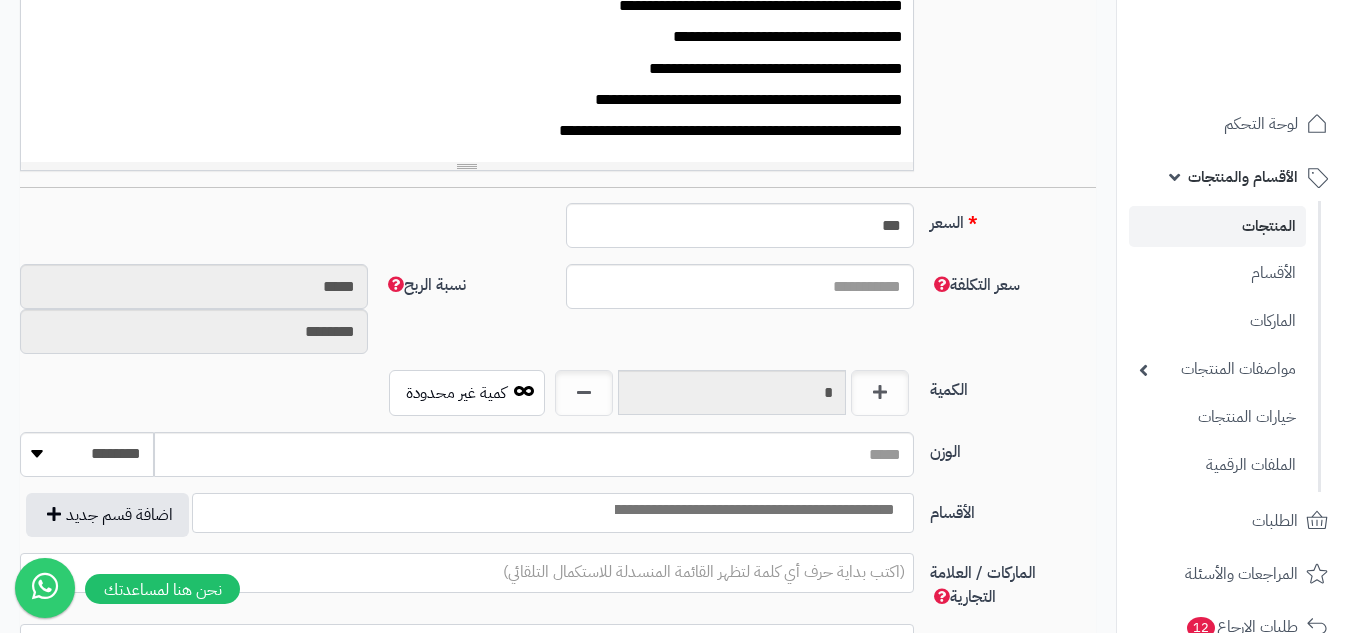 scroll, scrollTop: 688, scrollLeft: 0, axis: vertical 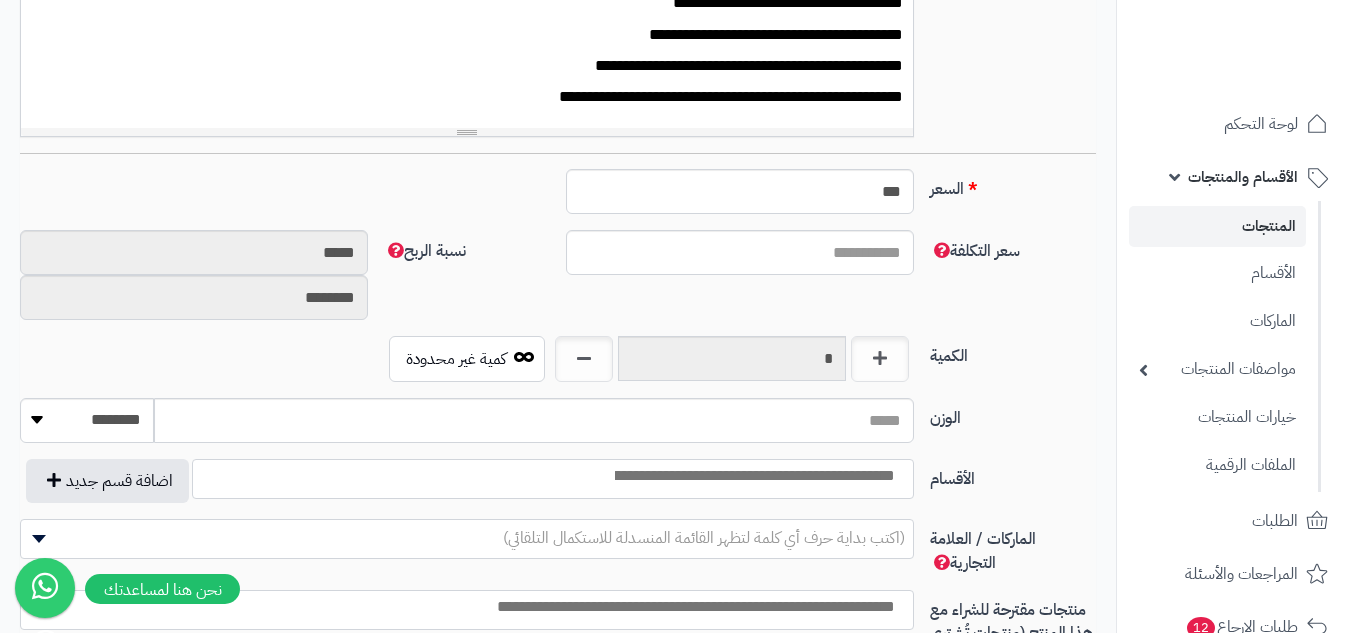 click at bounding box center (753, 476) 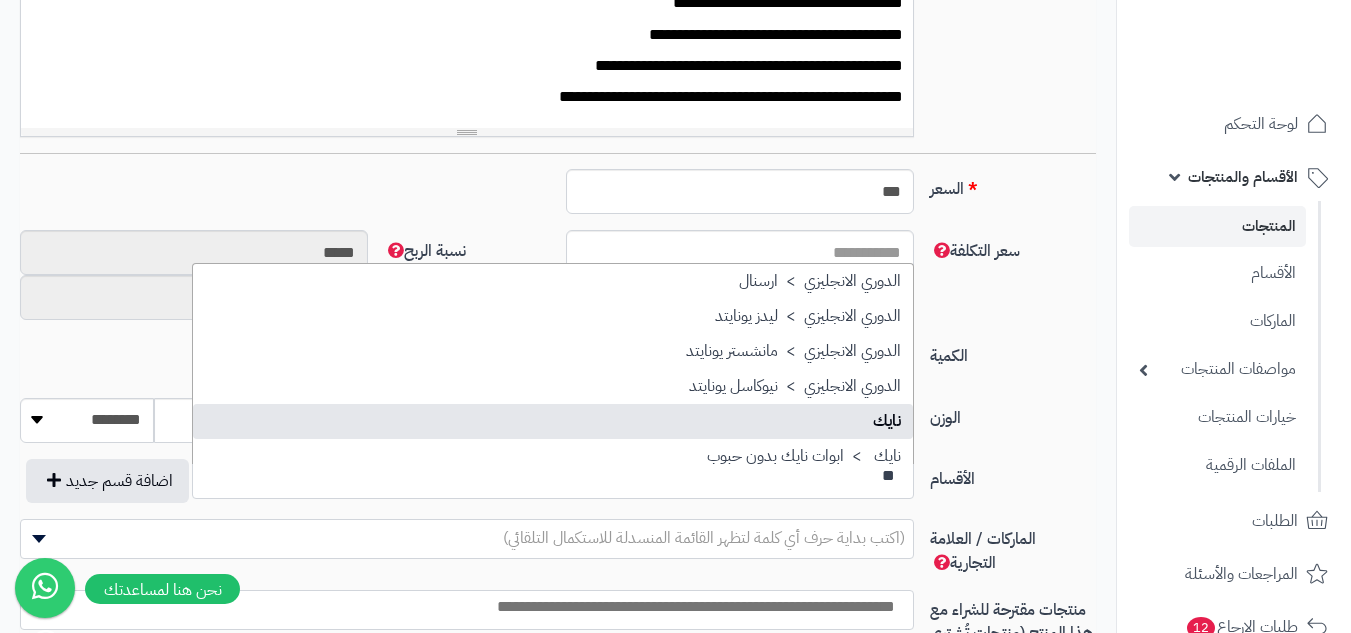 type on "*" 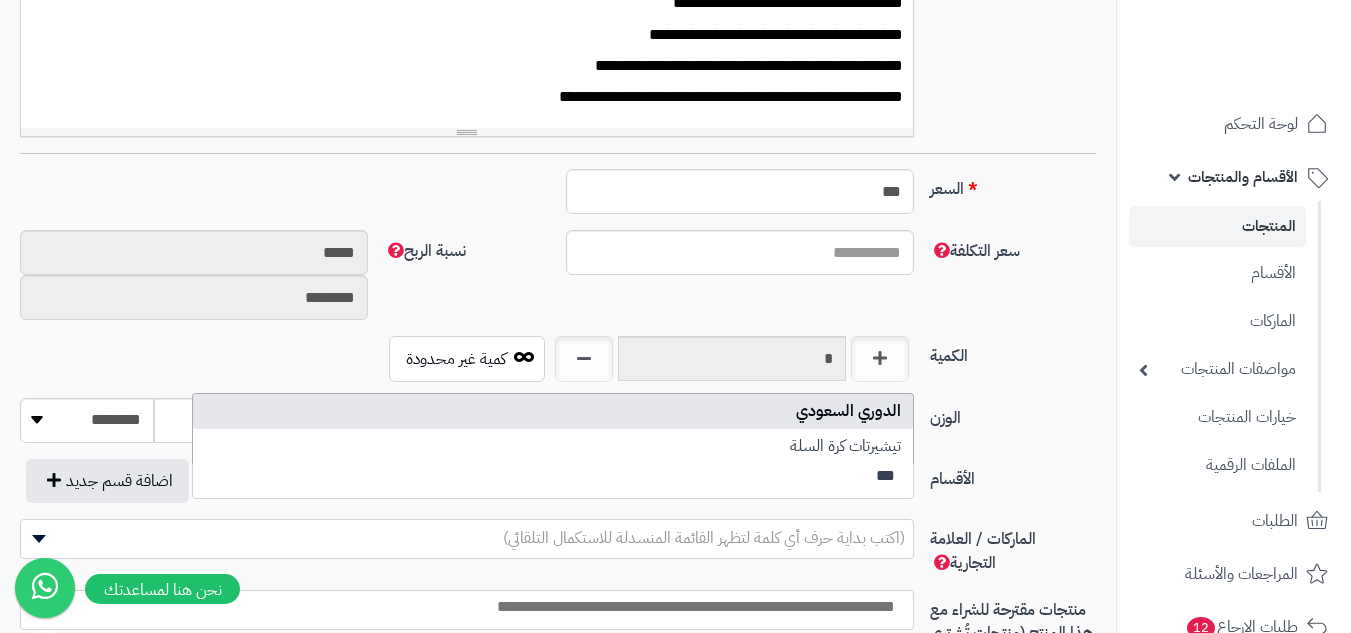 type on "***" 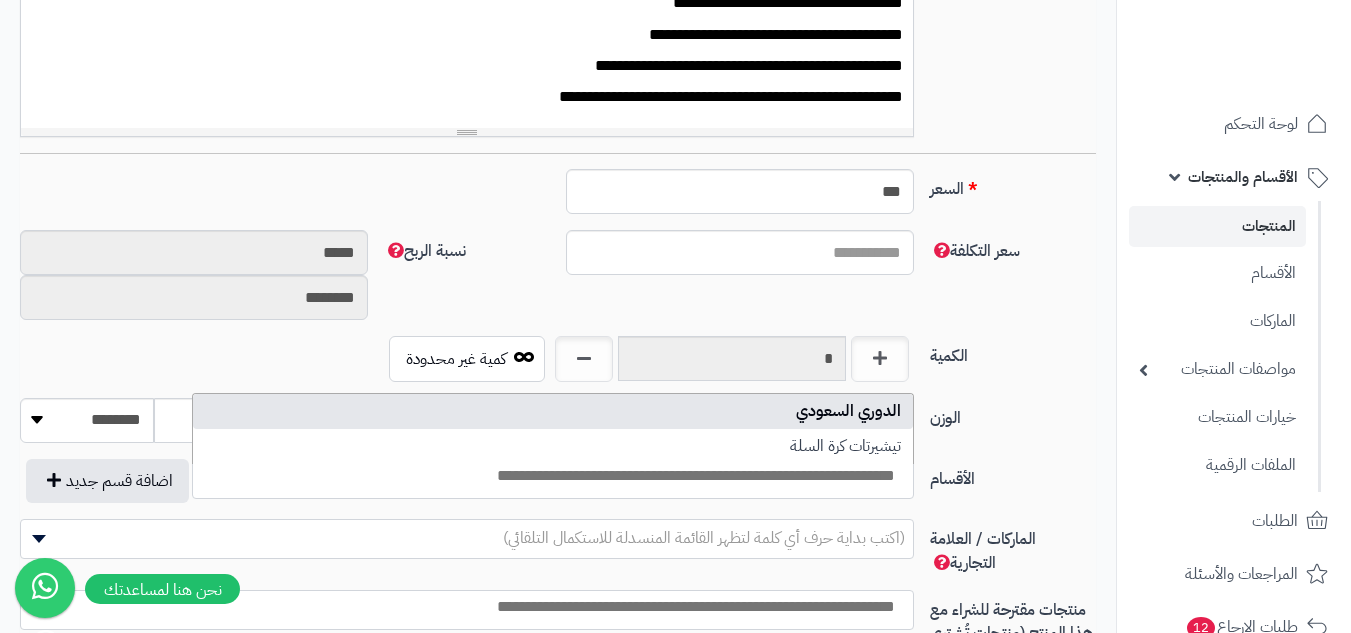 scroll, scrollTop: 0, scrollLeft: 0, axis: both 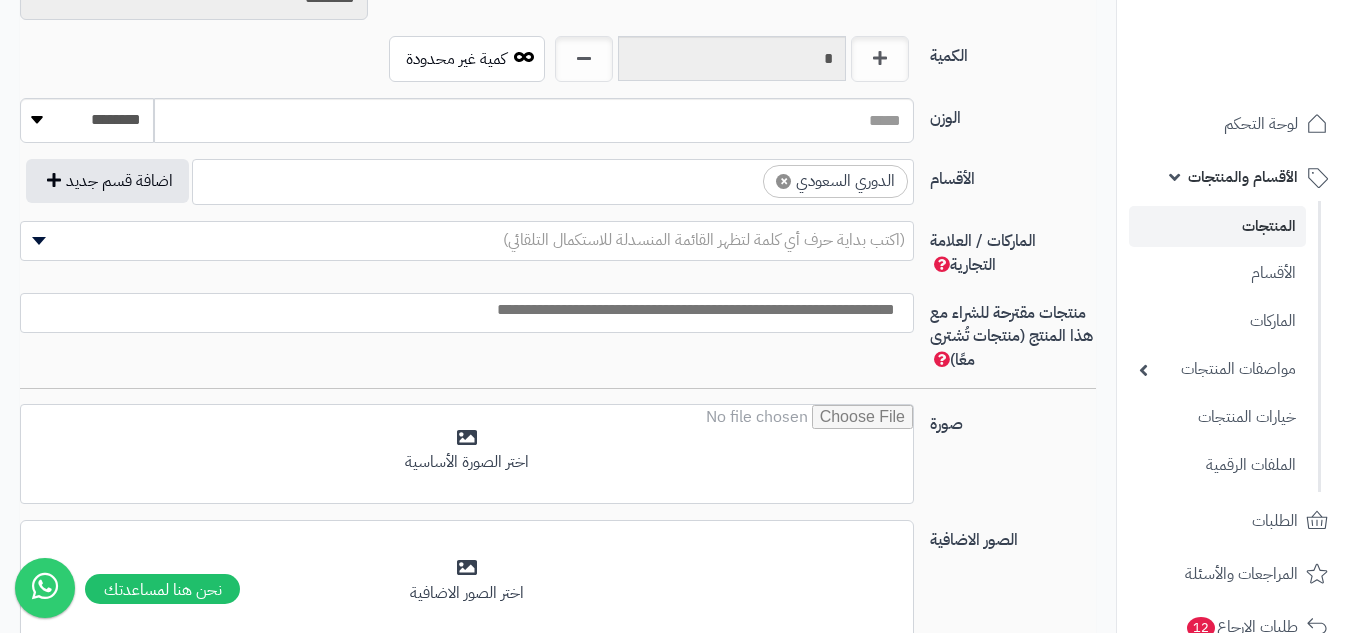 click on "(اكتب بداية حرف أي كلمة لتظهر القائمة المنسدلة للاستكمال التلقائي)" at bounding box center (467, 241) 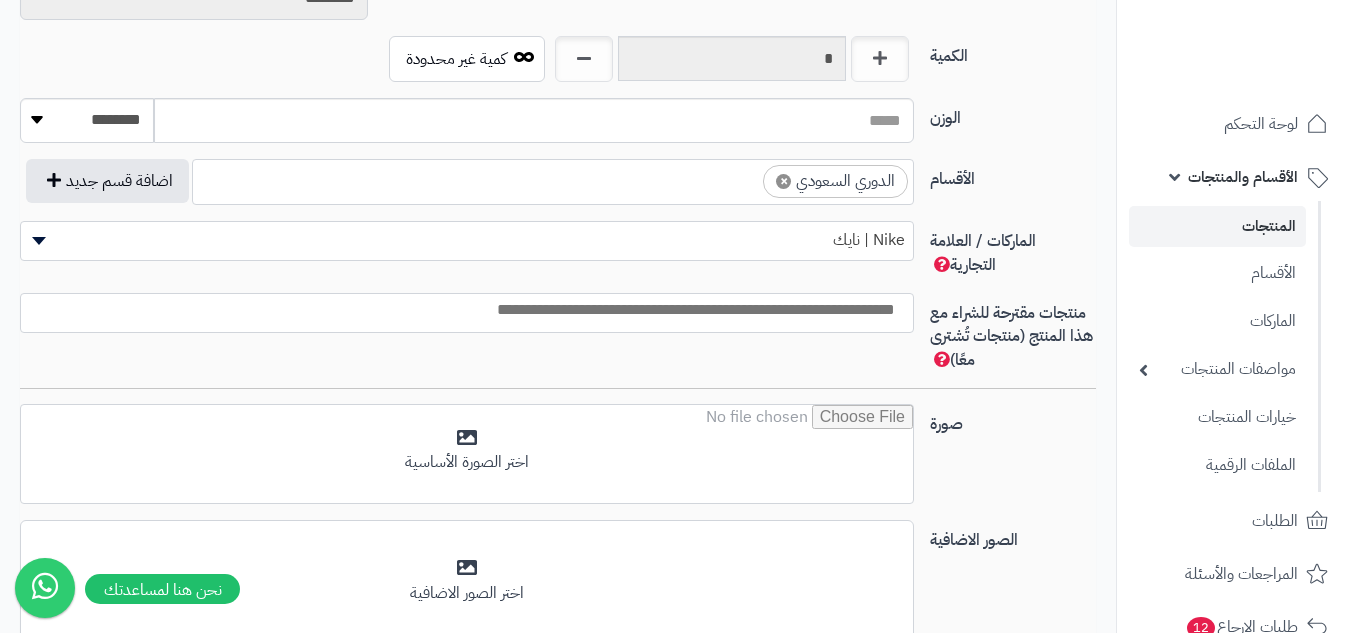 click on "Nike | نايك" at bounding box center [467, 240] 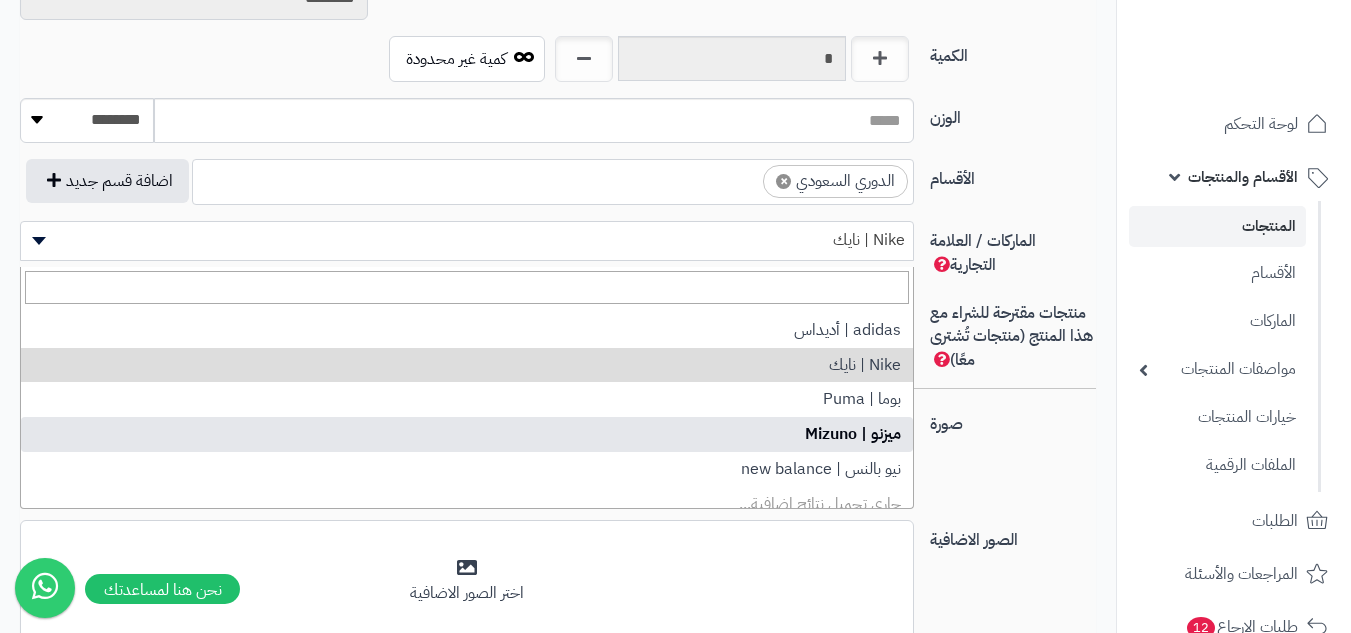 scroll, scrollTop: 44, scrollLeft: 0, axis: vertical 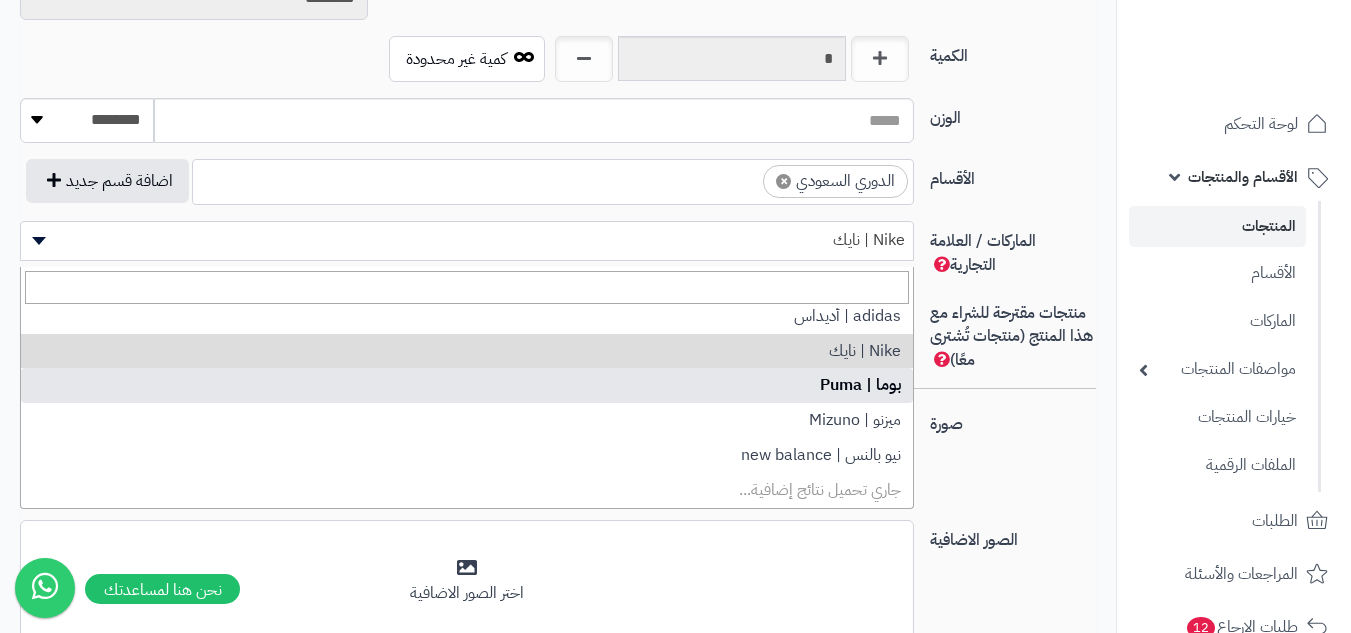 select on "**" 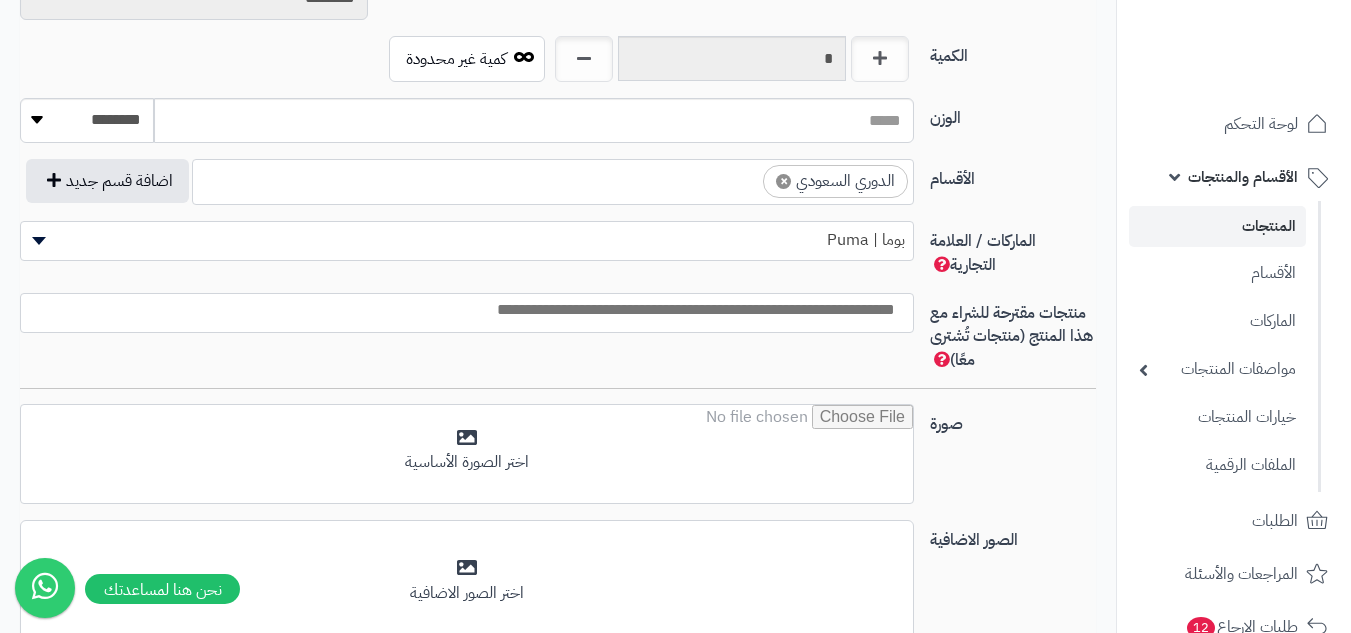 click at bounding box center (462, 310) 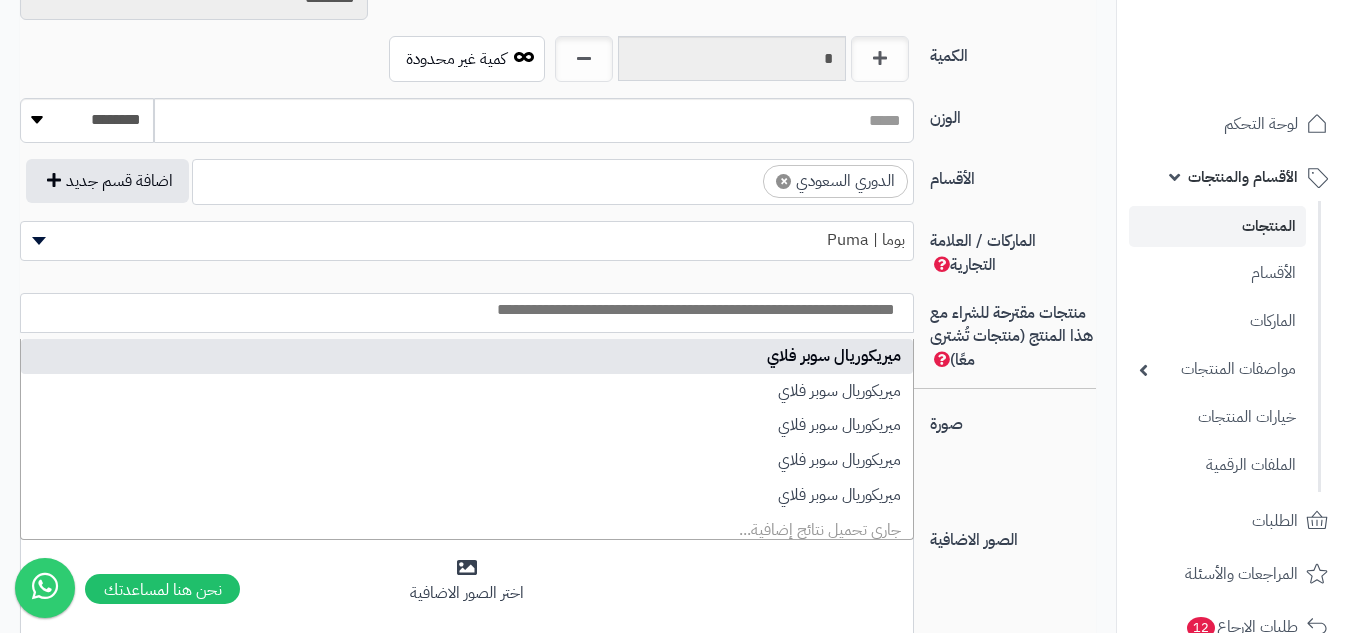 paste on "**********" 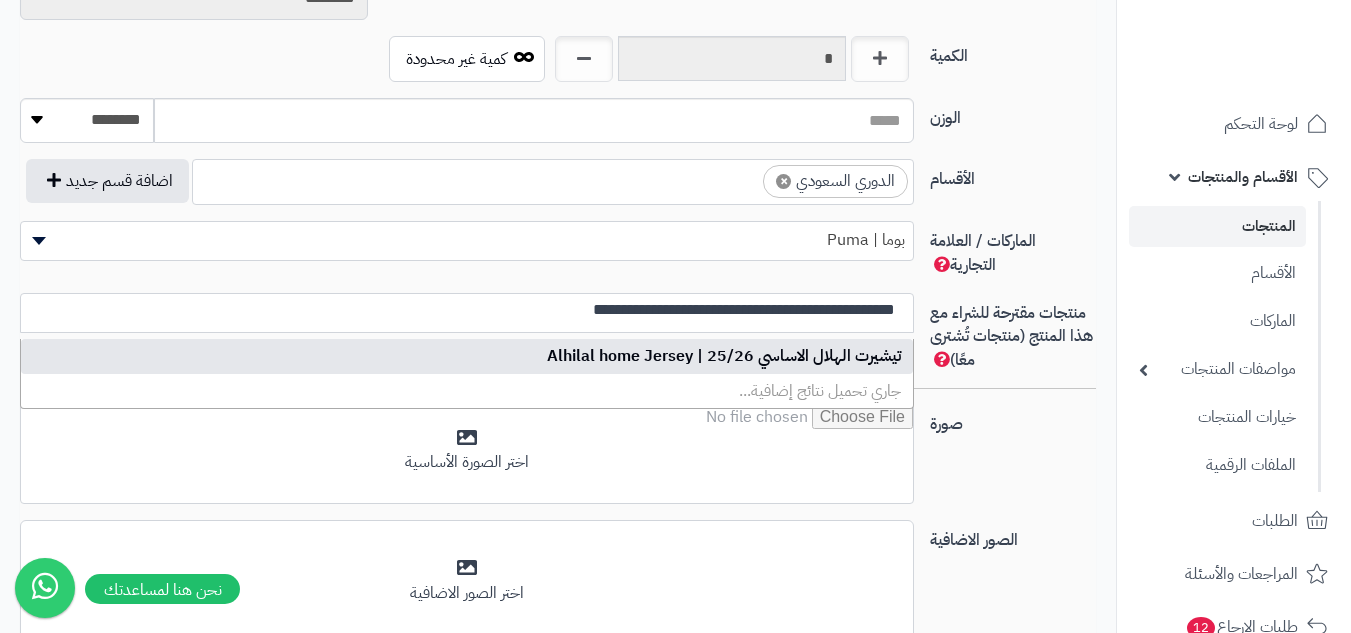 type on "**********" 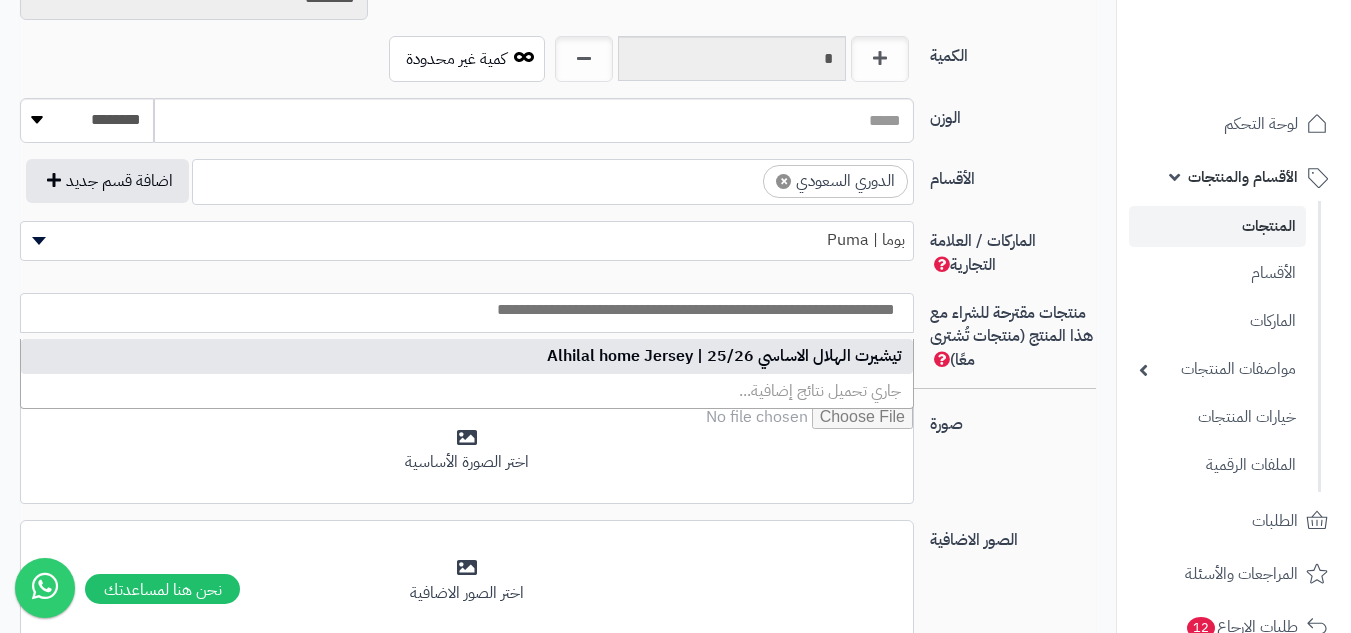 select on "****" 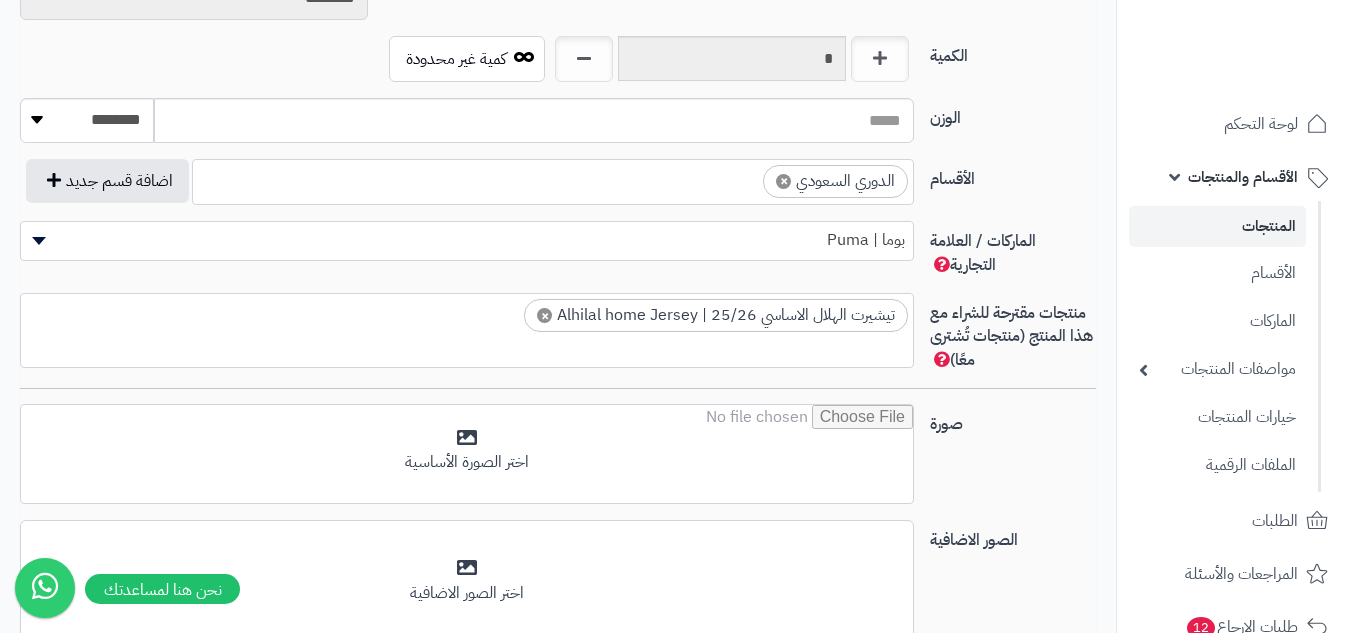 scroll, scrollTop: 0, scrollLeft: 0, axis: both 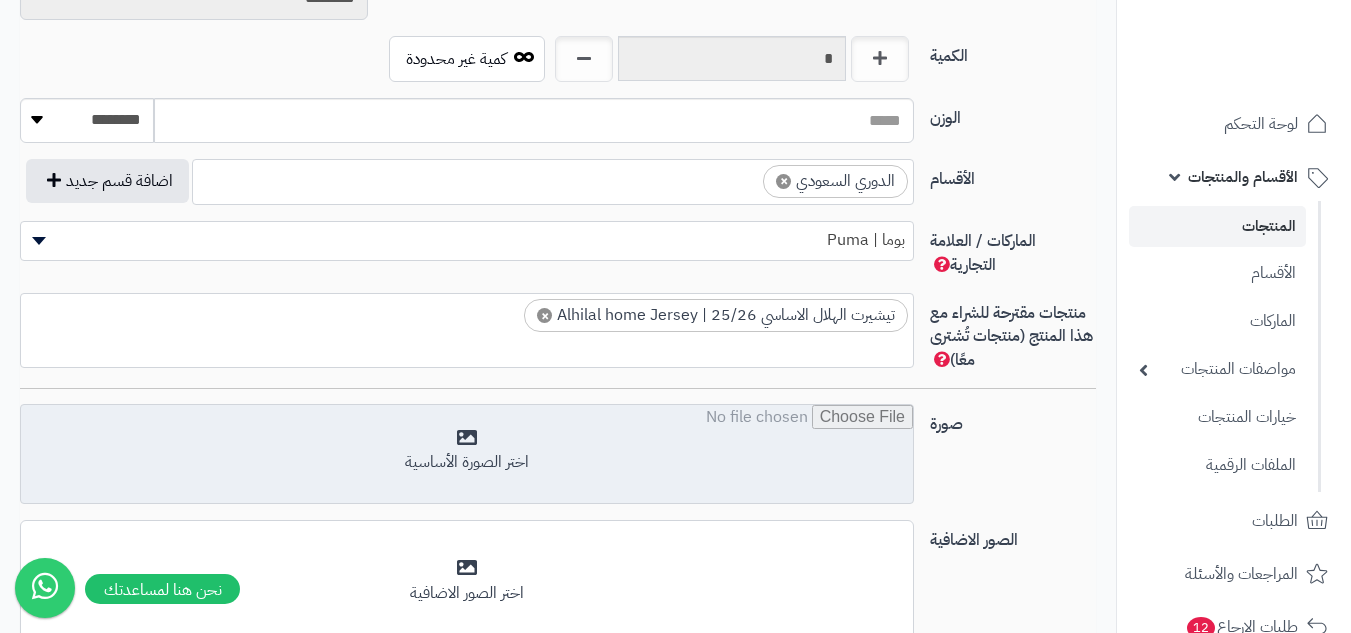 click at bounding box center [467, 455] 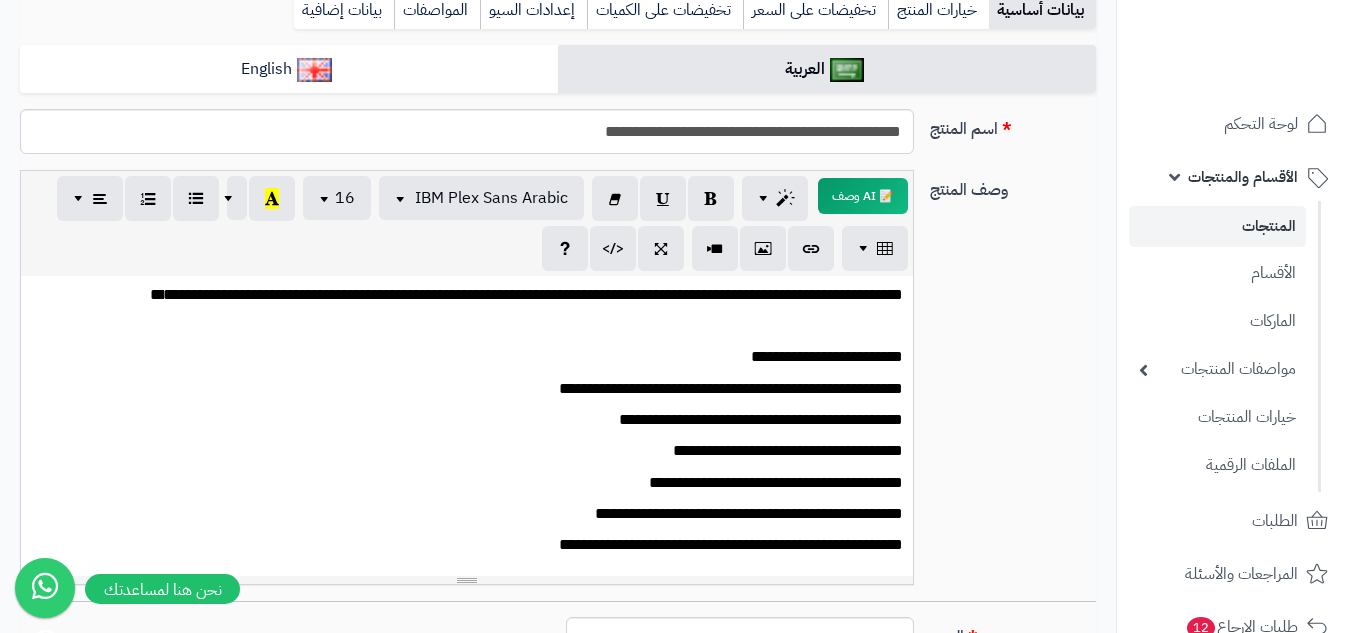 scroll, scrollTop: 0, scrollLeft: 0, axis: both 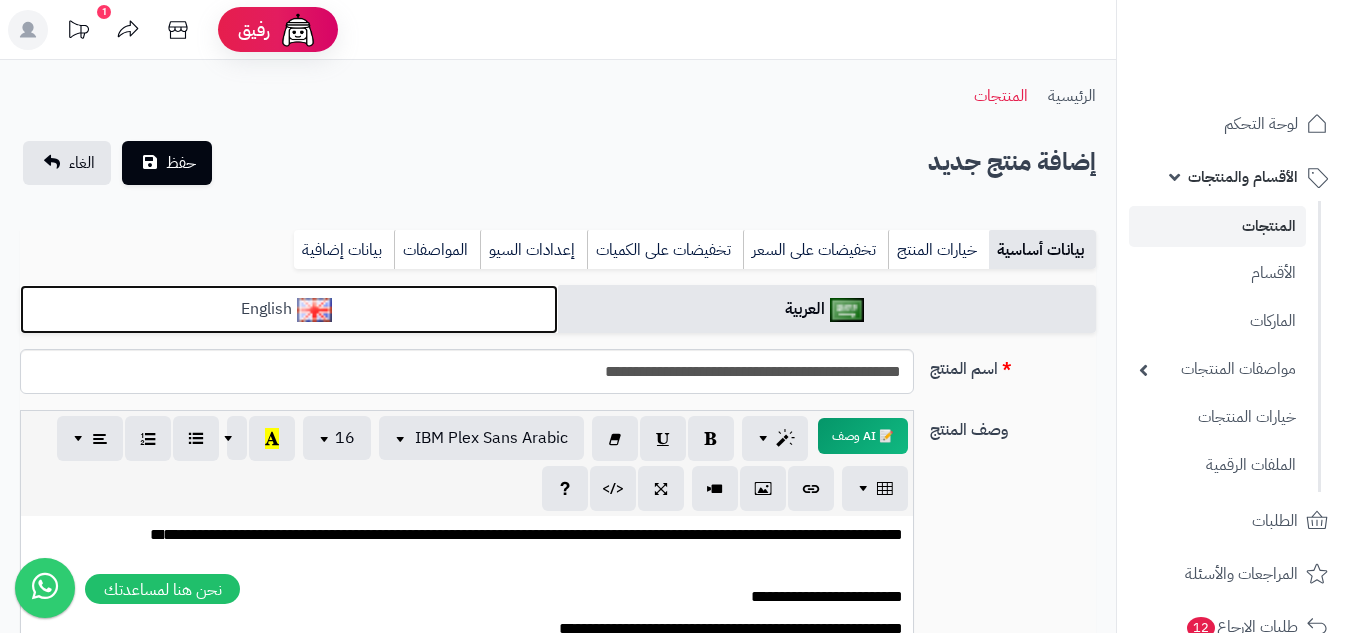 click on "English" at bounding box center [289, 309] 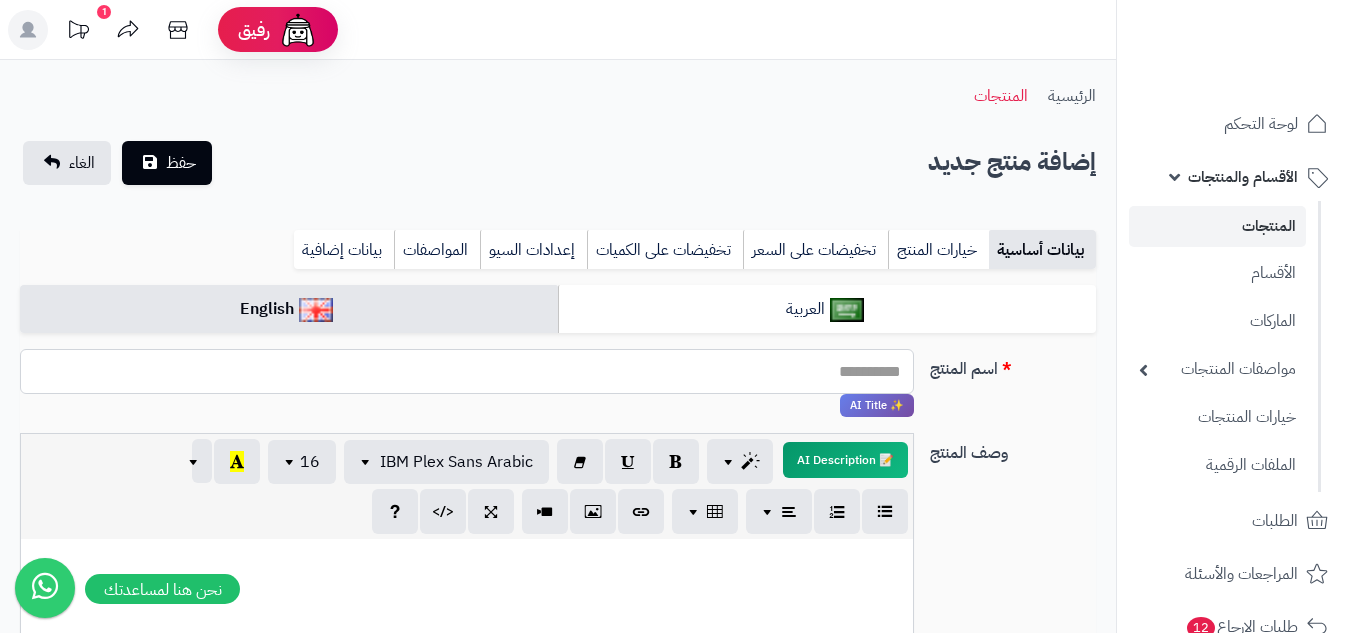 click on "اسم المنتج" at bounding box center [467, 371] 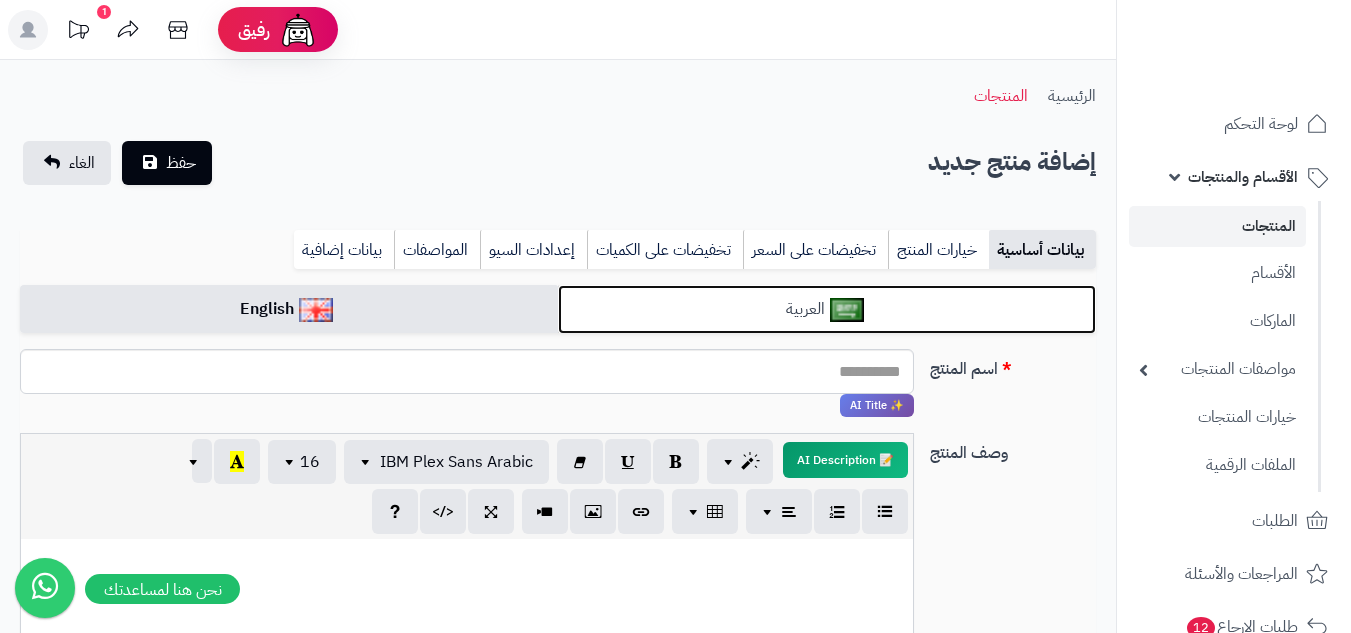 click on "العربية" at bounding box center (827, 309) 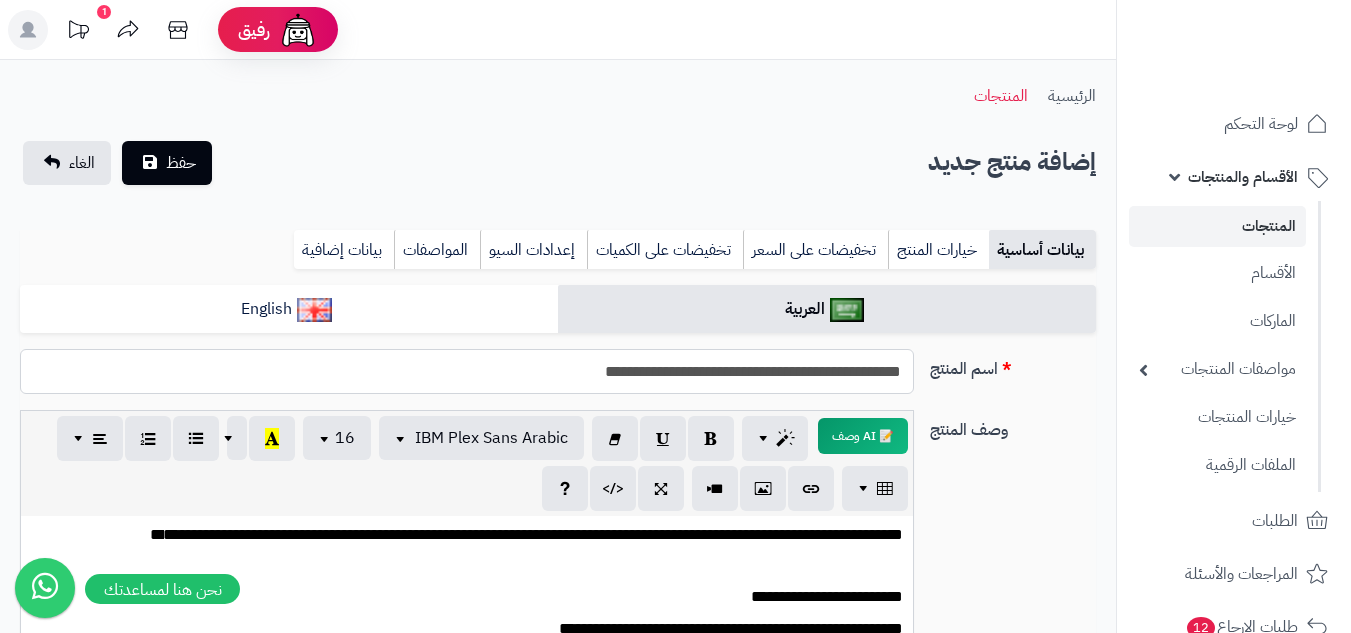 drag, startPoint x: 545, startPoint y: 380, endPoint x: 778, endPoint y: 381, distance: 233.00215 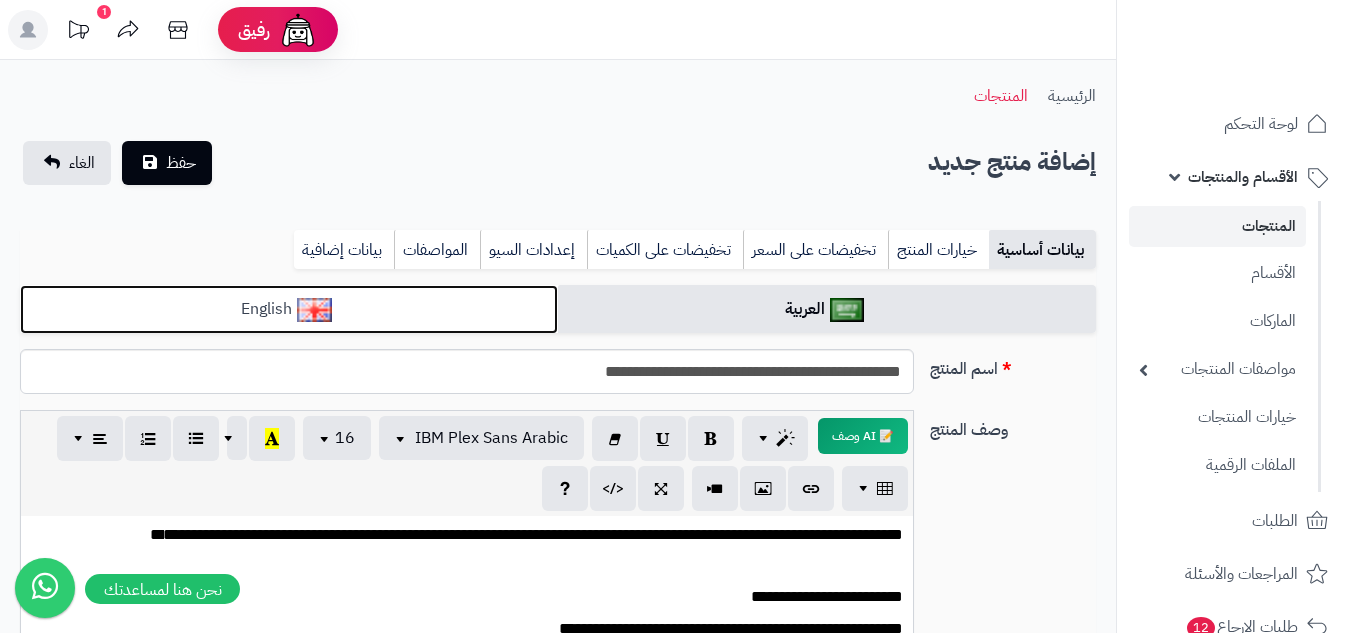 click on "English" at bounding box center [289, 309] 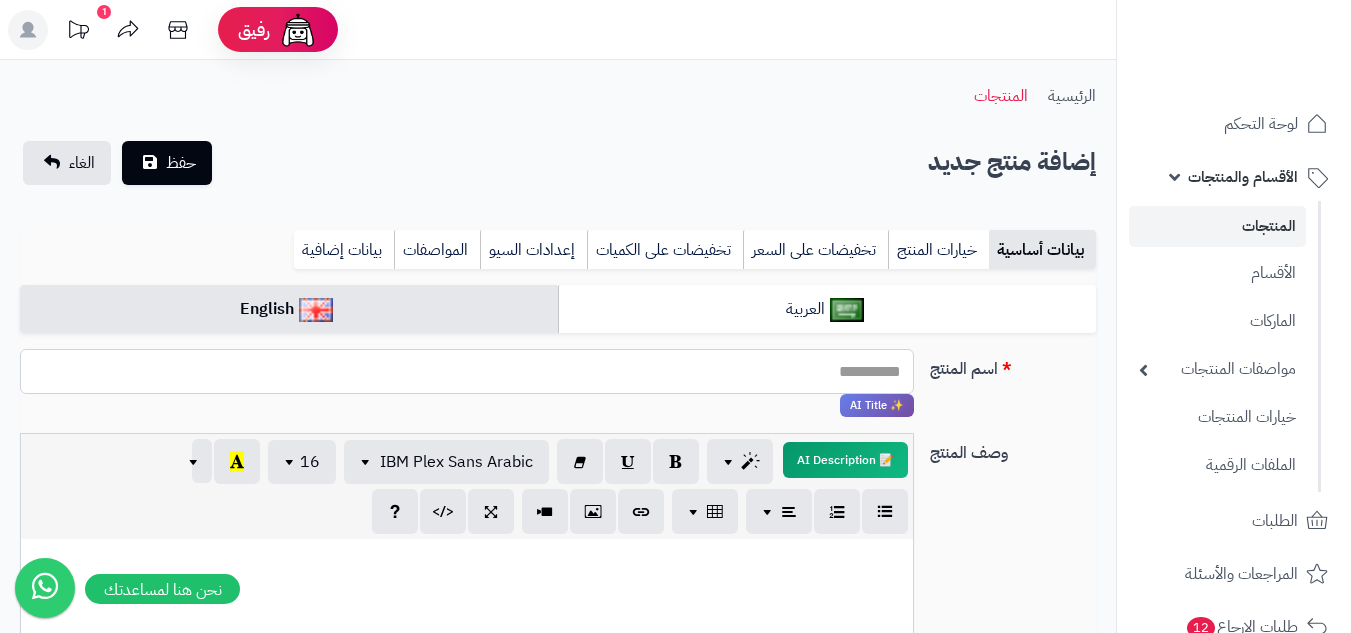 paste on "**********" 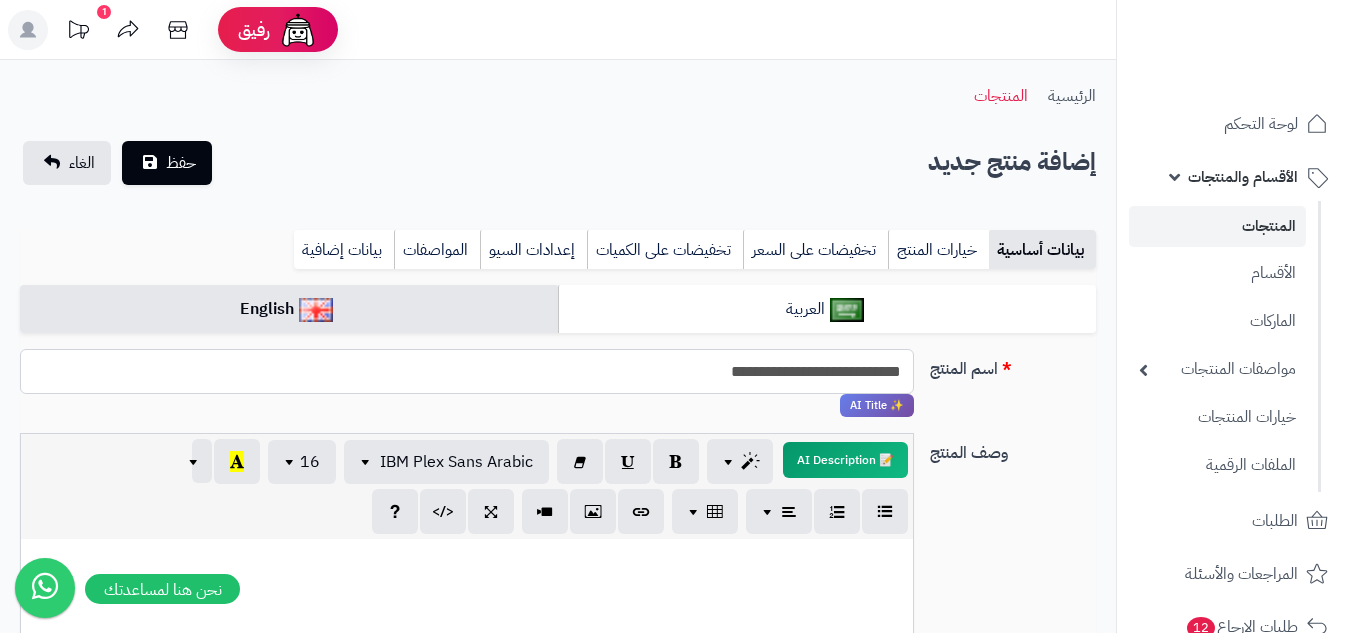 click on "**********" at bounding box center (467, 371) 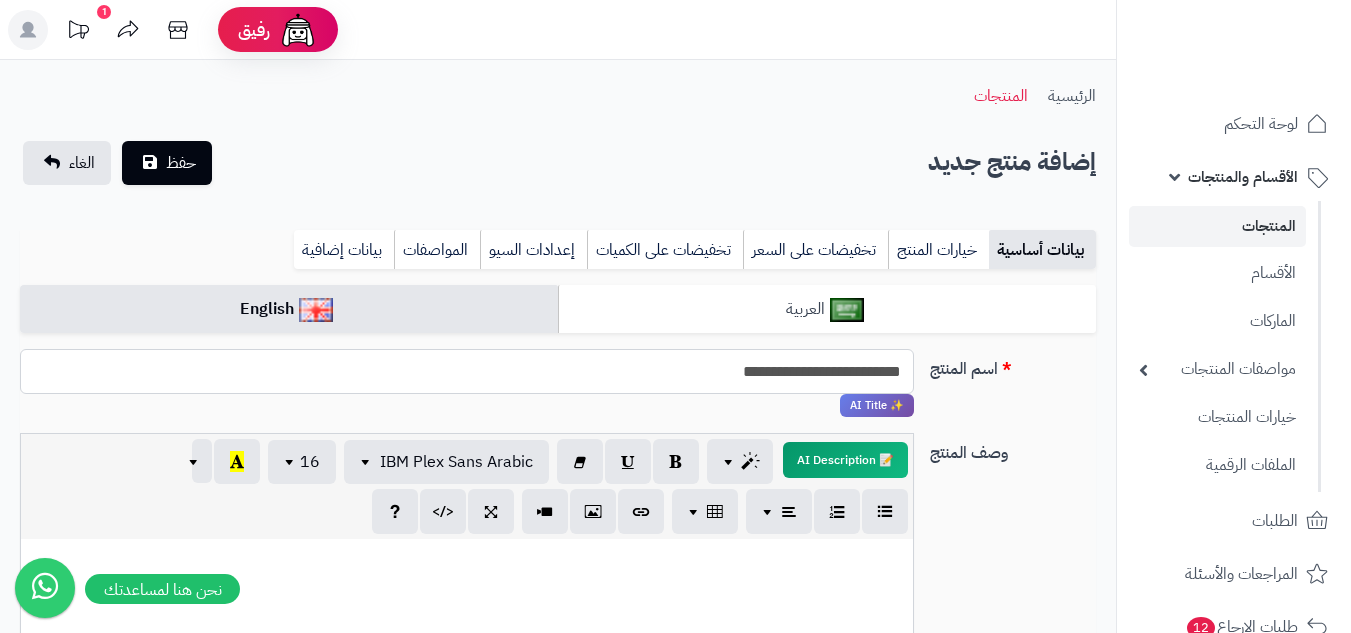 type on "**********" 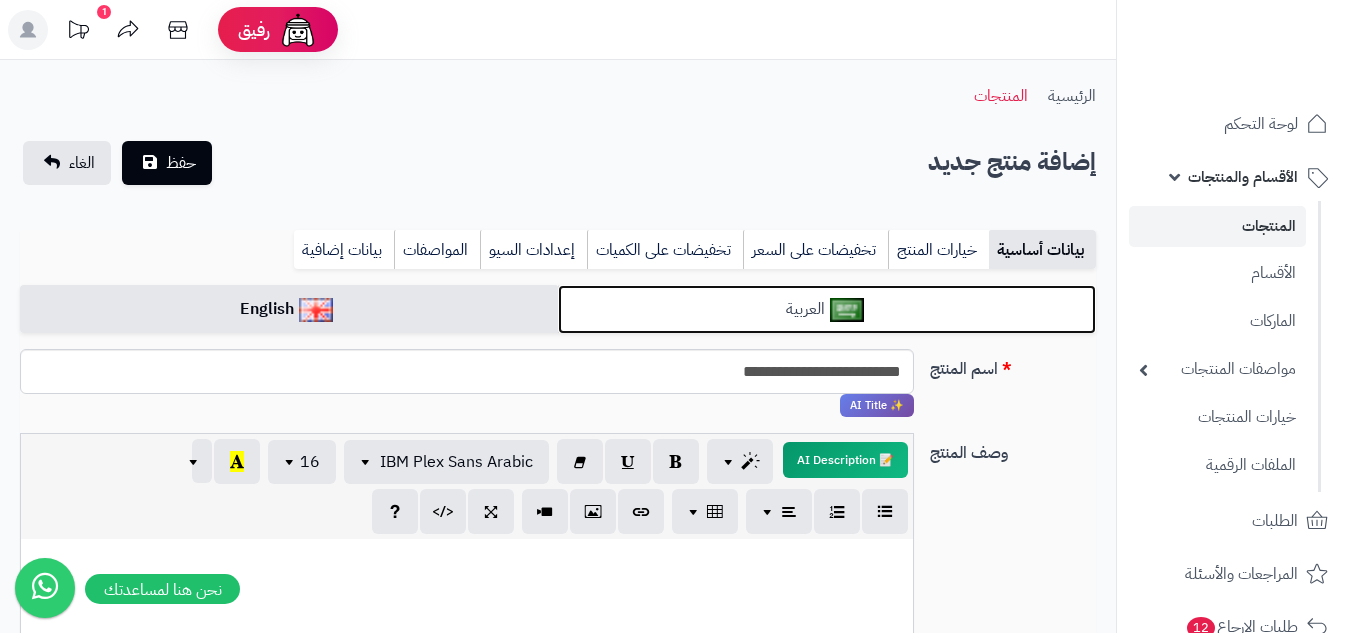 click on "العربية" at bounding box center (827, 309) 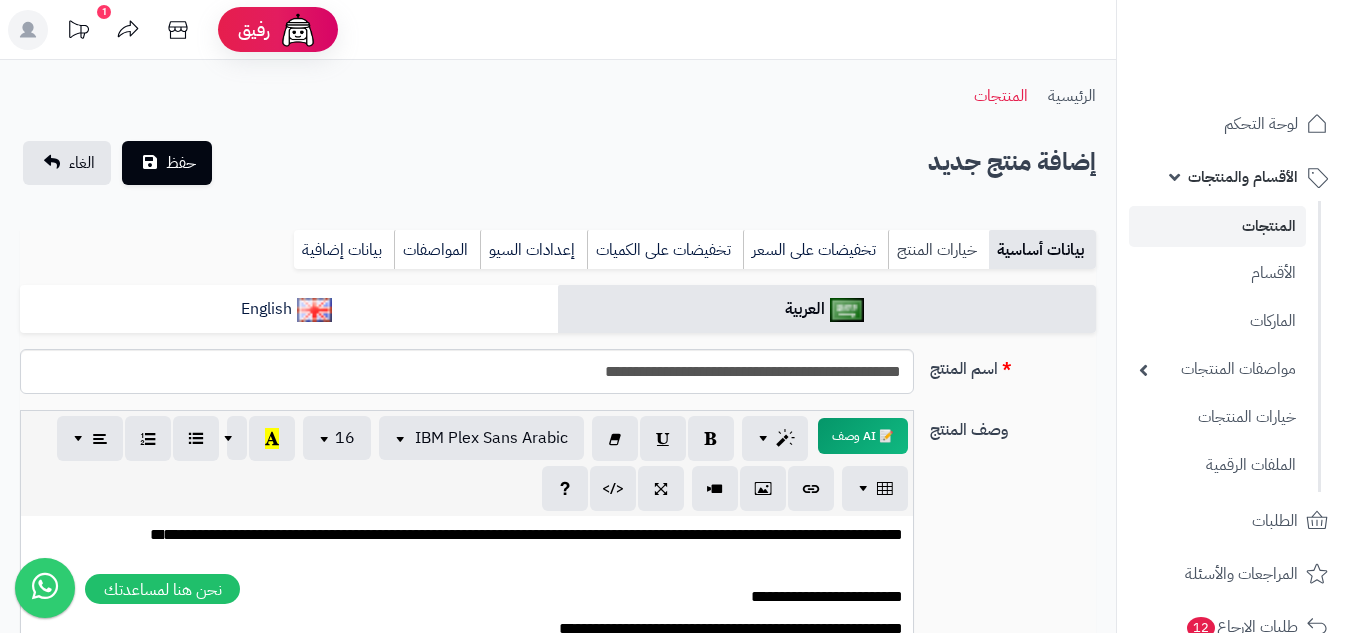 click on "خيارات المنتج" at bounding box center [938, 250] 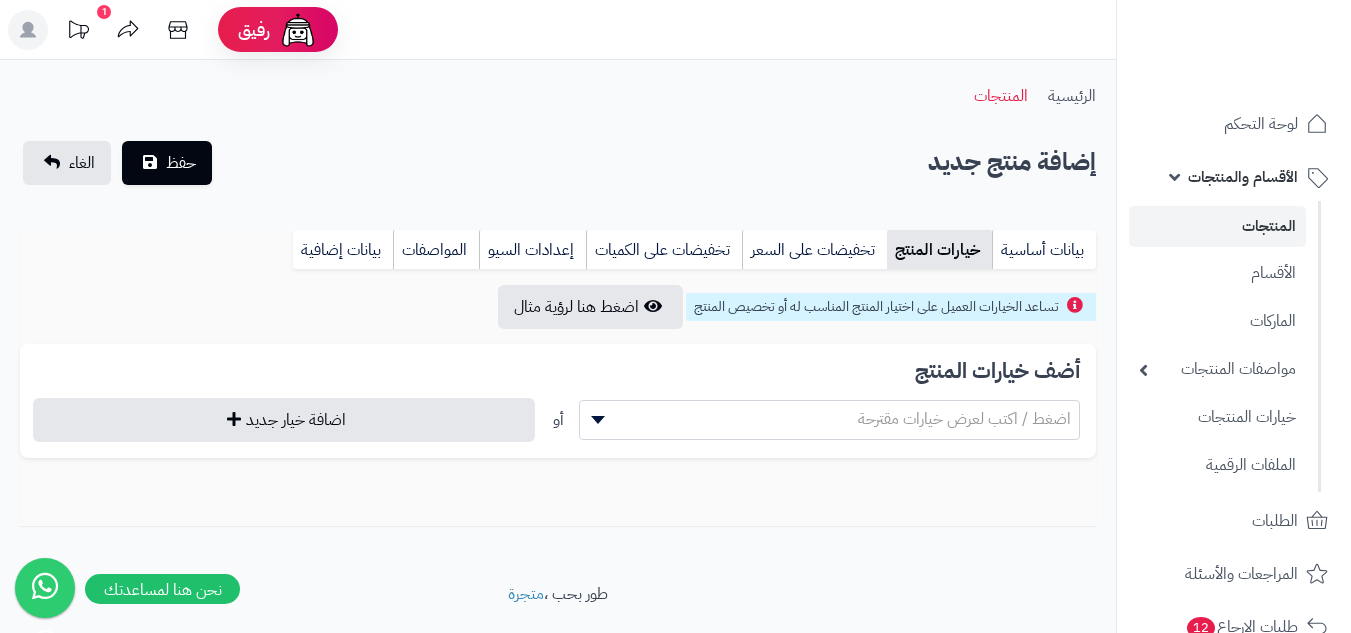 click on "اضغط / اكتب لعرض خيارات مقترحة" at bounding box center (830, 420) 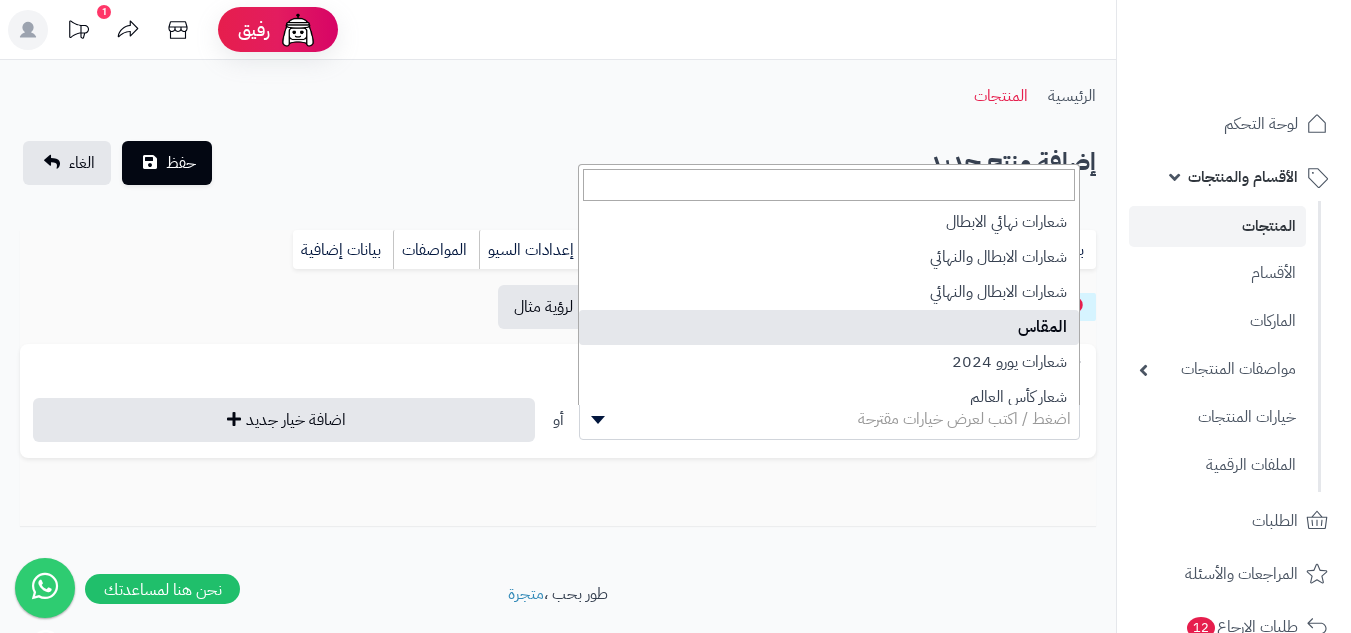select on "**" 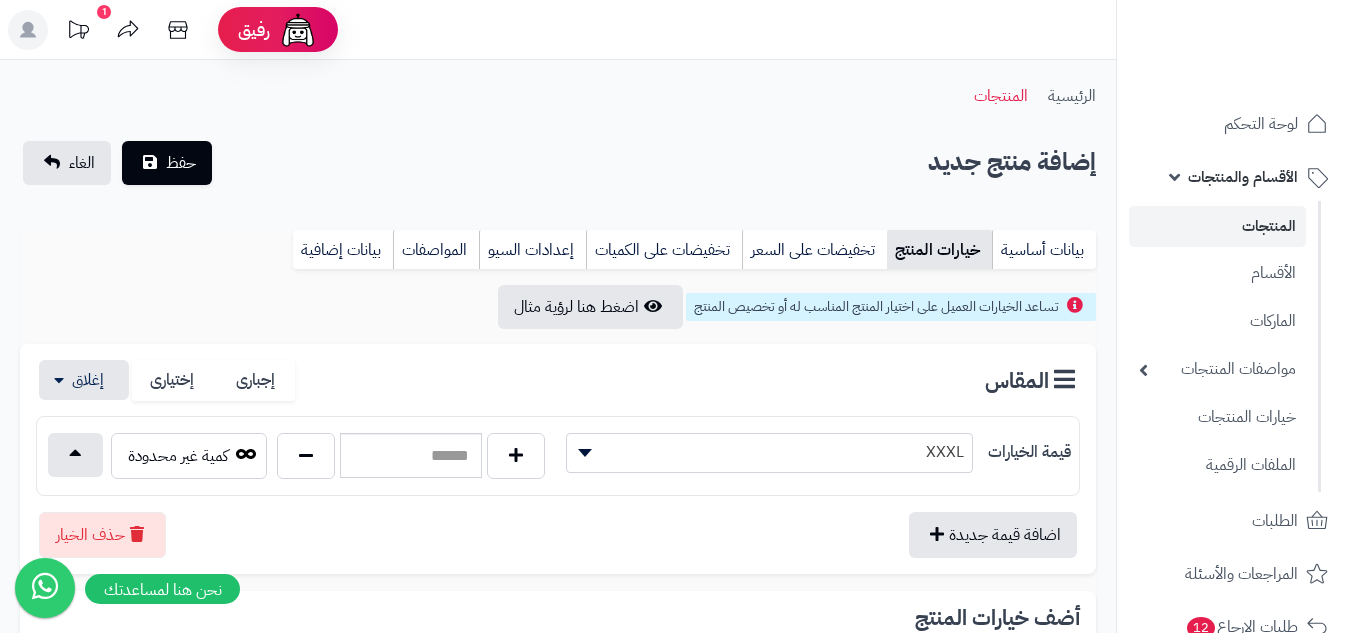 click on "XXXL" at bounding box center (769, 452) 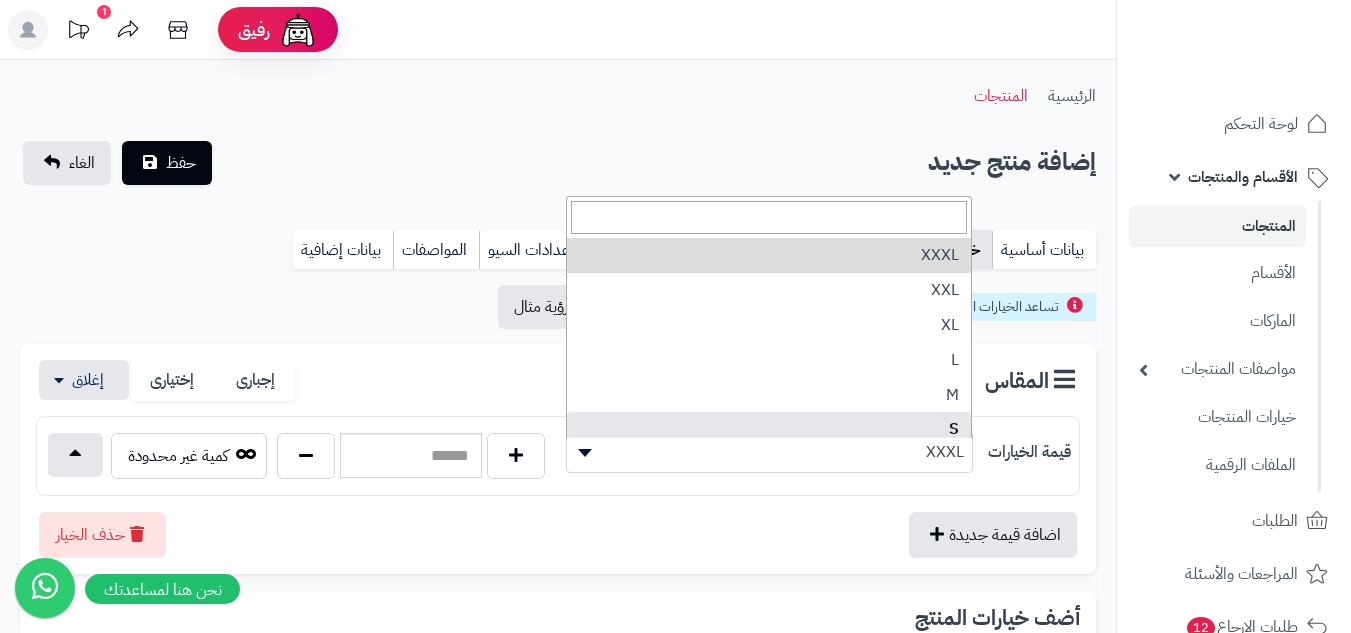 select on "***" 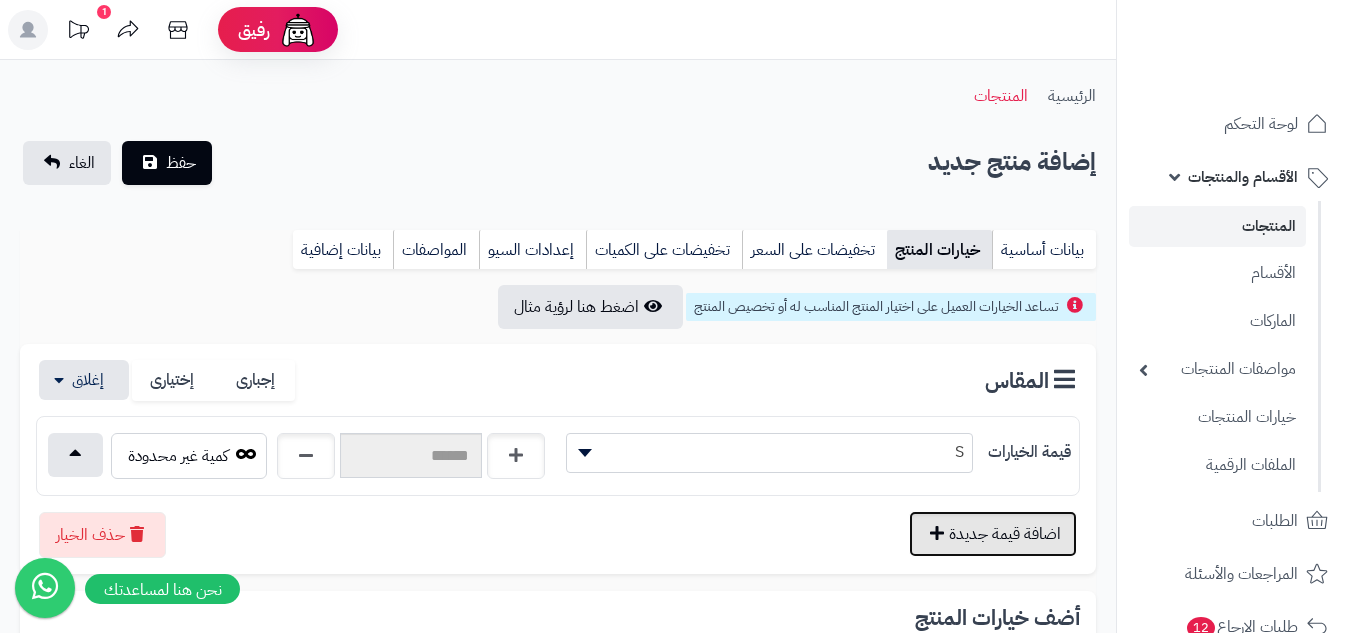 click on "اضافة قيمة جديدة" at bounding box center [993, 534] 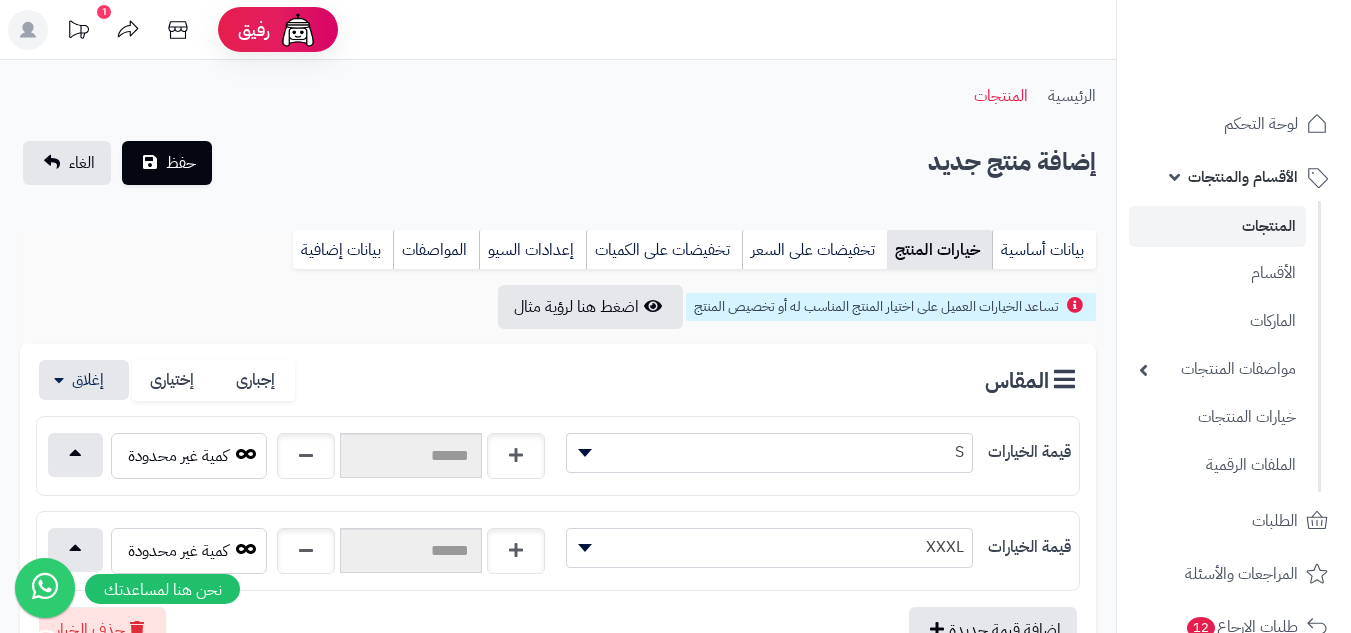 click on "XXXL" at bounding box center (769, 547) 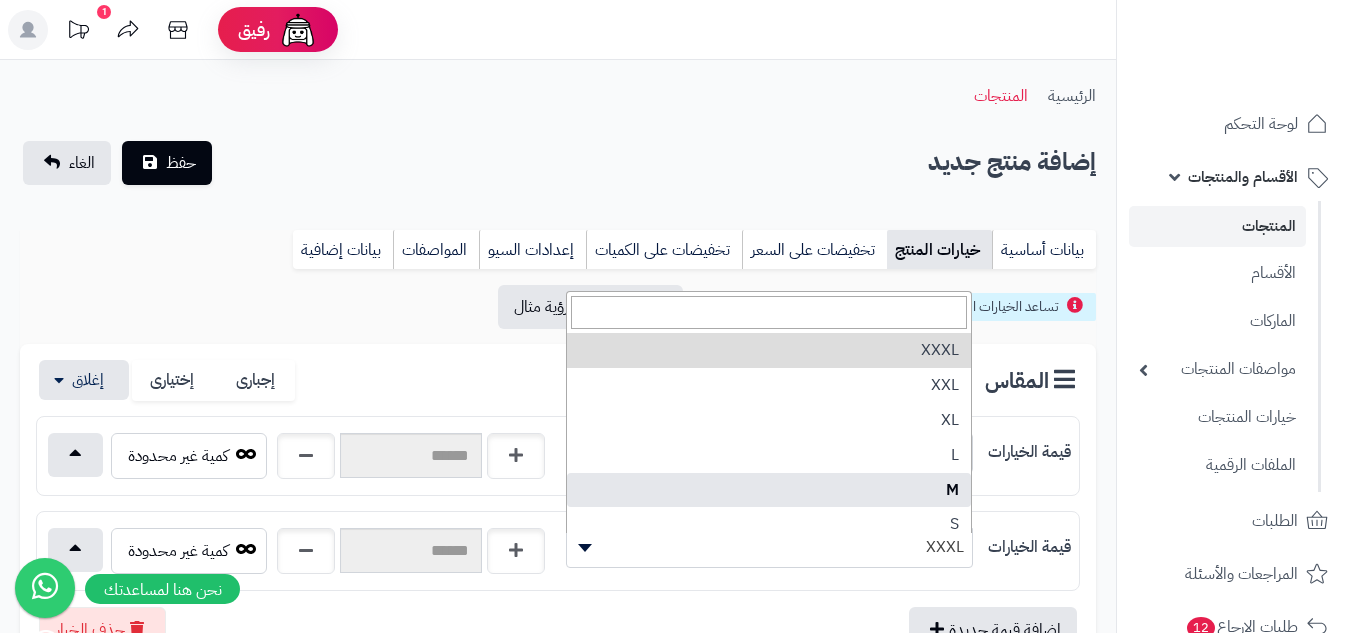 select on "***" 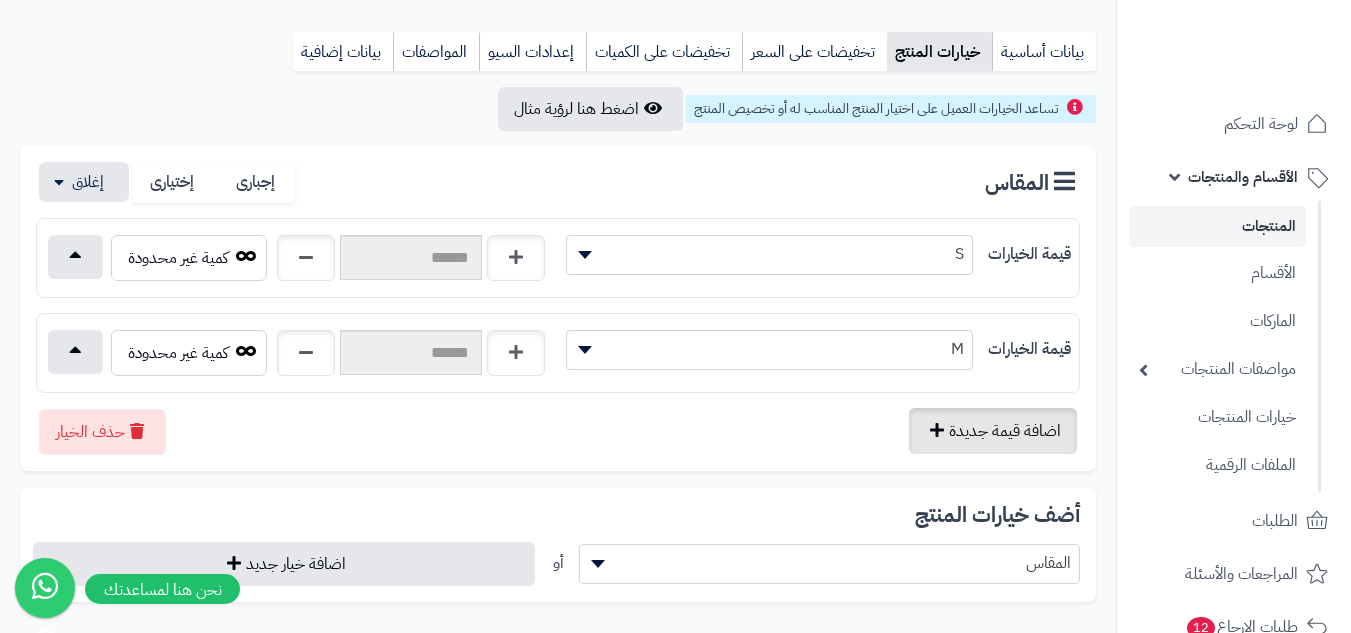scroll, scrollTop: 200, scrollLeft: 0, axis: vertical 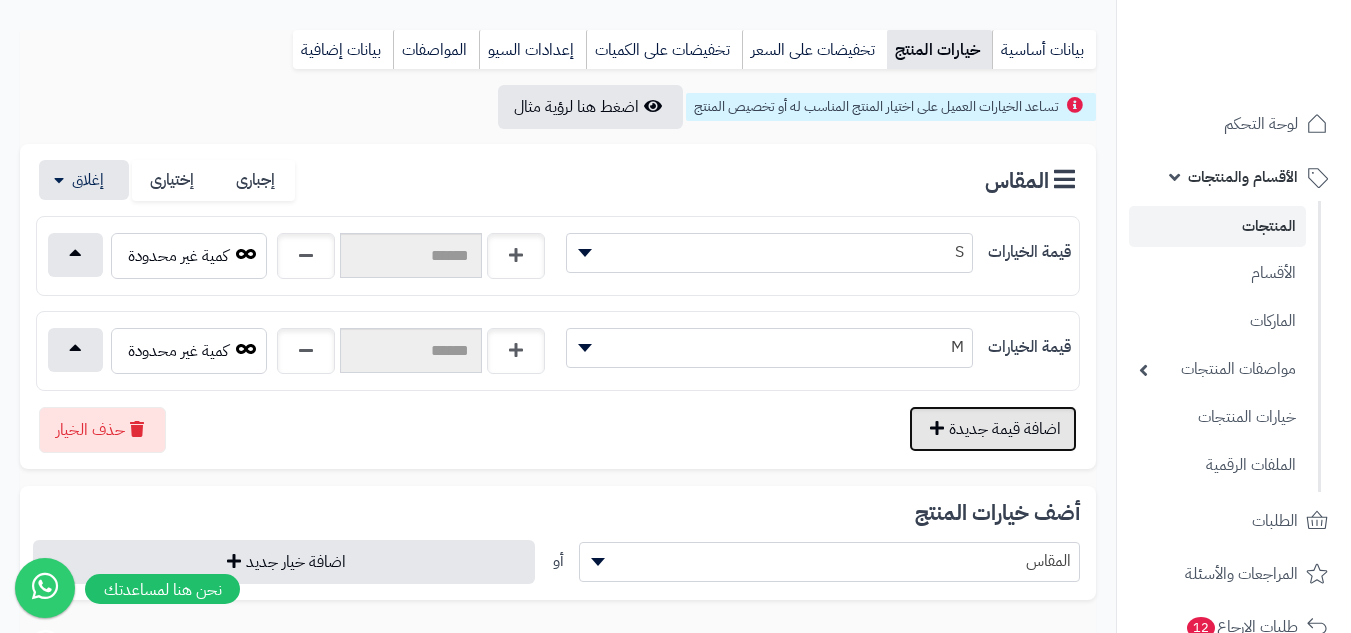 click on "اضافة قيمة جديدة" at bounding box center (993, 429) 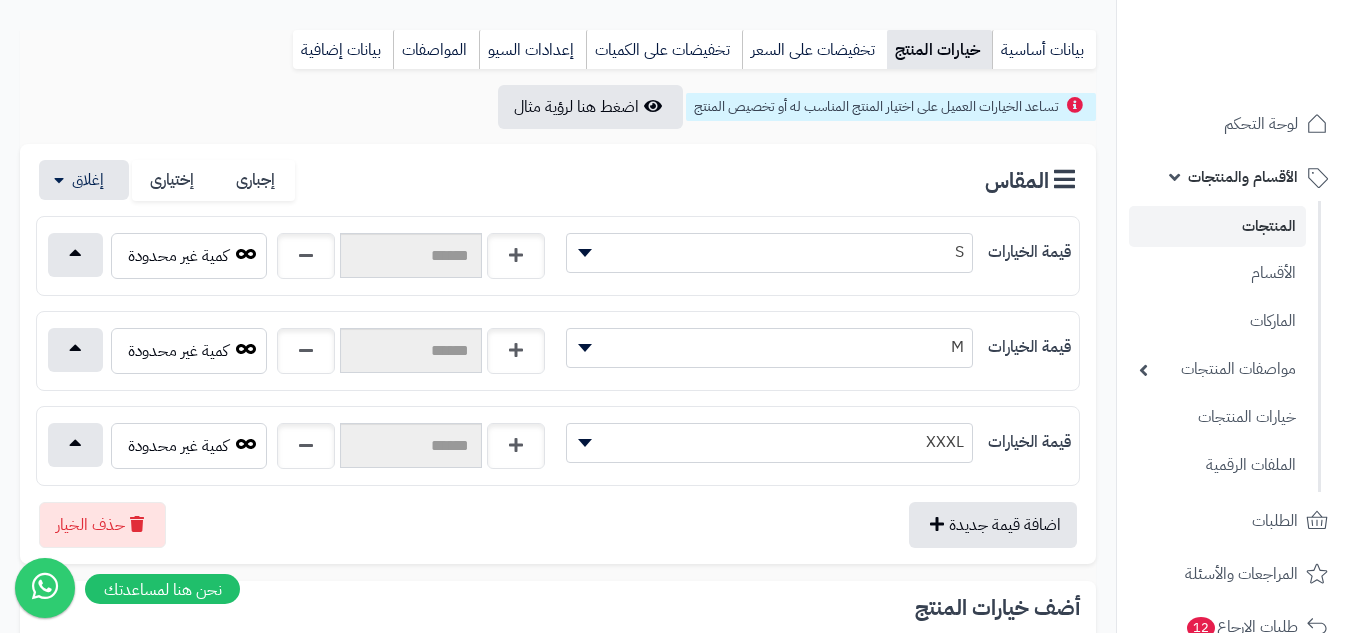 click on "XXXL" at bounding box center [769, 442] 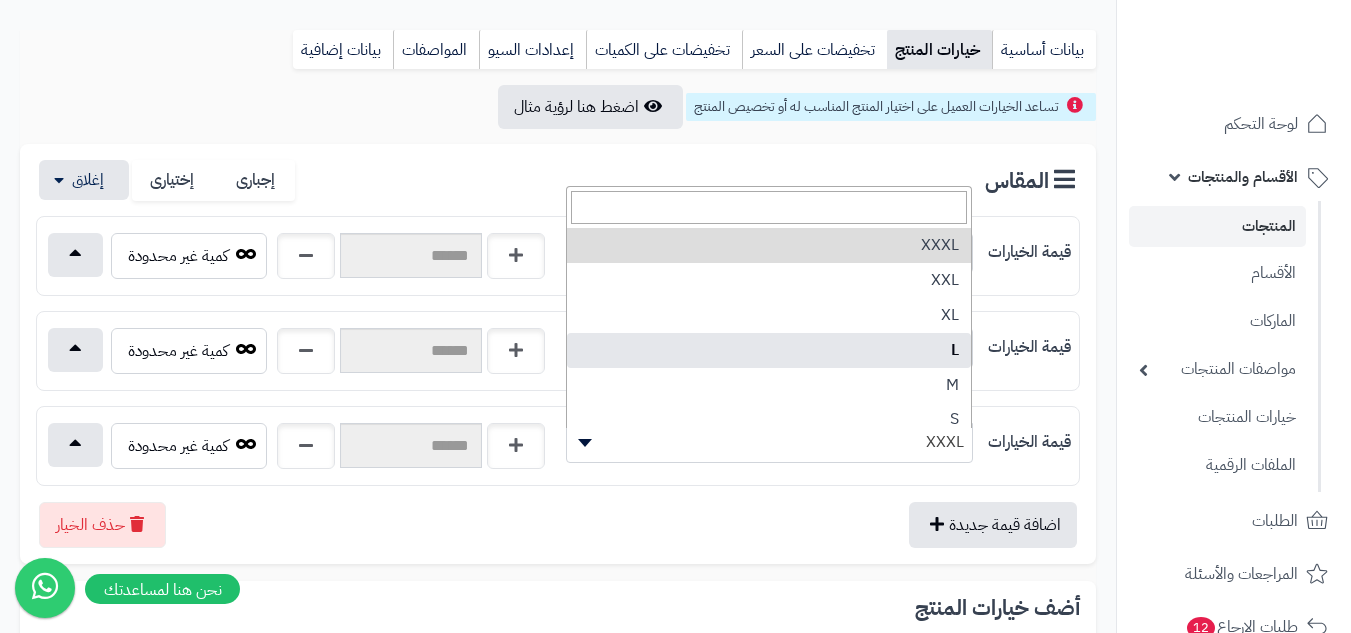 select on "***" 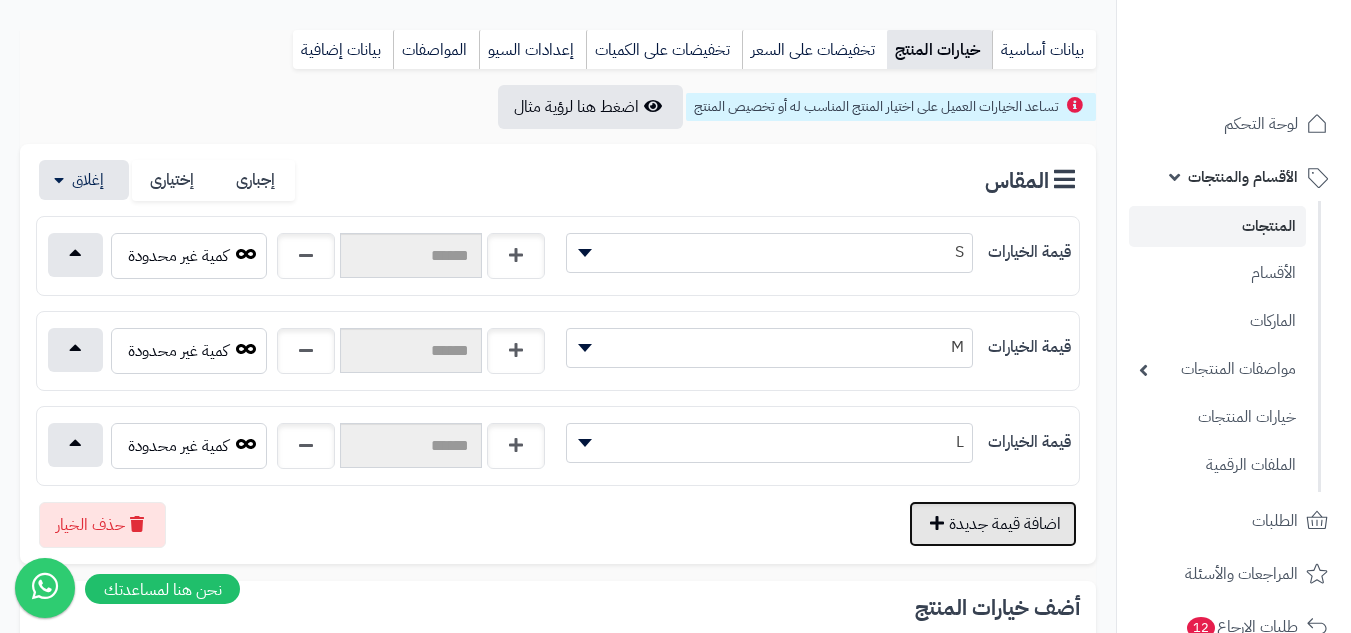 click on "اضافة قيمة جديدة" at bounding box center (993, 524) 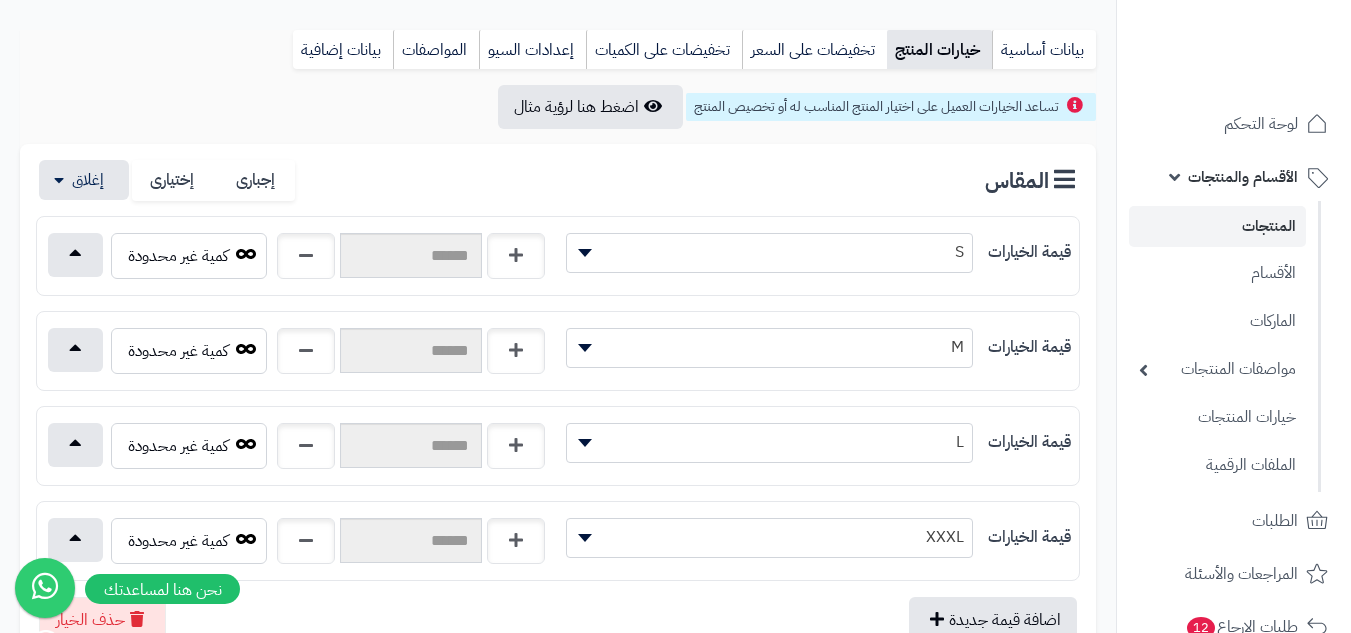 click on "XXXL" at bounding box center (769, 537) 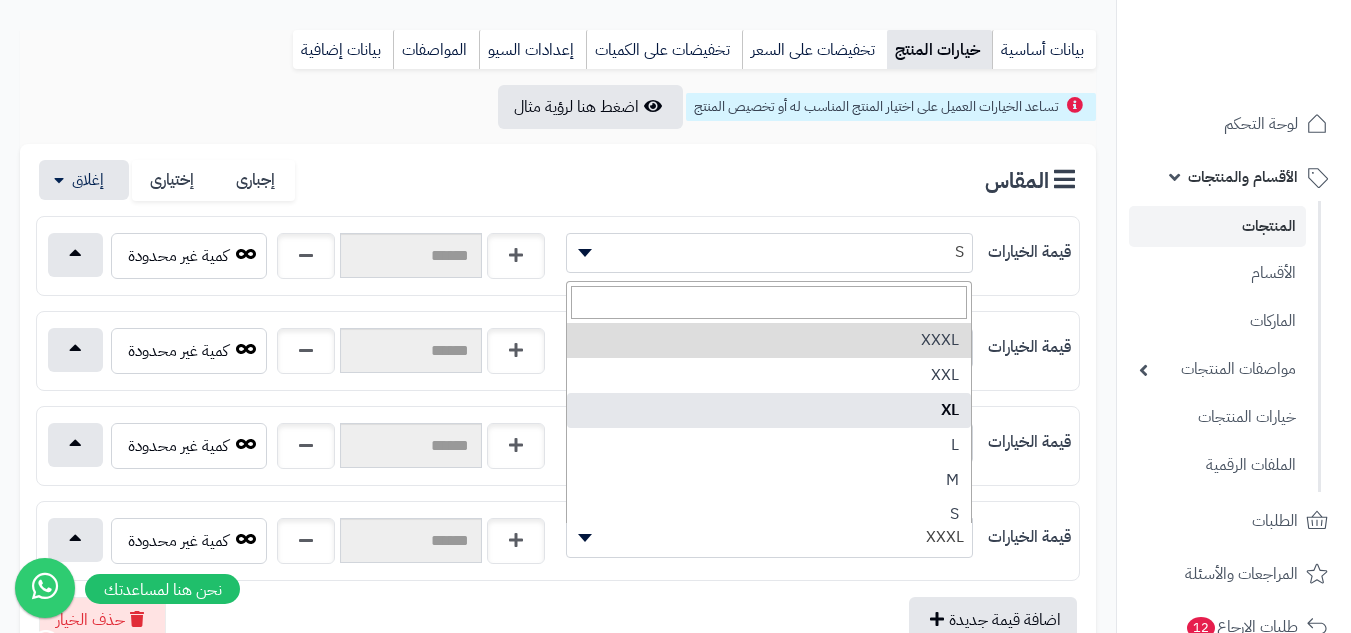 select on "***" 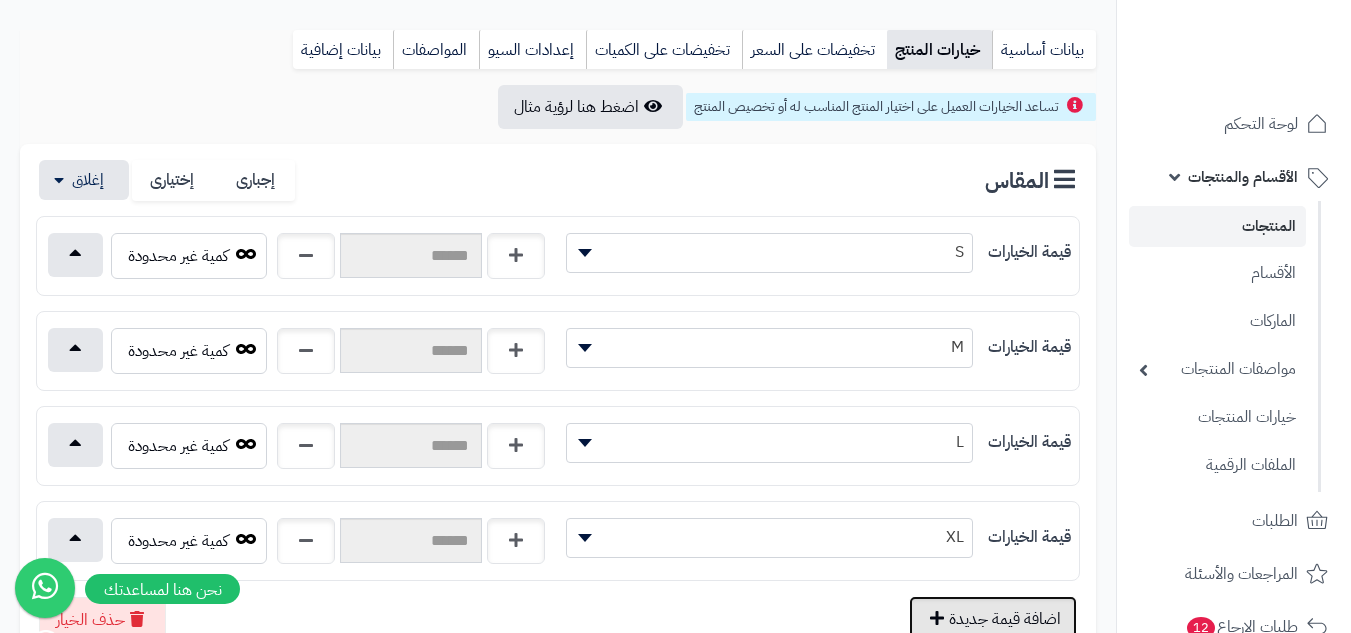 click on "اضافة قيمة جديدة" at bounding box center (993, 619) 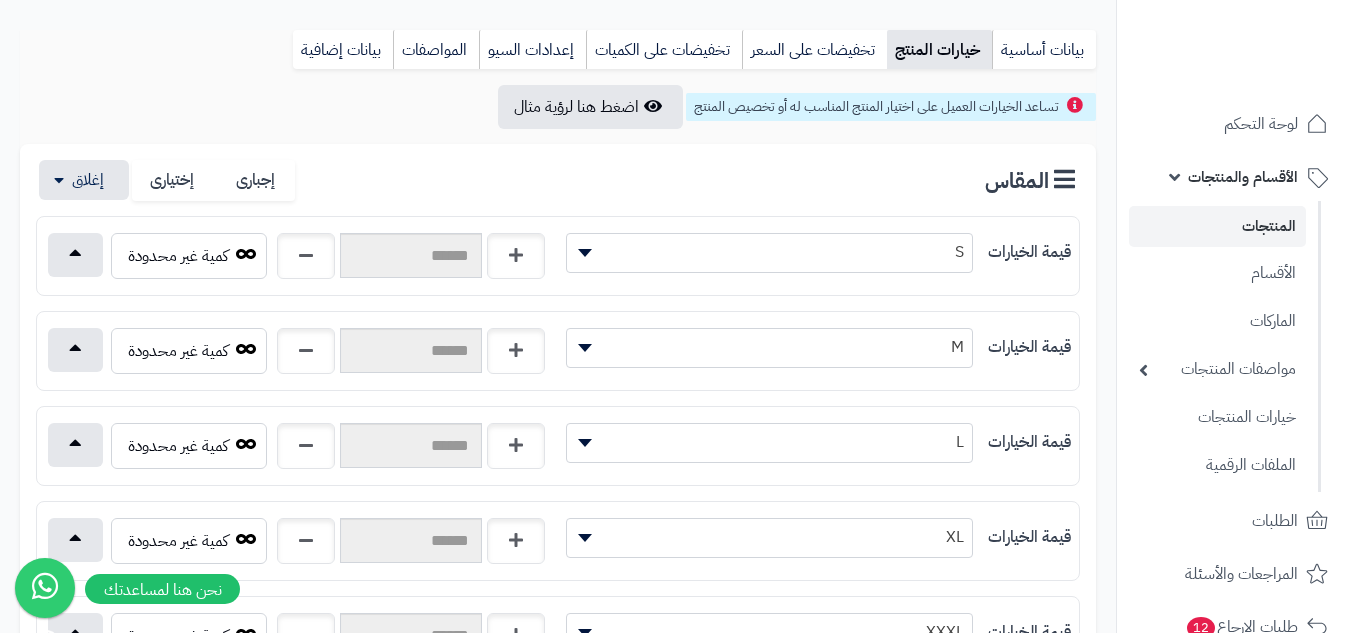 click on "XXXL" at bounding box center [769, 633] 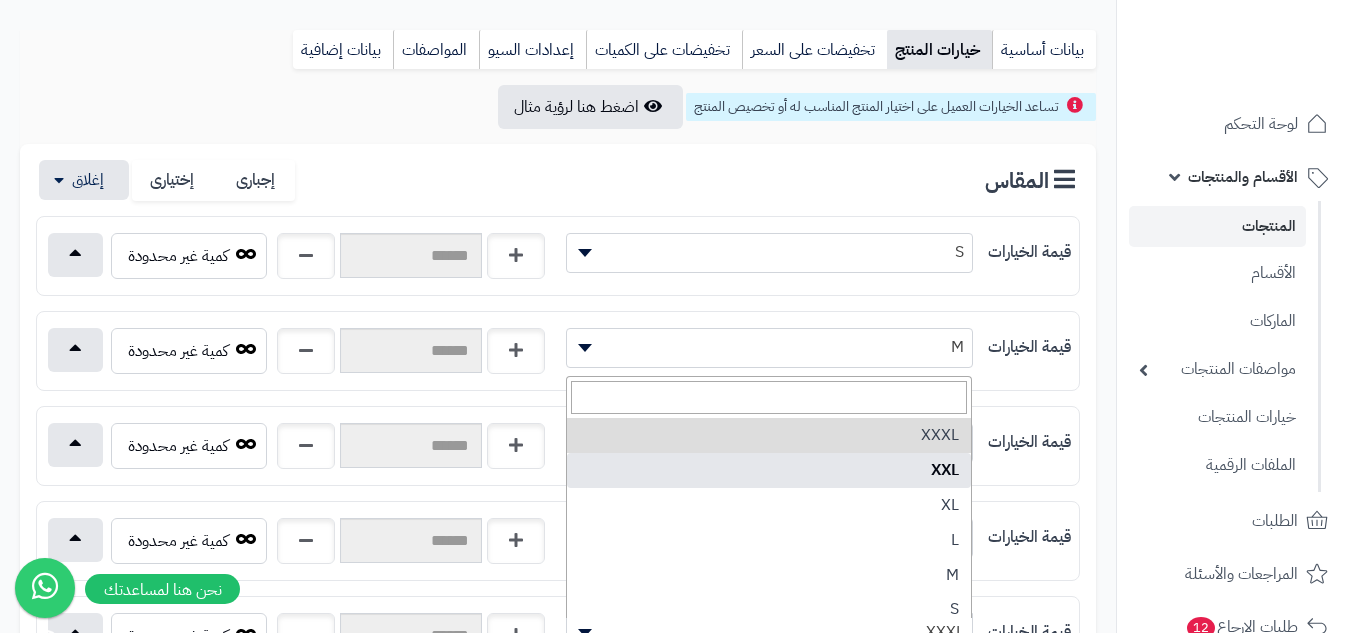 select on "***" 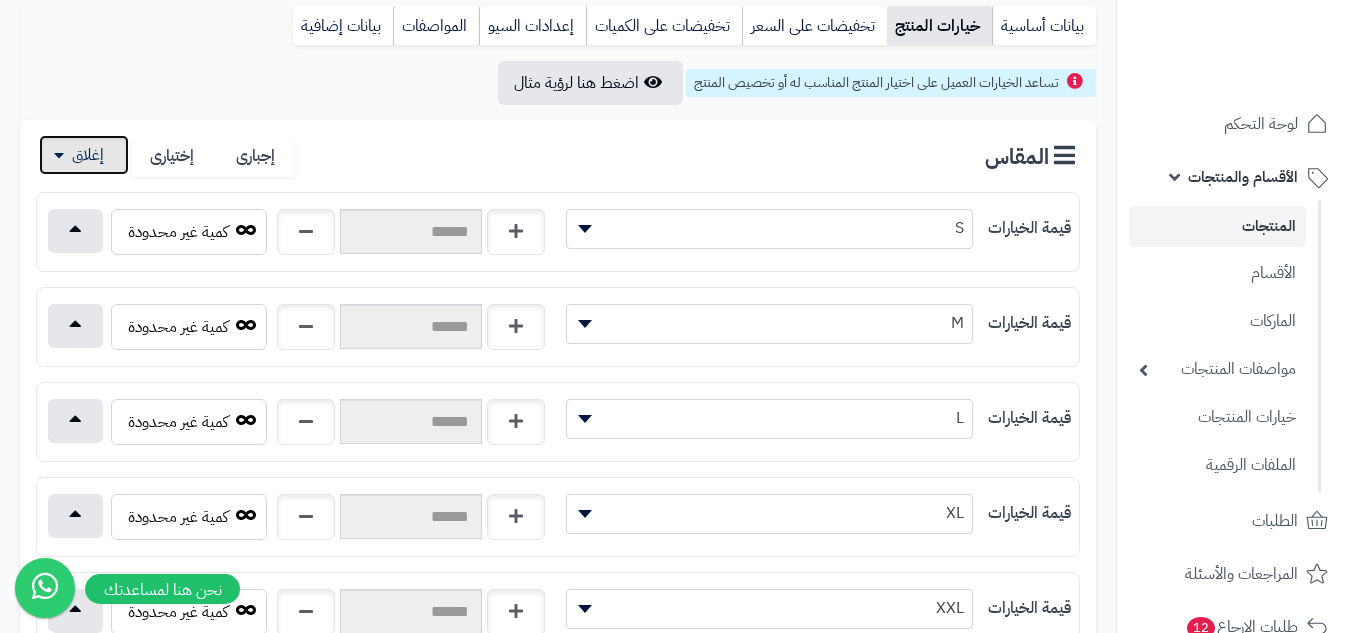 click at bounding box center [84, 155] 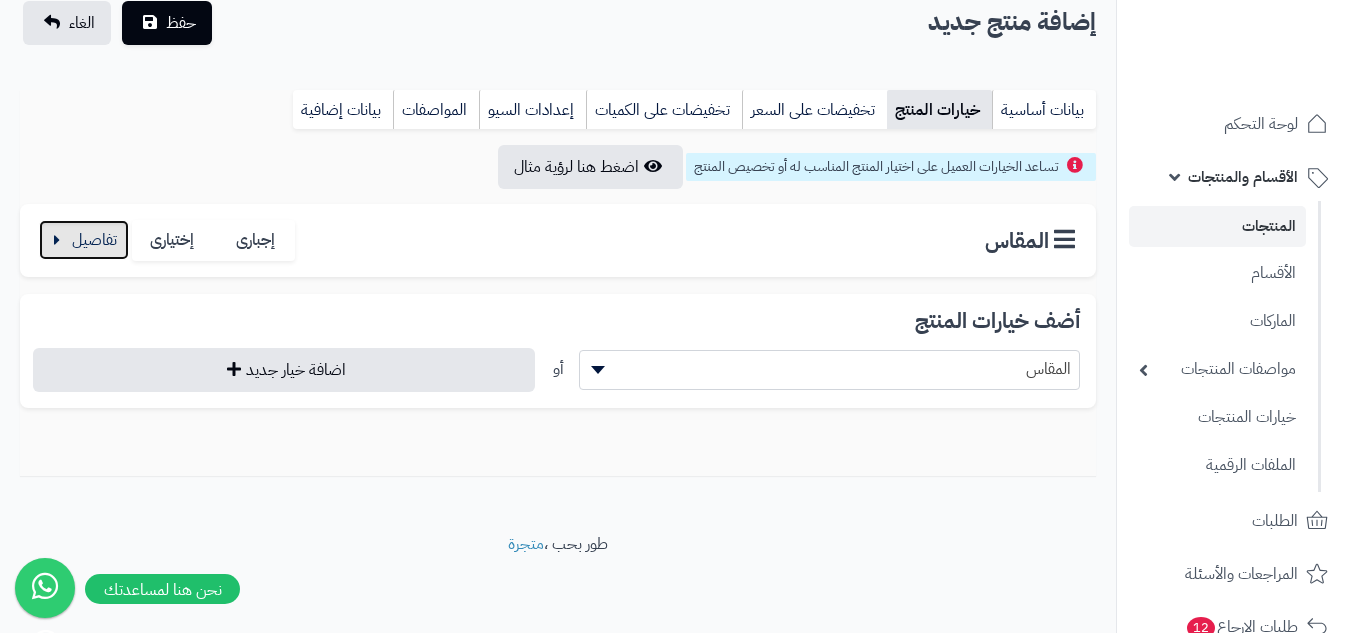 scroll, scrollTop: 146, scrollLeft: 0, axis: vertical 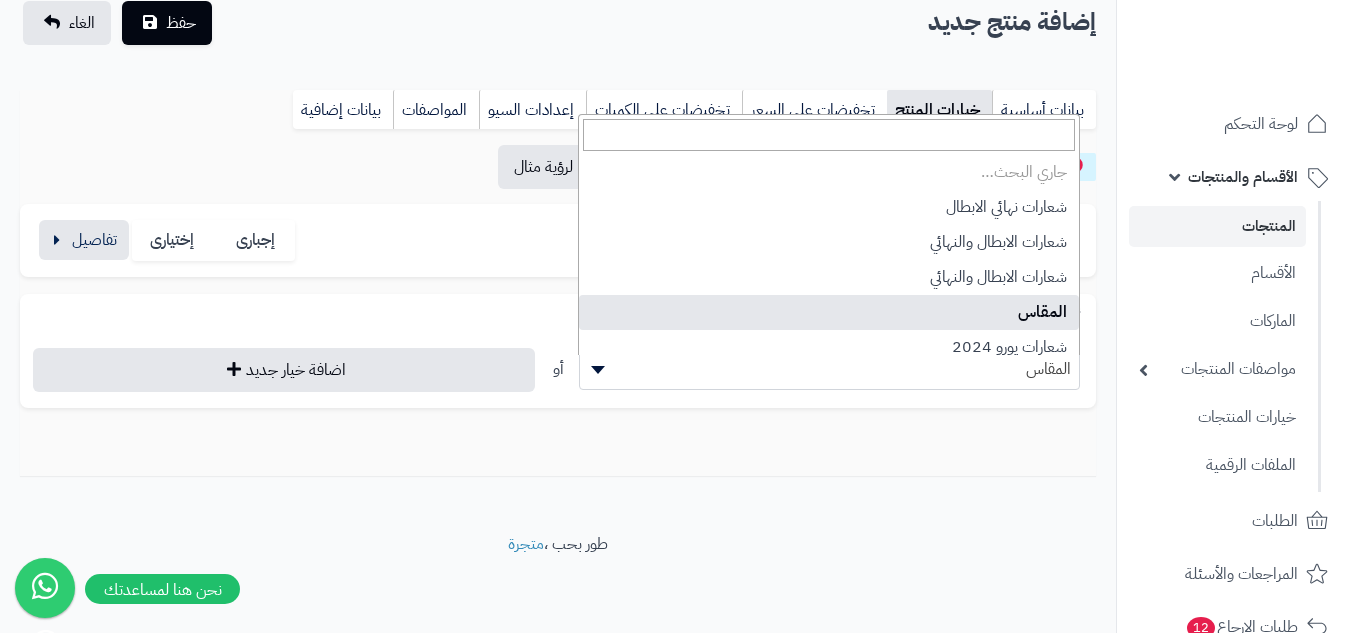 click on "المقاس" at bounding box center [830, 369] 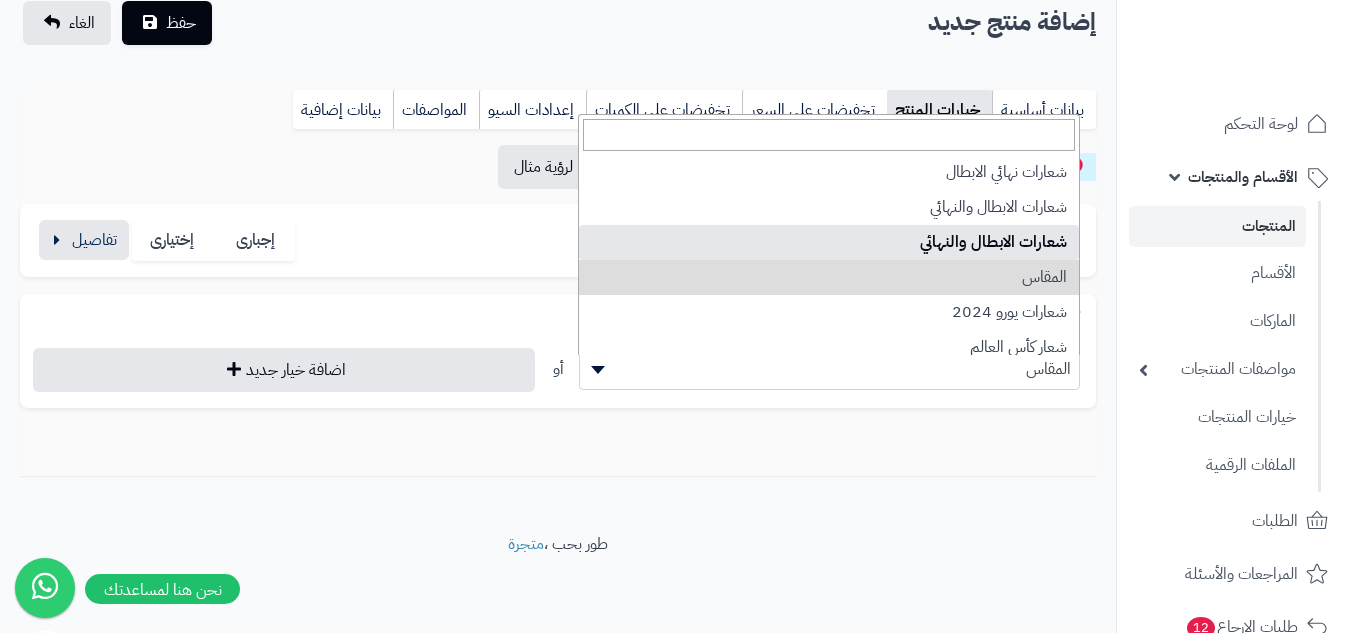 scroll, scrollTop: 183, scrollLeft: 0, axis: vertical 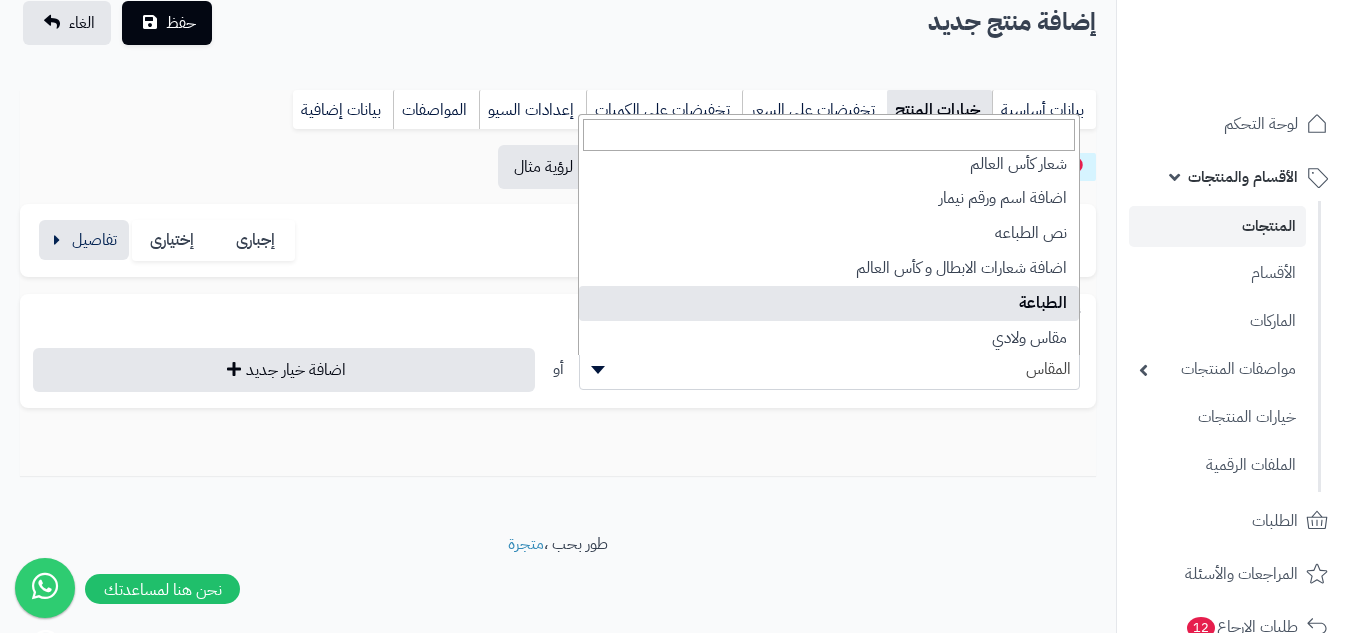 select on "**" 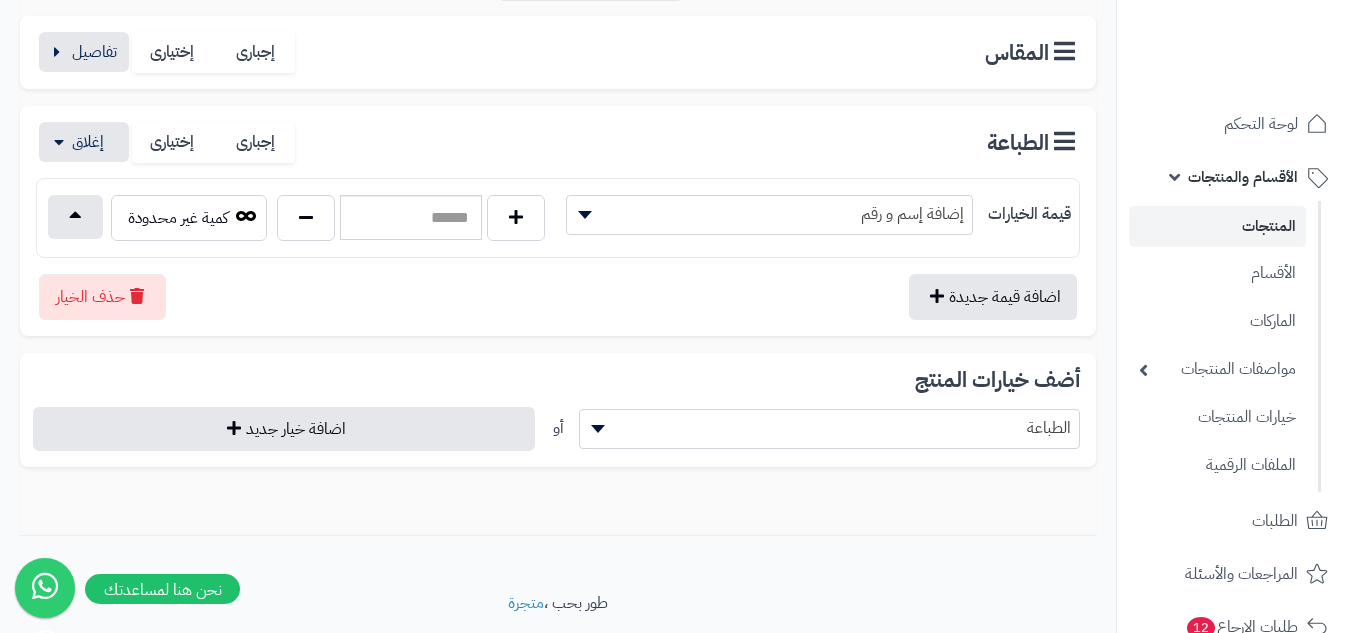 scroll, scrollTop: 346, scrollLeft: 0, axis: vertical 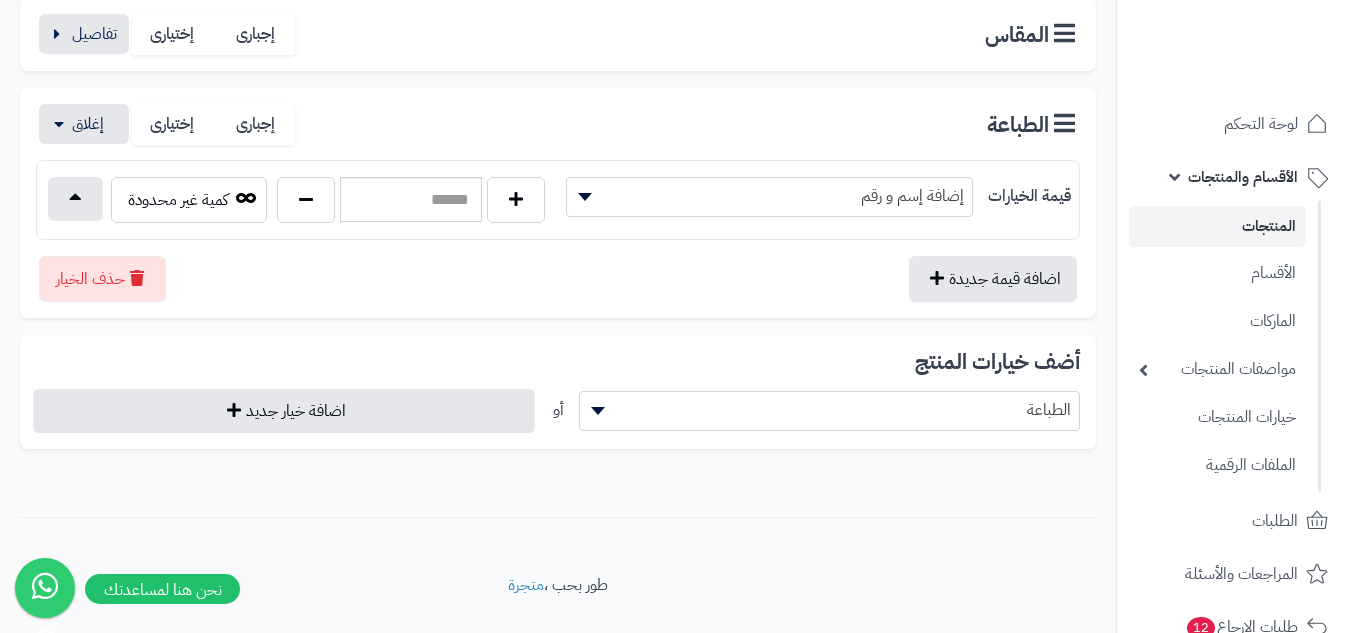 click on "إضافة إسم و رقم" at bounding box center [769, 196] 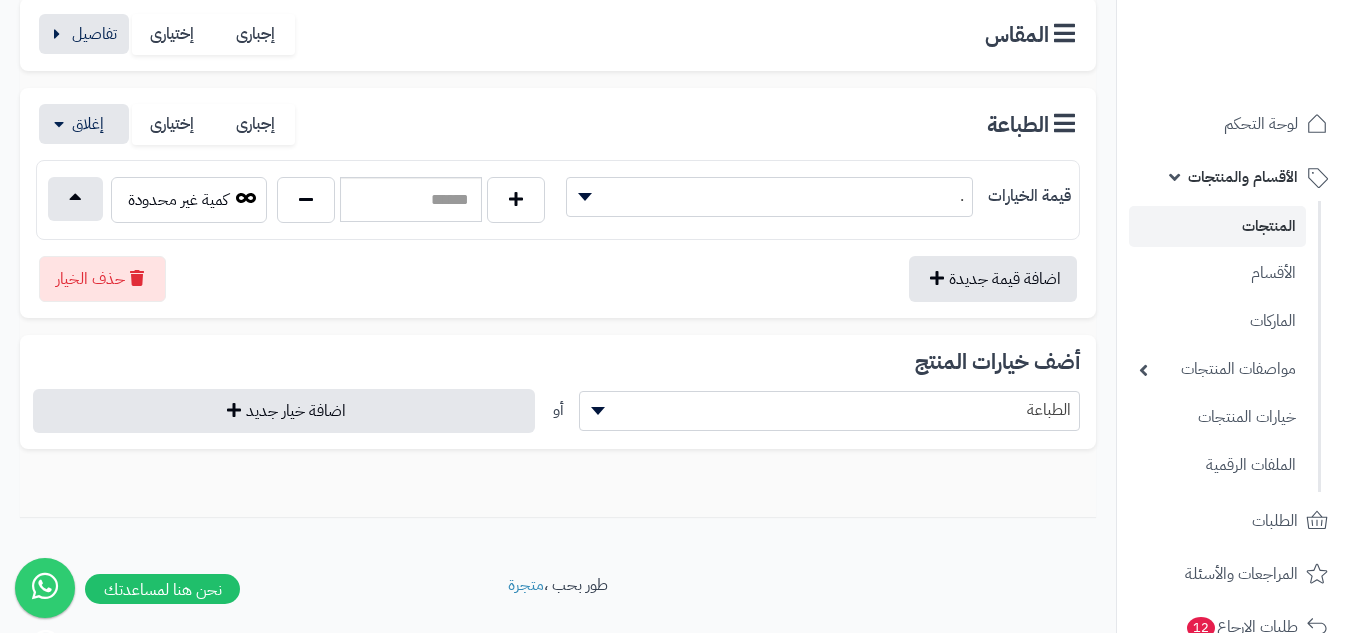 select on "***" 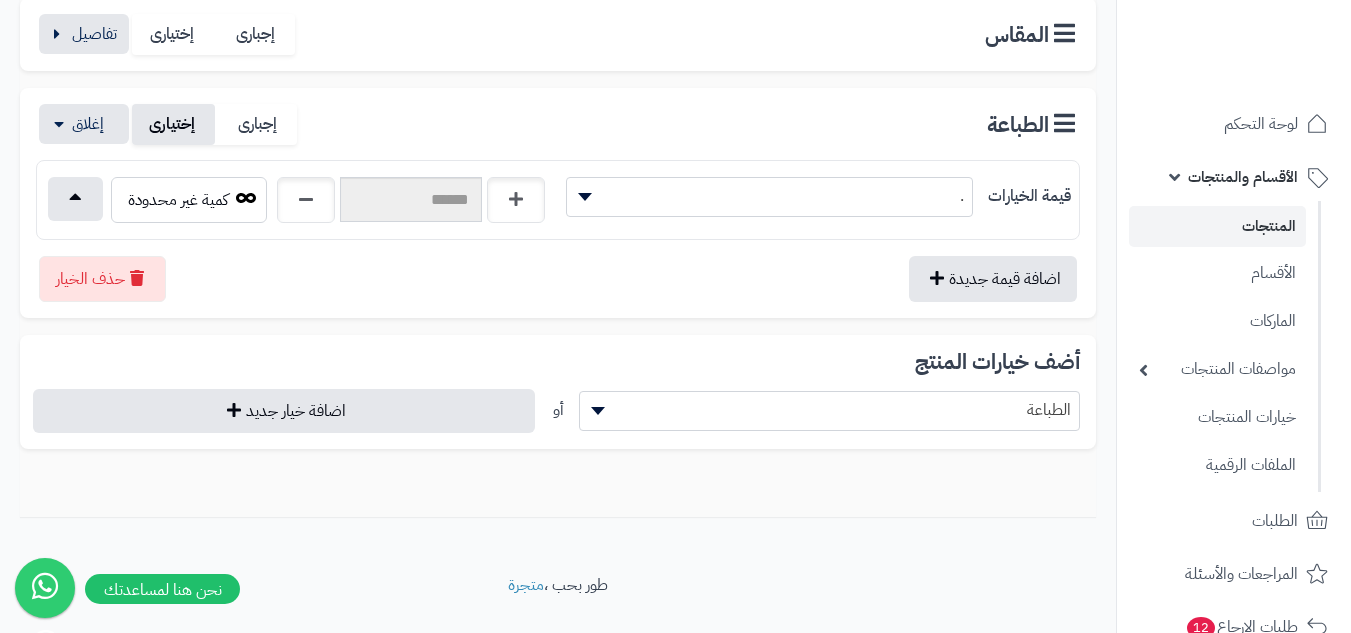 click on "إختيارى" at bounding box center (173, 124) 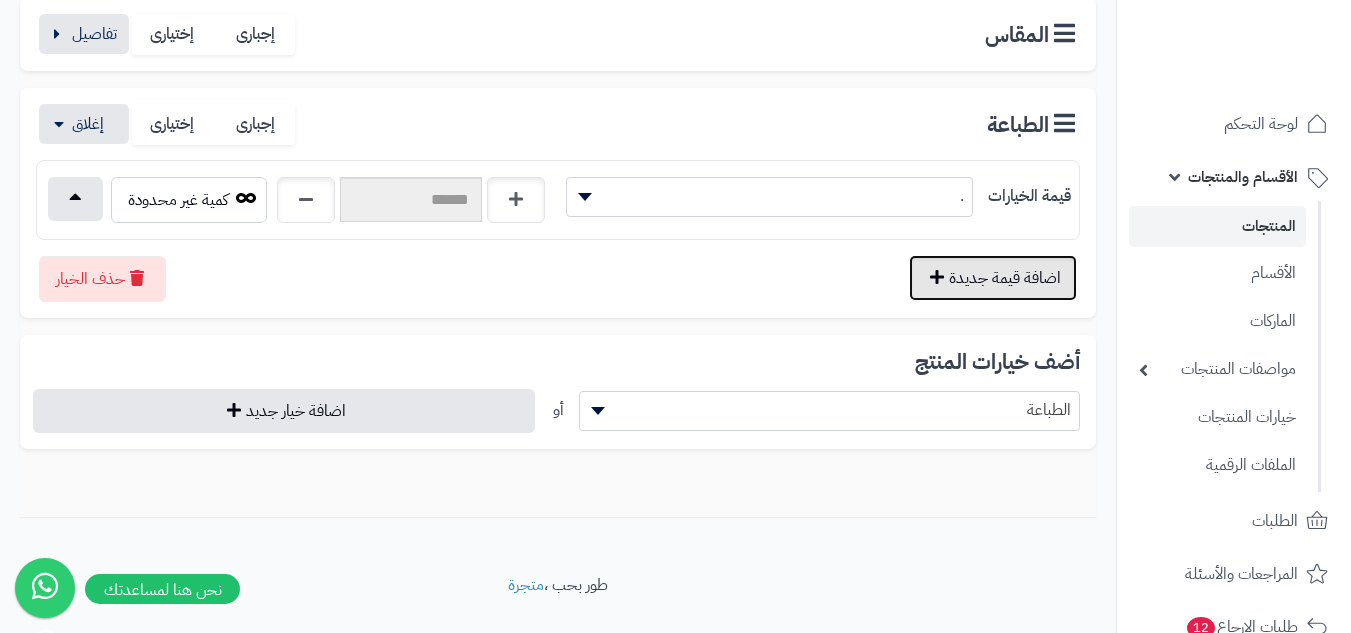 click on "اضافة قيمة جديدة" at bounding box center [993, 278] 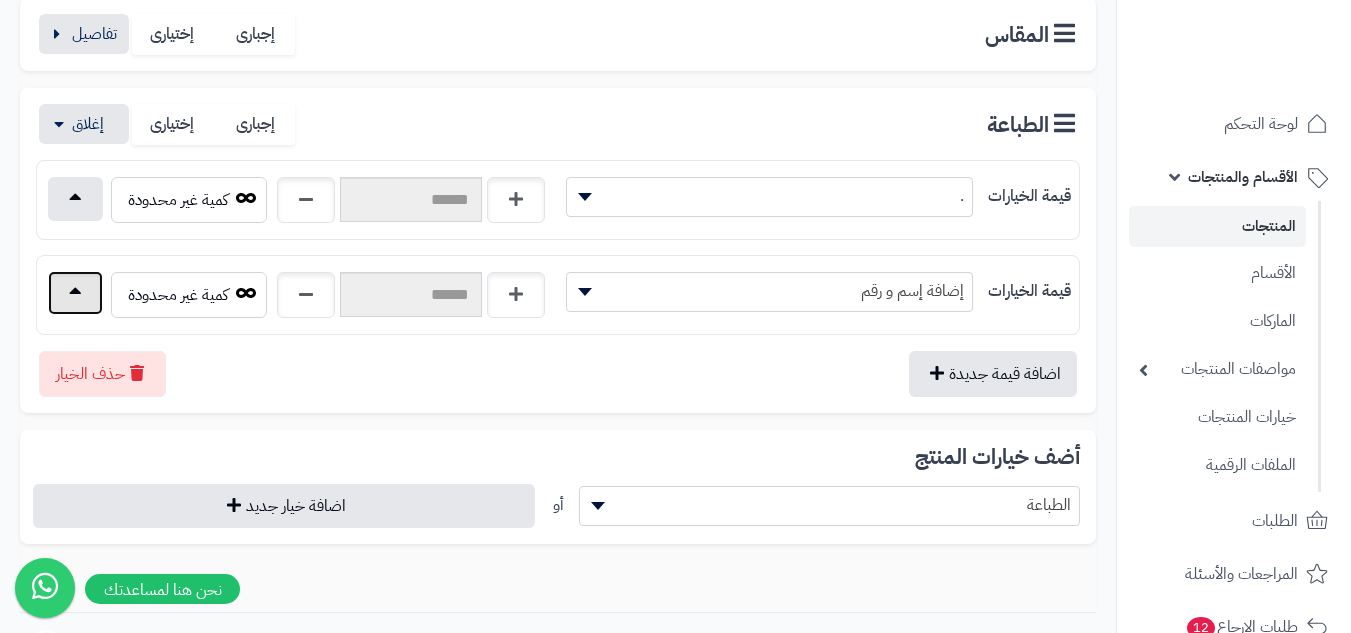 click at bounding box center (75, 293) 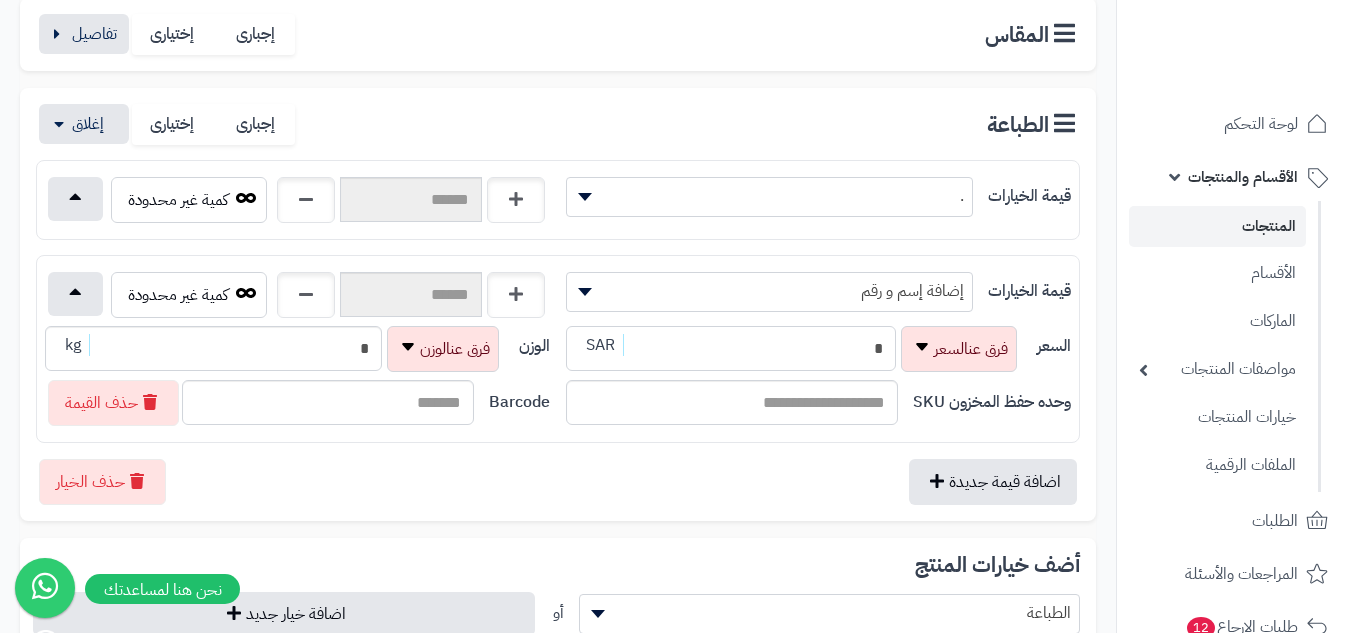 click on "*" at bounding box center [731, 348] 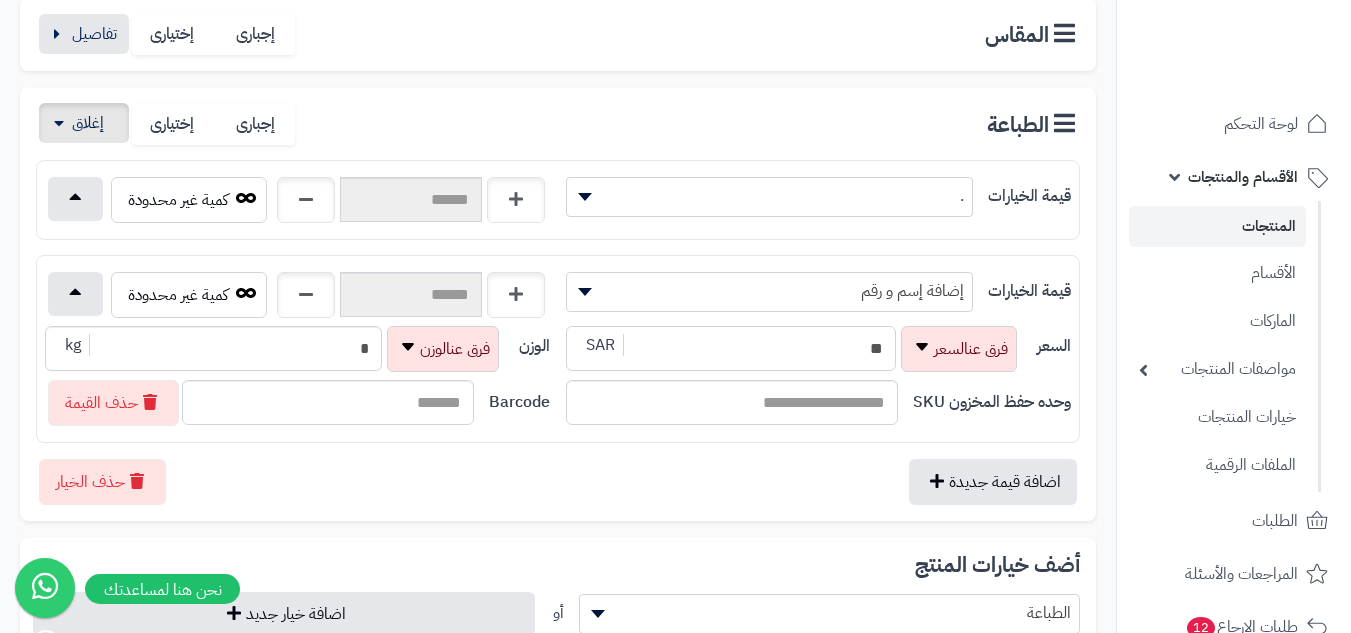 type on "**" 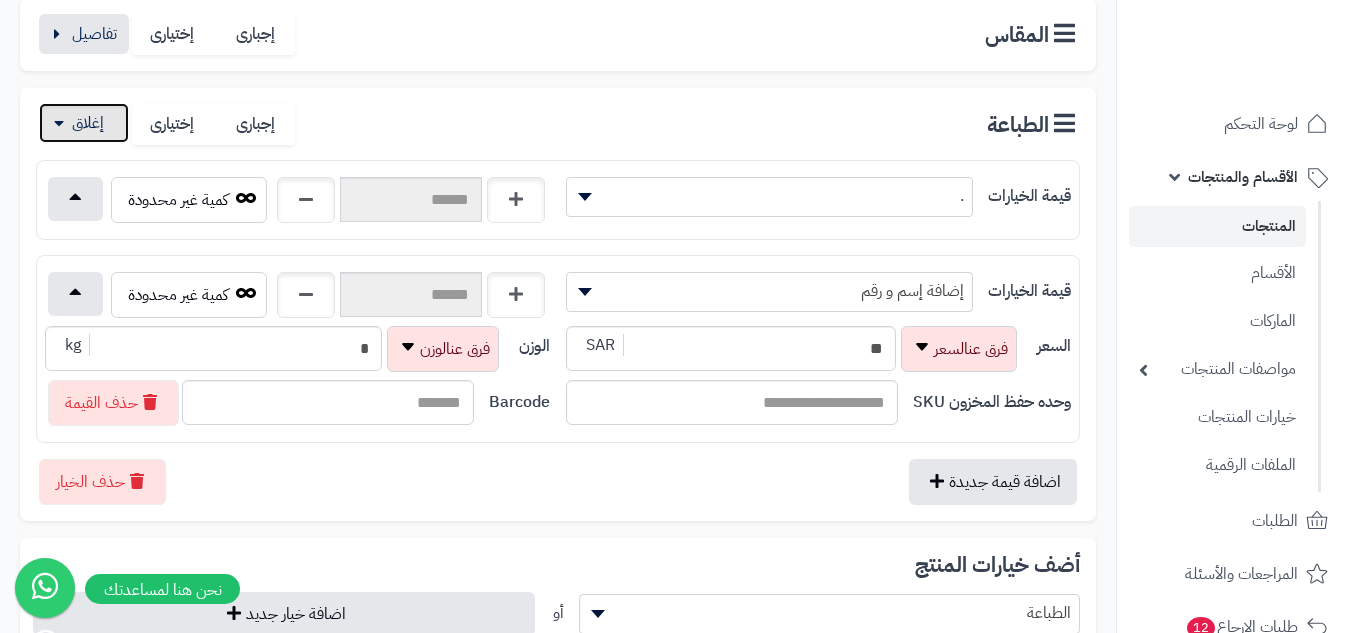 click at bounding box center (84, 123) 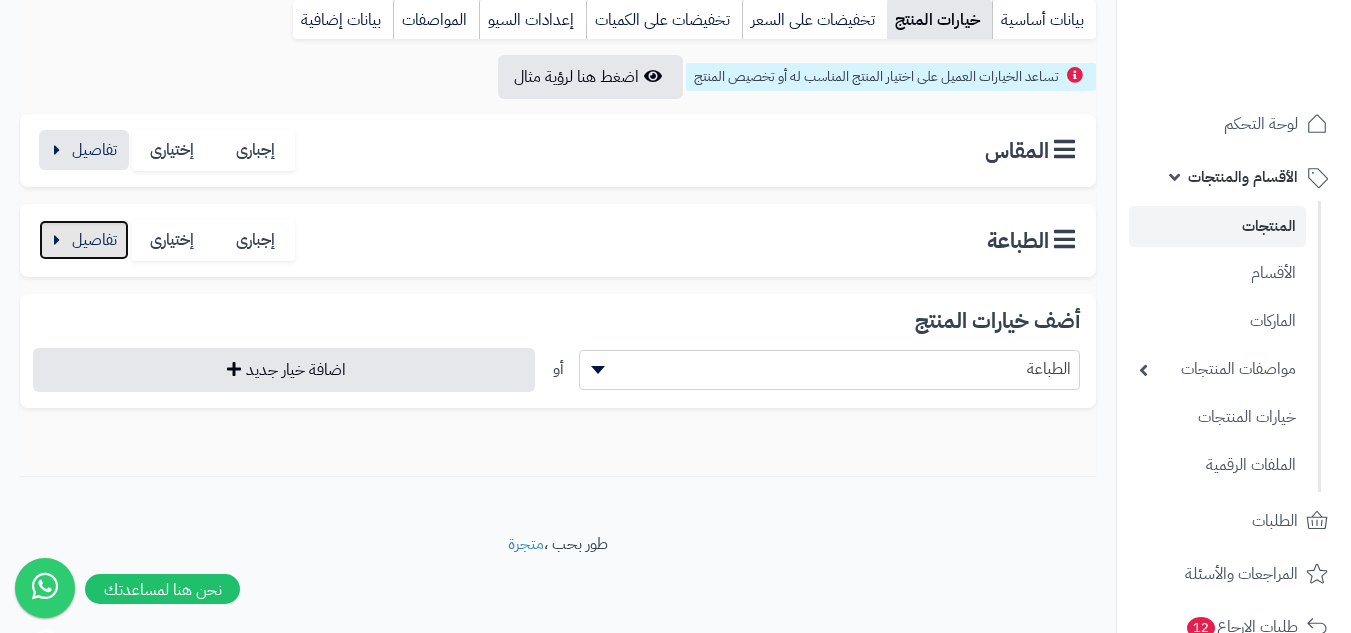 scroll, scrollTop: 236, scrollLeft: 0, axis: vertical 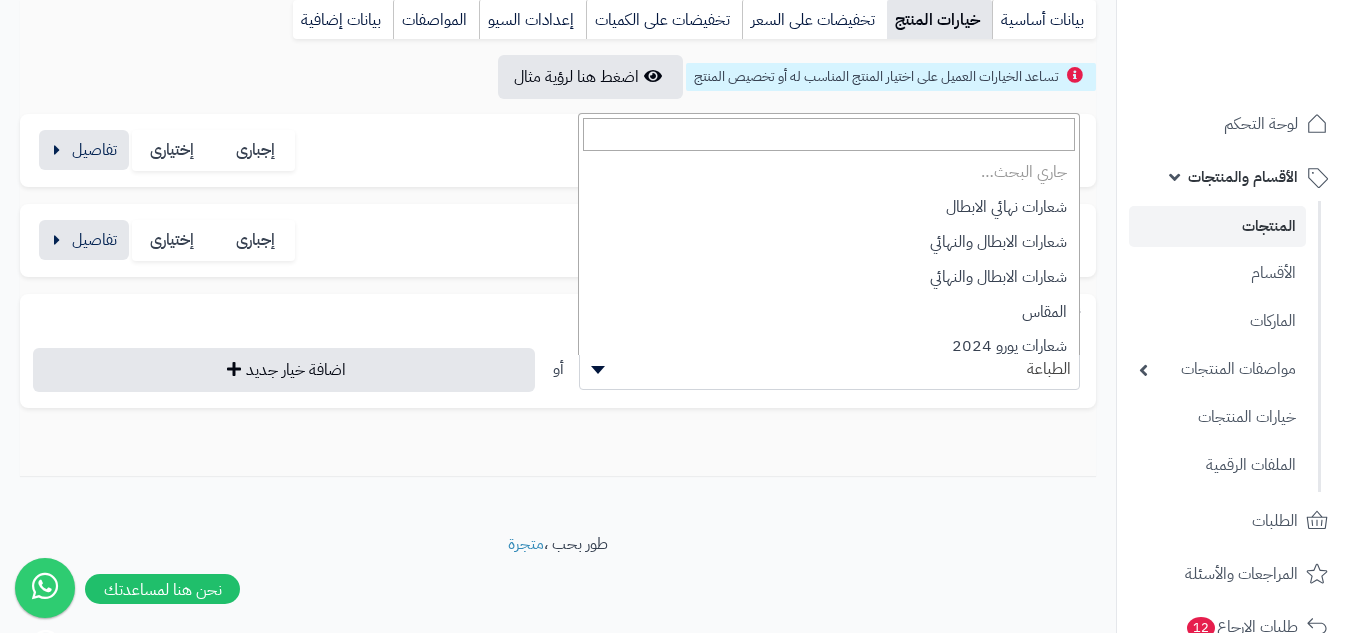 click on "الطباعة" at bounding box center [830, 370] 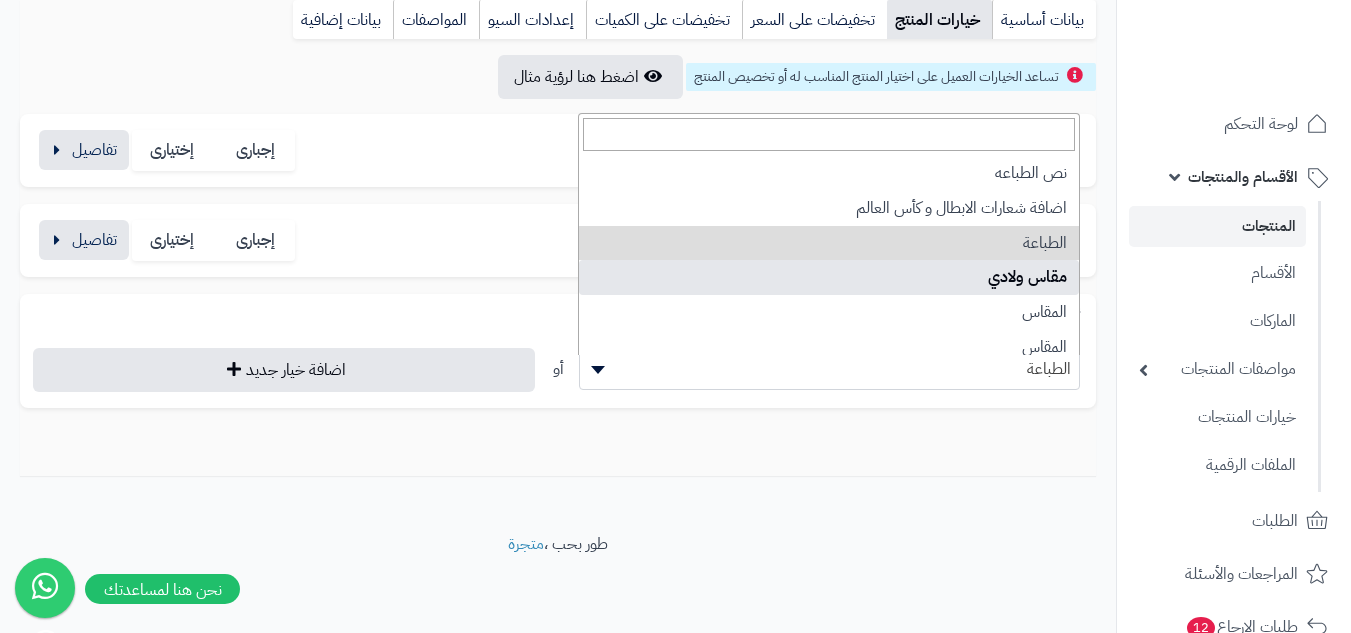 scroll, scrollTop: 183, scrollLeft: 0, axis: vertical 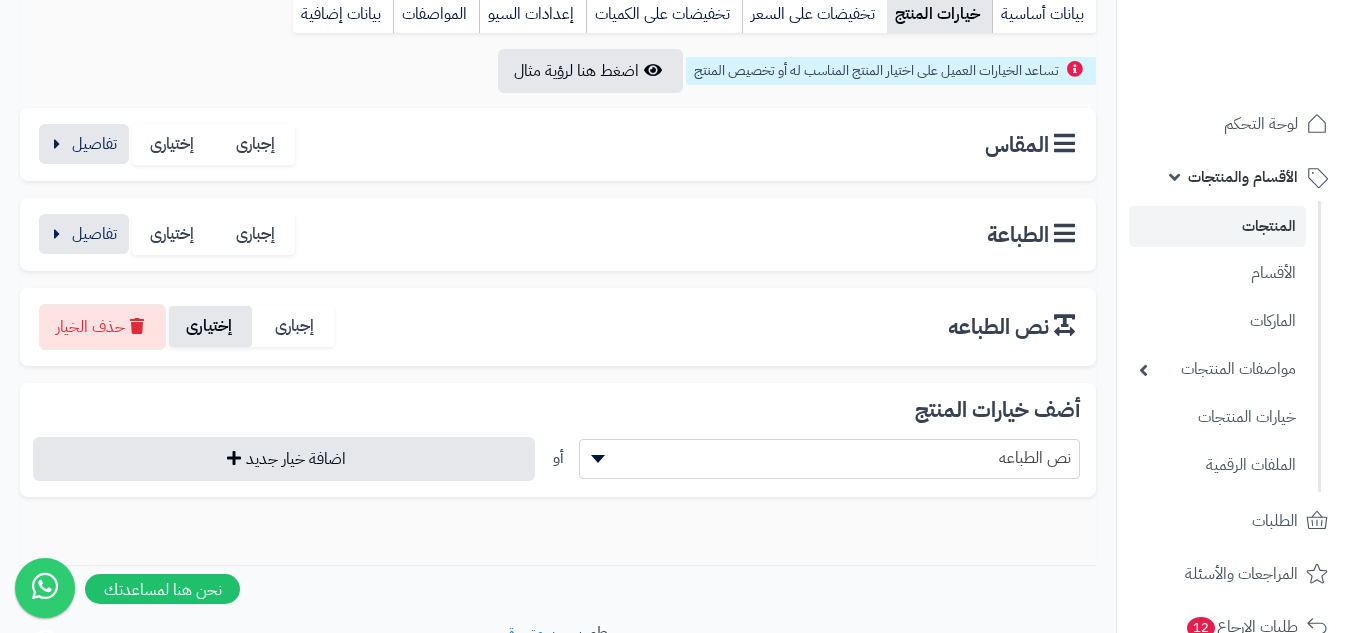 click on "إختيارى" at bounding box center (210, 326) 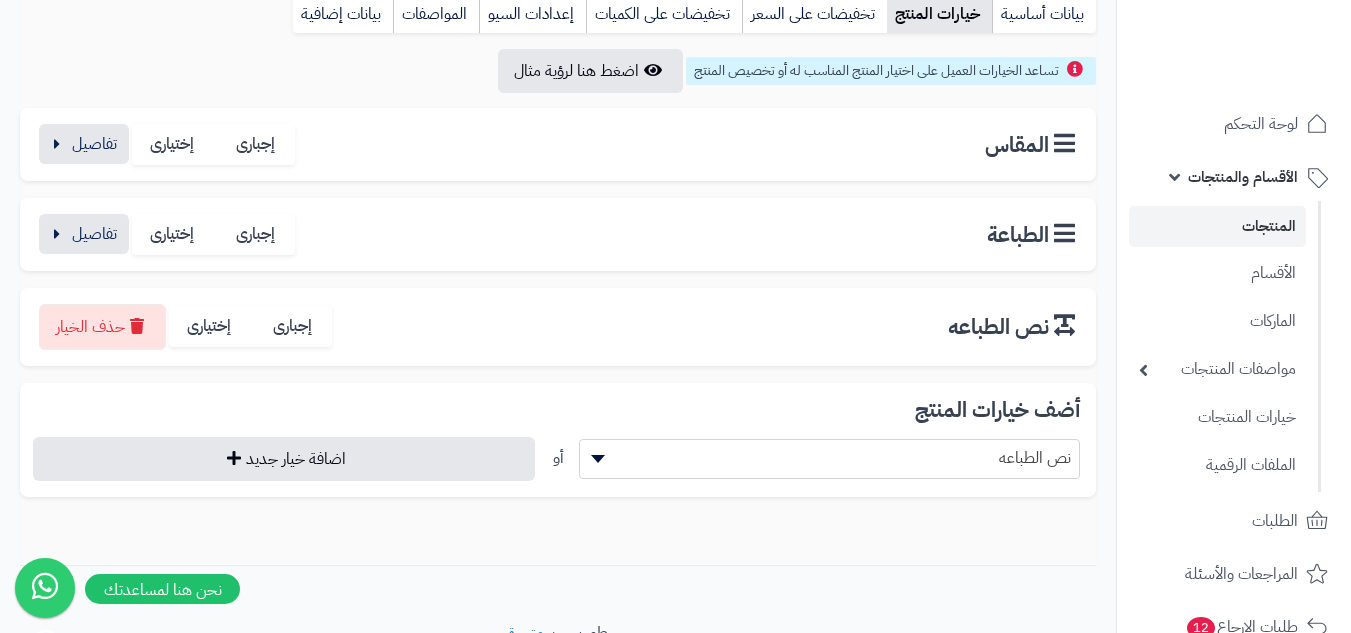 click on "نص الطباعه" at bounding box center [830, 458] 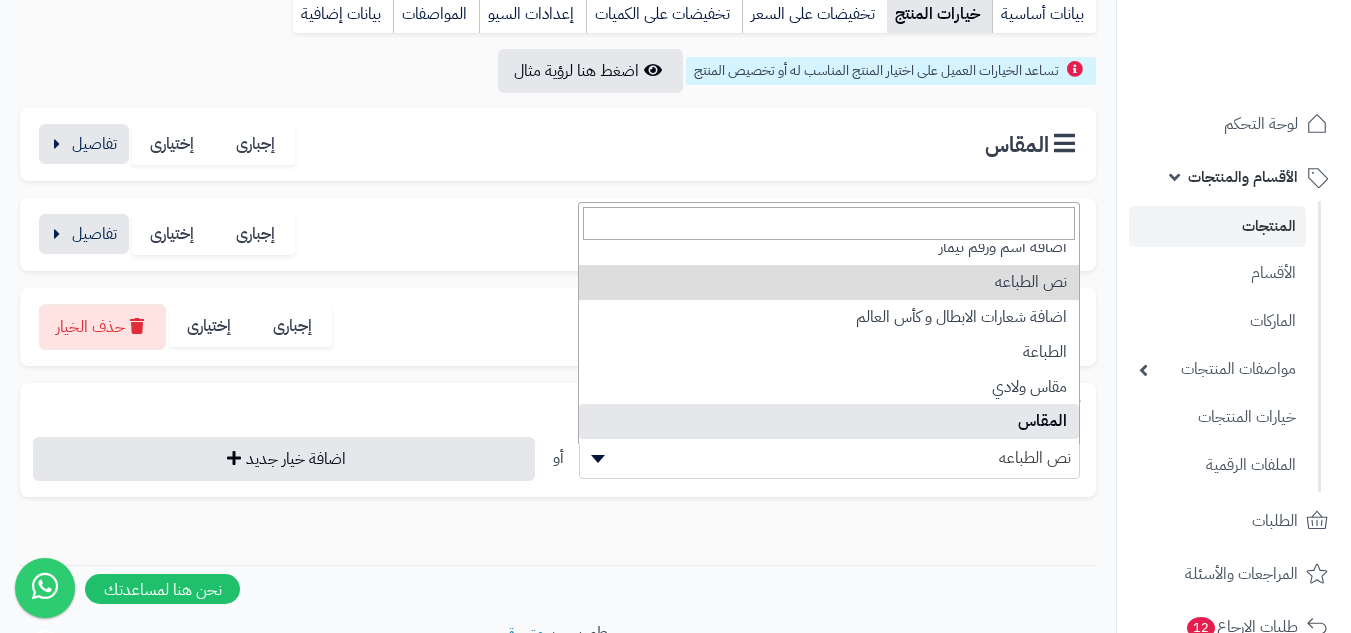 scroll, scrollTop: 200, scrollLeft: 0, axis: vertical 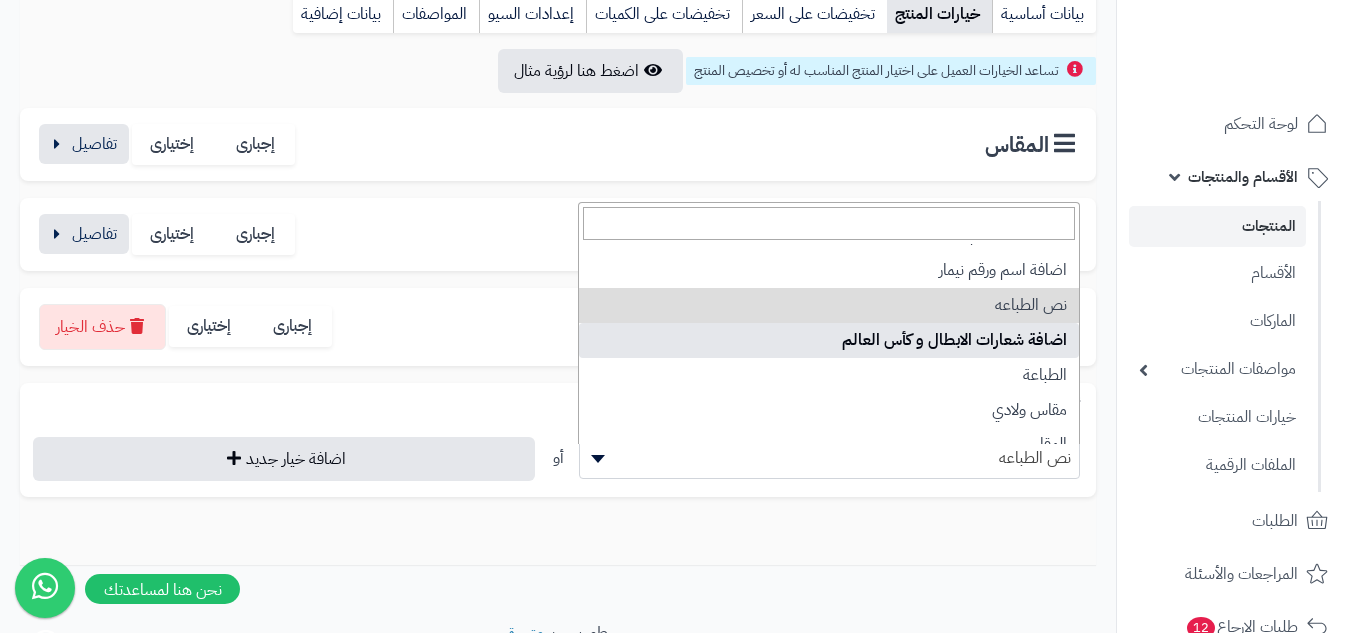 select on "**" 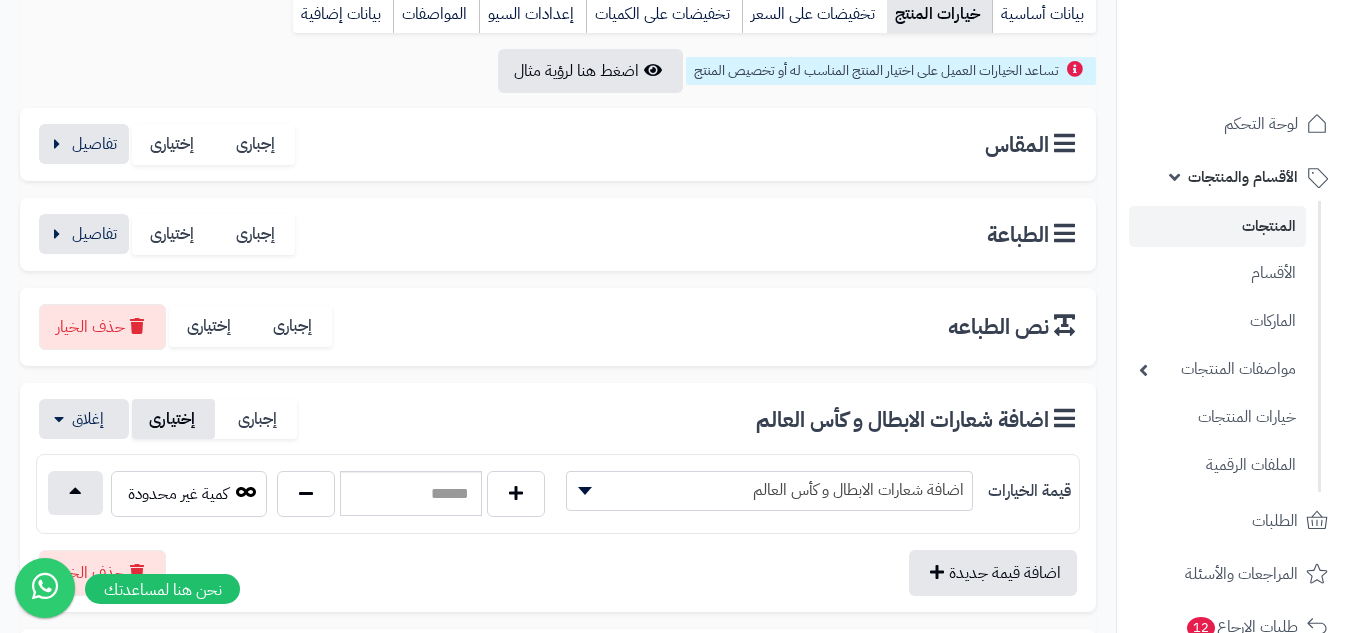click on "إختيارى" at bounding box center [173, 419] 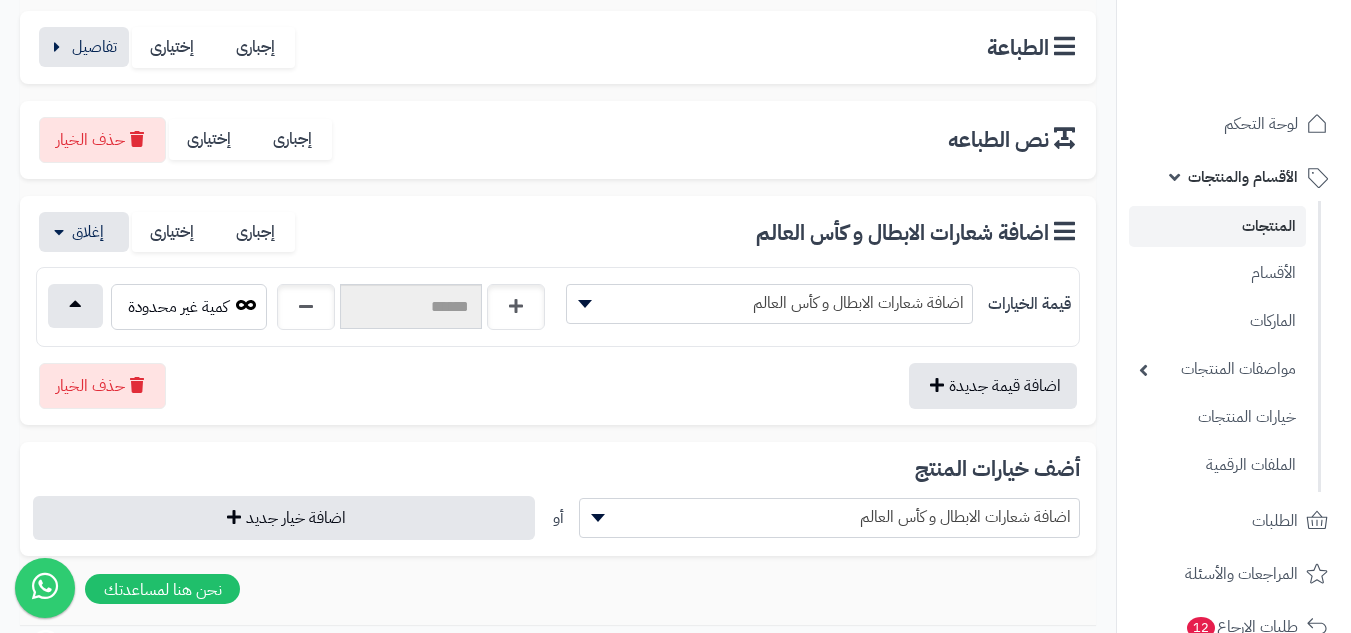 scroll, scrollTop: 436, scrollLeft: 0, axis: vertical 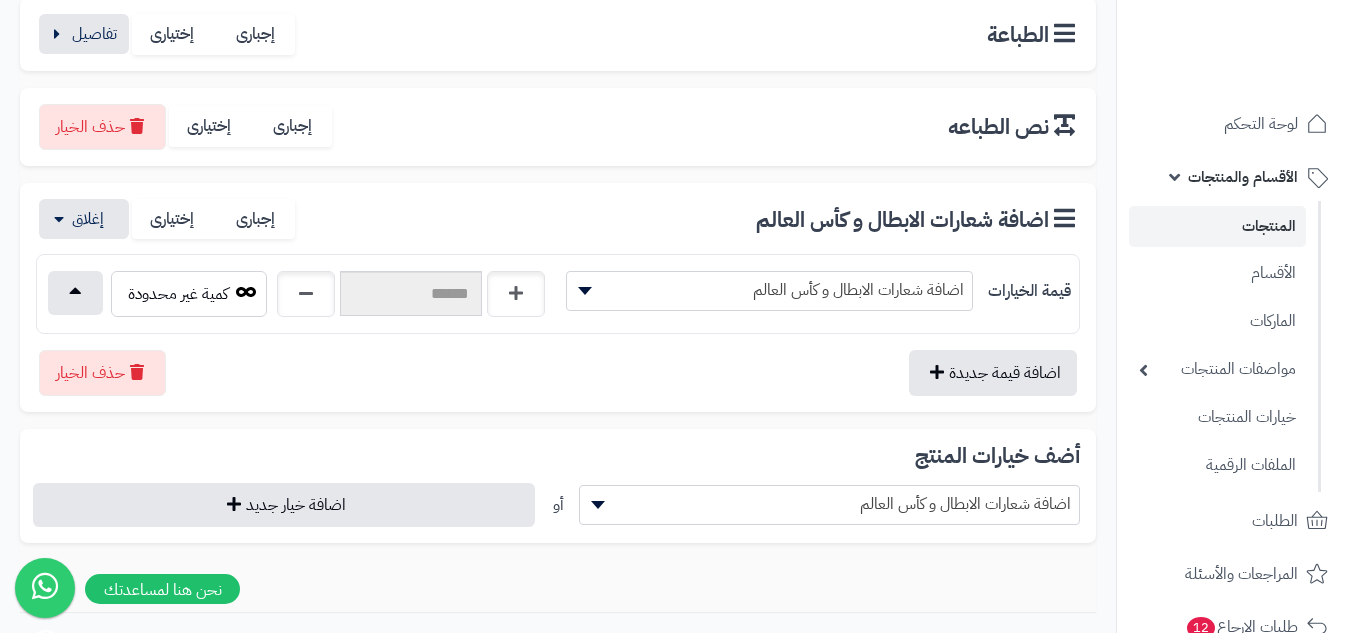 click on "اضافة شعارات الابطال و كأس العالم" at bounding box center [769, 290] 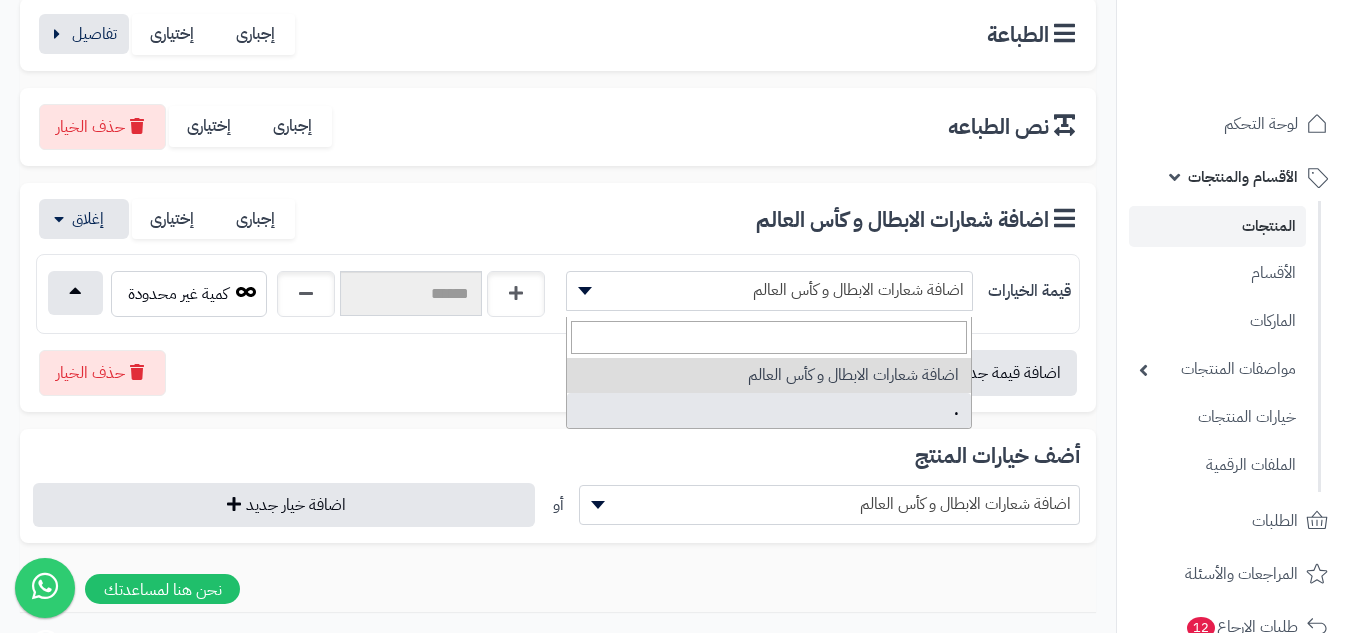 select on "***" 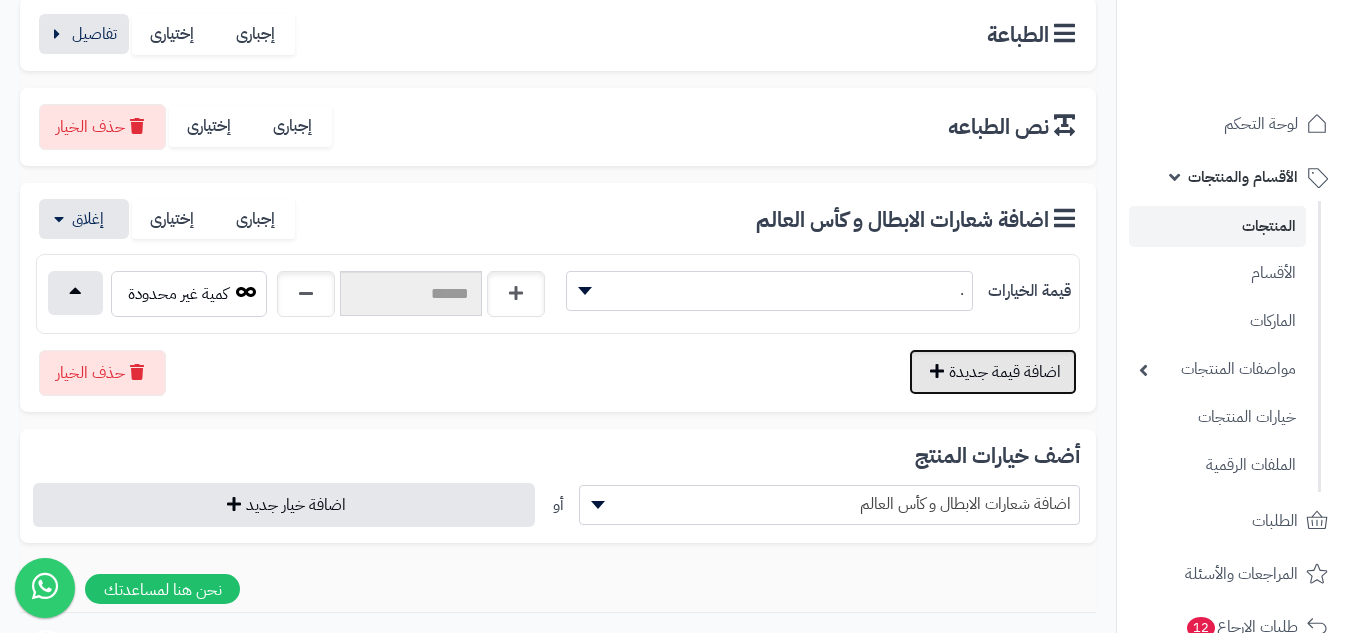 click on "اضافة قيمة جديدة" at bounding box center [993, 372] 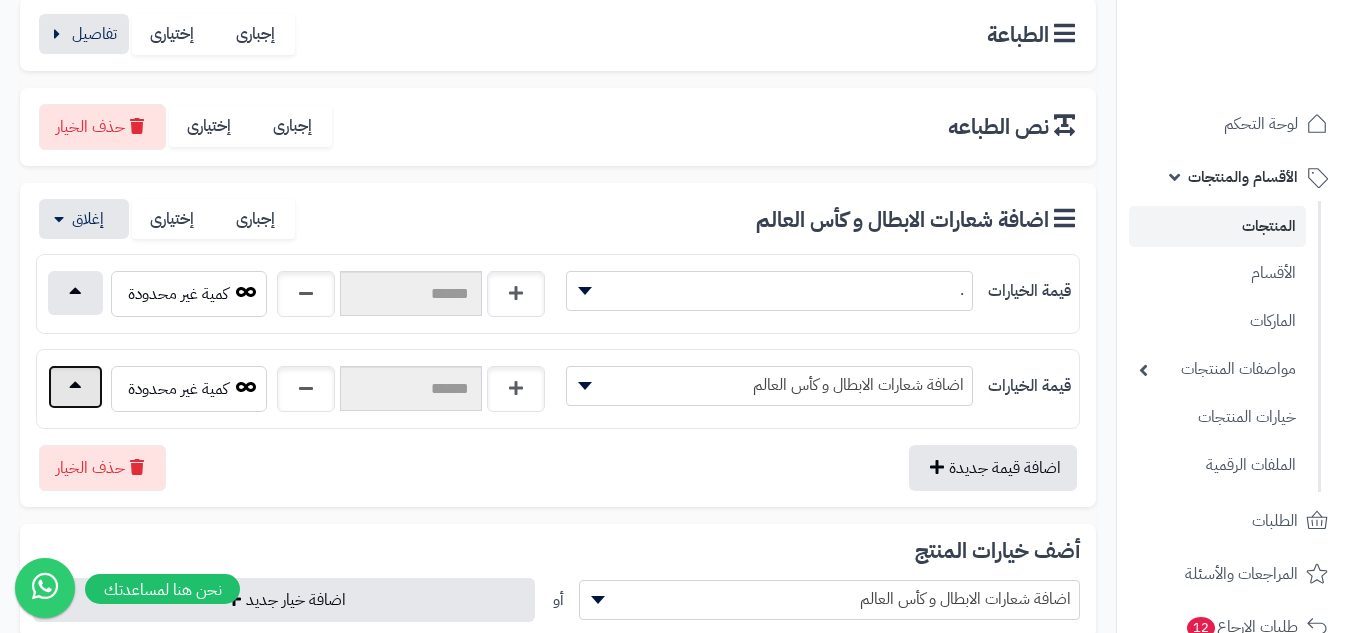 click at bounding box center (75, 387) 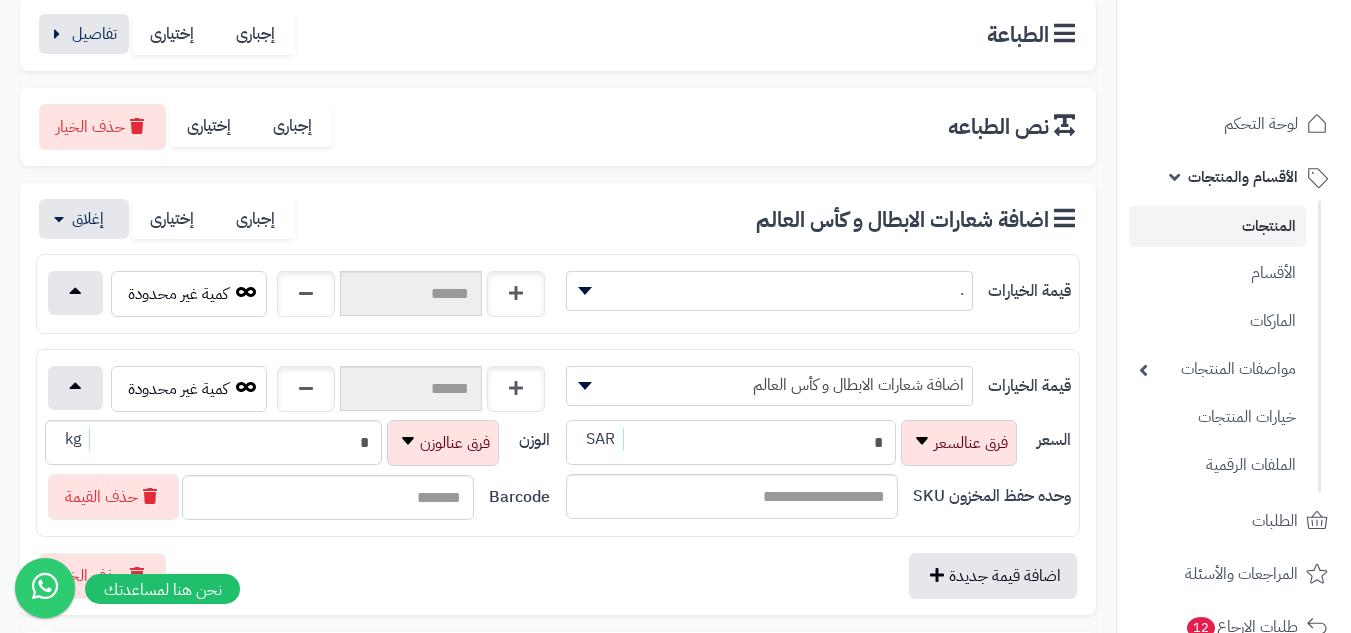 click on "*" at bounding box center (731, 442) 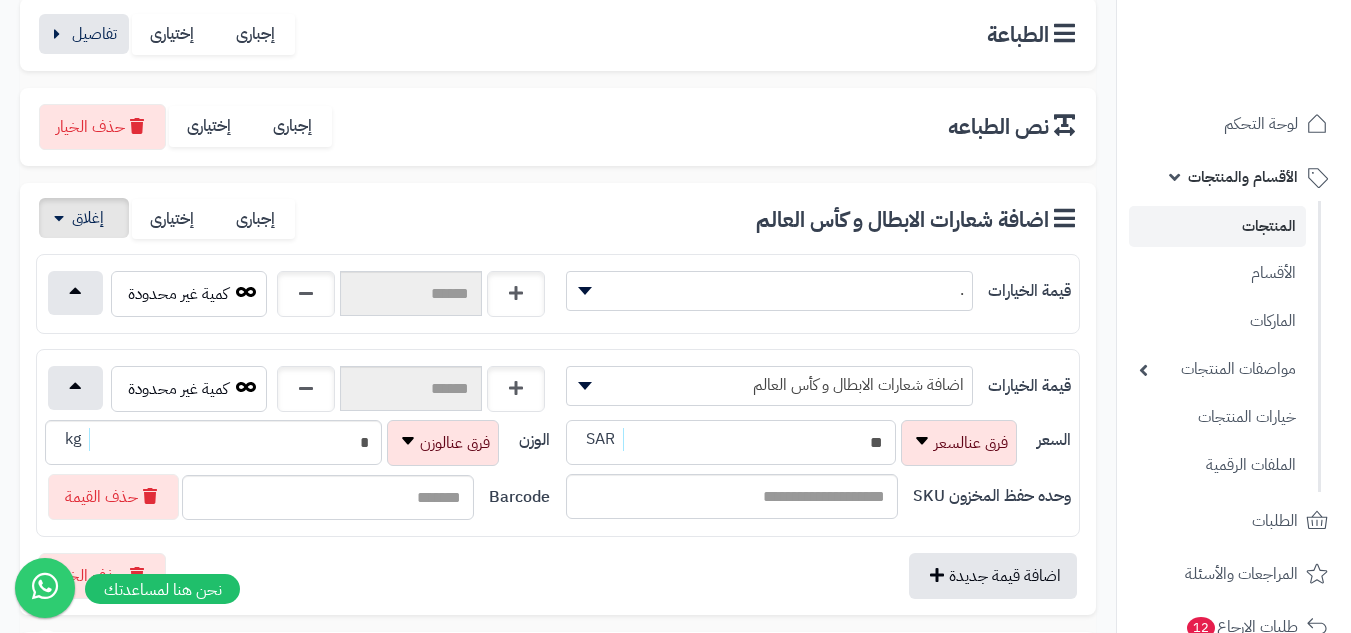 type on "**" 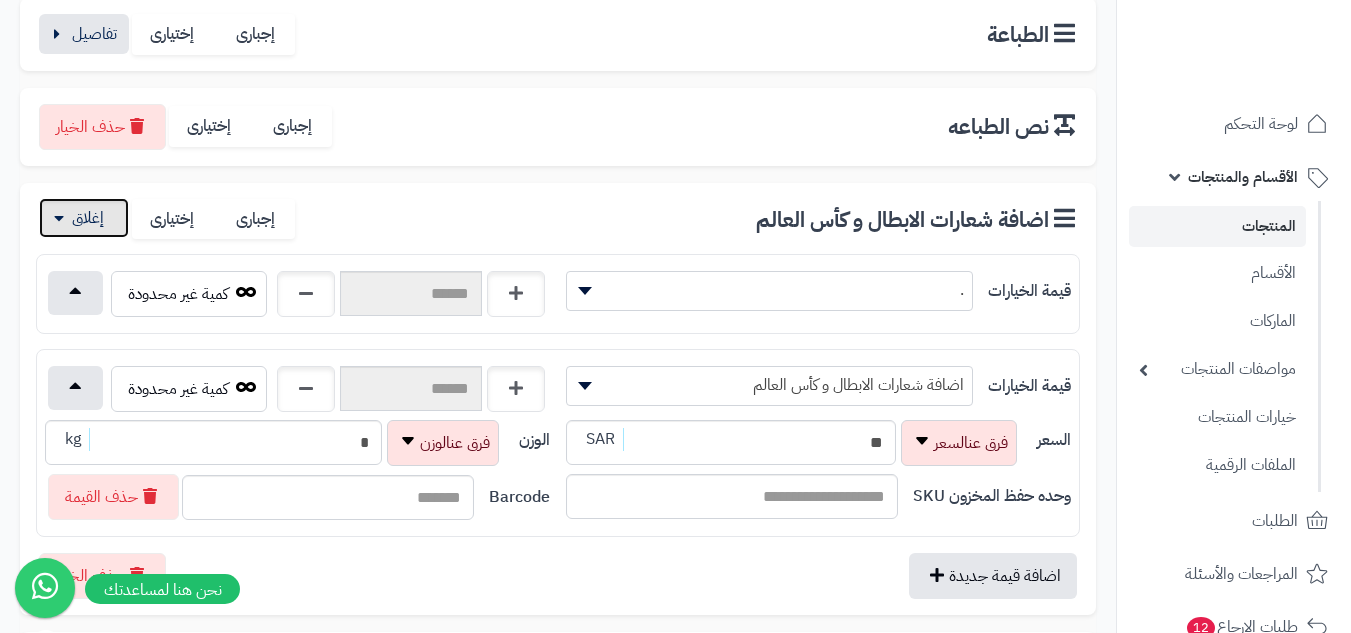click at bounding box center (84, 218) 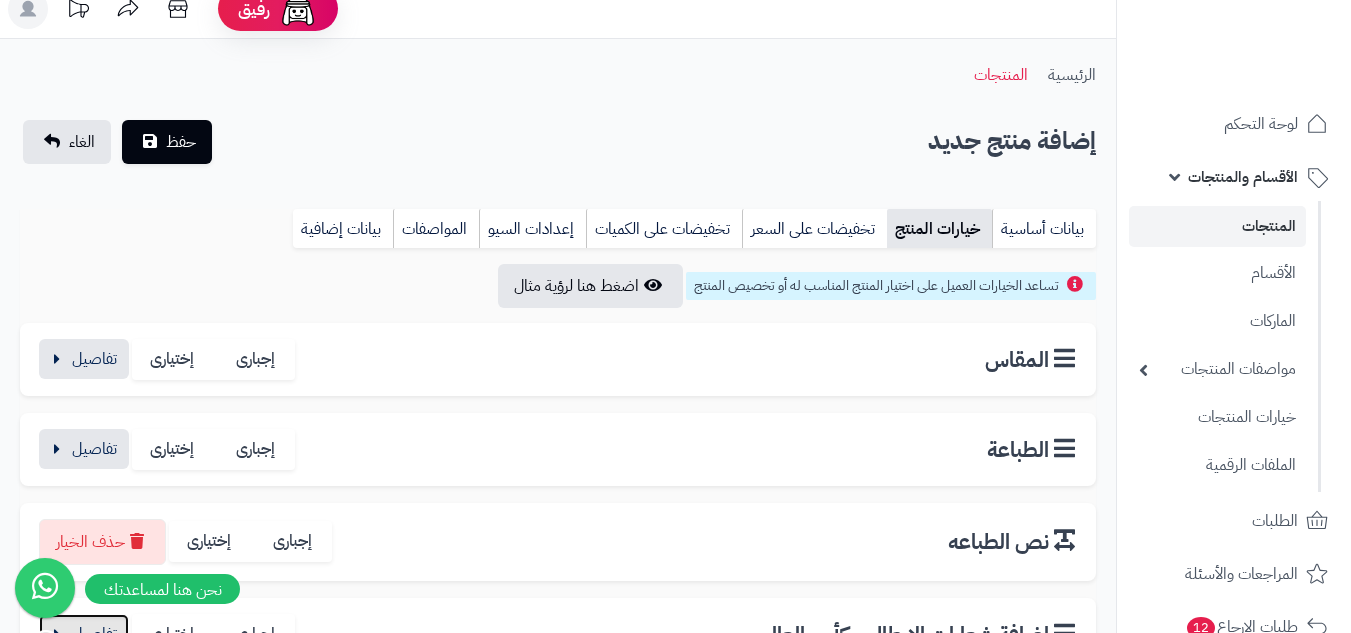 scroll, scrollTop: 0, scrollLeft: 0, axis: both 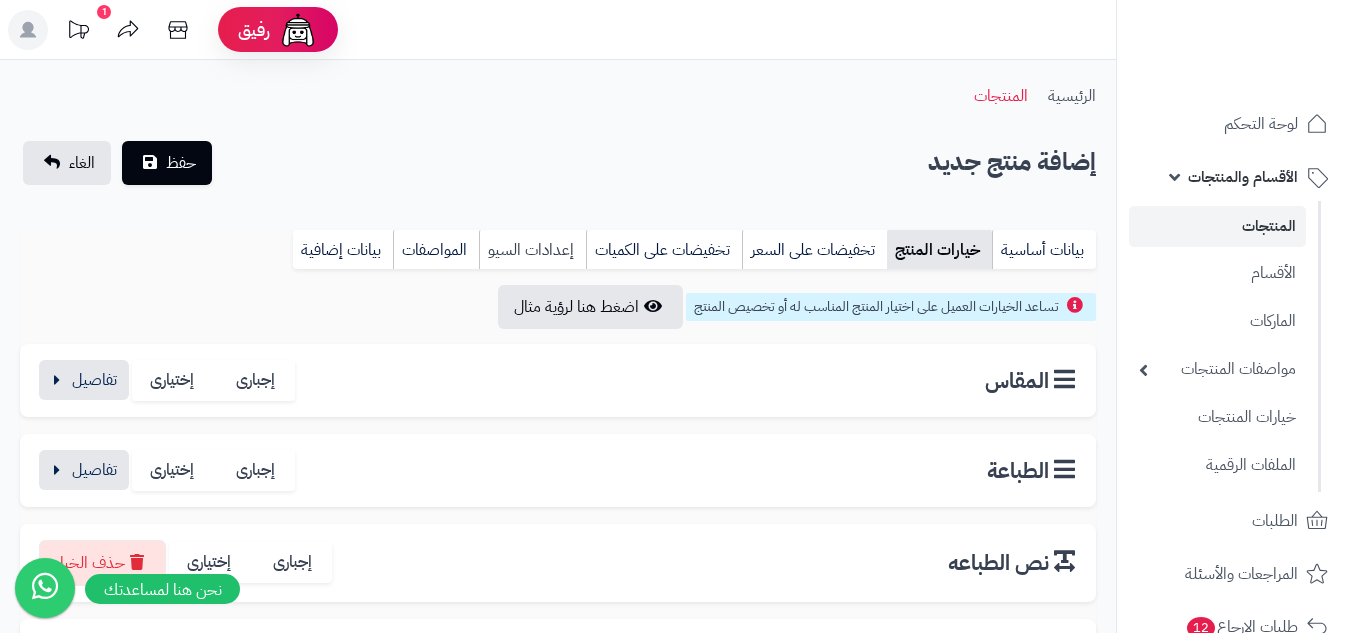 click on "إعدادات السيو" at bounding box center [532, 250] 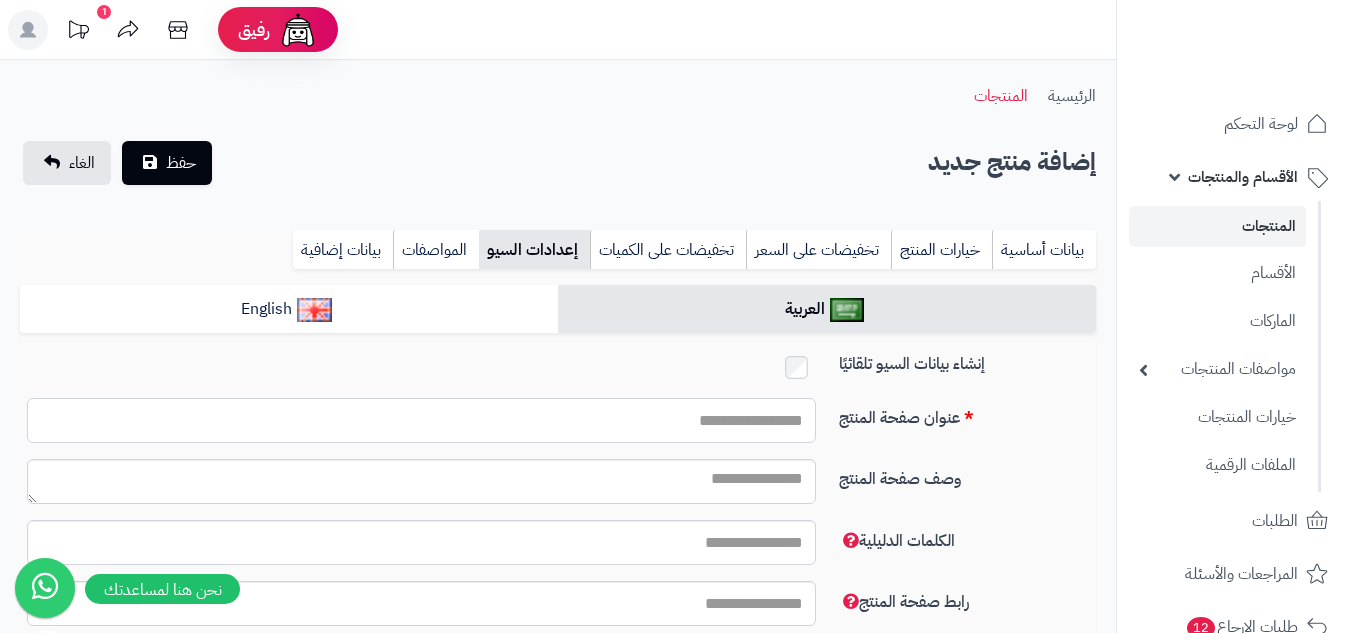 paste on "**********" 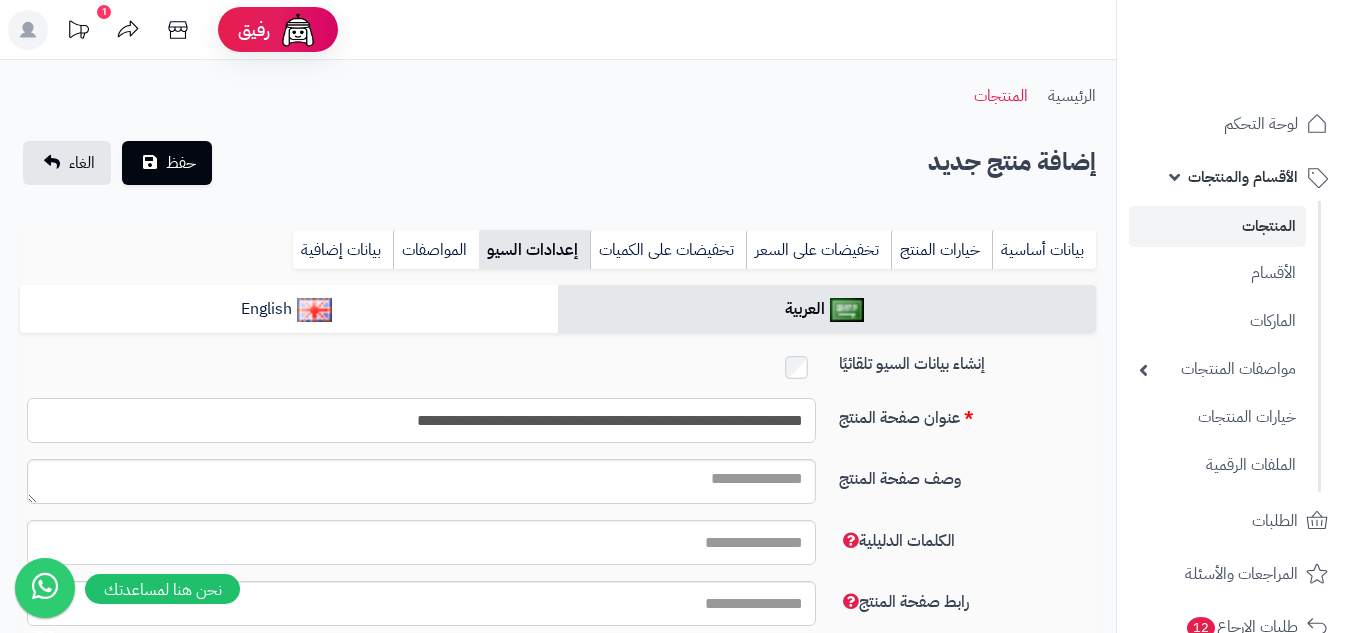 type on "**********" 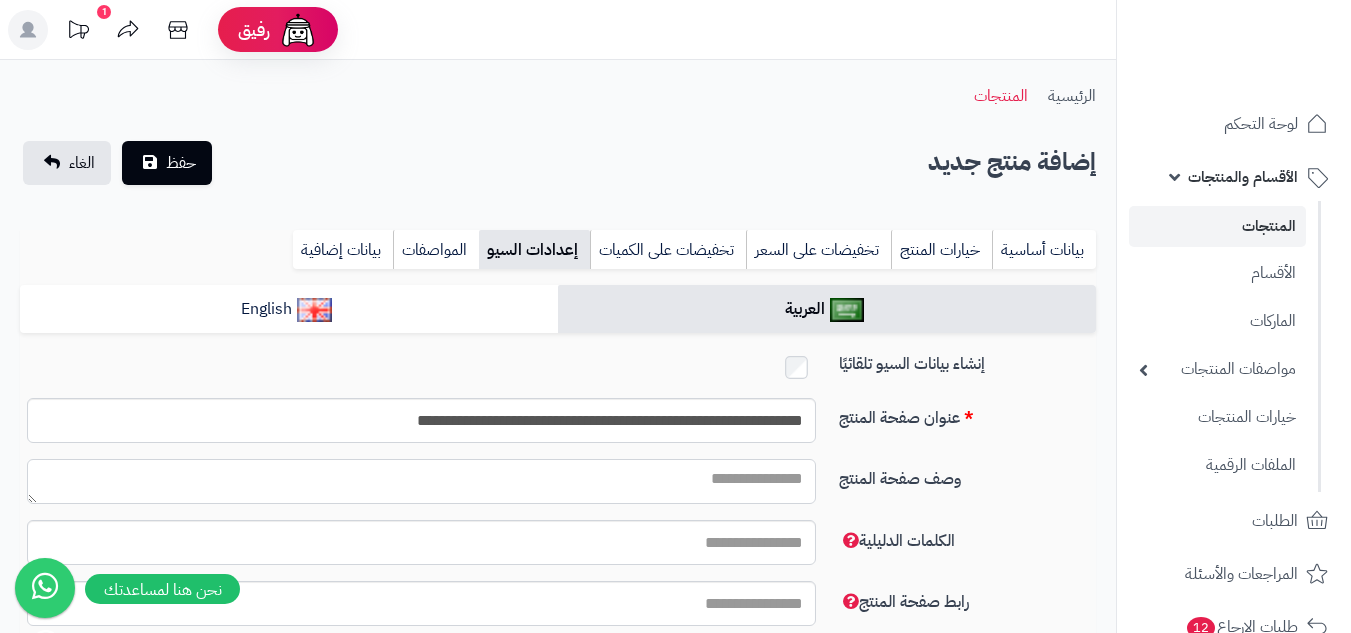 click on "وصف صفحة المنتج" at bounding box center [421, 481] 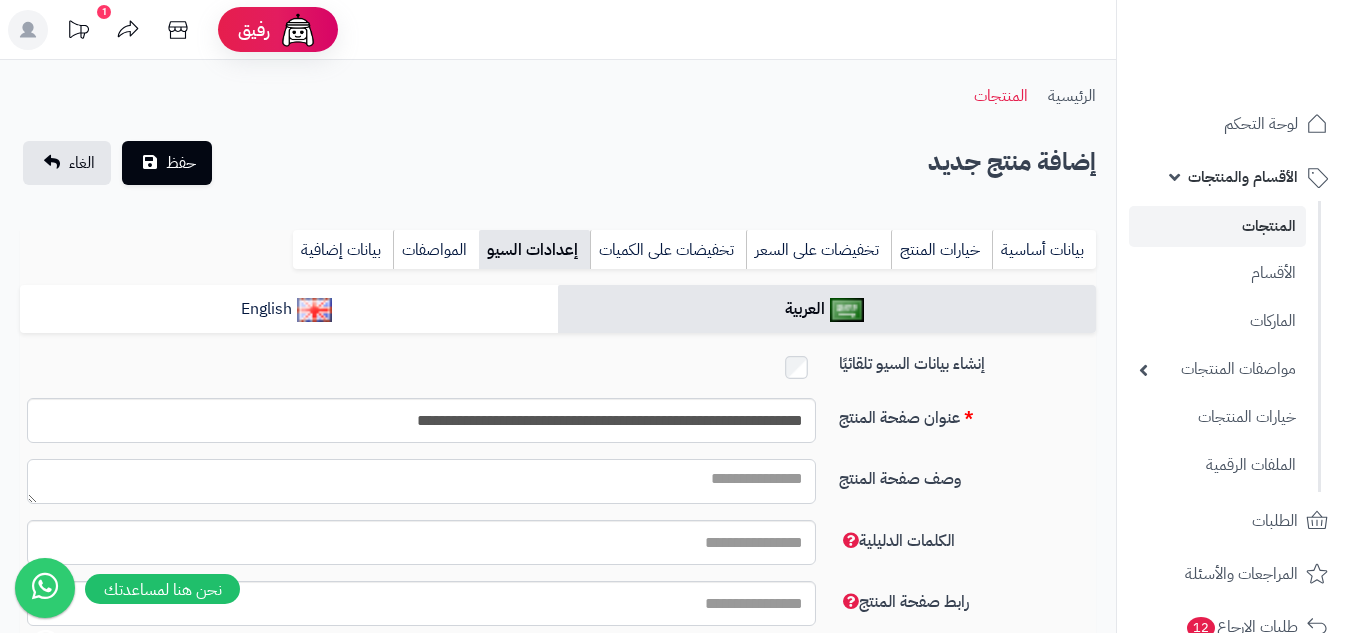 paste on "**********" 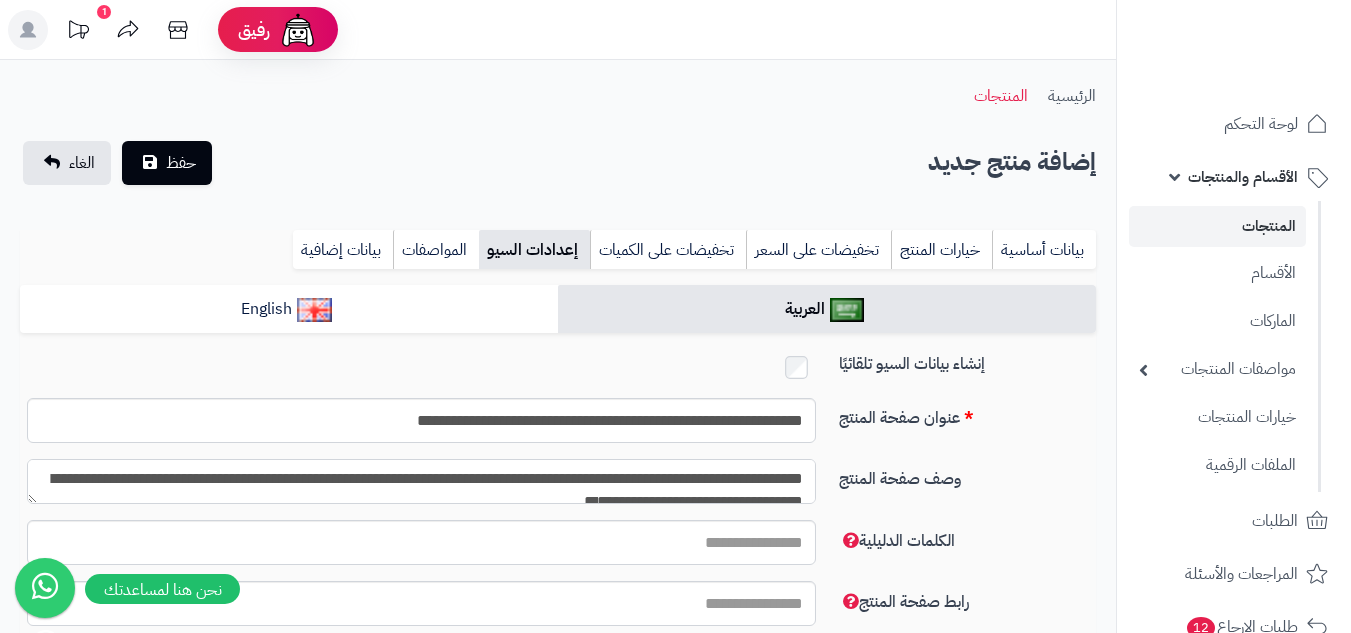 scroll, scrollTop: 12, scrollLeft: 0, axis: vertical 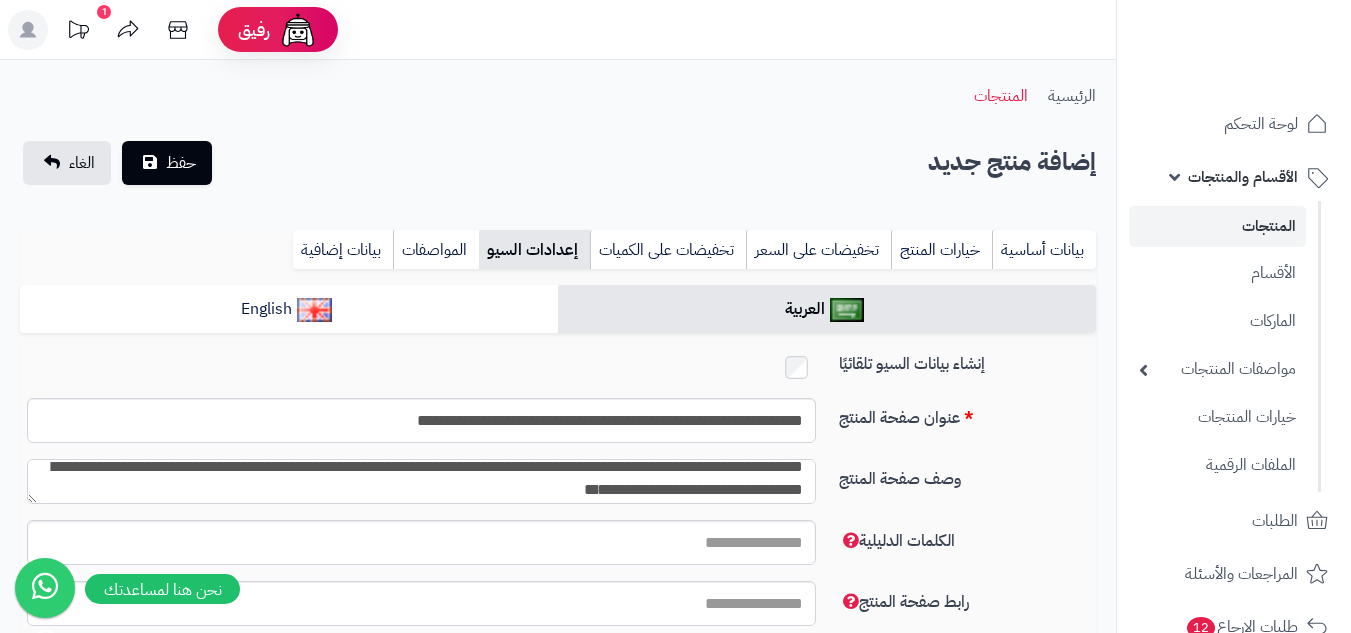 type on "**********" 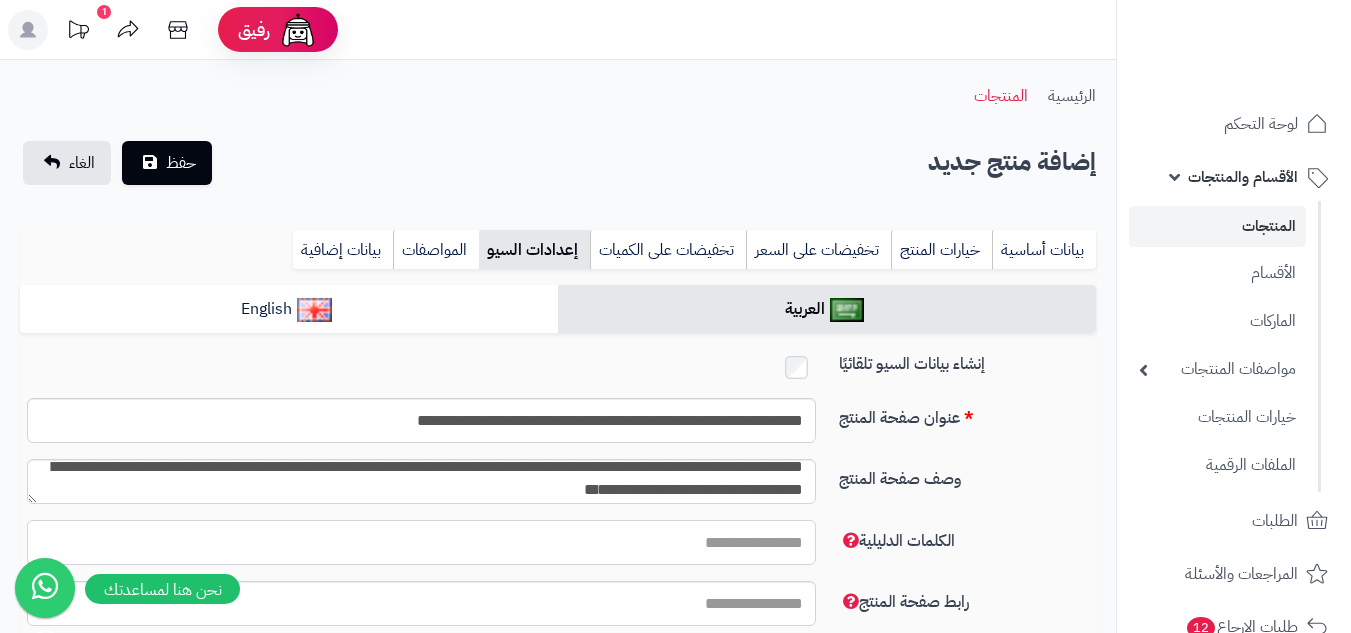 click on "الكلمات الدليلية" at bounding box center (421, 542) 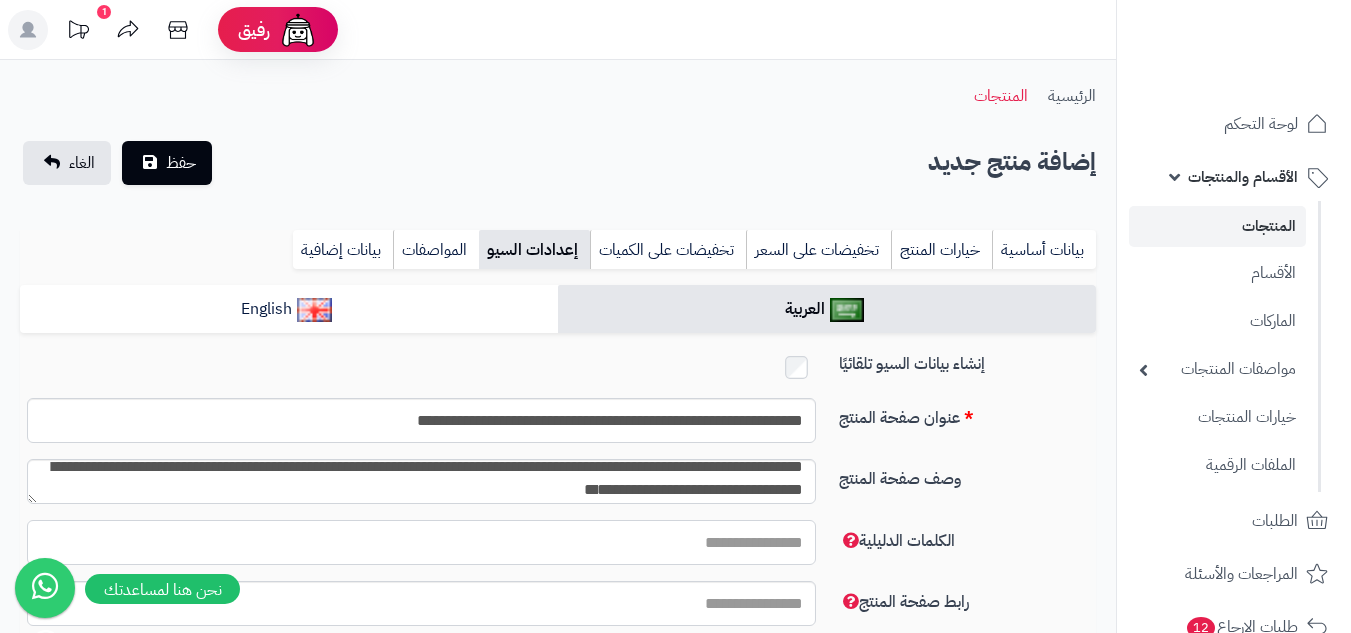 paste on "**********" 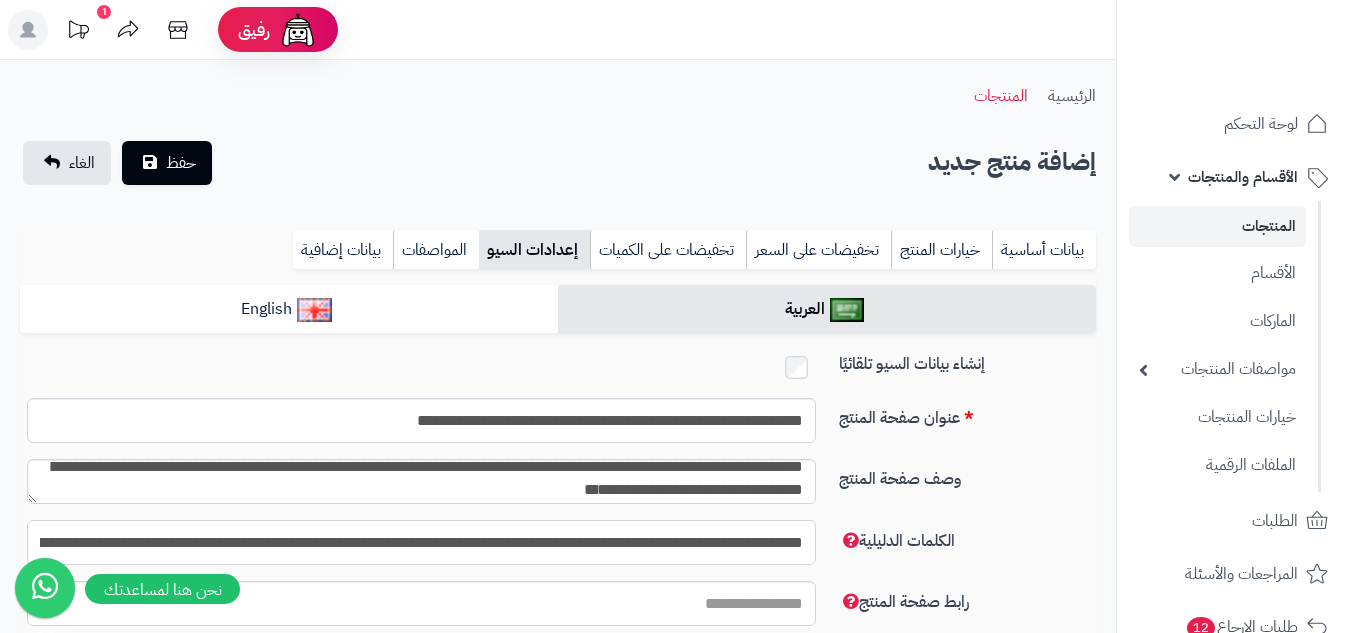scroll, scrollTop: 0, scrollLeft: -376, axis: horizontal 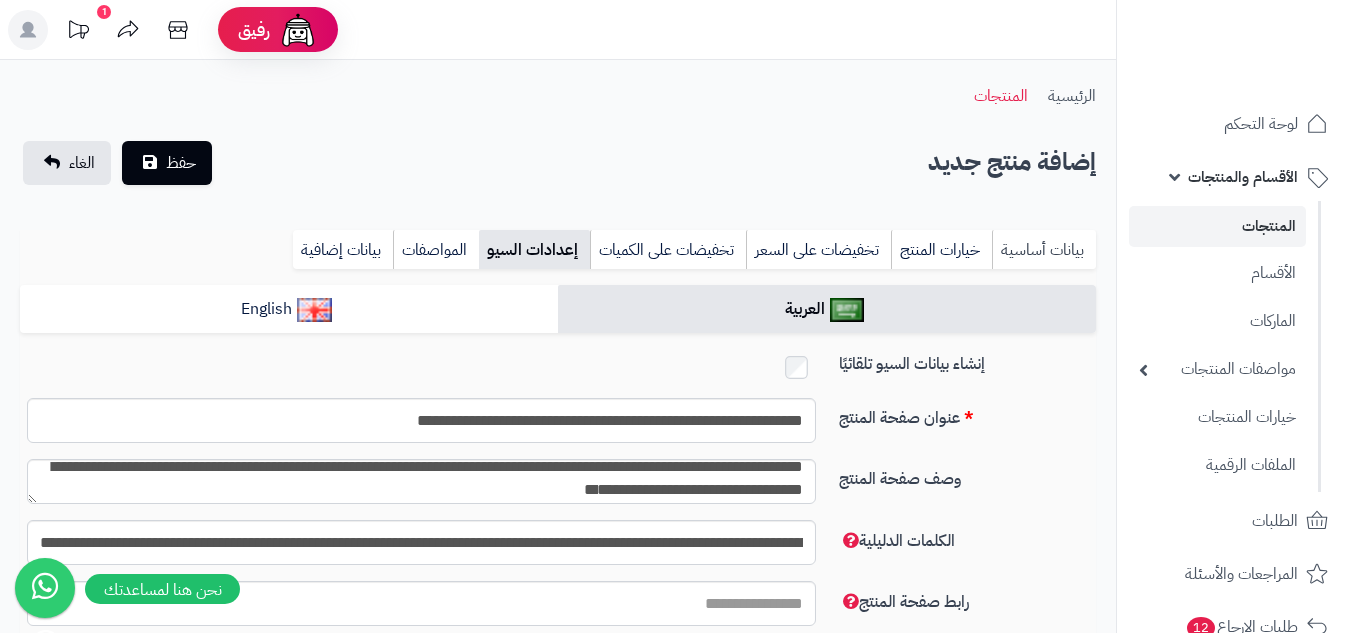click on "بيانات أساسية" at bounding box center (1044, 250) 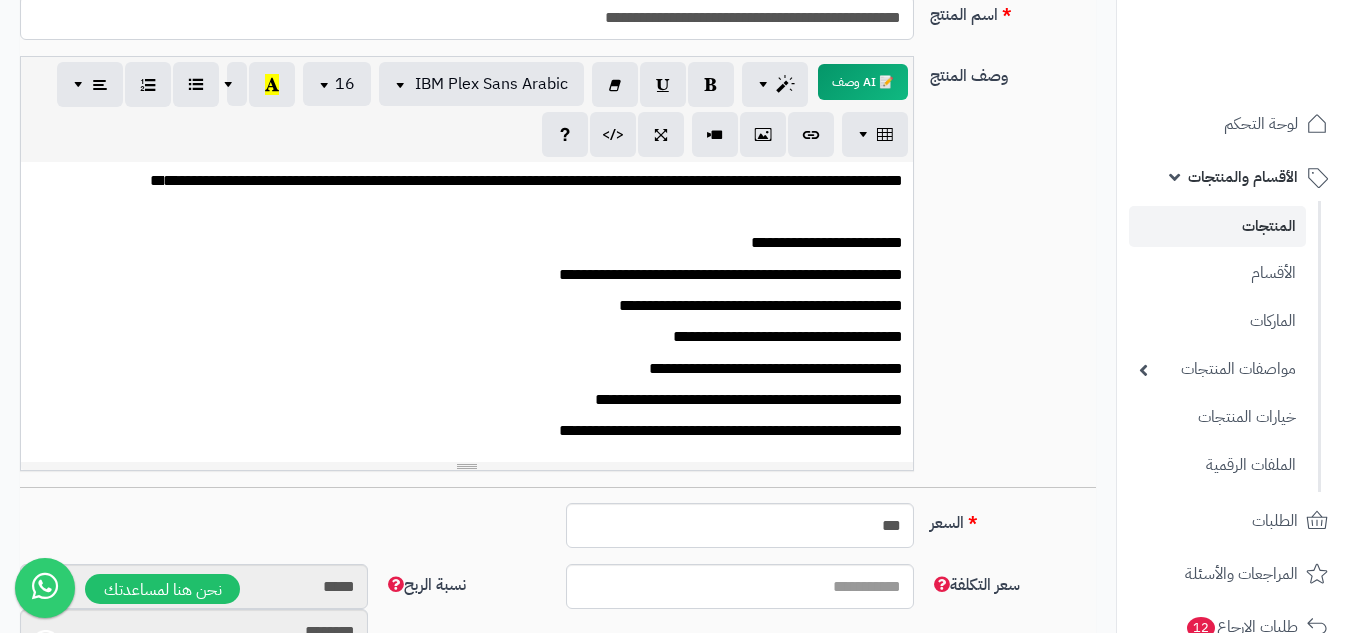 scroll, scrollTop: 0, scrollLeft: 0, axis: both 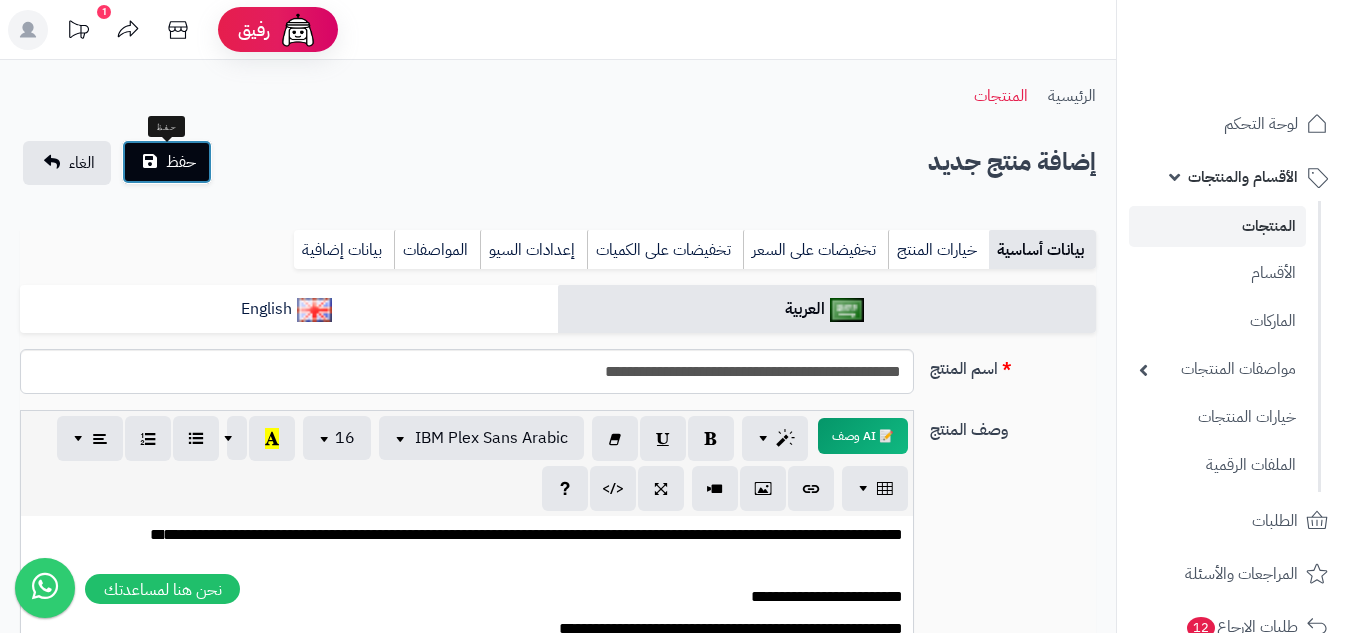 click on "حفظ" at bounding box center [167, 162] 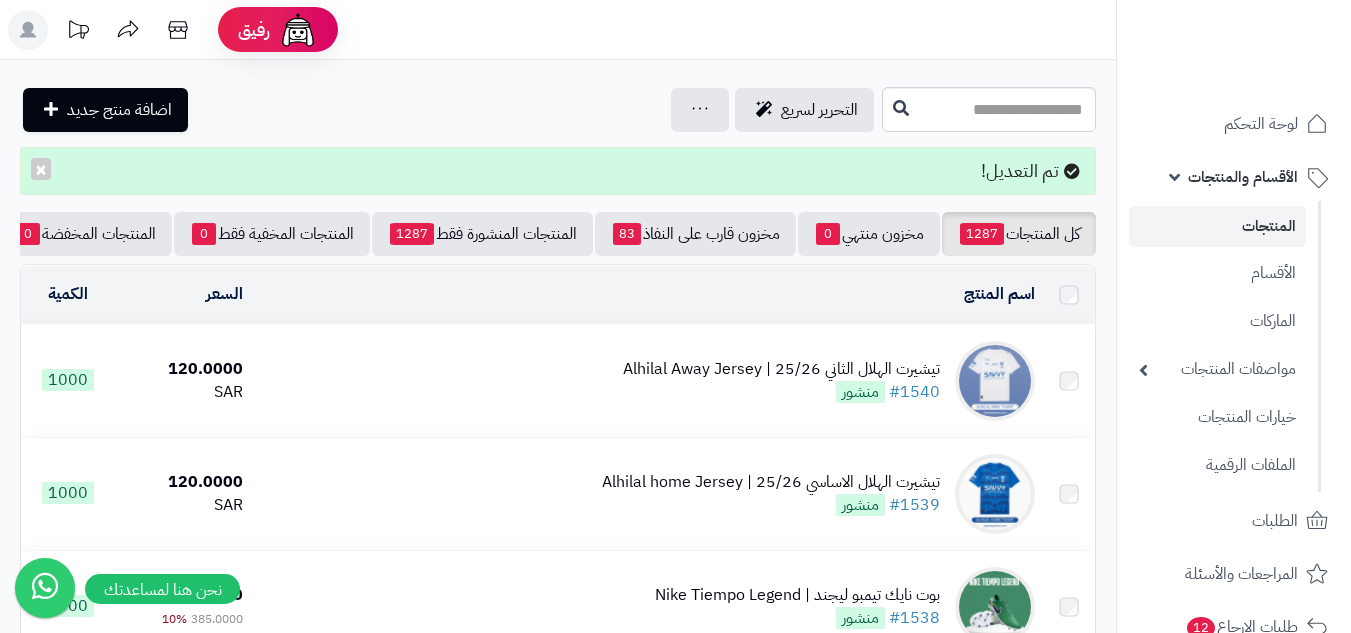 scroll, scrollTop: 0, scrollLeft: 0, axis: both 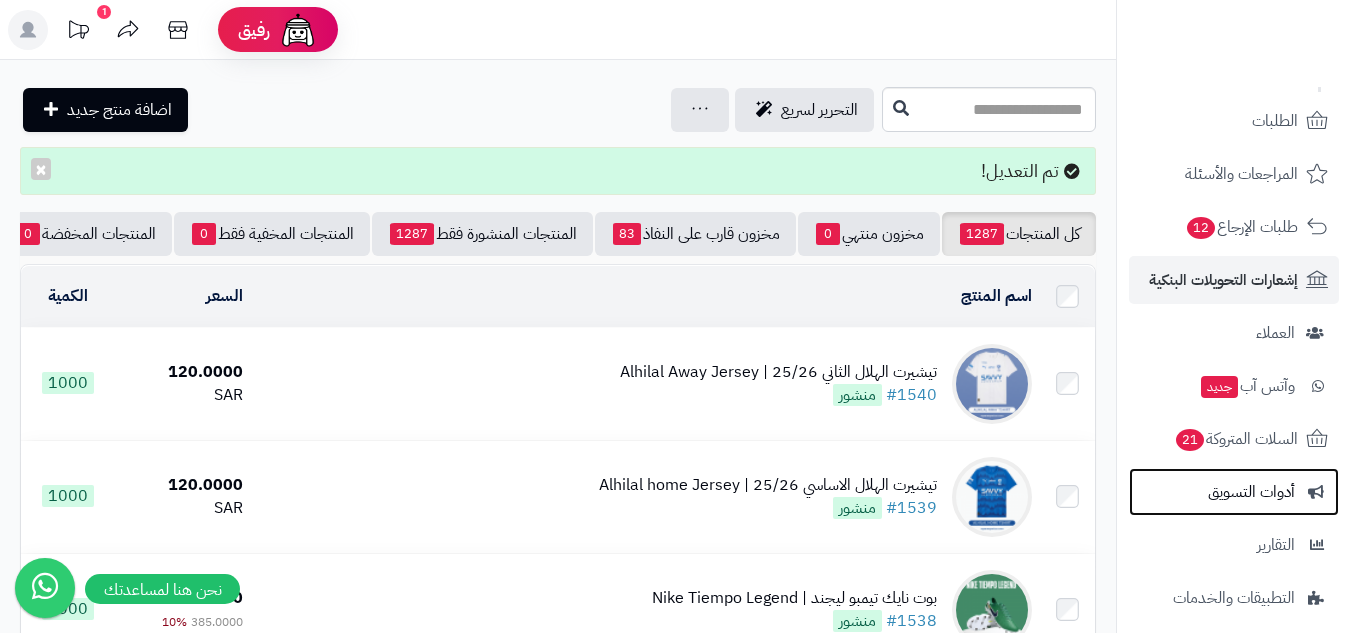 click on "أدوات التسويق" at bounding box center [1251, 492] 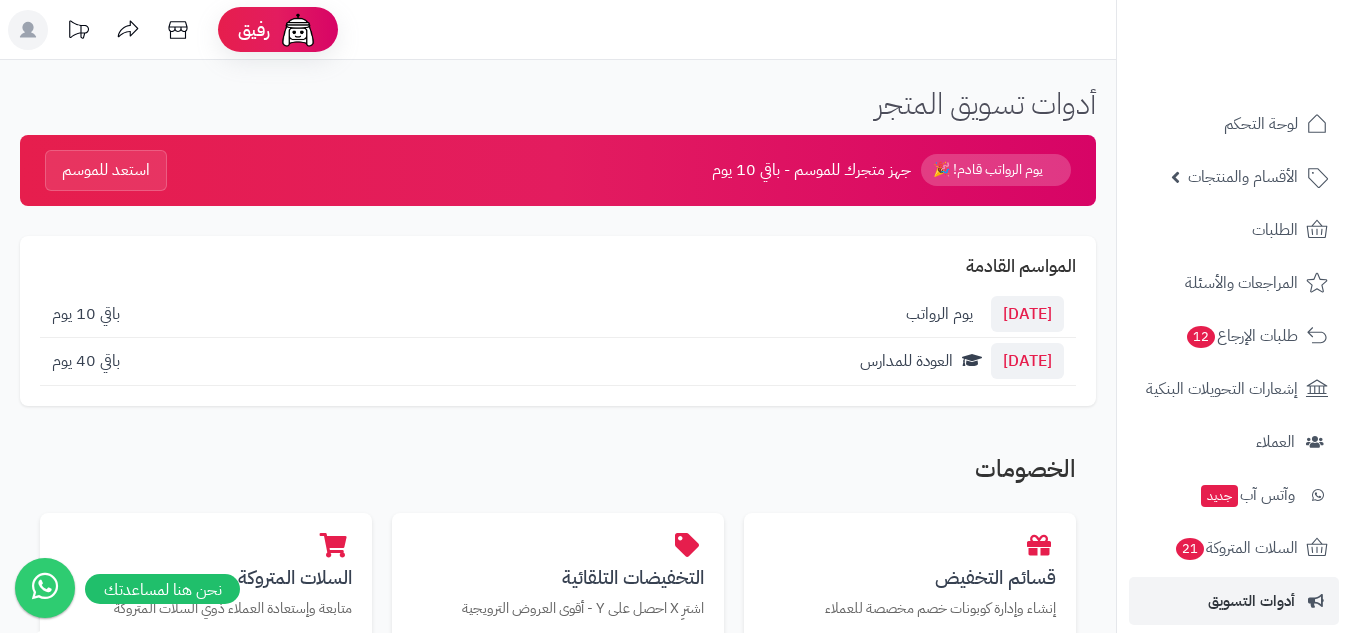 scroll, scrollTop: 0, scrollLeft: 0, axis: both 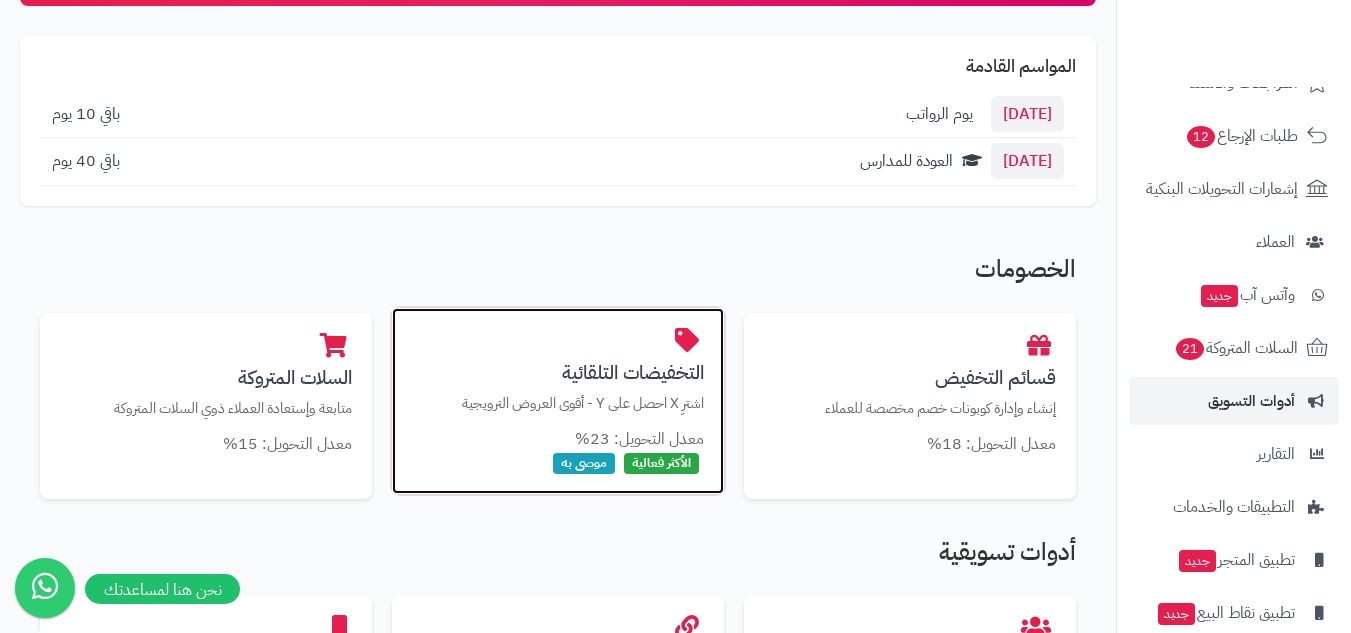 click on "معدل التحويل: 23%" at bounding box center [558, 439] 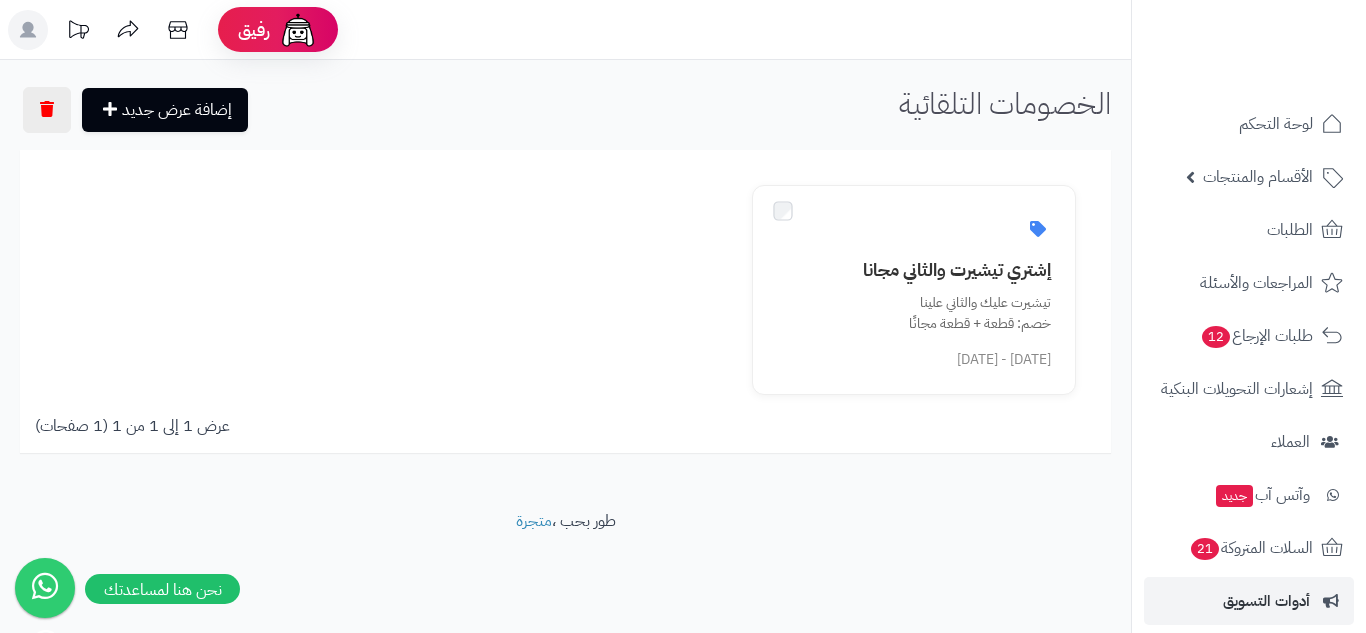 scroll, scrollTop: 0, scrollLeft: 0, axis: both 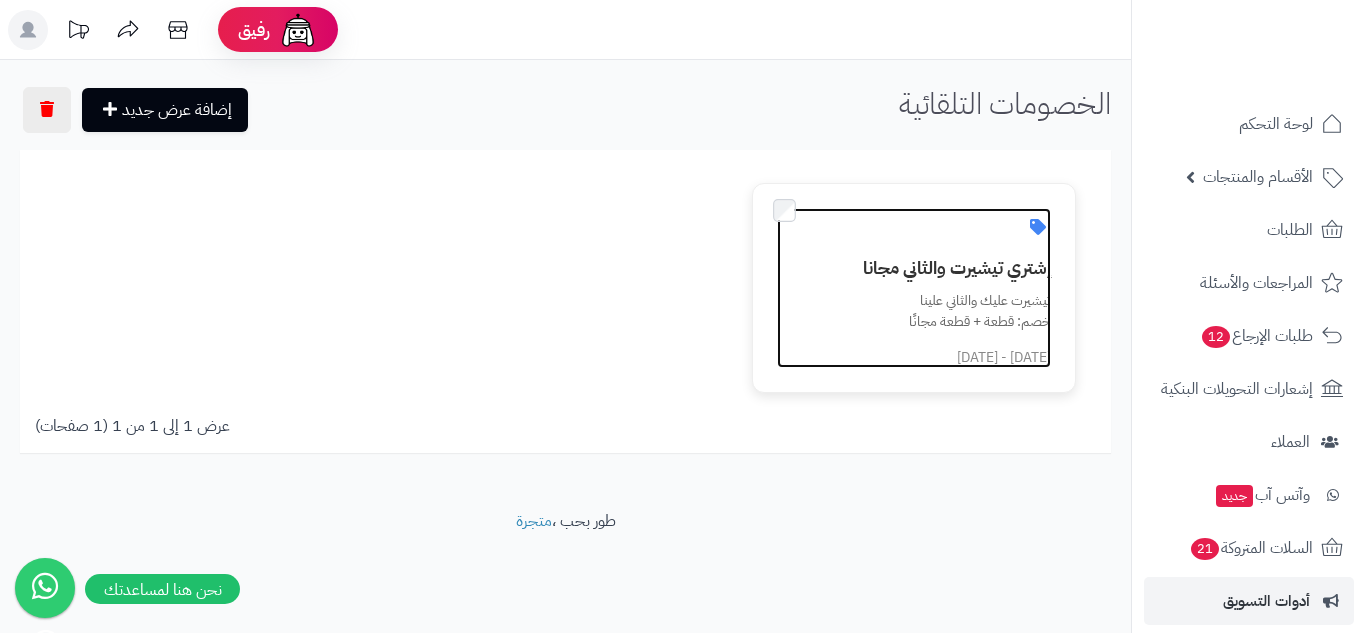 click on "تيشيرت عليك والثاني علينا خصم: قطعة + قطعة مجانًا" at bounding box center (926, 311) 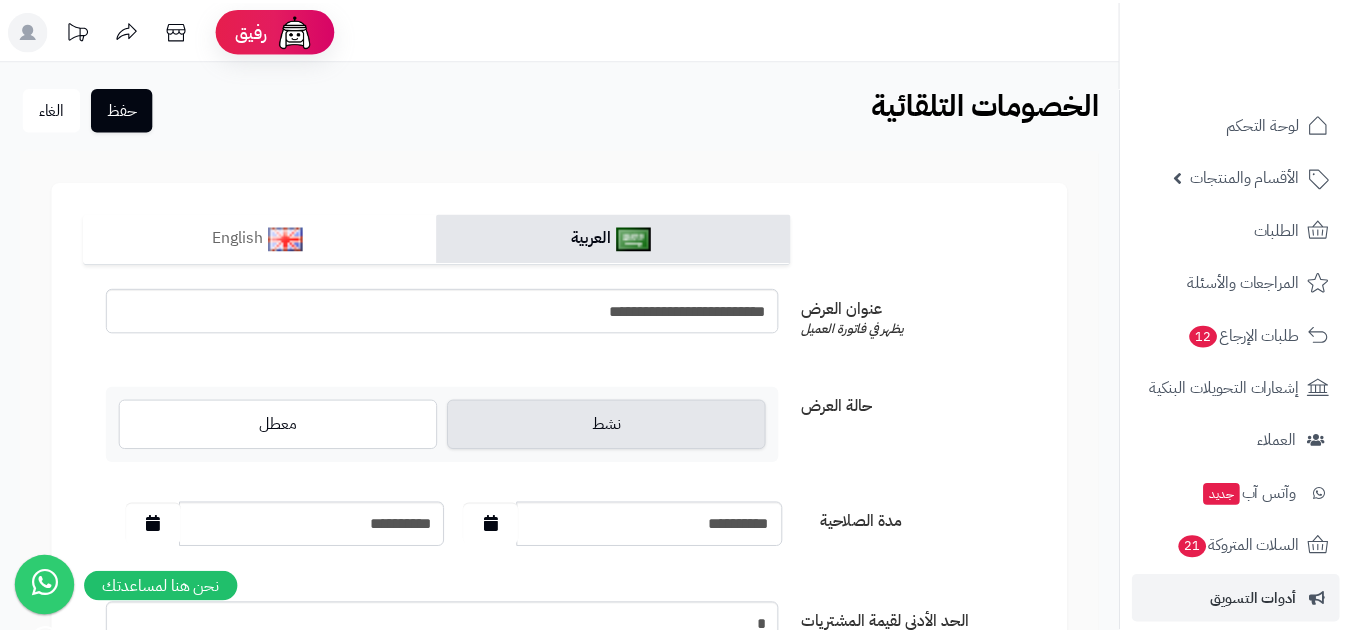 scroll, scrollTop: 0, scrollLeft: 0, axis: both 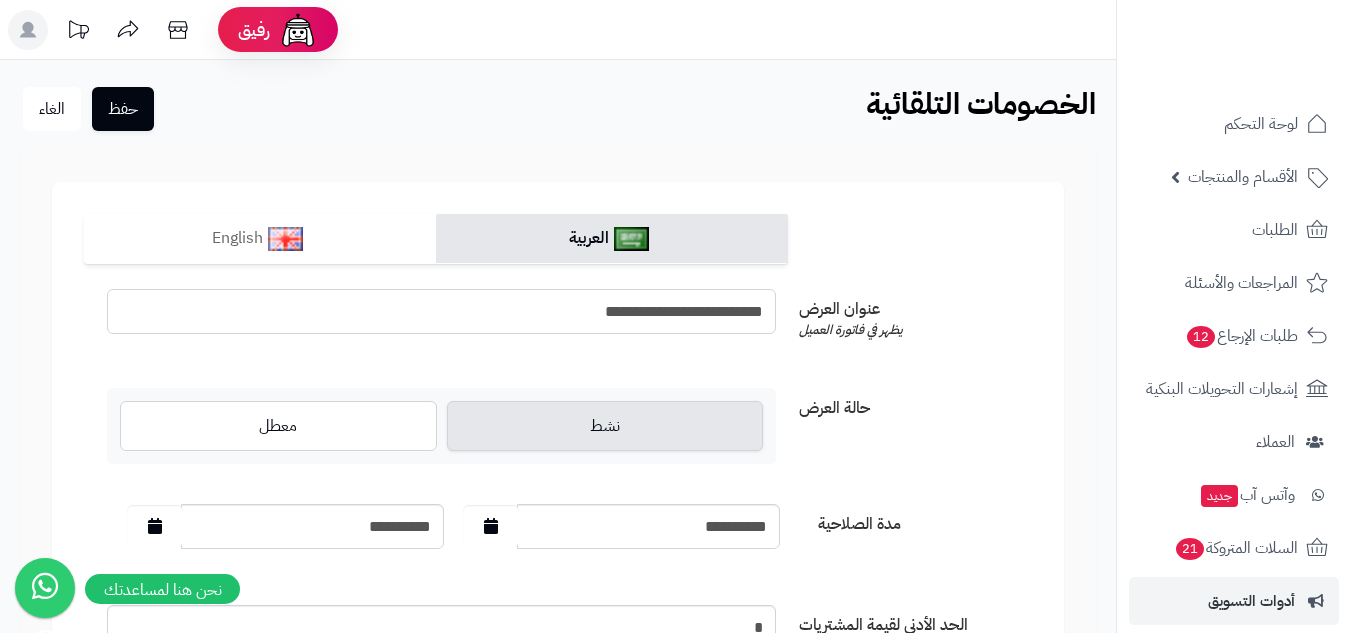 click on "**********" at bounding box center (441, 311) 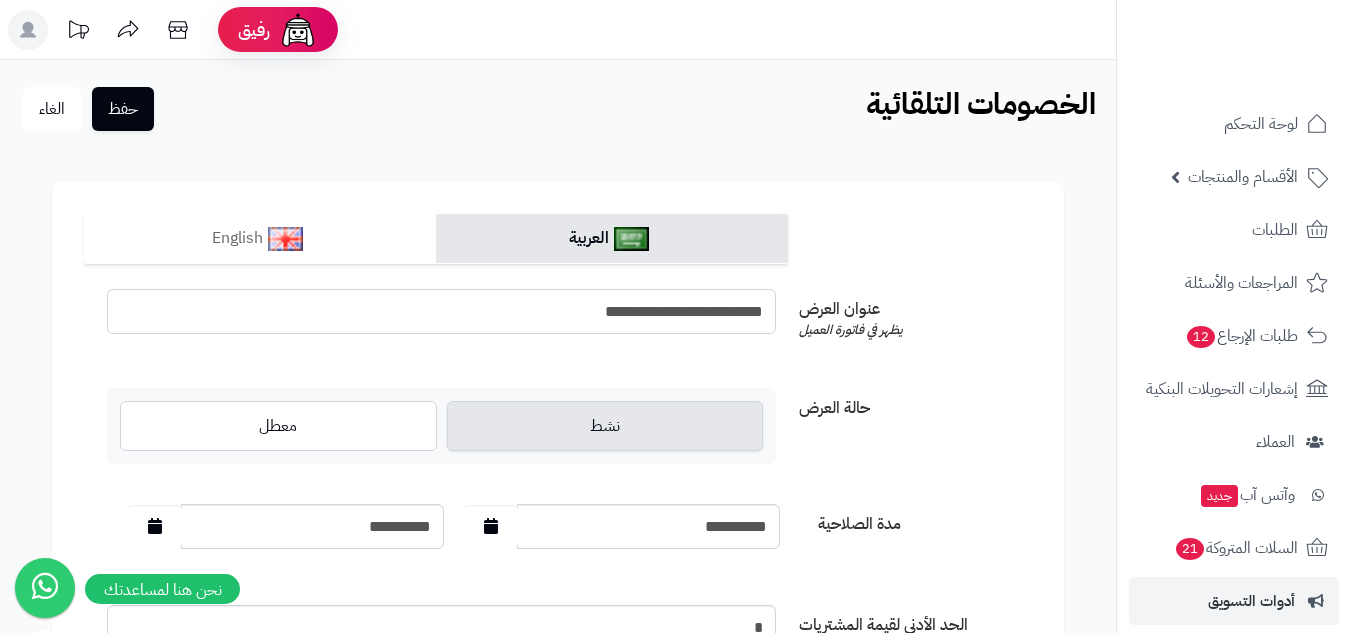 drag, startPoint x: 577, startPoint y: 322, endPoint x: 823, endPoint y: 319, distance: 246.0183 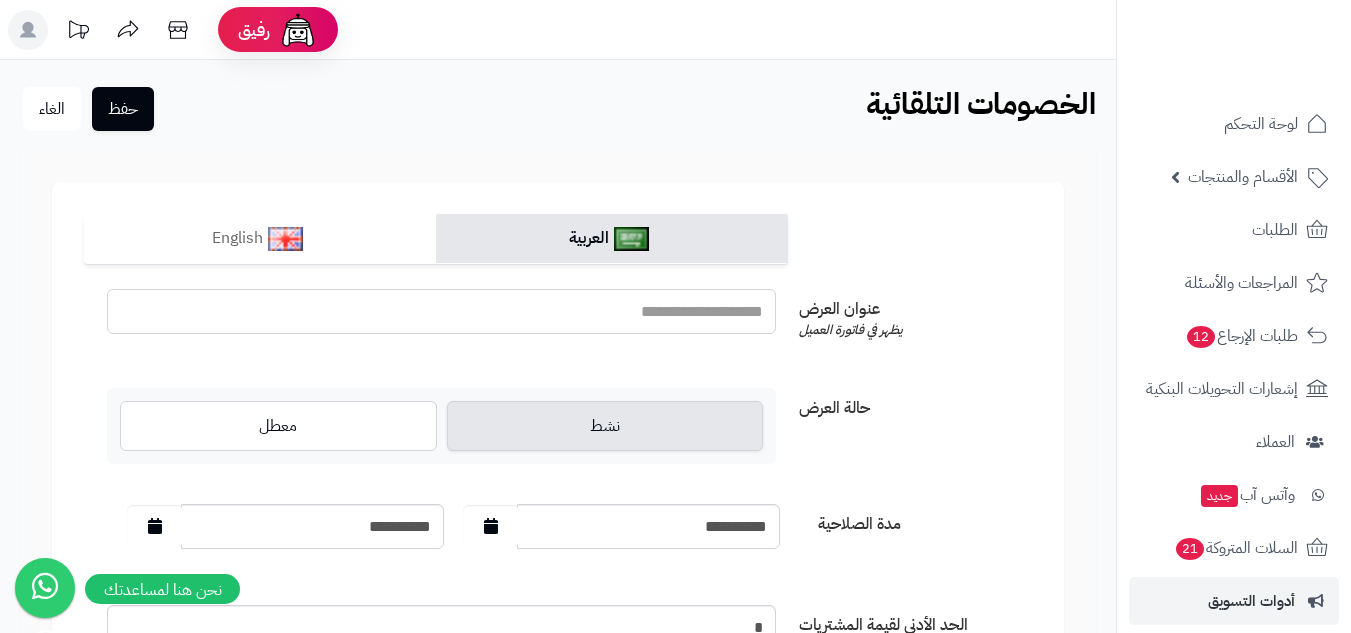 paste on "**********" 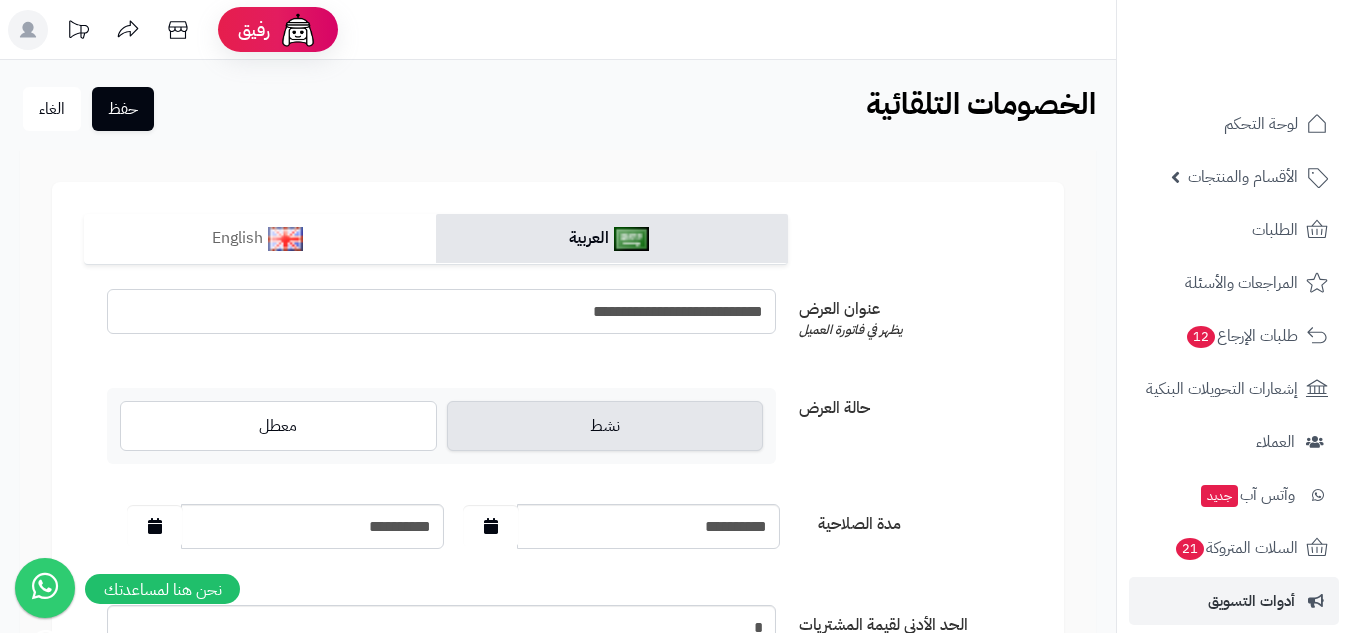 click on "**********" at bounding box center [441, 311] 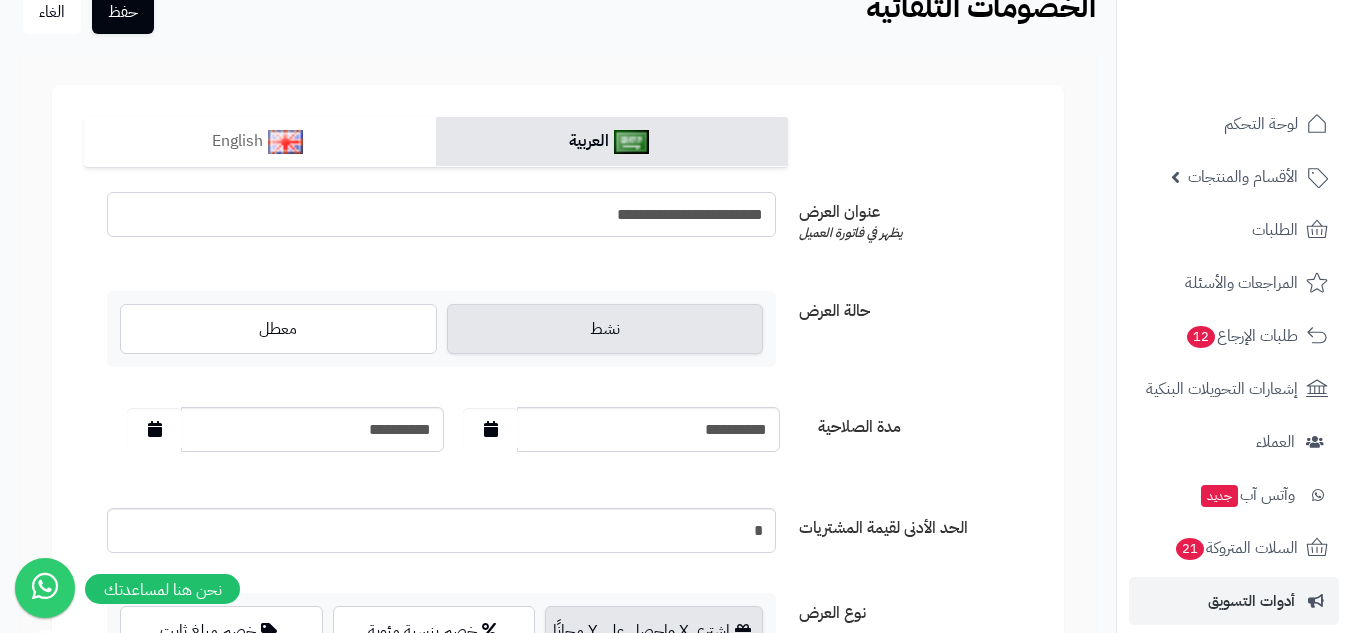 scroll, scrollTop: 0, scrollLeft: 0, axis: both 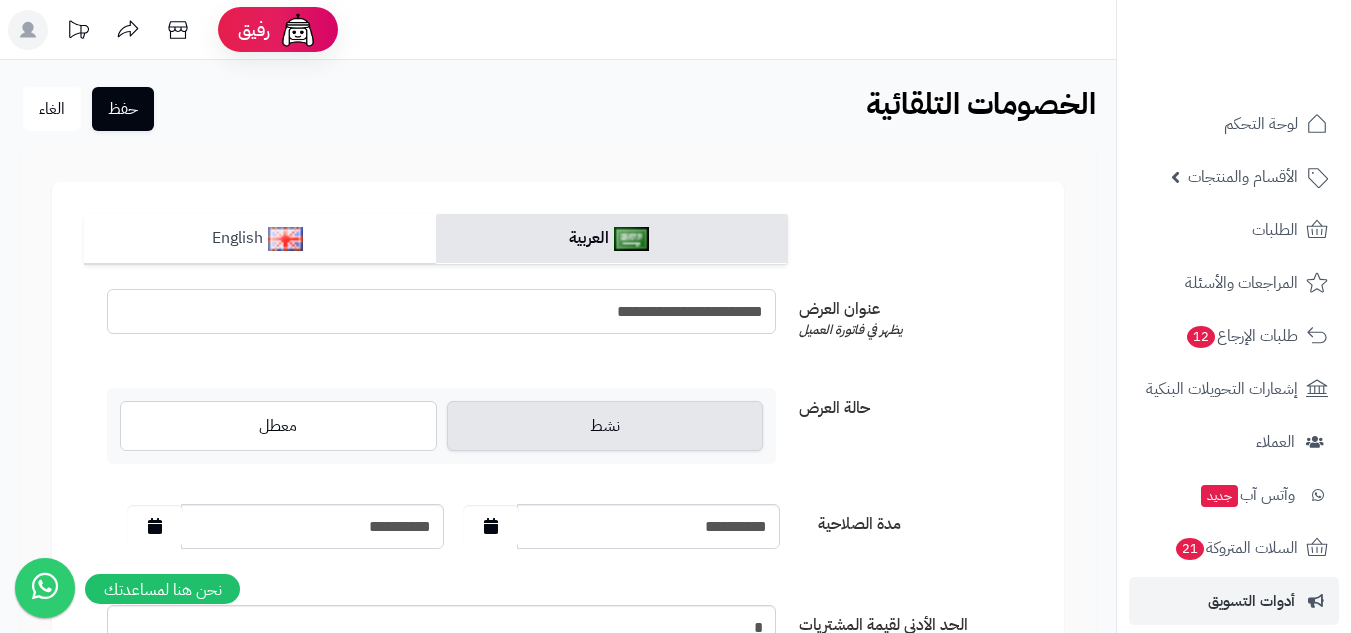 type on "**********" 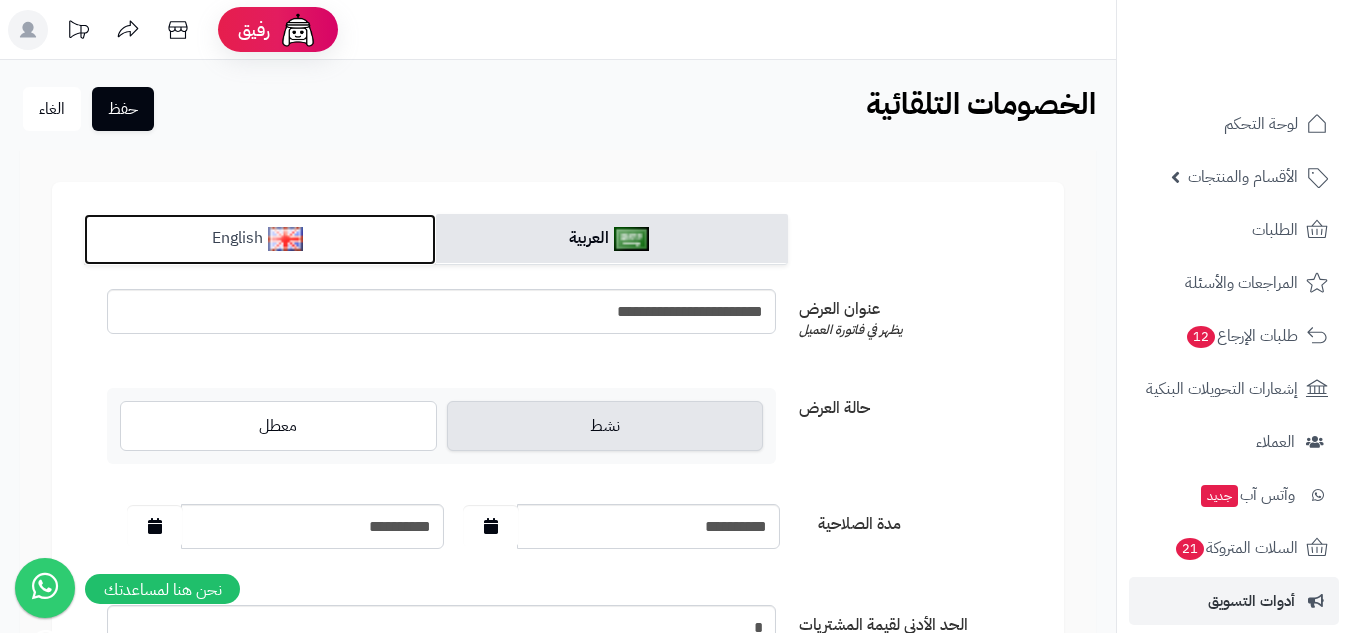 click on "English" at bounding box center (260, 239) 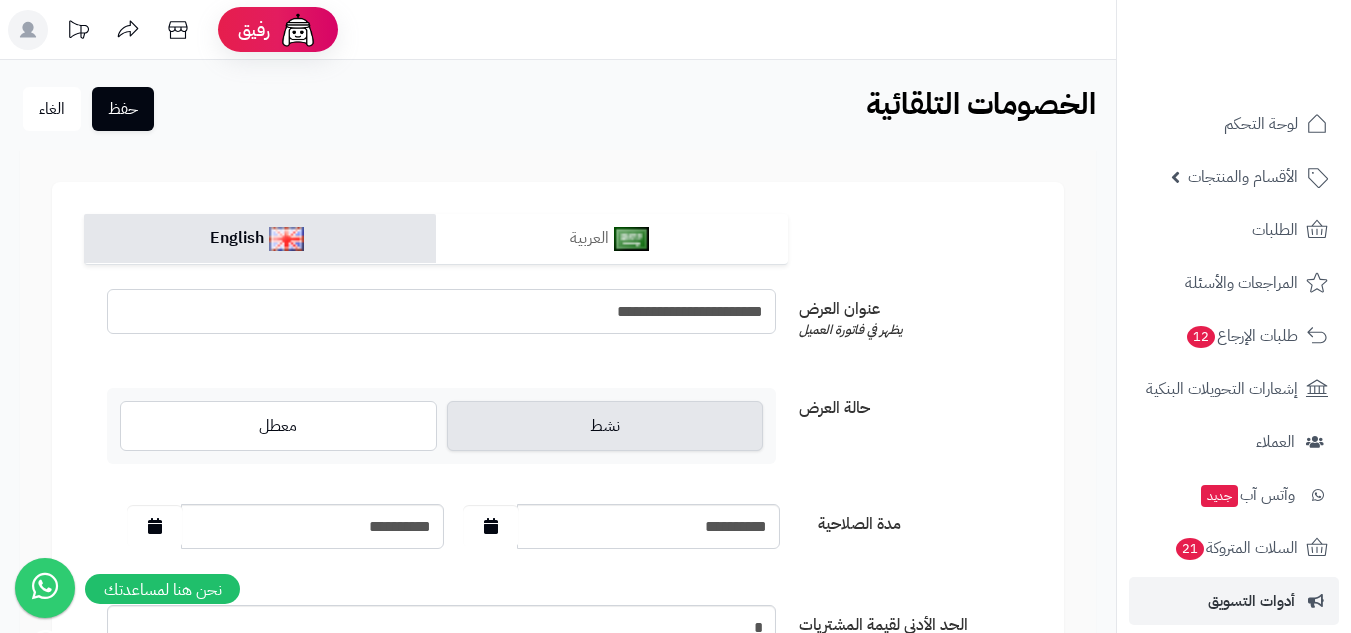 drag, startPoint x: 554, startPoint y: 313, endPoint x: 727, endPoint y: 312, distance: 173.00288 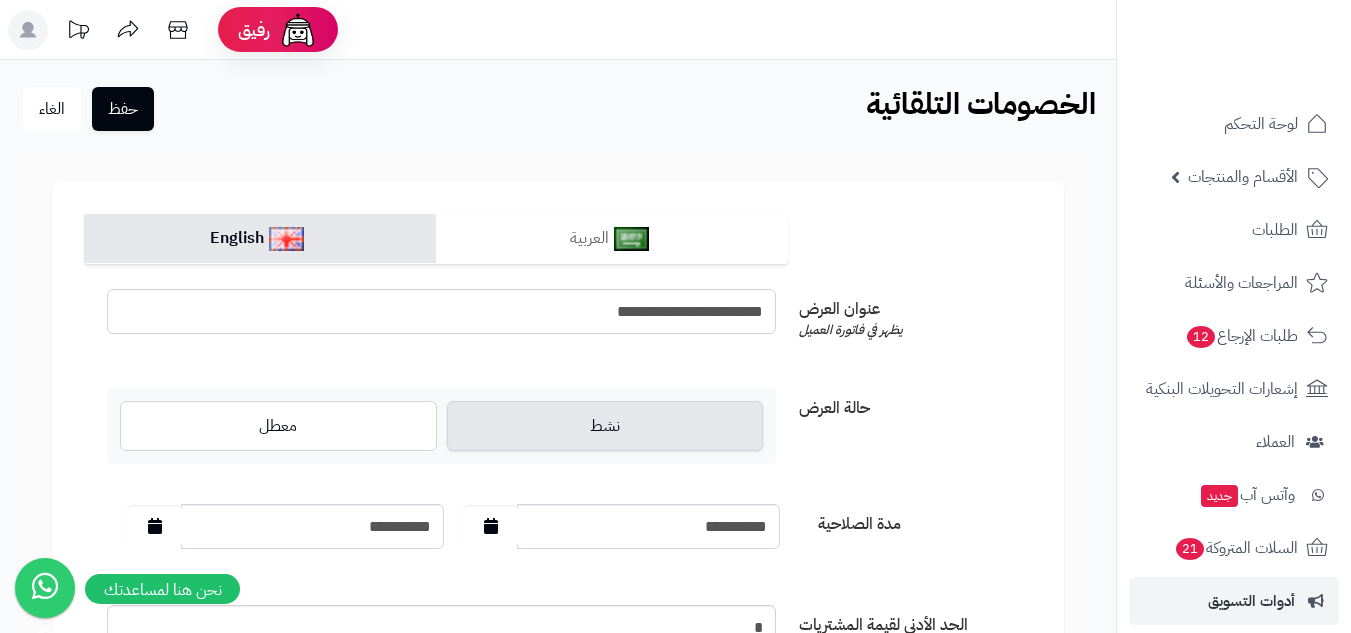 click on "**********" at bounding box center [441, 311] 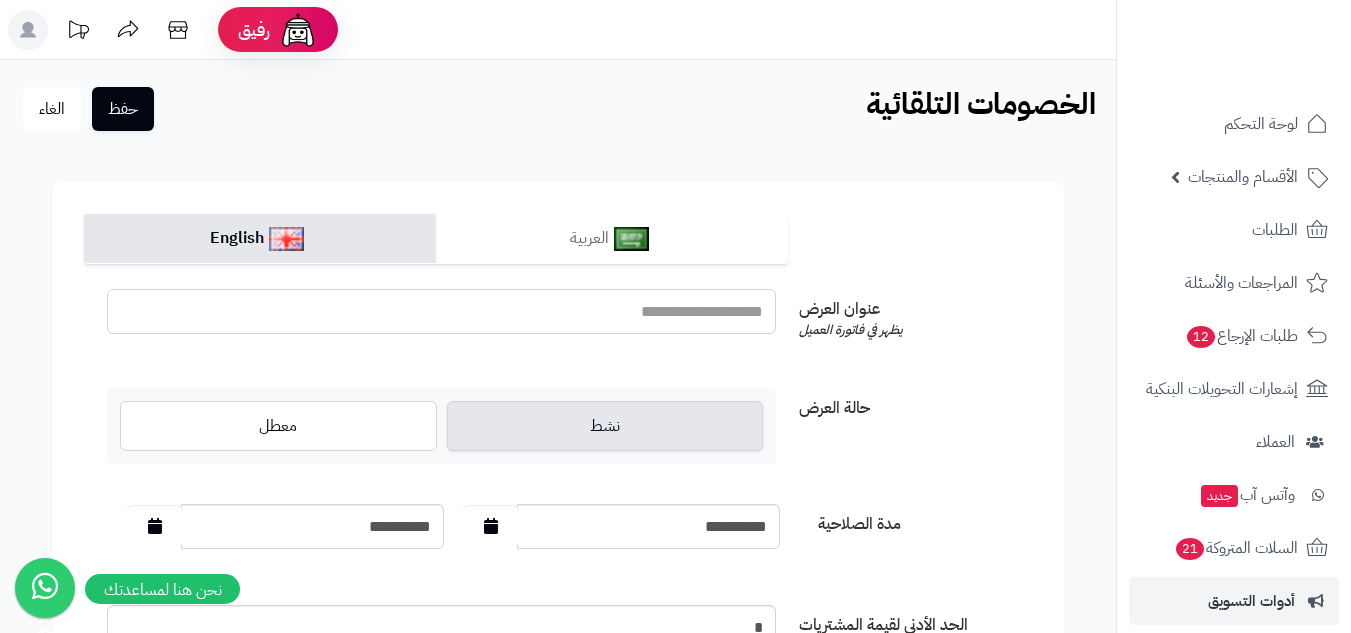 paste on "**********" 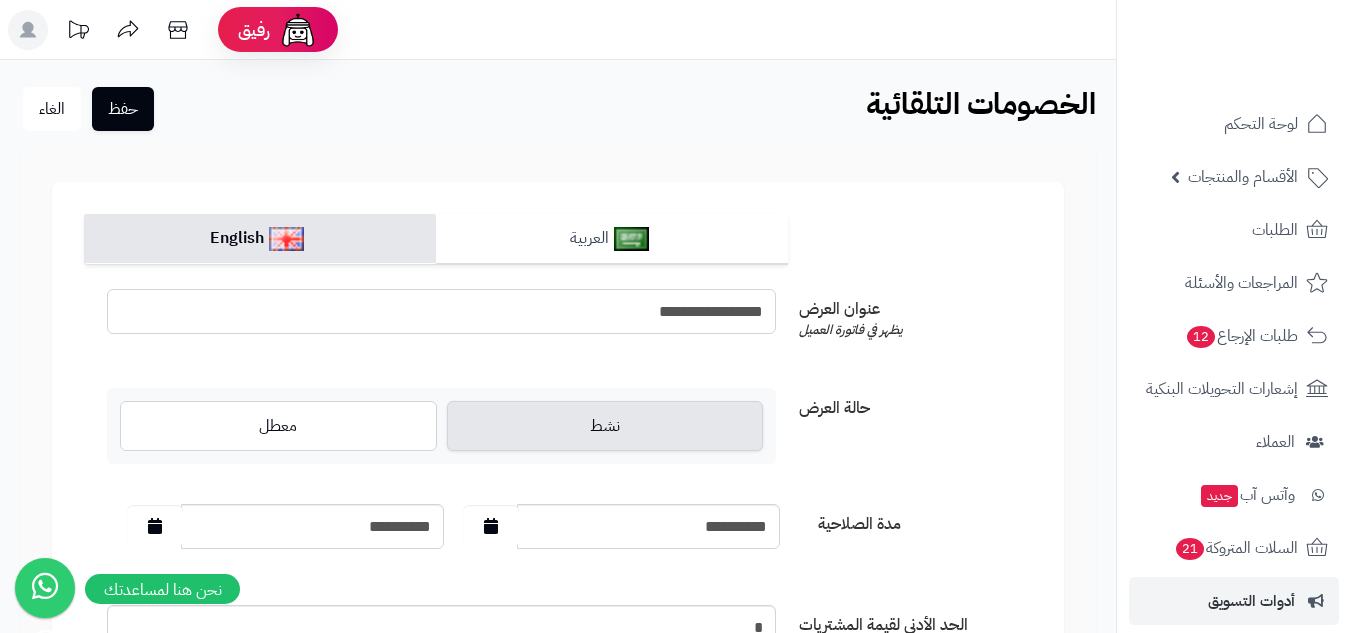 type on "**********" 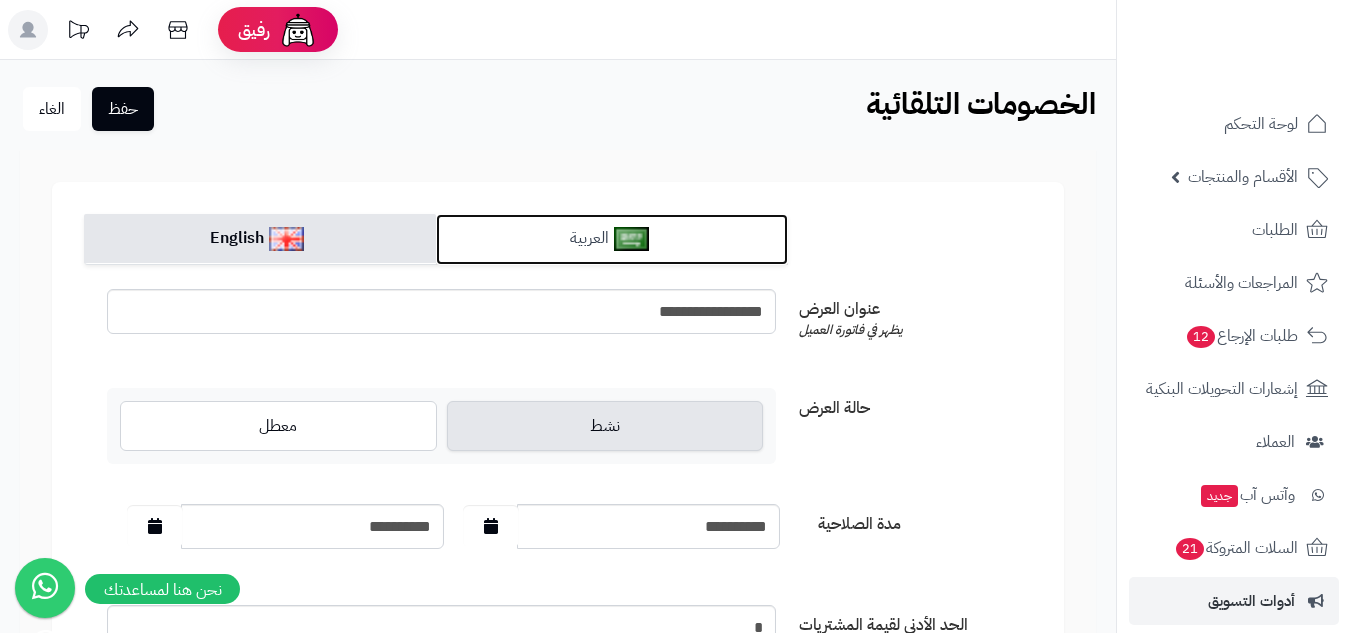 click on "العربية" at bounding box center [612, 239] 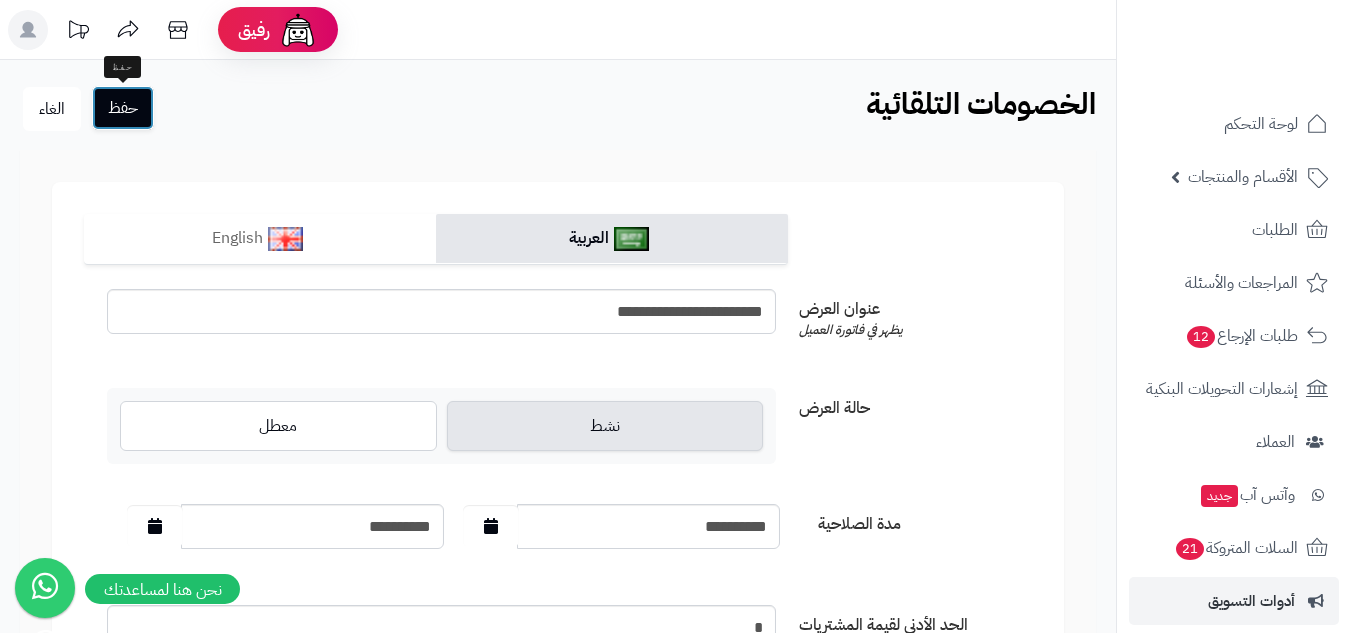 click on "حفظ" at bounding box center [123, 108] 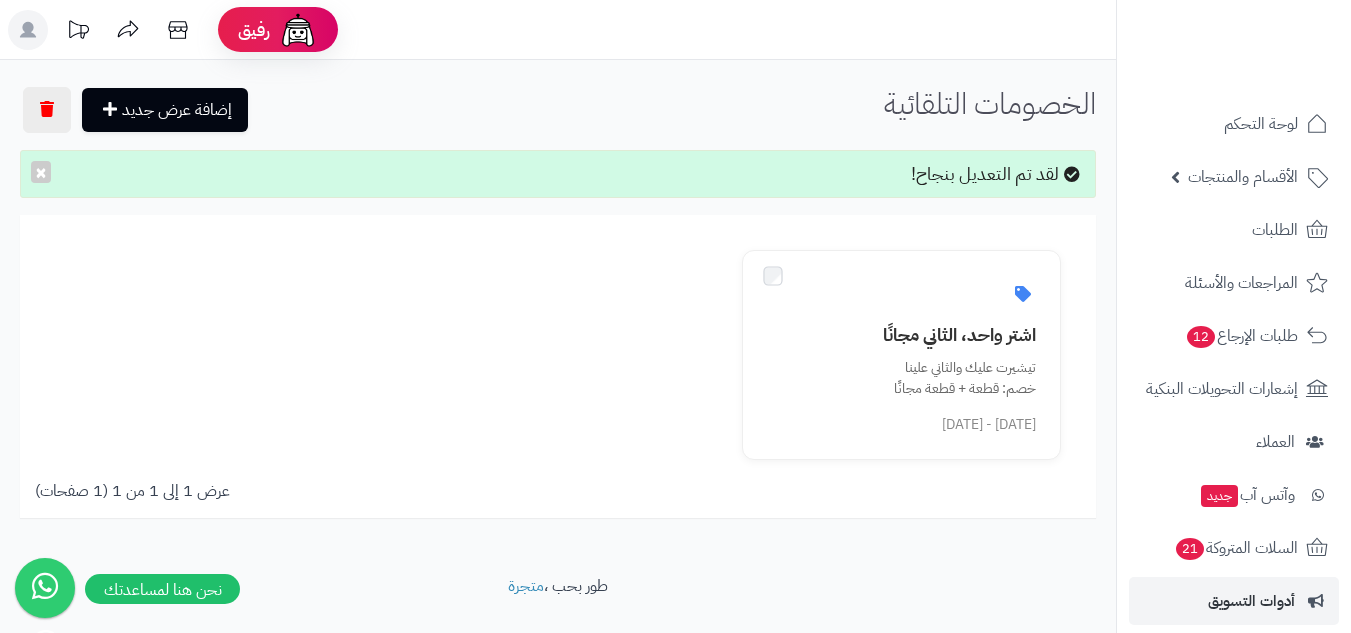 scroll, scrollTop: 0, scrollLeft: 0, axis: both 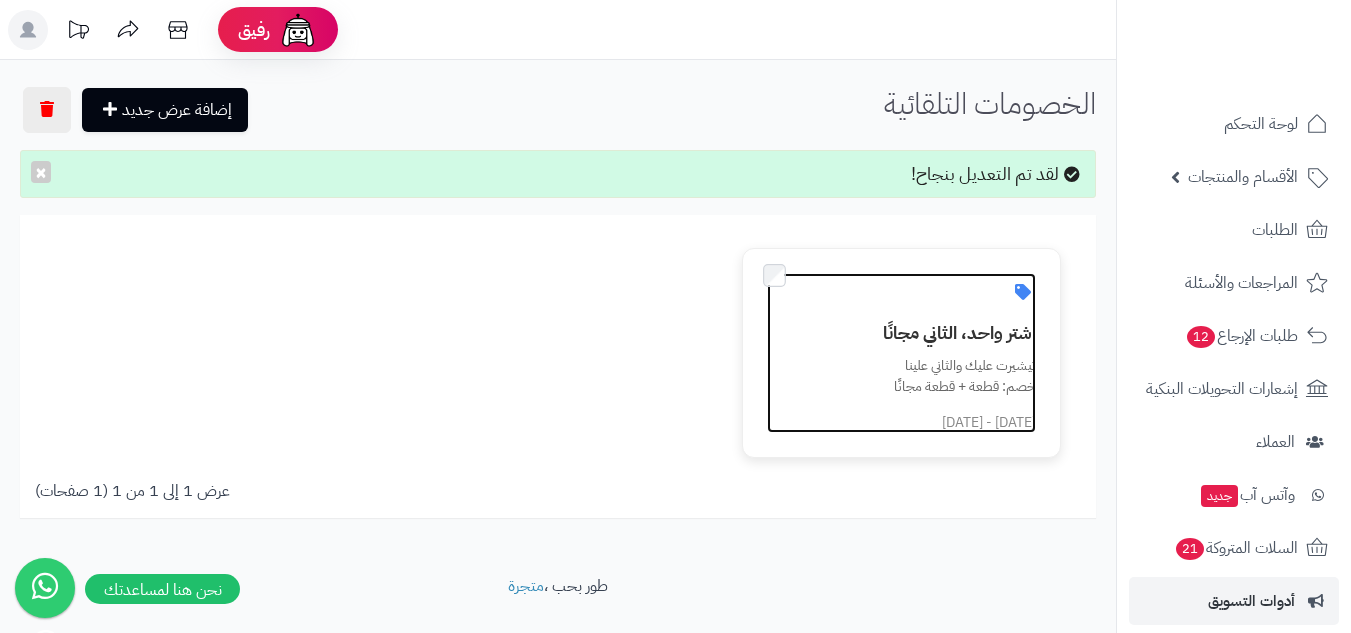 click on "خصم: قطعة + قطعة مجانًا" at bounding box center [913, 386] 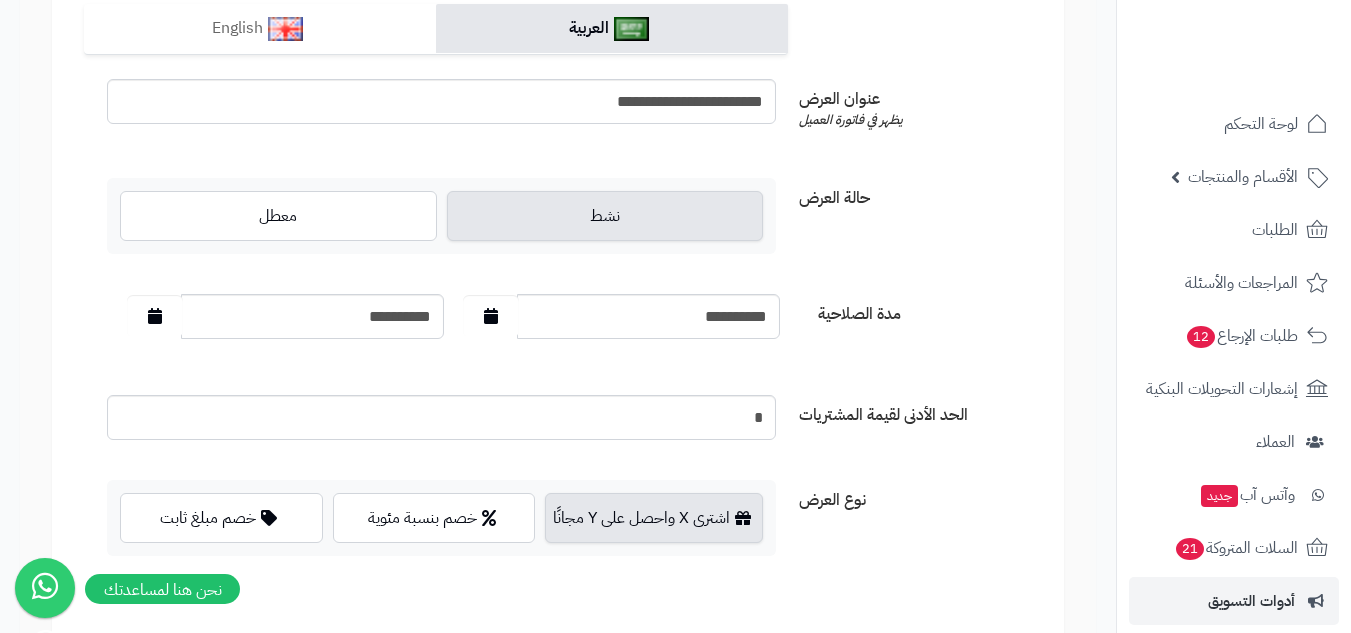 scroll, scrollTop: 100, scrollLeft: 0, axis: vertical 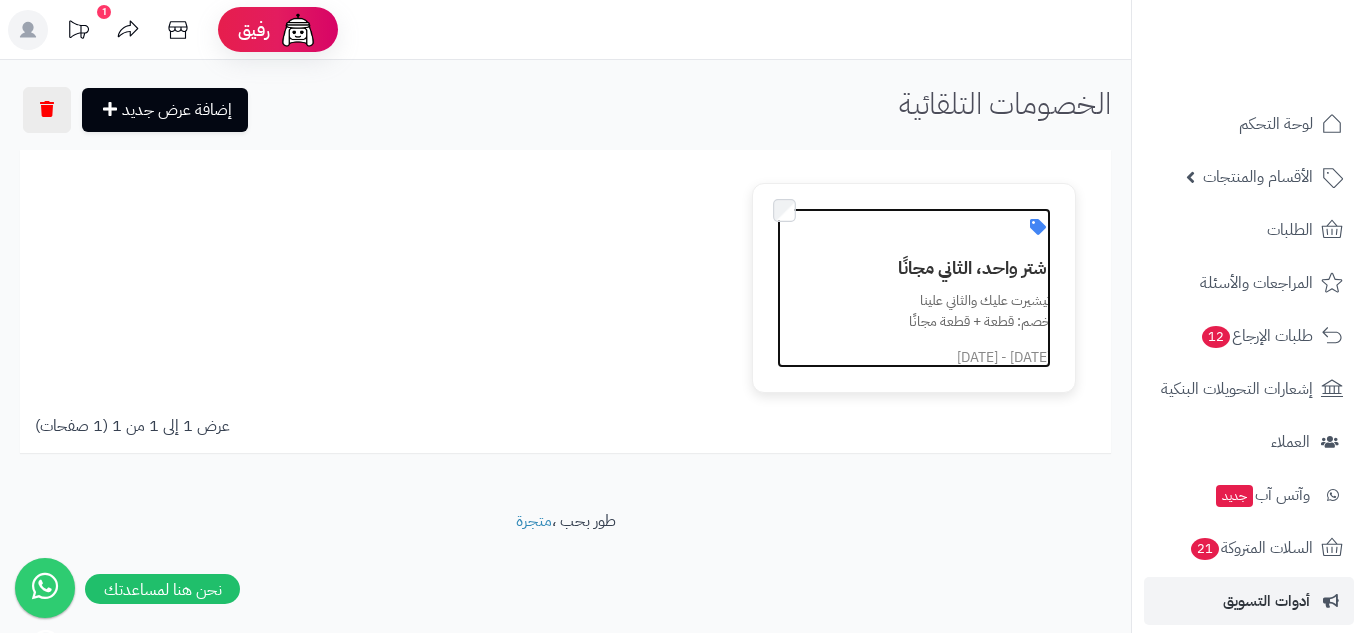 click on "اشتر واحد، الثاني مجانًا" at bounding box center (926, 268) 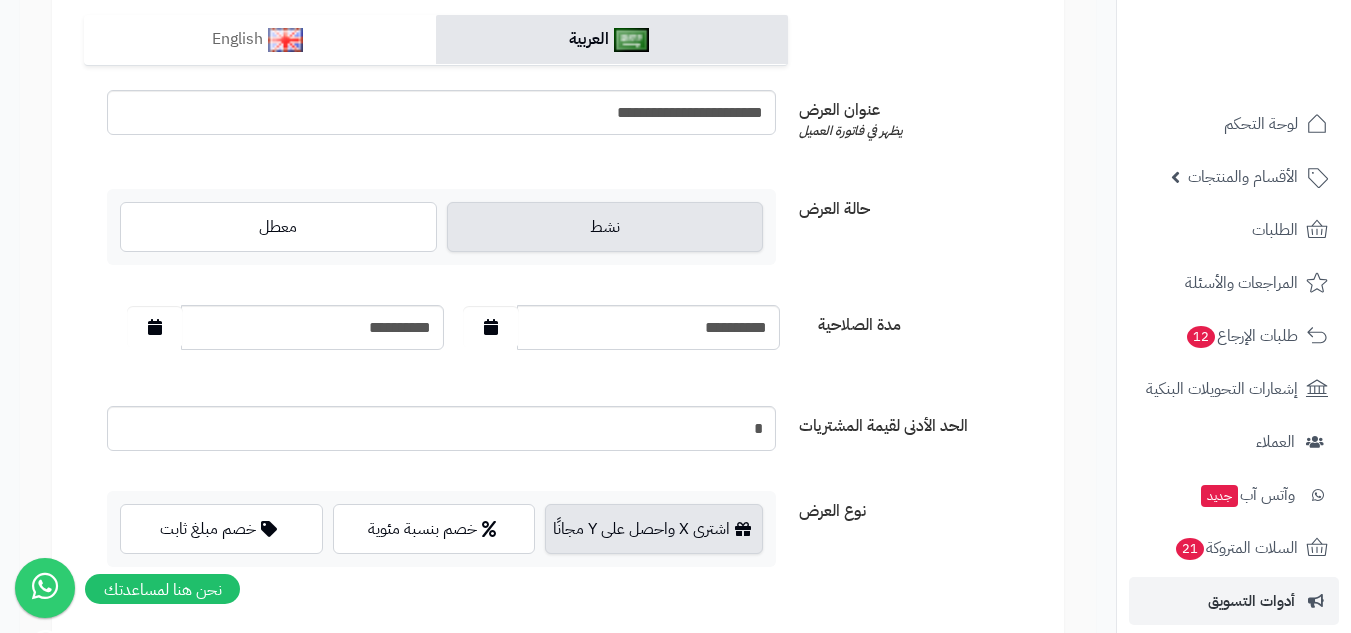 scroll, scrollTop: 0, scrollLeft: 0, axis: both 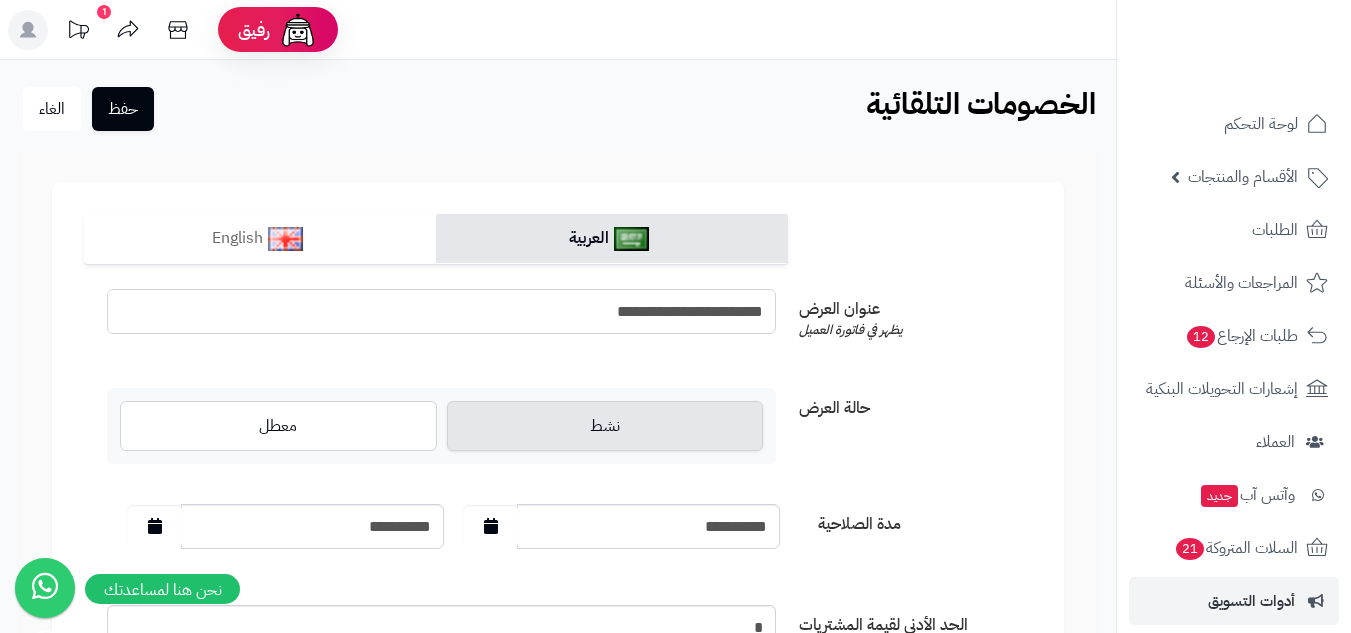 click on "**********" at bounding box center (441, 311) 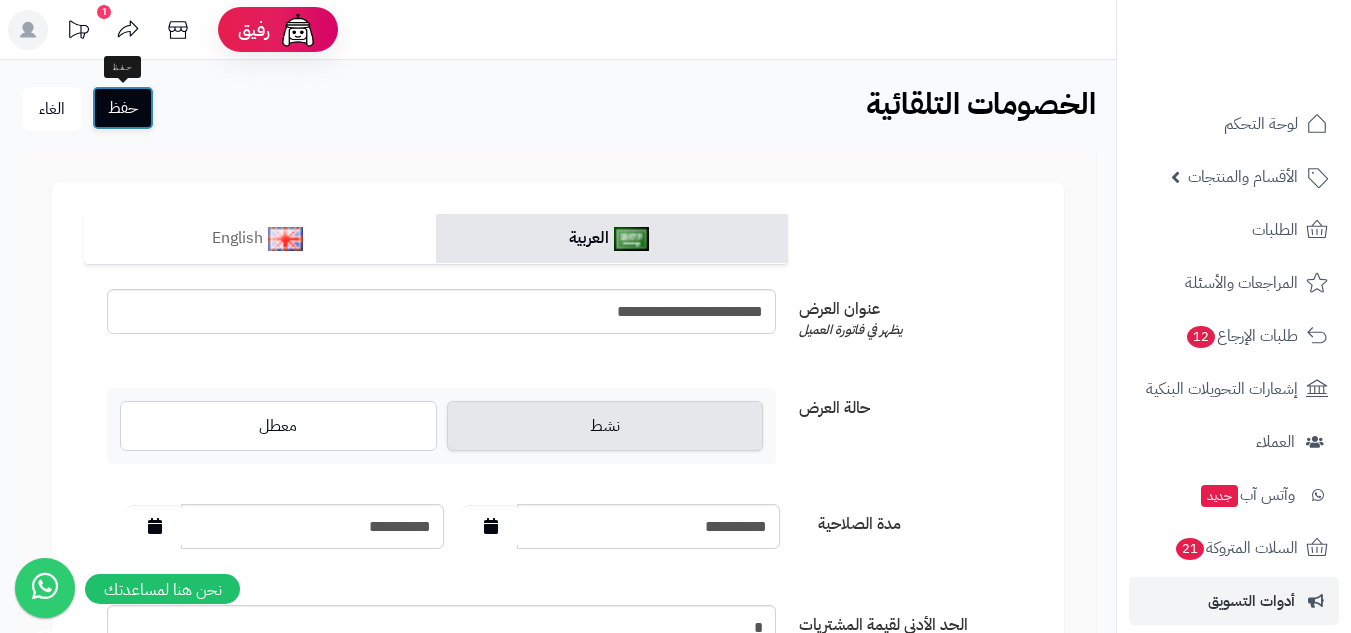 click on "حفظ" at bounding box center (123, 108) 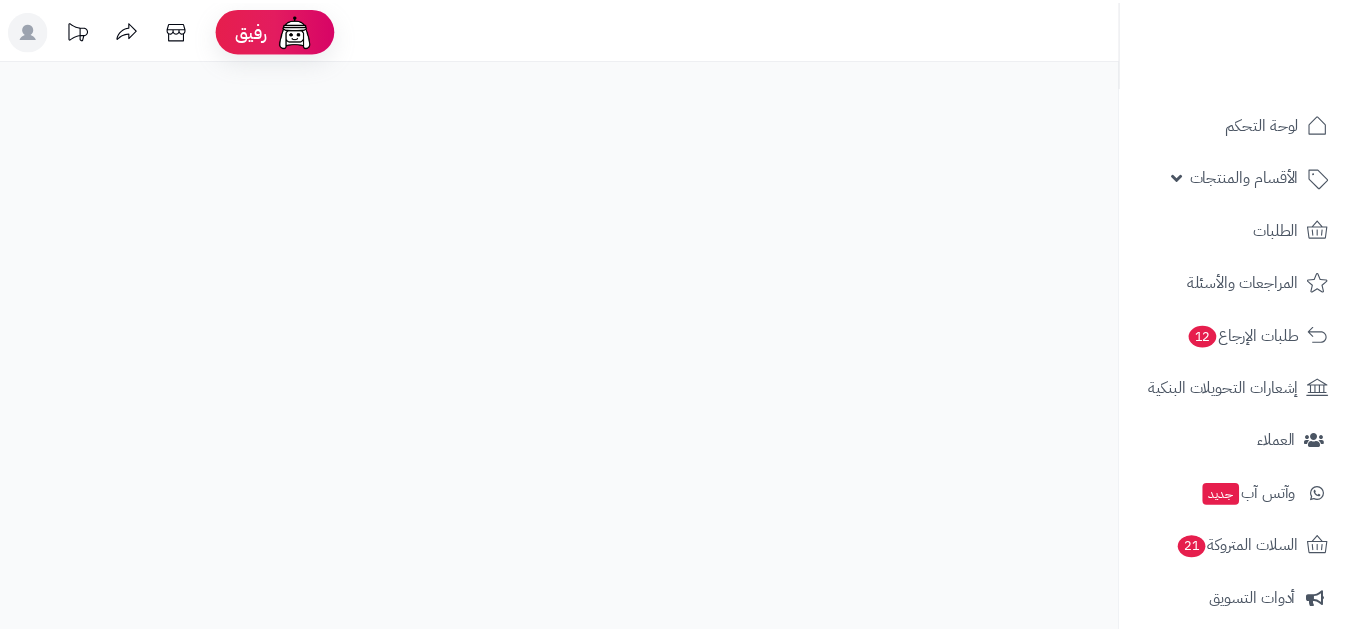 scroll, scrollTop: 0, scrollLeft: 0, axis: both 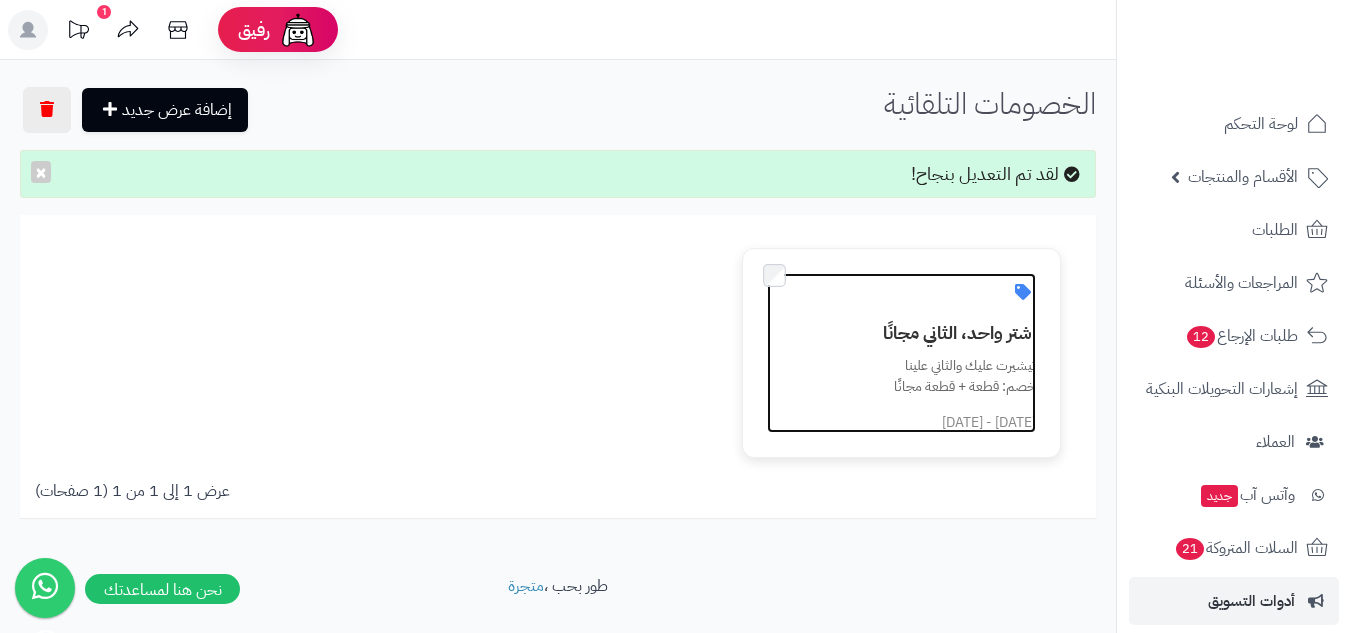 click on "تيشيرت عليك والثاني علينا خصم: قطعة + قطعة مجانًا" at bounding box center (913, 376) 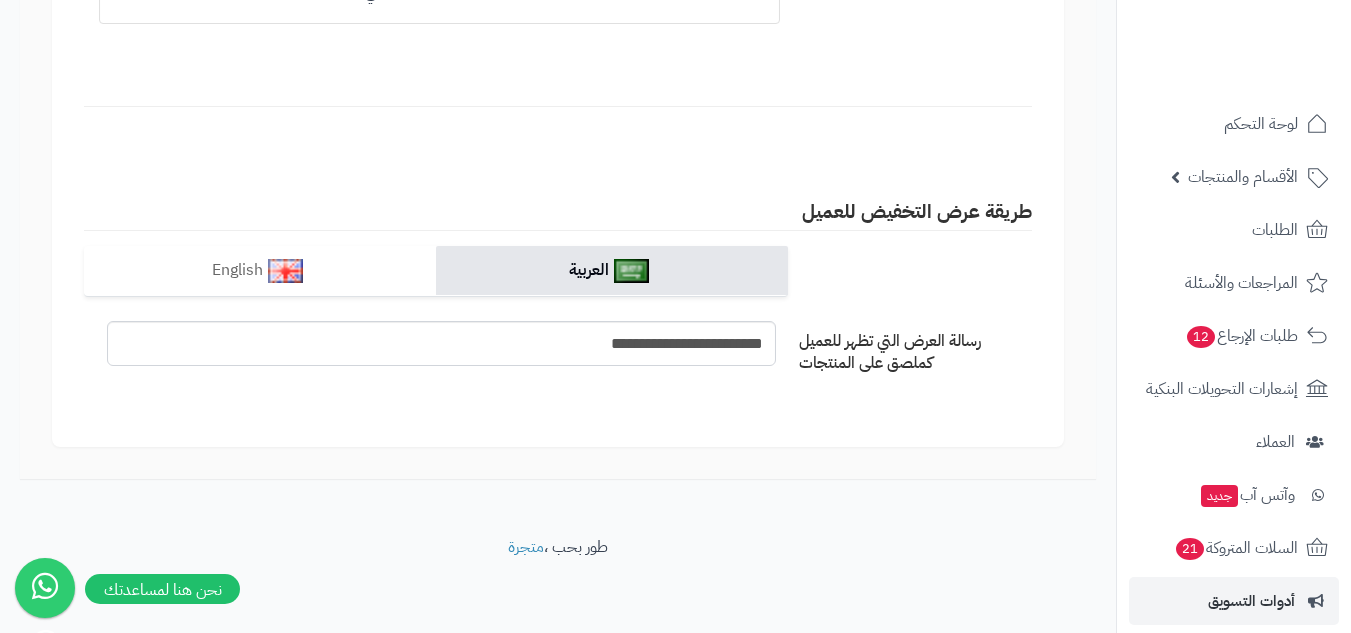 scroll, scrollTop: 1852, scrollLeft: 0, axis: vertical 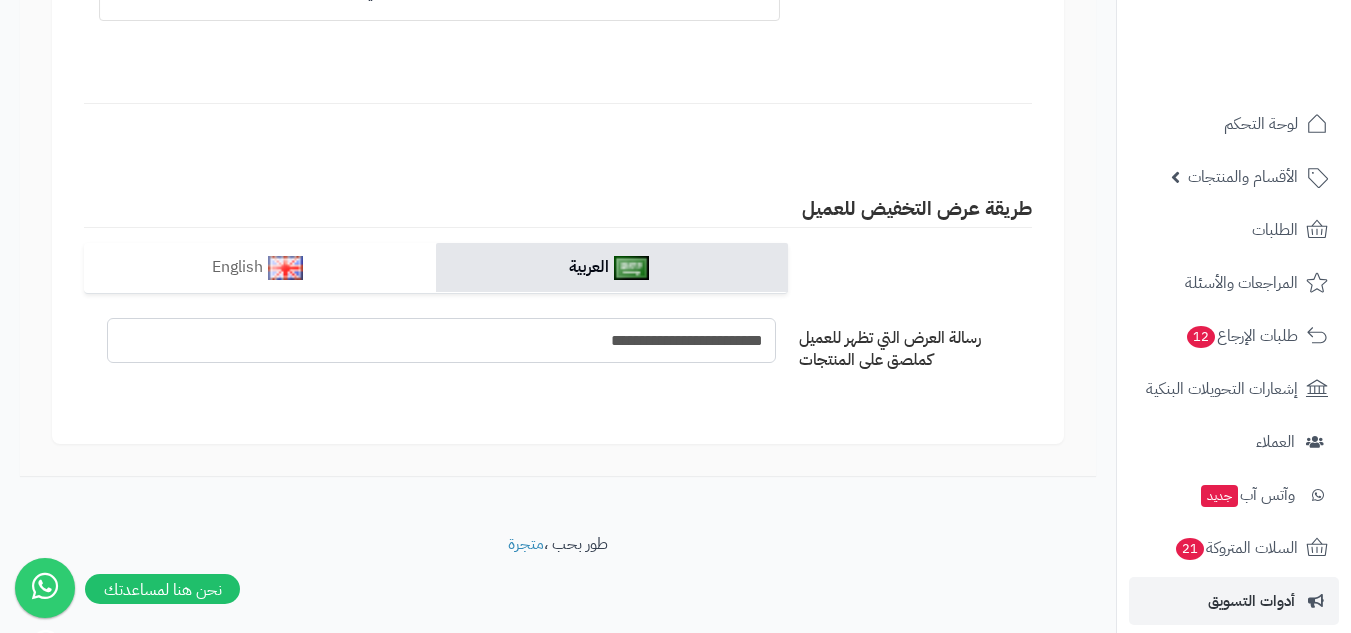 click on "**********" at bounding box center [441, 340] 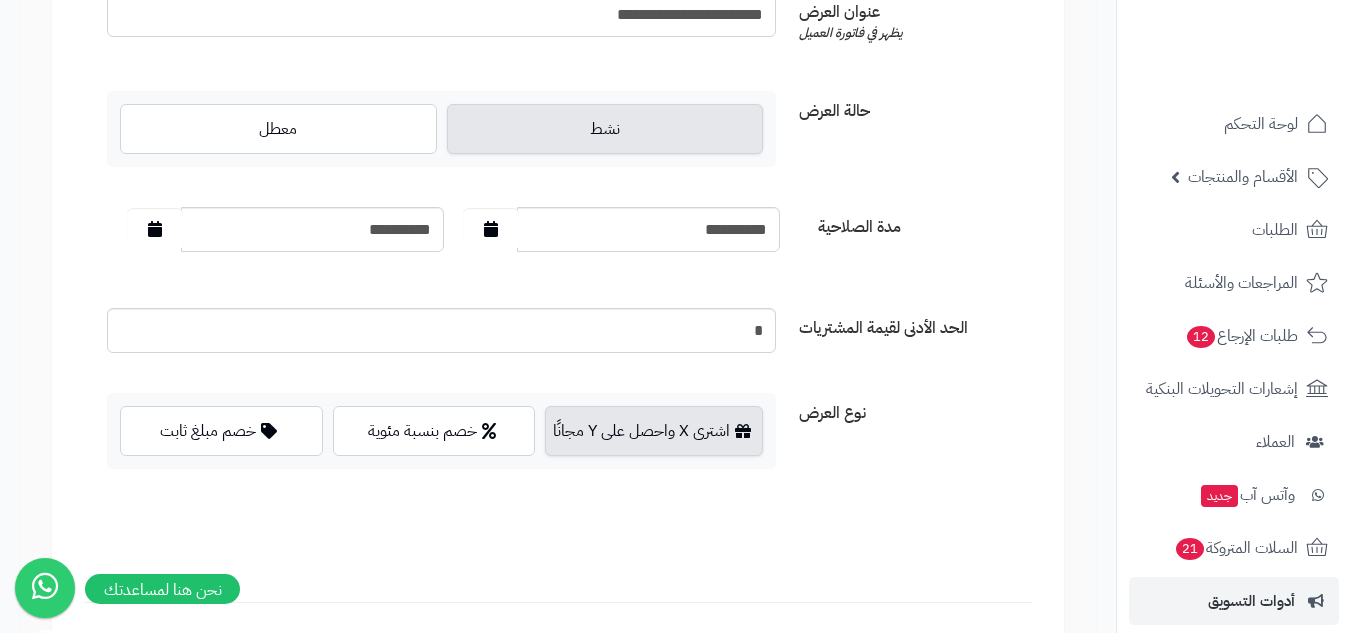 scroll, scrollTop: 152, scrollLeft: 0, axis: vertical 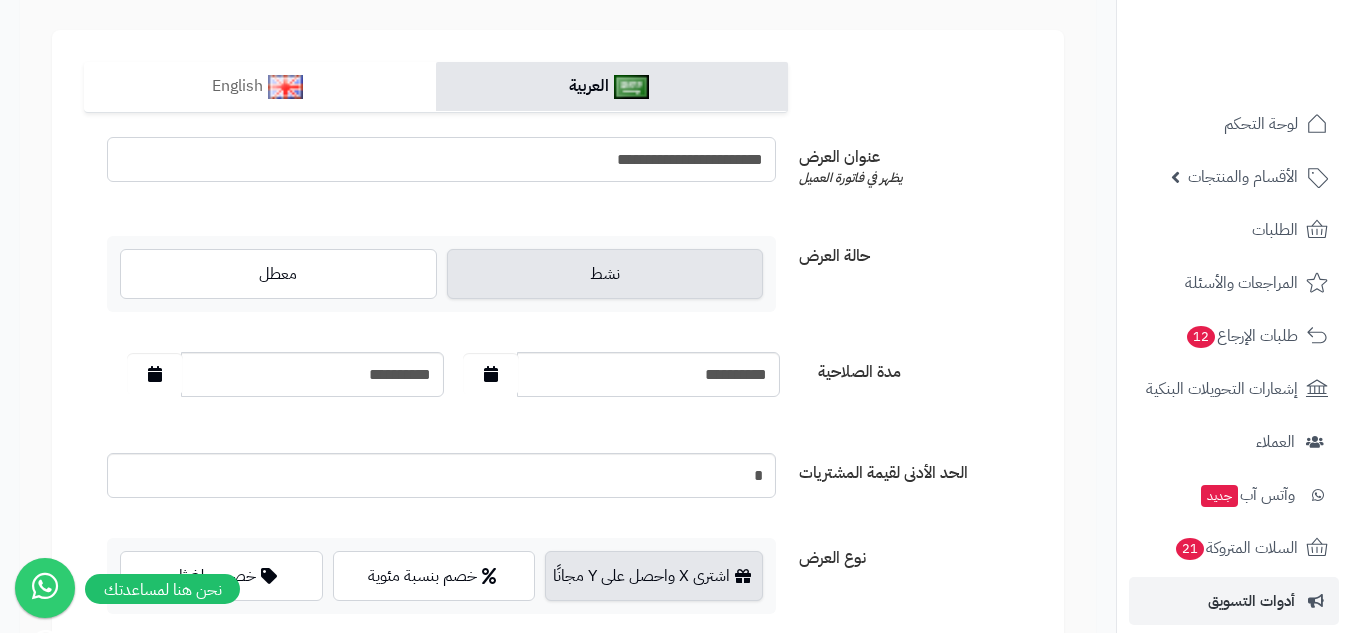 drag, startPoint x: 597, startPoint y: 170, endPoint x: 807, endPoint y: 158, distance: 210.34258 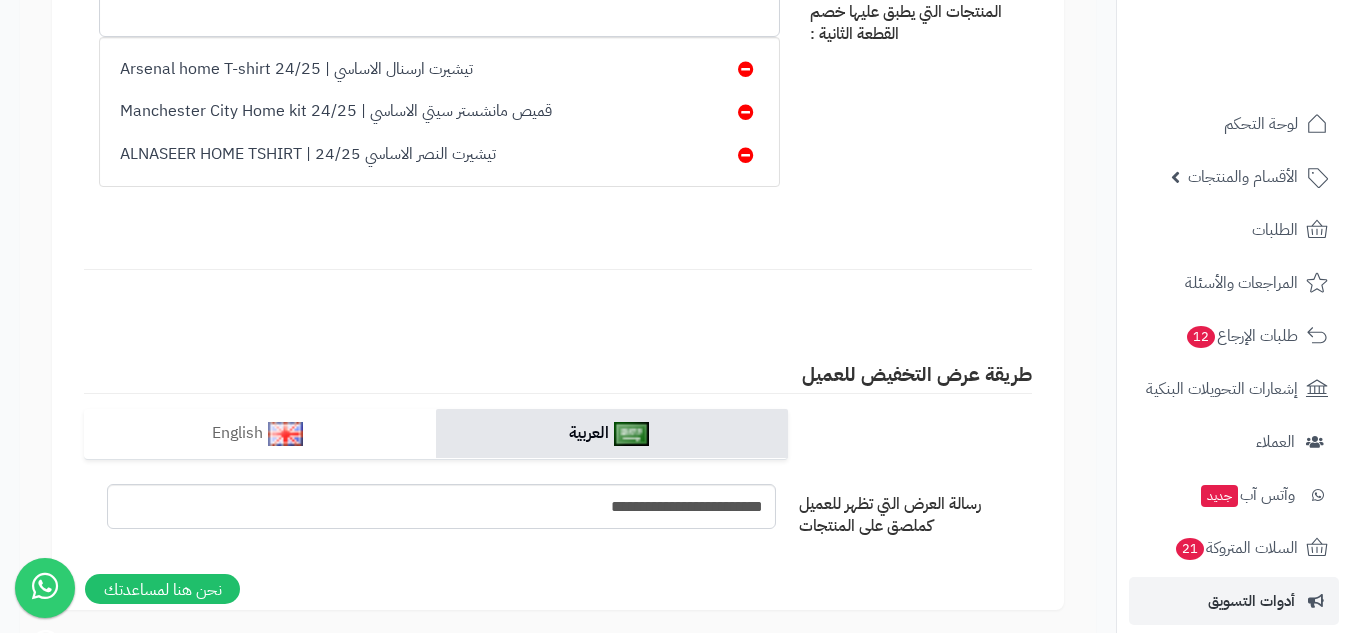 scroll, scrollTop: 1852, scrollLeft: 0, axis: vertical 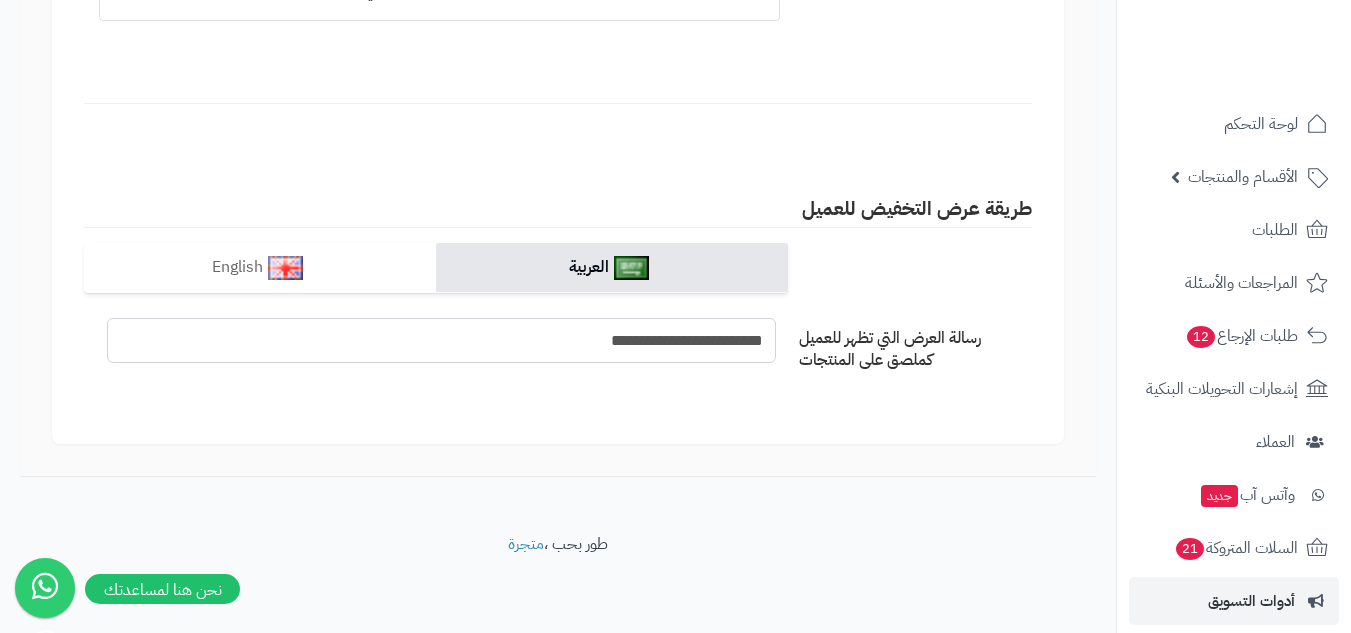drag, startPoint x: 591, startPoint y: 329, endPoint x: 732, endPoint y: 329, distance: 141 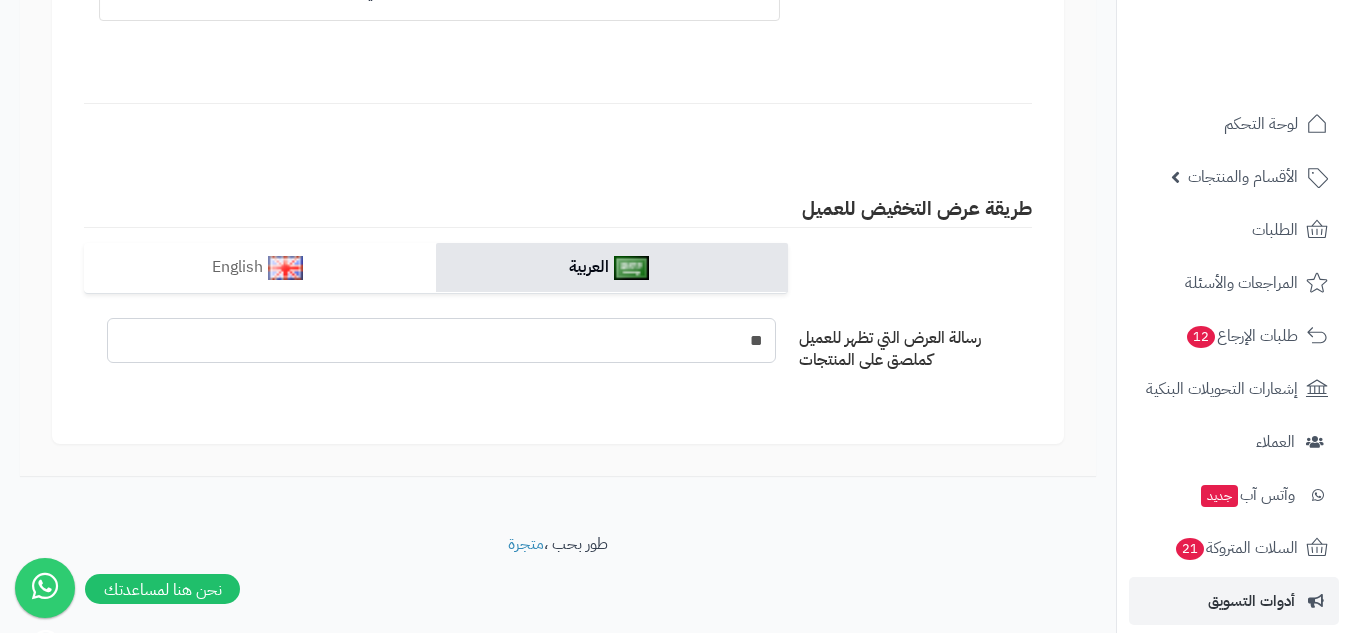 type on "*" 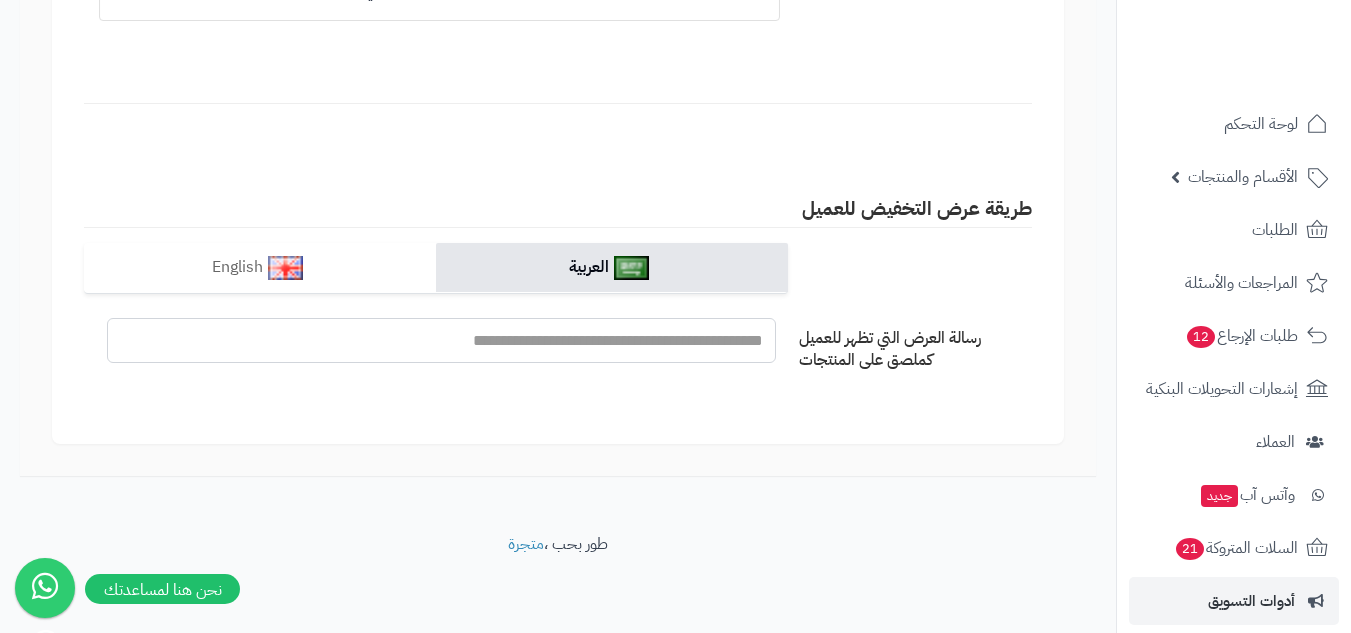 paste on "**********" 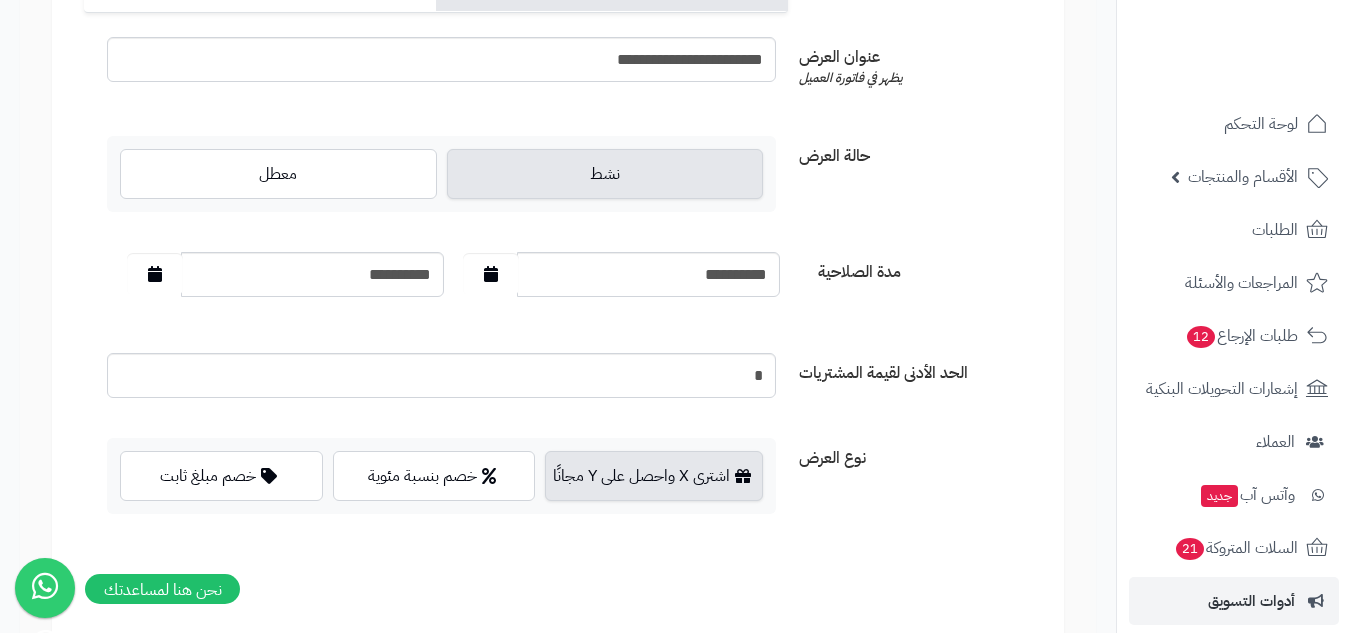 scroll, scrollTop: 52, scrollLeft: 0, axis: vertical 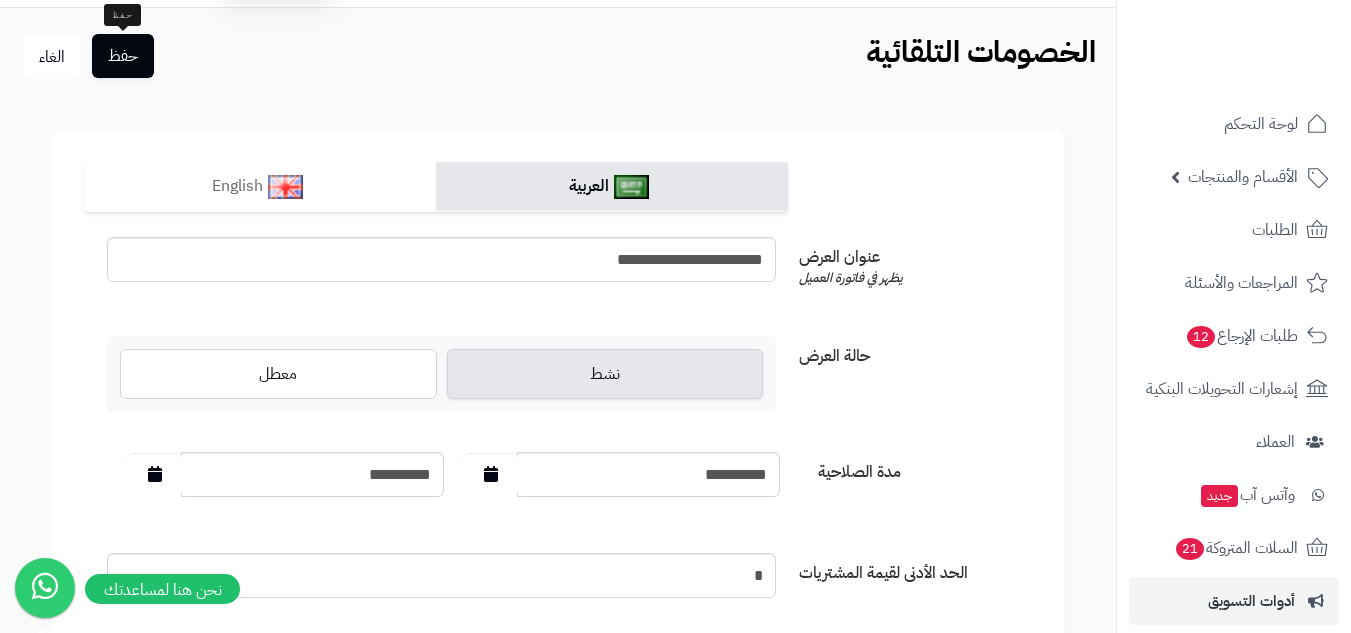 type on "**********" 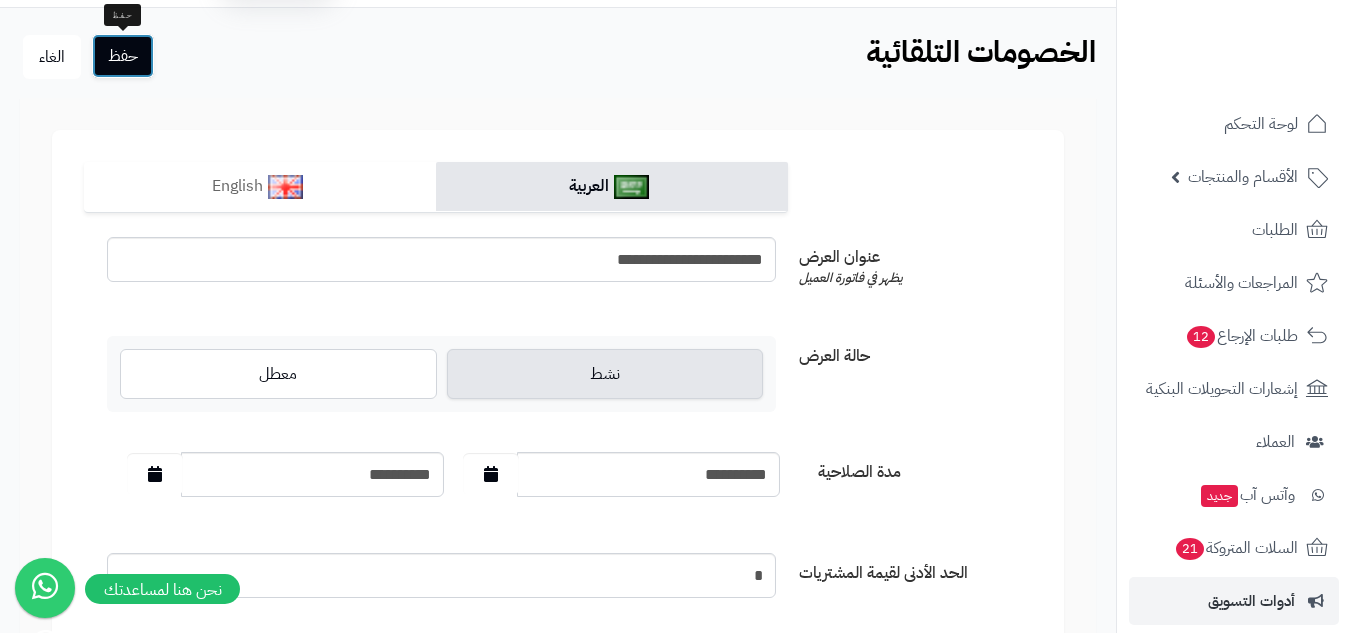 click on "حفظ" at bounding box center [123, 56] 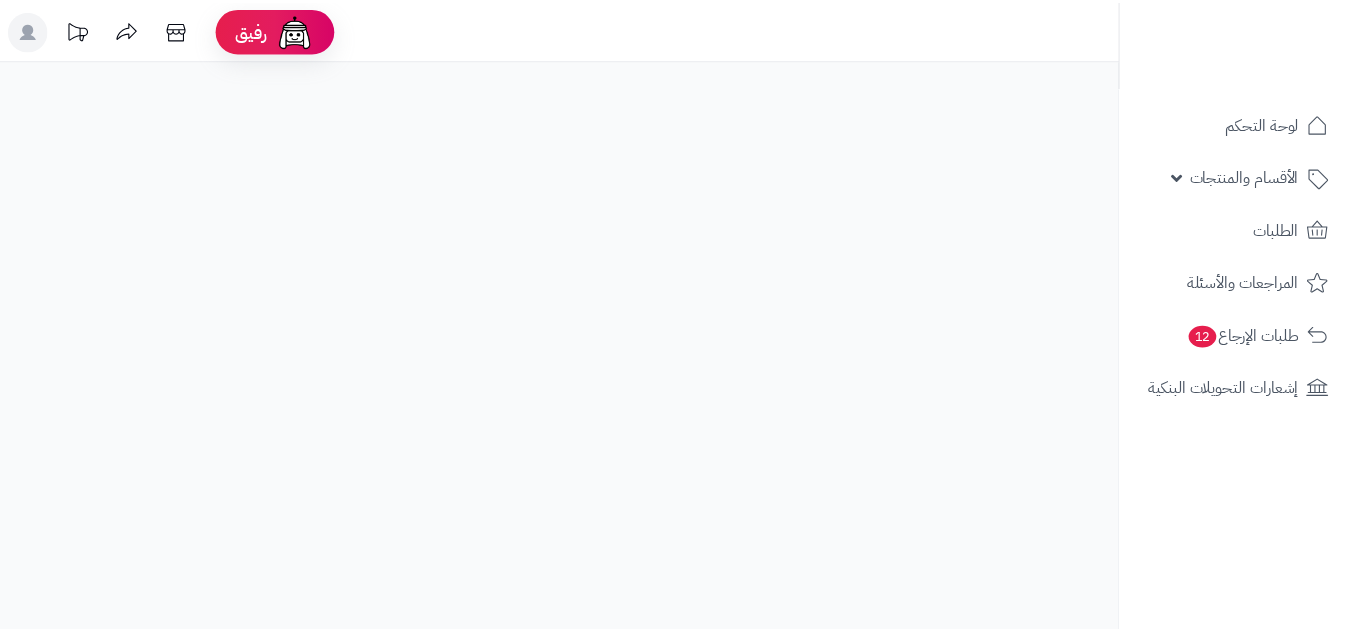 scroll, scrollTop: 0, scrollLeft: 0, axis: both 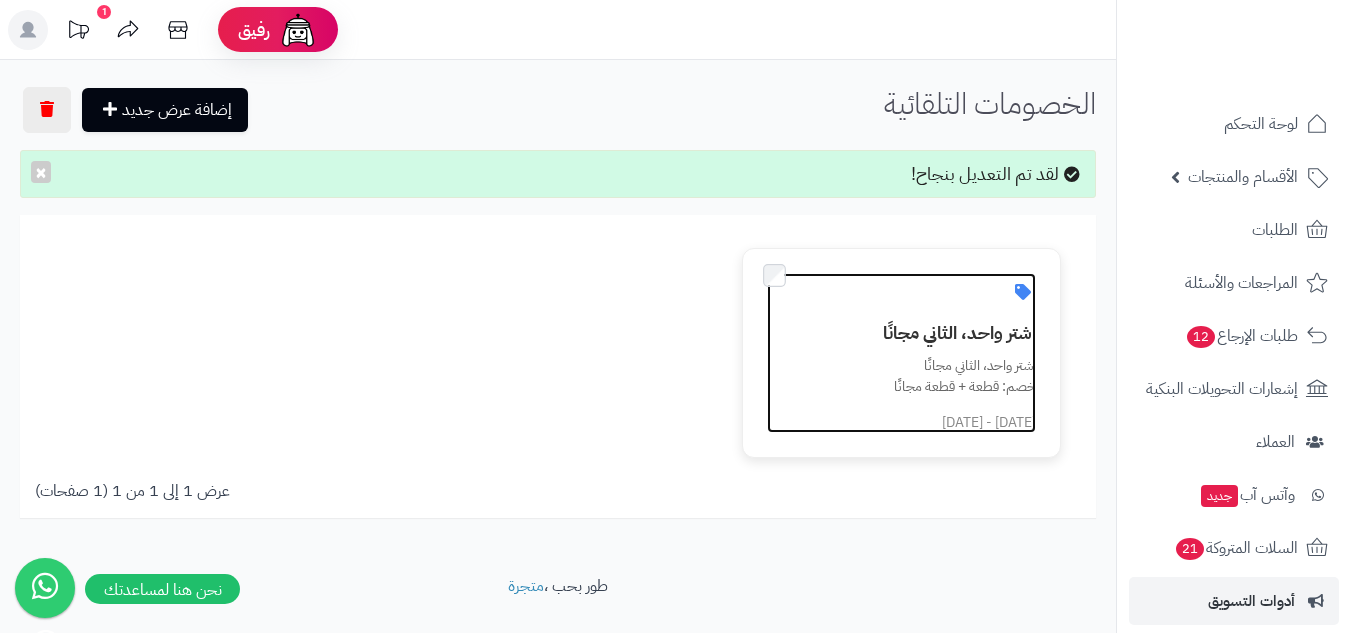 click on "اشتر واحد، الثاني مجانًا خصم: قطعة + قطعة مجانًا" at bounding box center (913, 376) 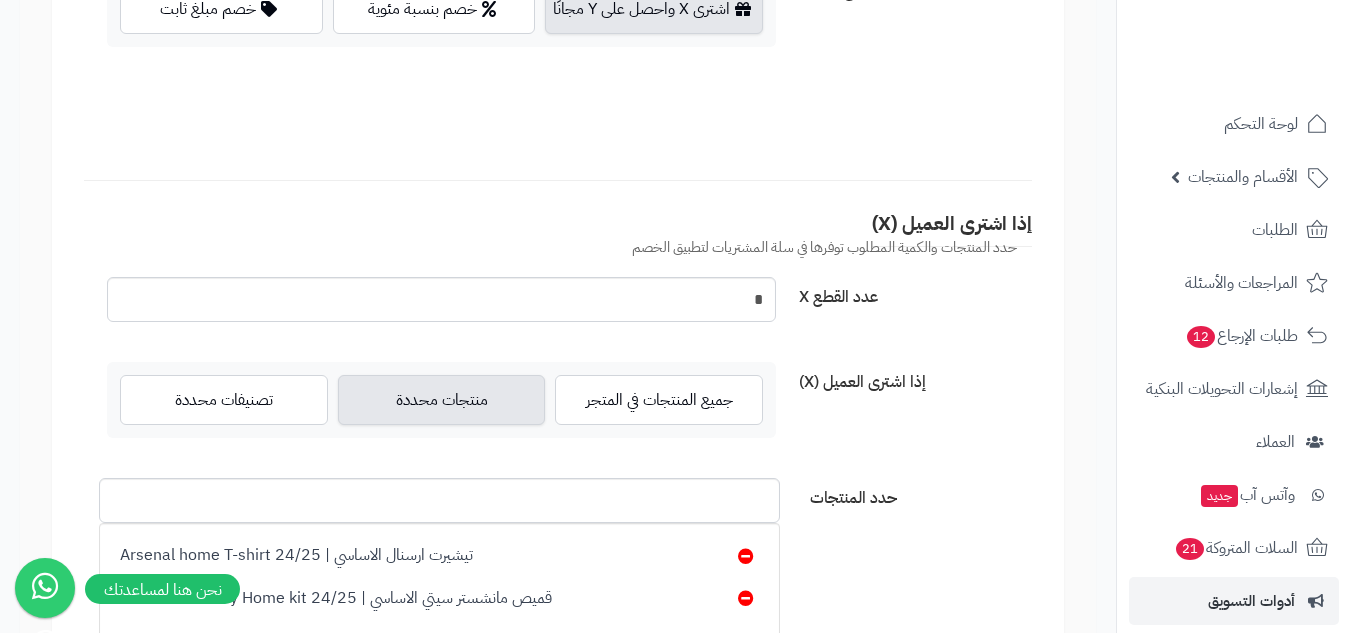 scroll, scrollTop: 999, scrollLeft: 0, axis: vertical 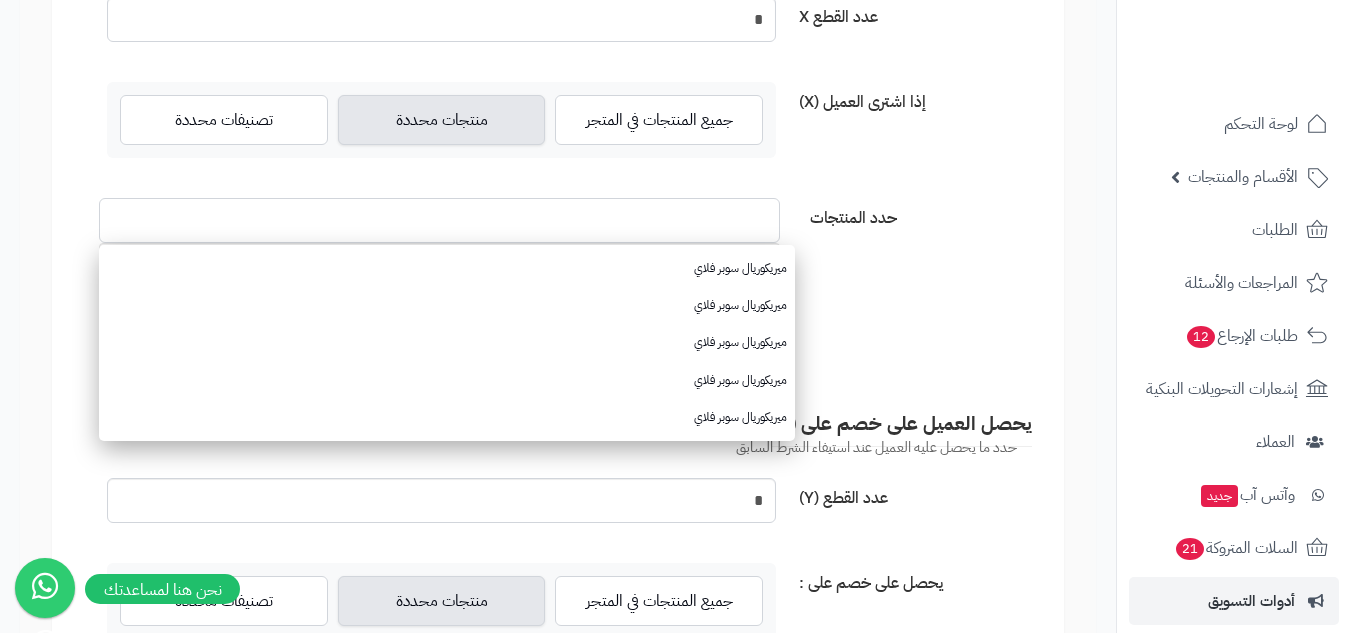 paste on "**********" 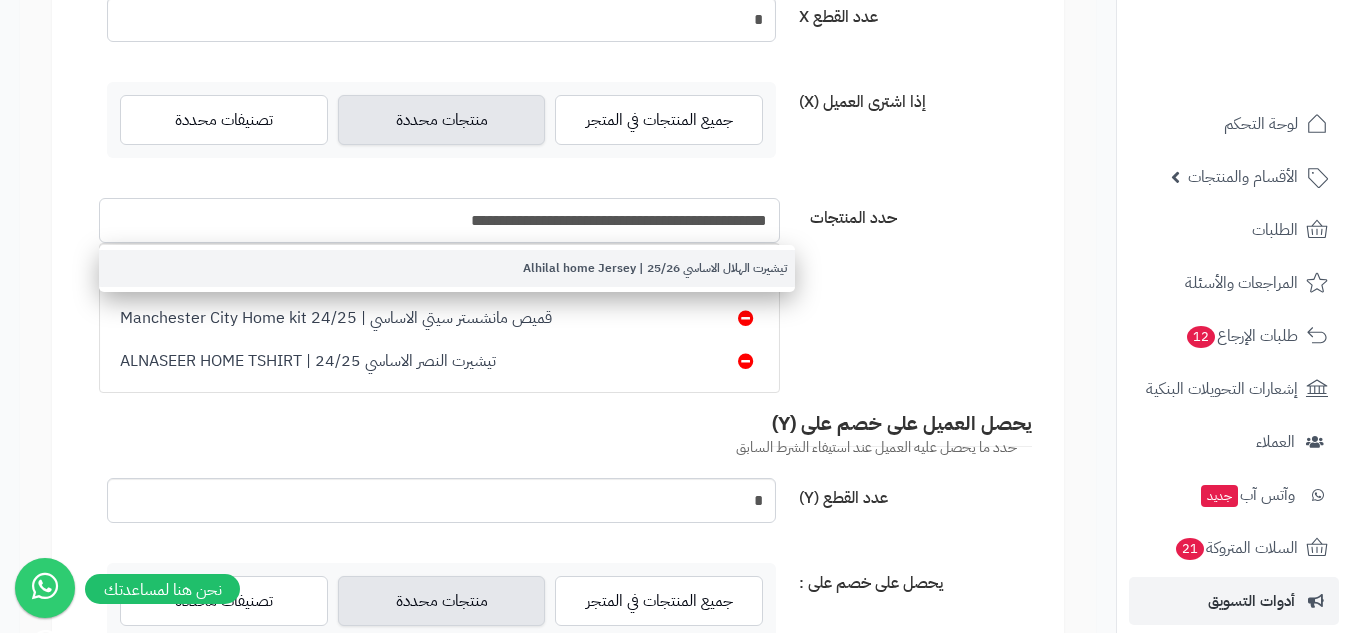type on "**********" 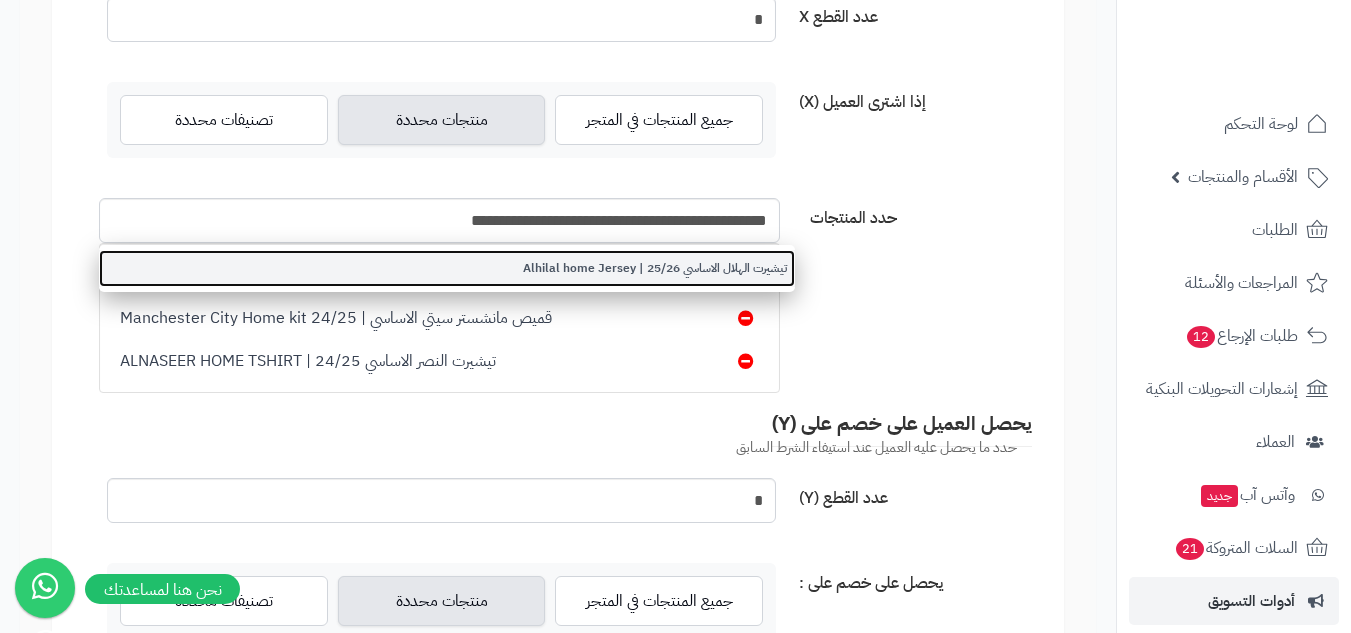 click on "تيشيرت الهلال الاساسي 25/26 | Alhilal home Jersey" at bounding box center (447, 268) 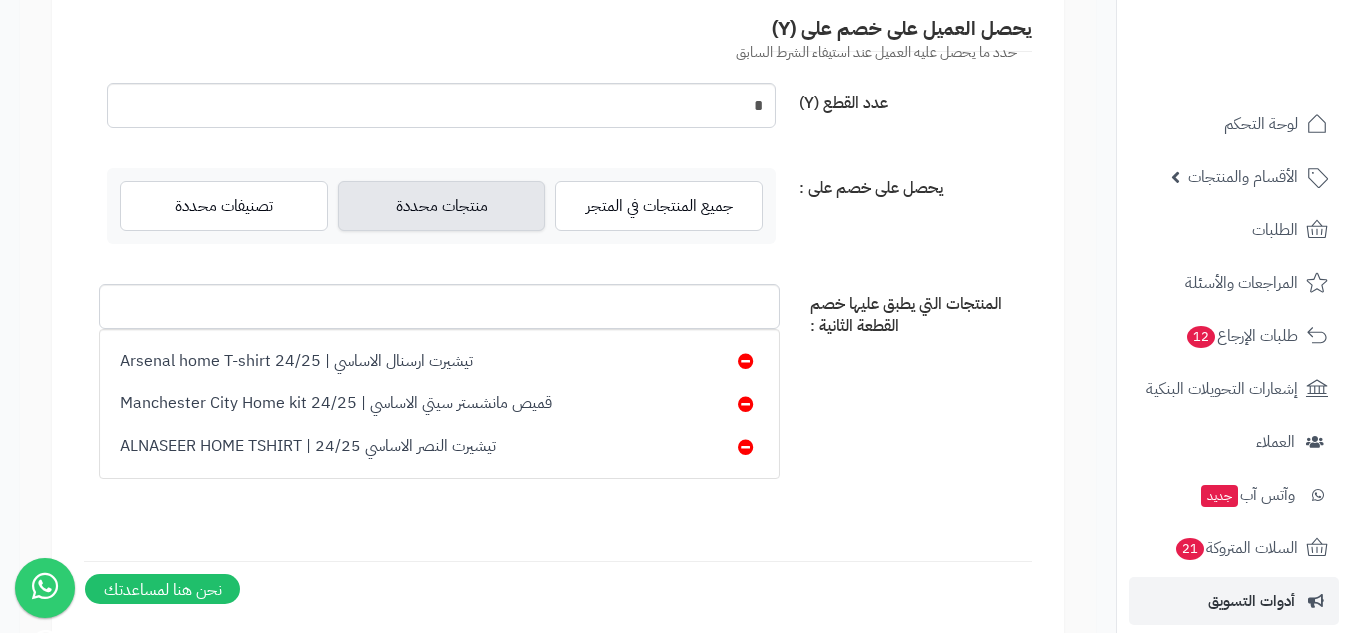 scroll, scrollTop: 1399, scrollLeft: 0, axis: vertical 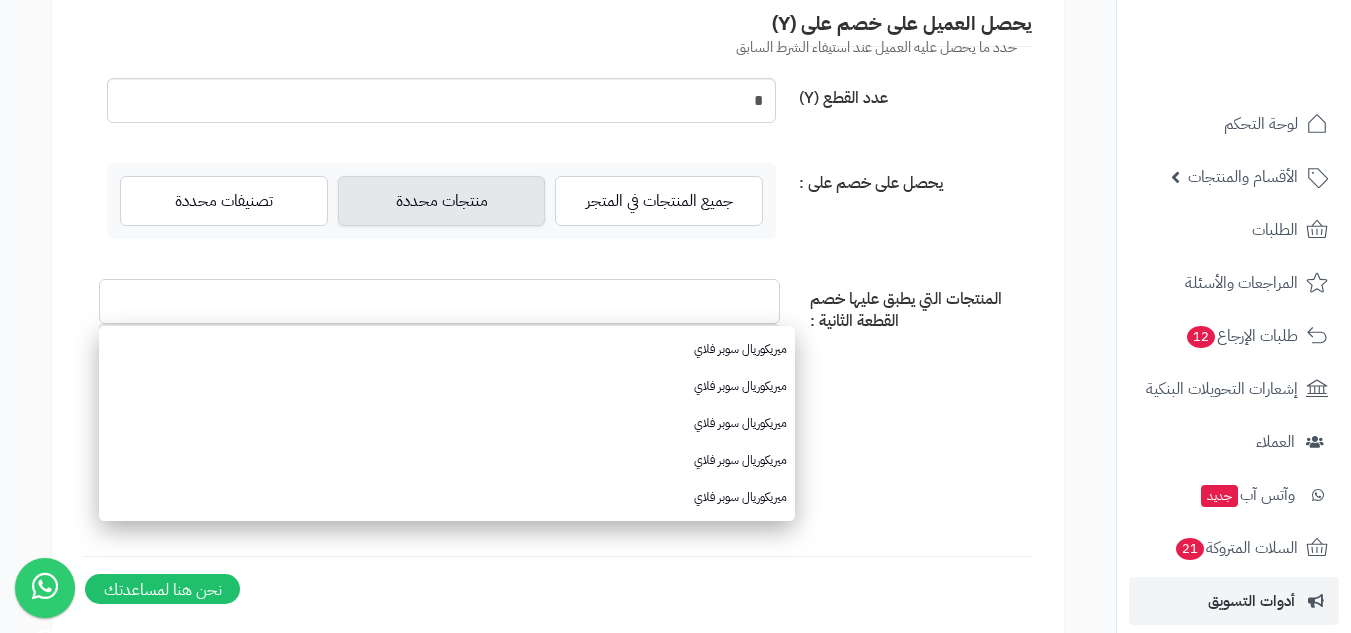 paste on "**********" 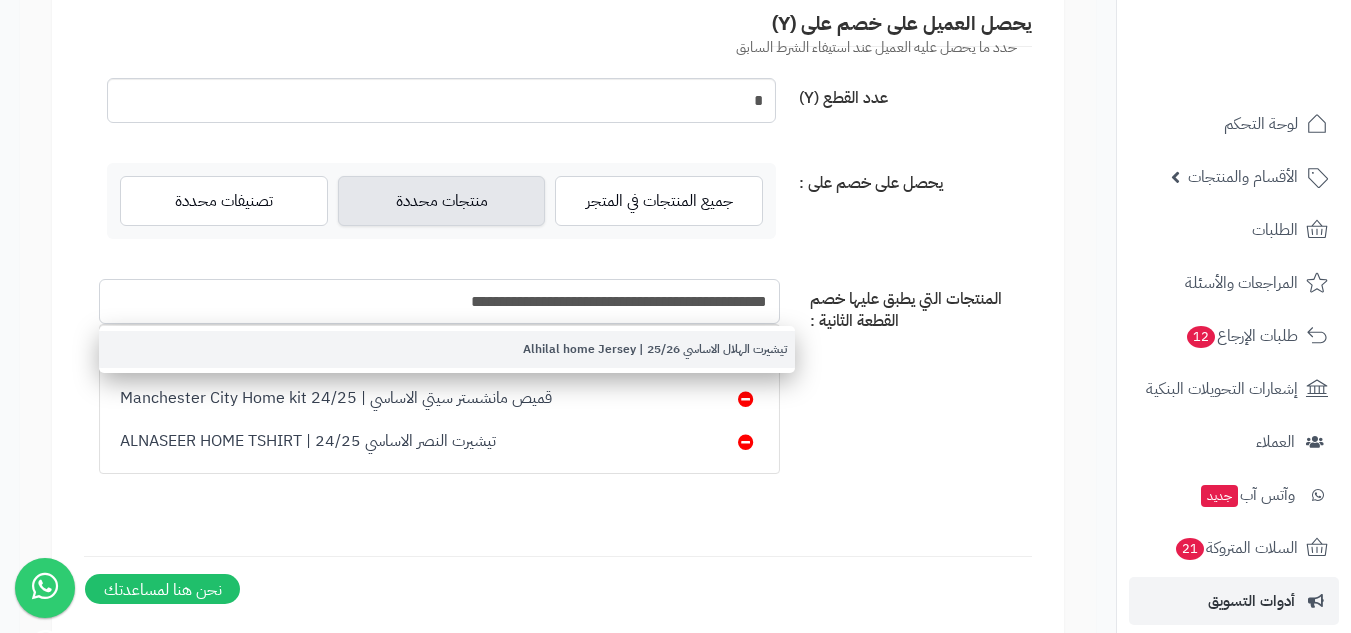 type on "**********" 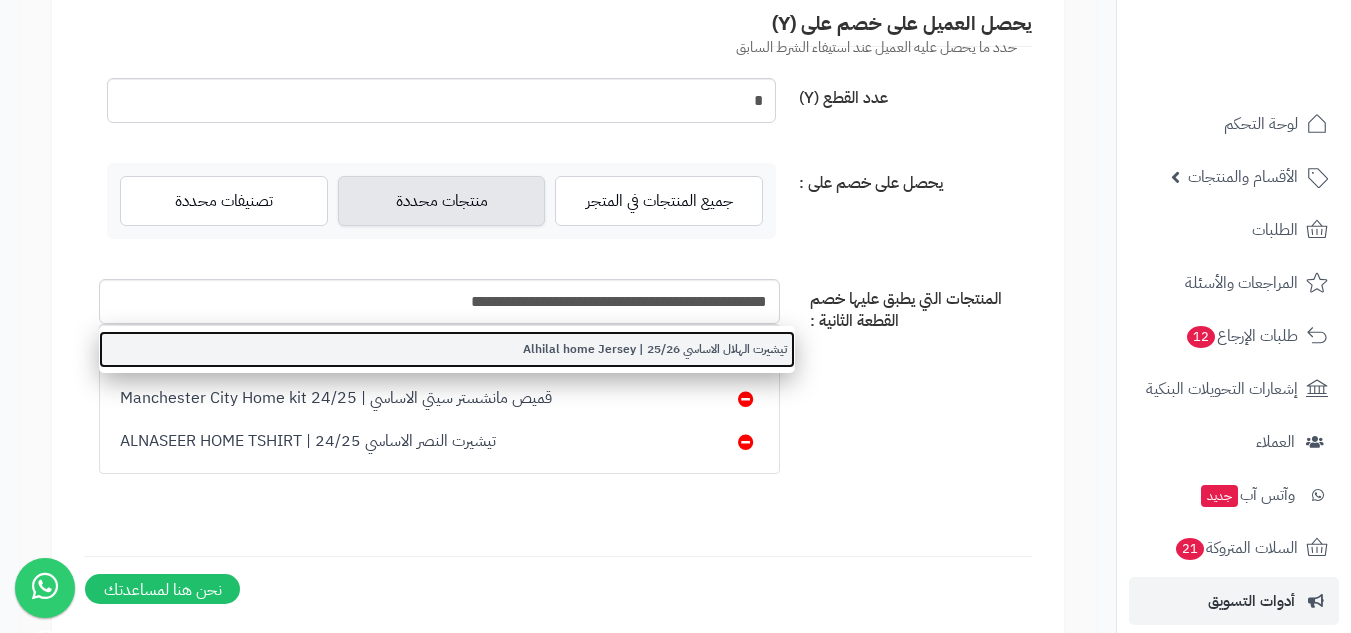 click on "تيشيرت الهلال الاساسي 25/26 | Alhilal home Jersey" at bounding box center (447, 349) 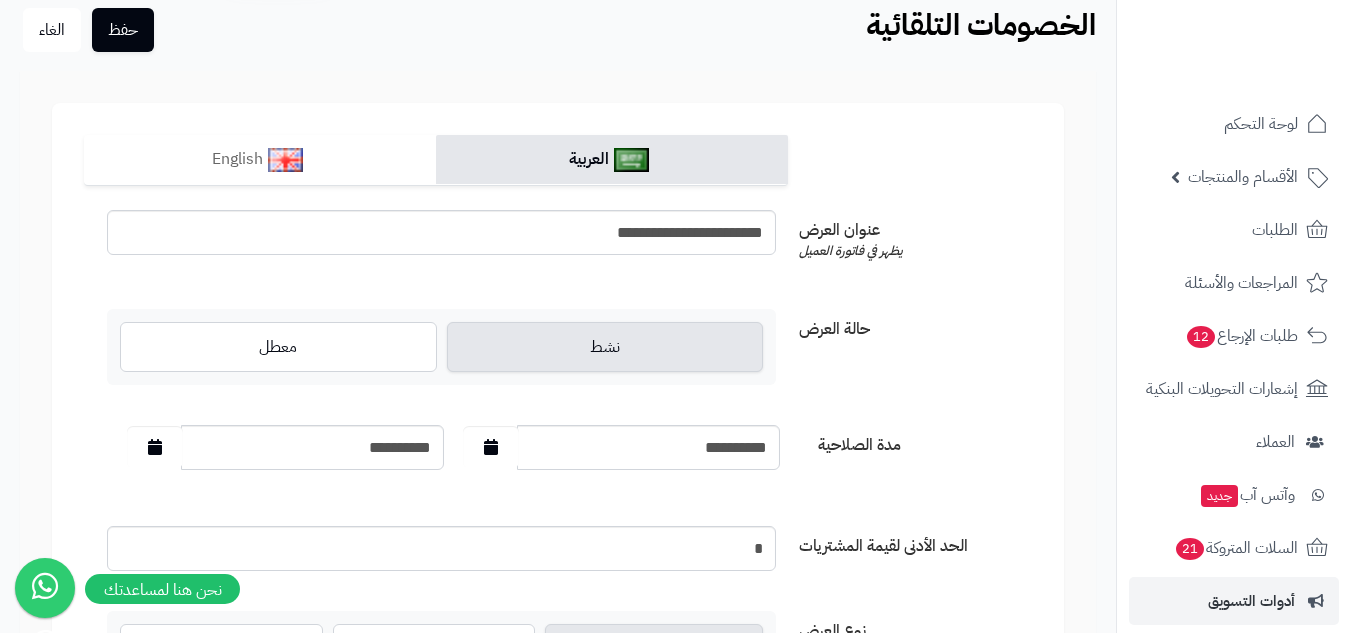 scroll, scrollTop: 0, scrollLeft: 0, axis: both 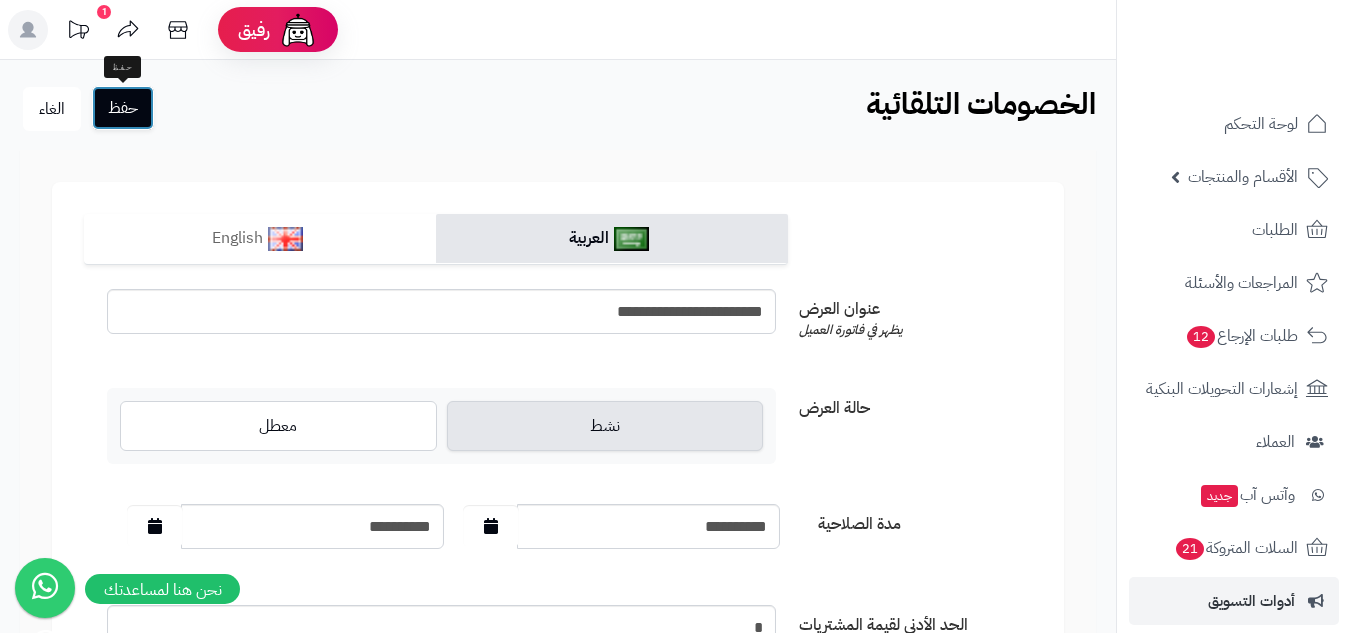 click on "حفظ" at bounding box center (123, 108) 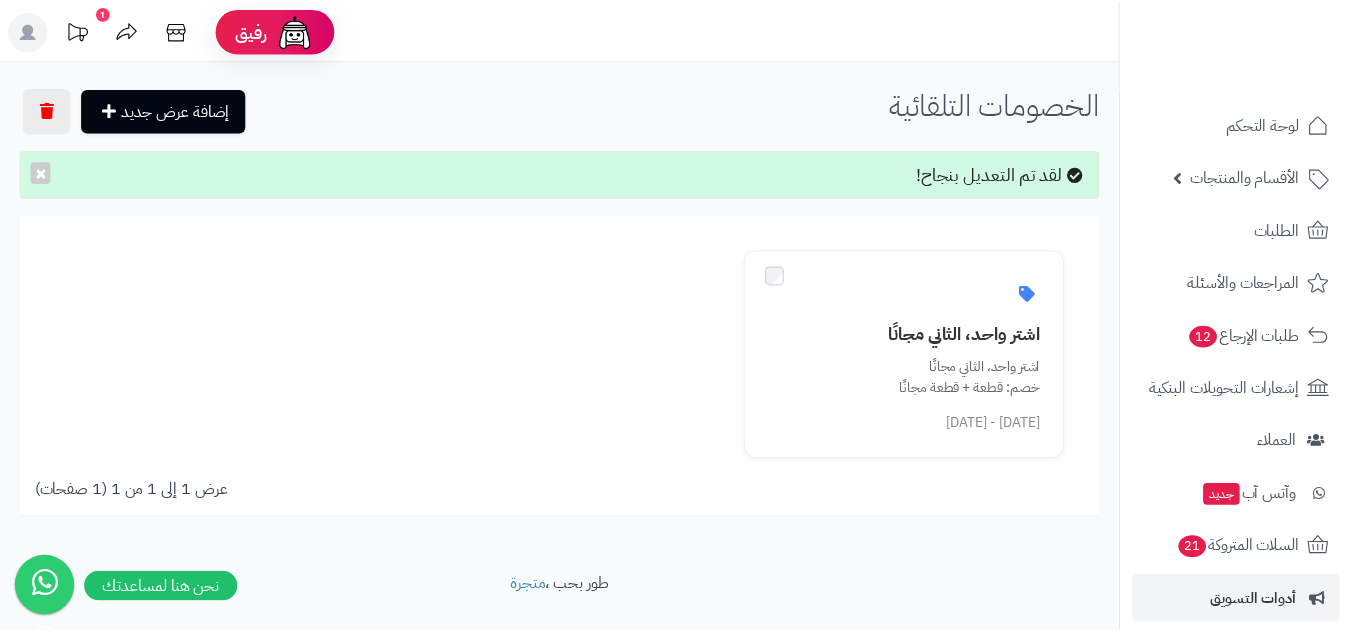 scroll, scrollTop: 0, scrollLeft: 0, axis: both 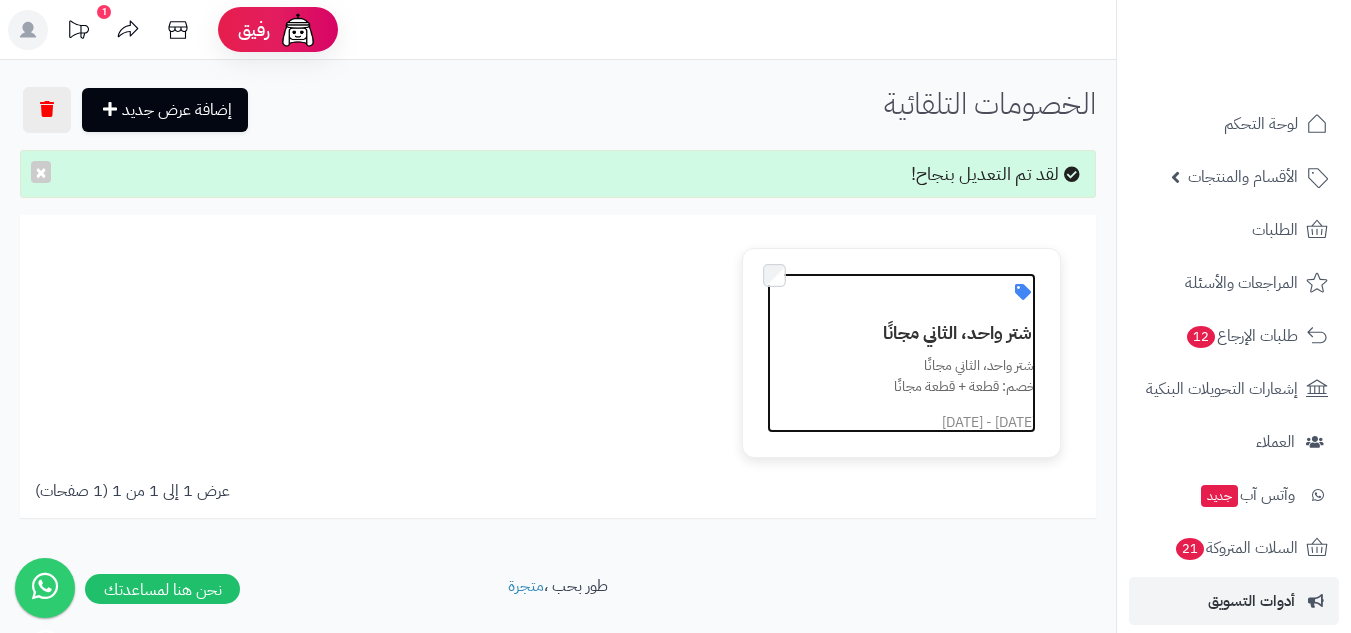 click at bounding box center (913, 290) 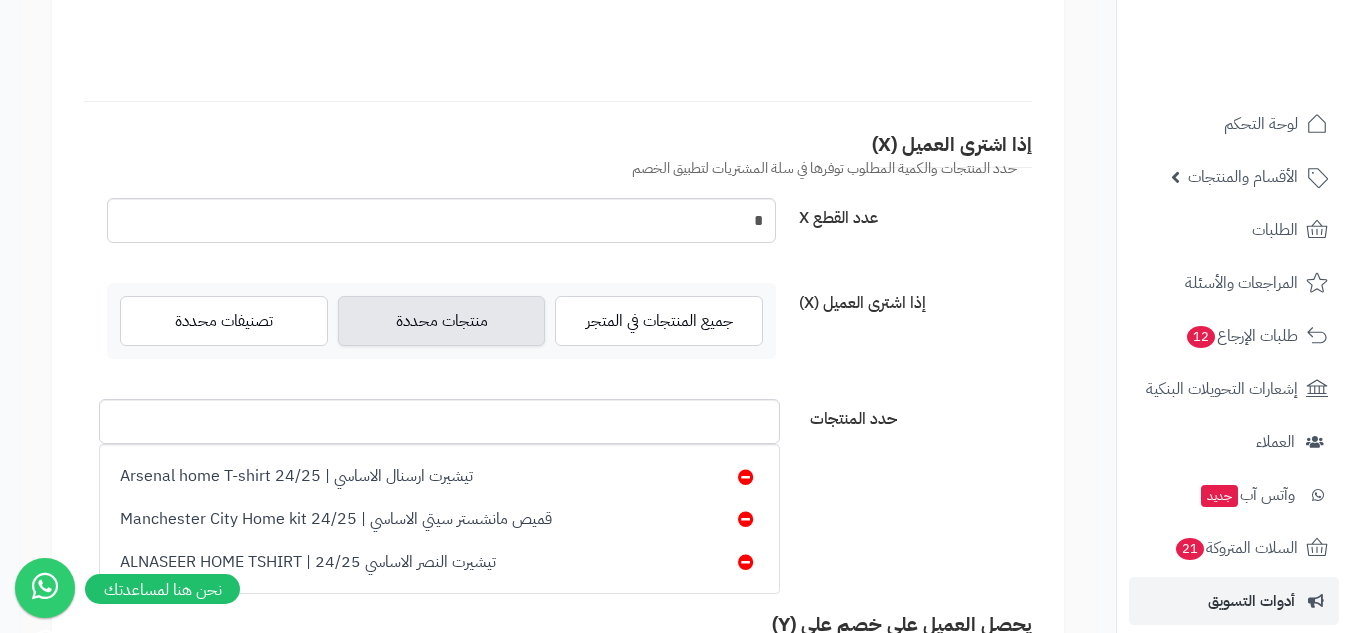 scroll, scrollTop: 800, scrollLeft: 0, axis: vertical 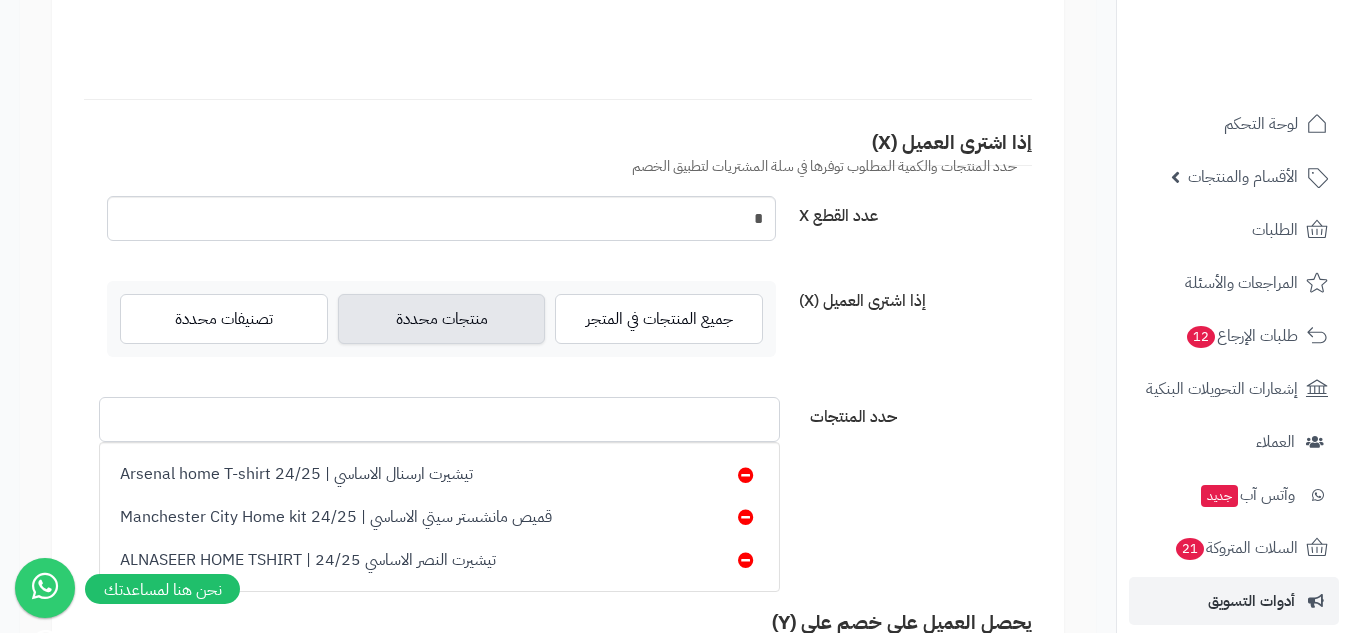 paste on "**********" 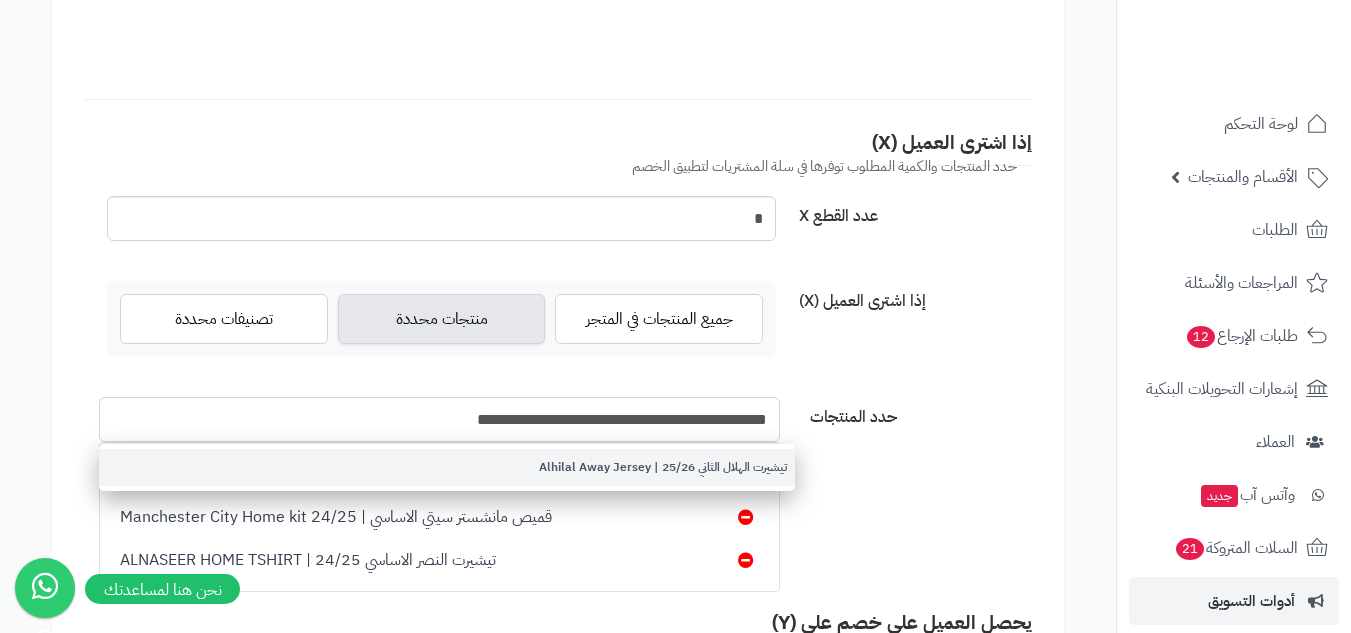 type on "**********" 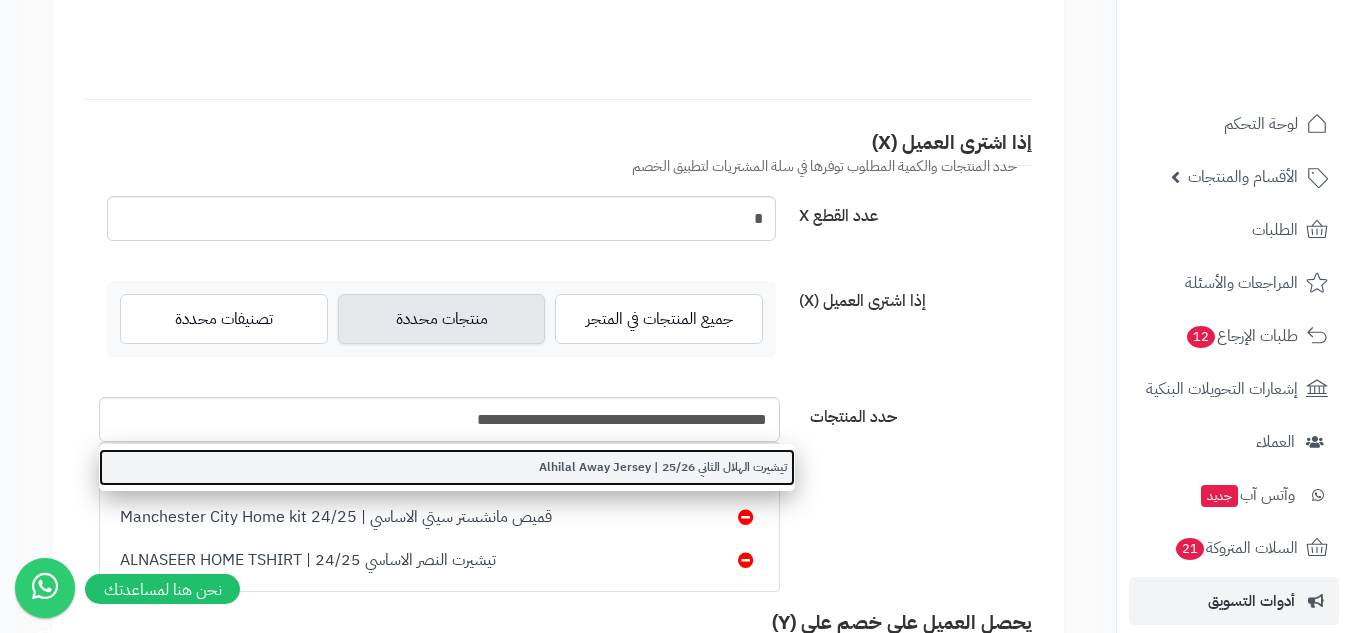 click on "تيشيرت الهلال الثاني 25/26 | Alhilal Away Jersey" at bounding box center [447, 467] 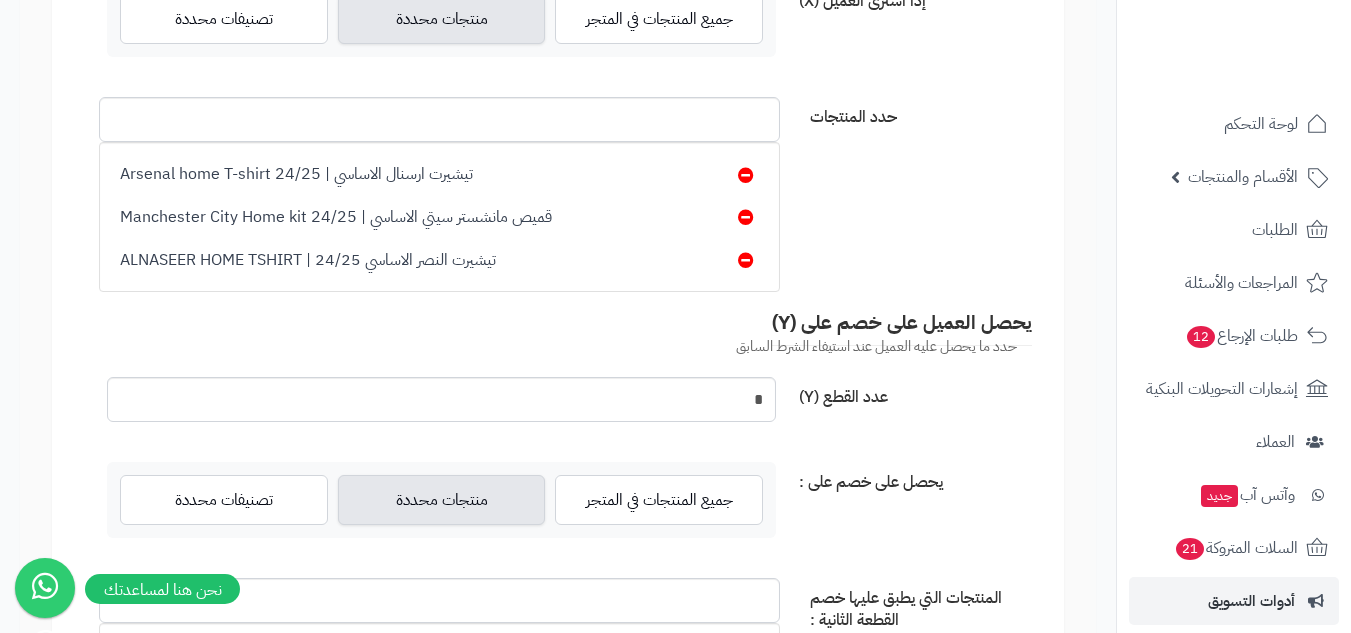 scroll, scrollTop: 1300, scrollLeft: 0, axis: vertical 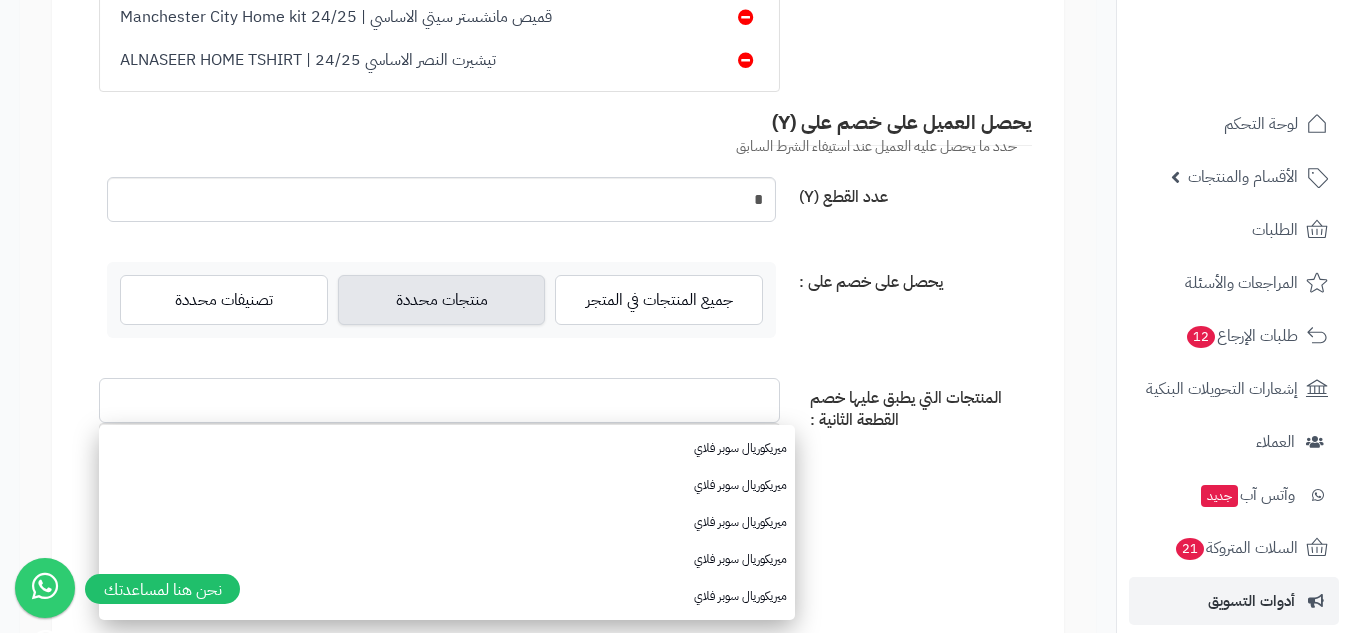 paste on "**********" 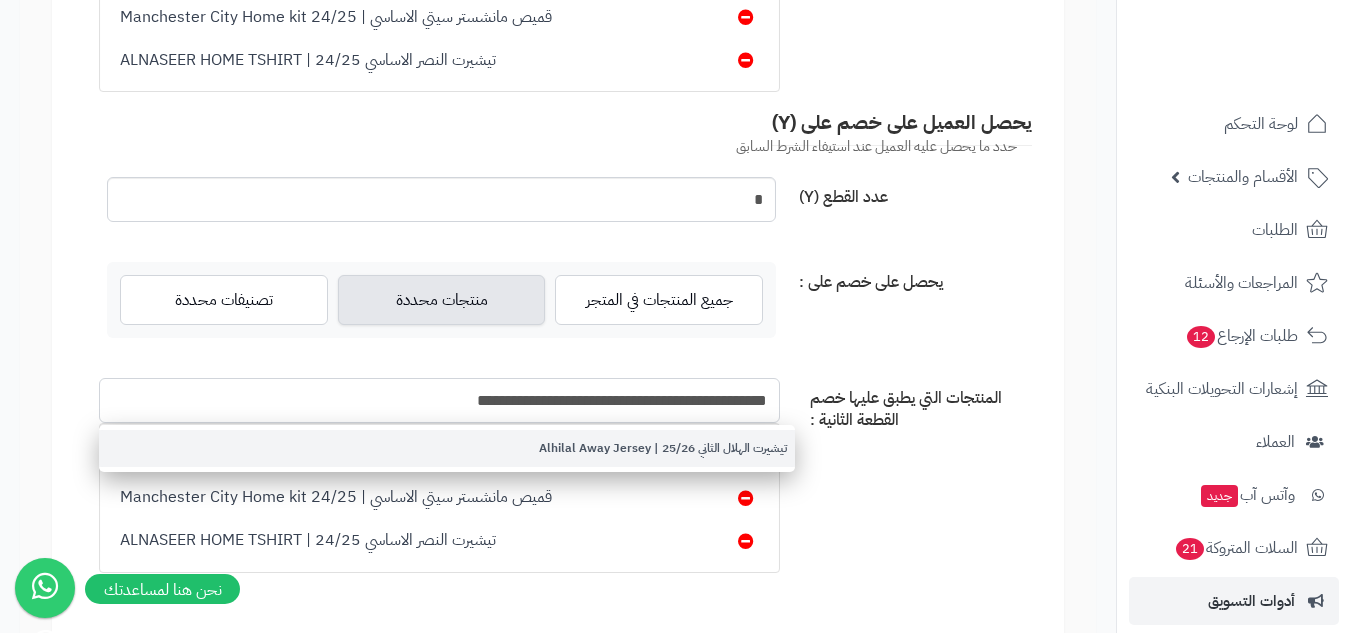 type on "**********" 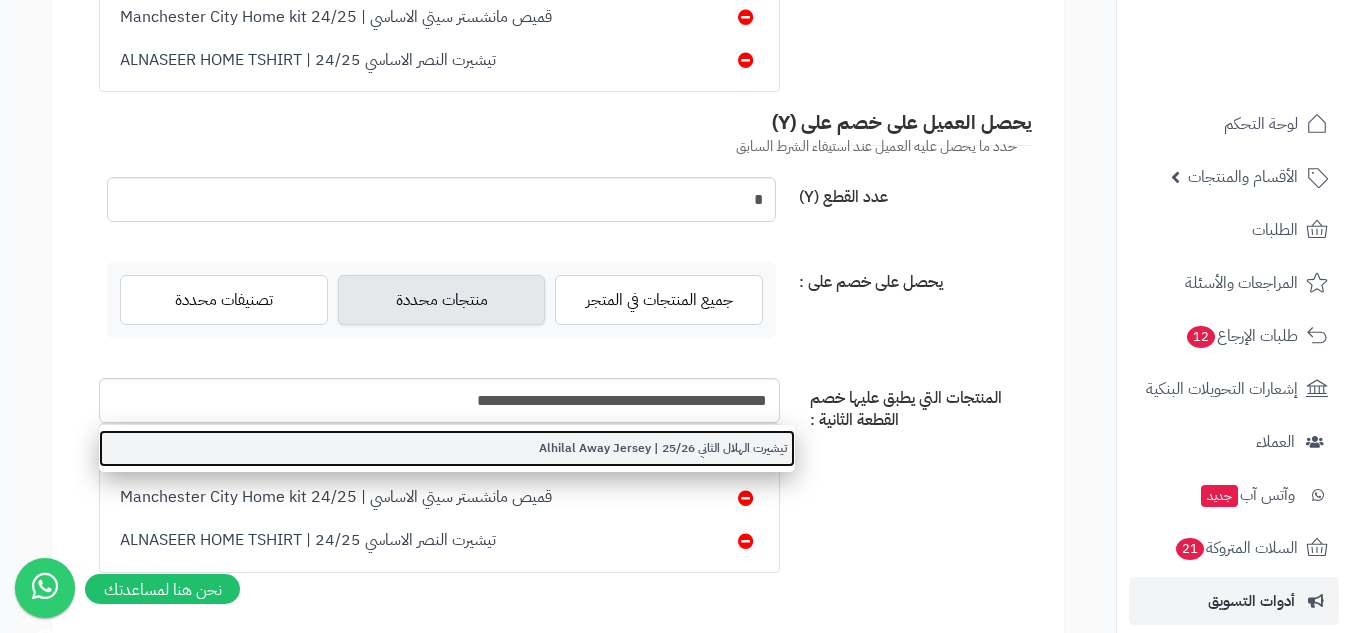 click on "تيشيرت الهلال الثاني 25/26 | Alhilal Away Jersey" at bounding box center [447, 448] 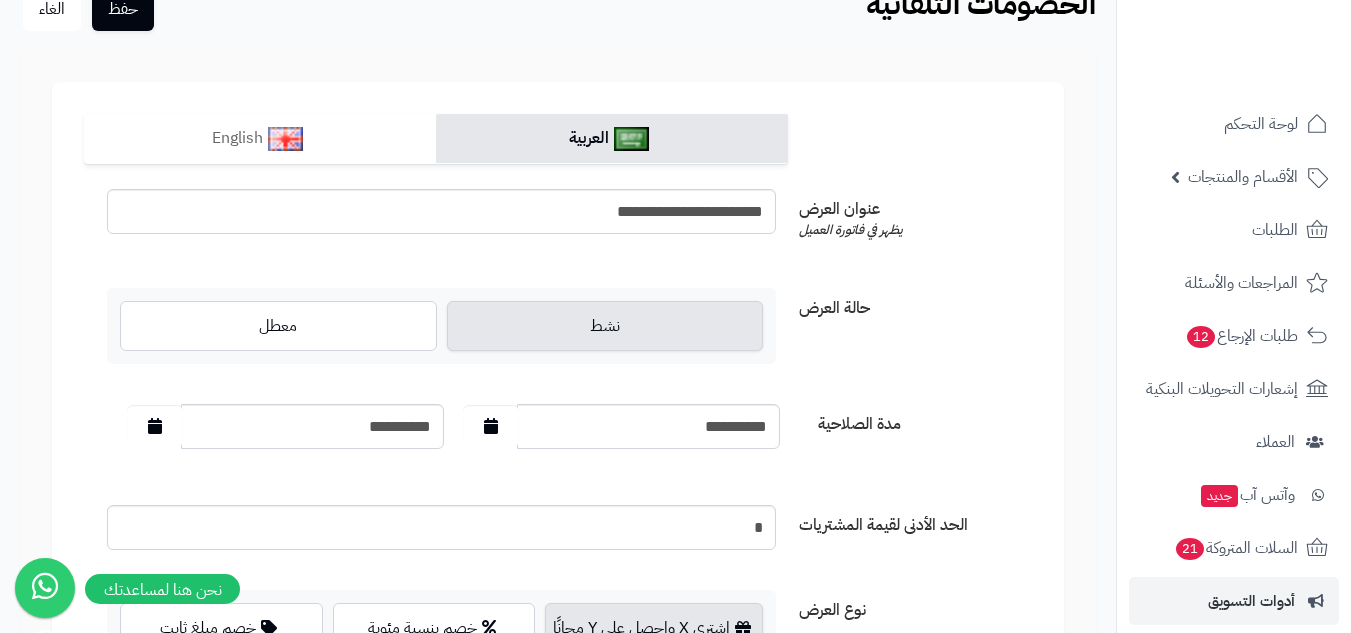 scroll, scrollTop: 0, scrollLeft: 0, axis: both 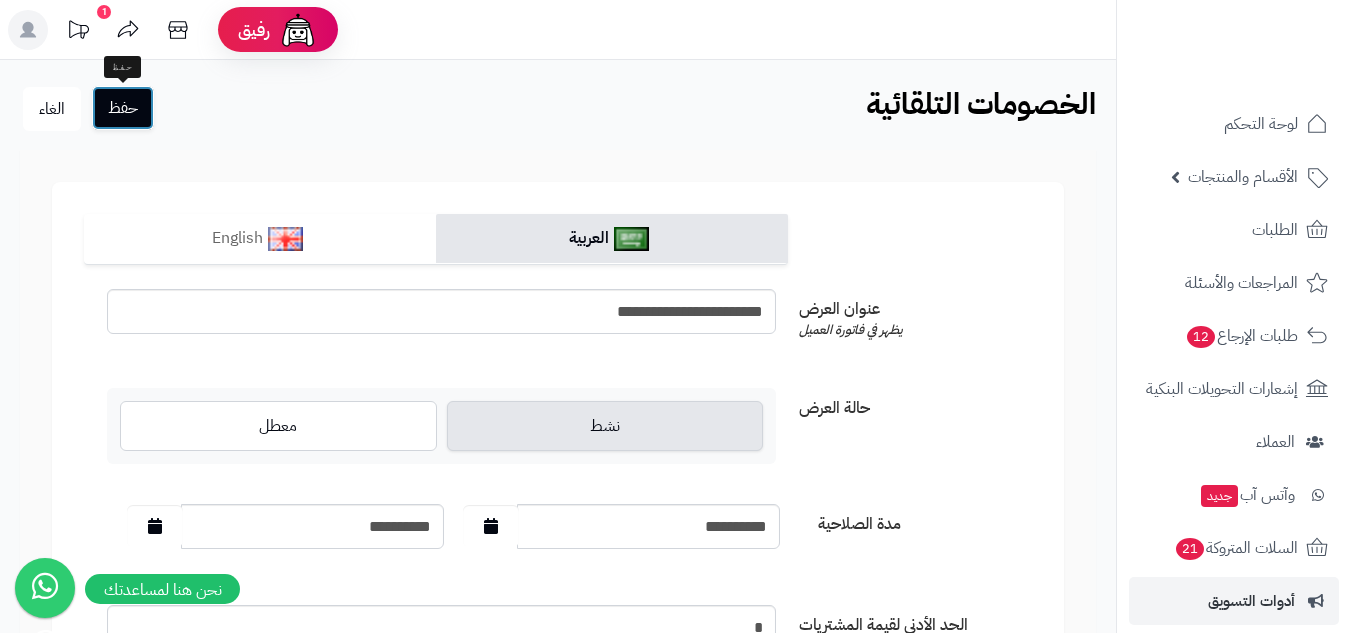 click on "حفظ" at bounding box center [123, 108] 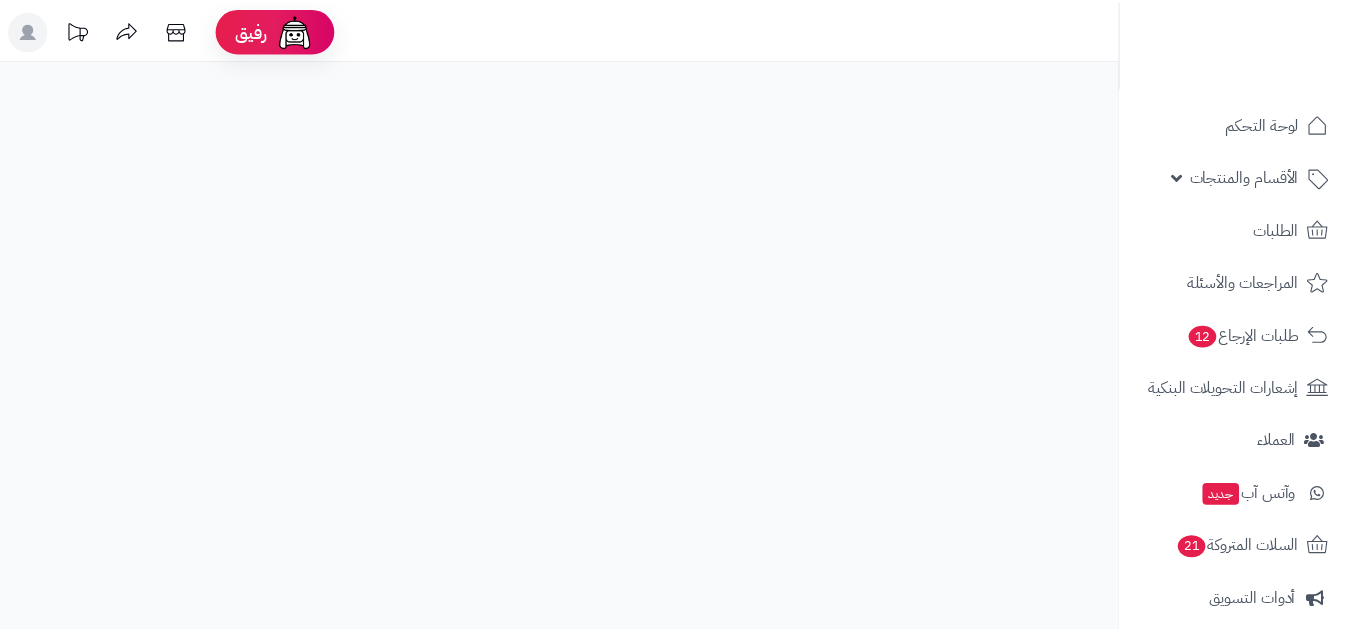 scroll, scrollTop: 0, scrollLeft: 0, axis: both 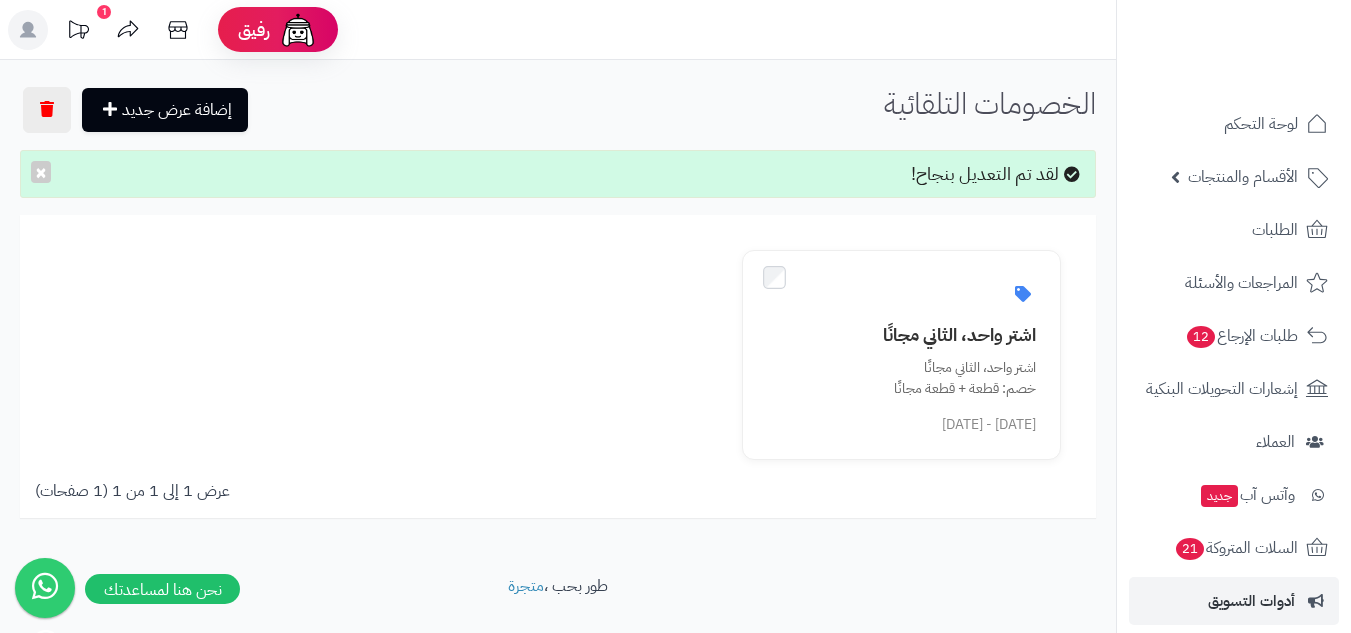 click on "الخصومات التلقائية" at bounding box center [990, 103] 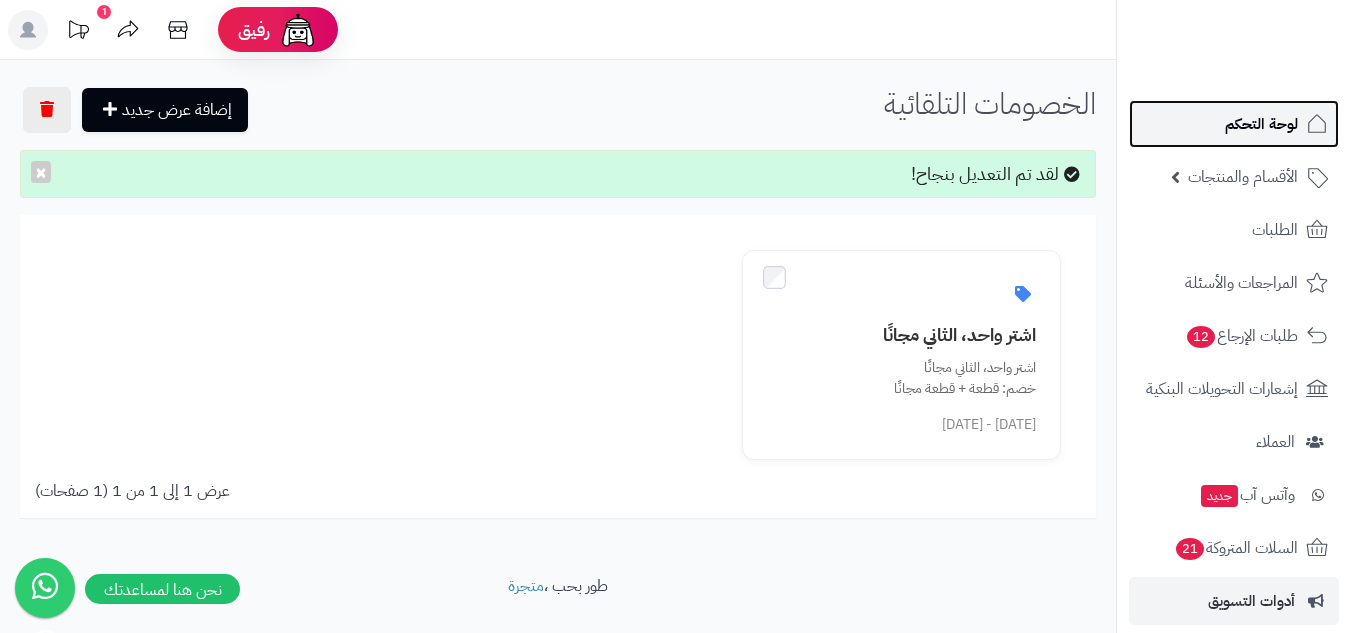 click 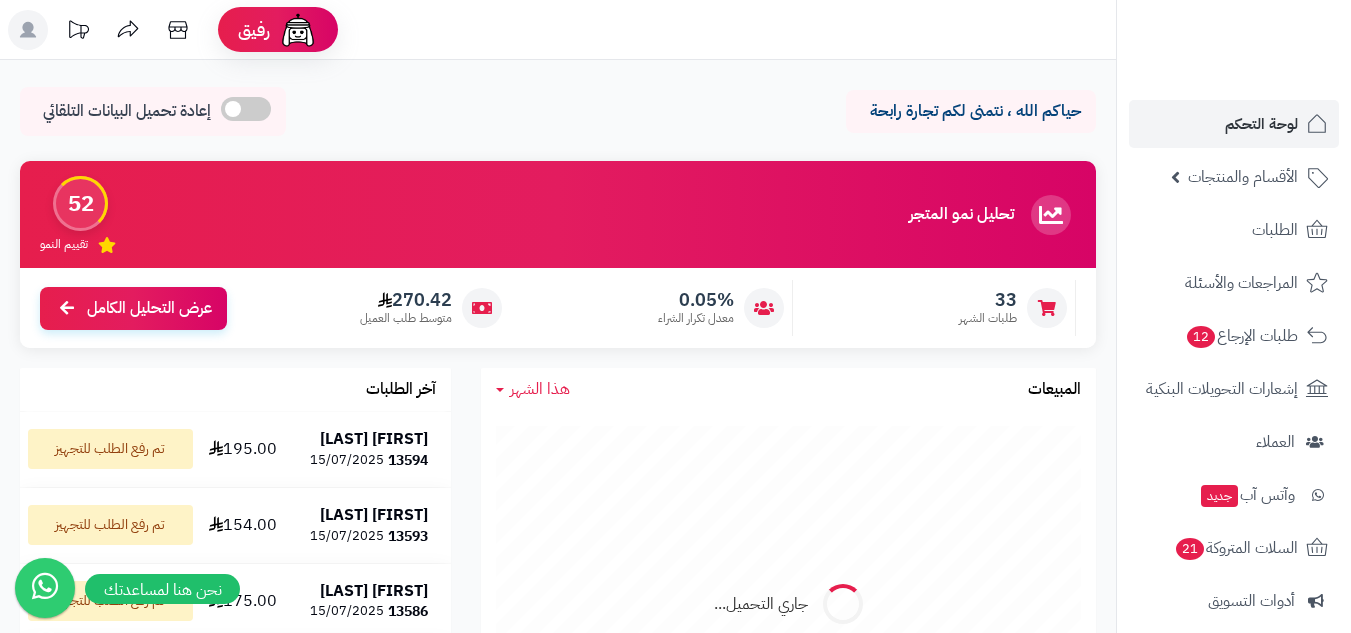 scroll, scrollTop: 0, scrollLeft: 0, axis: both 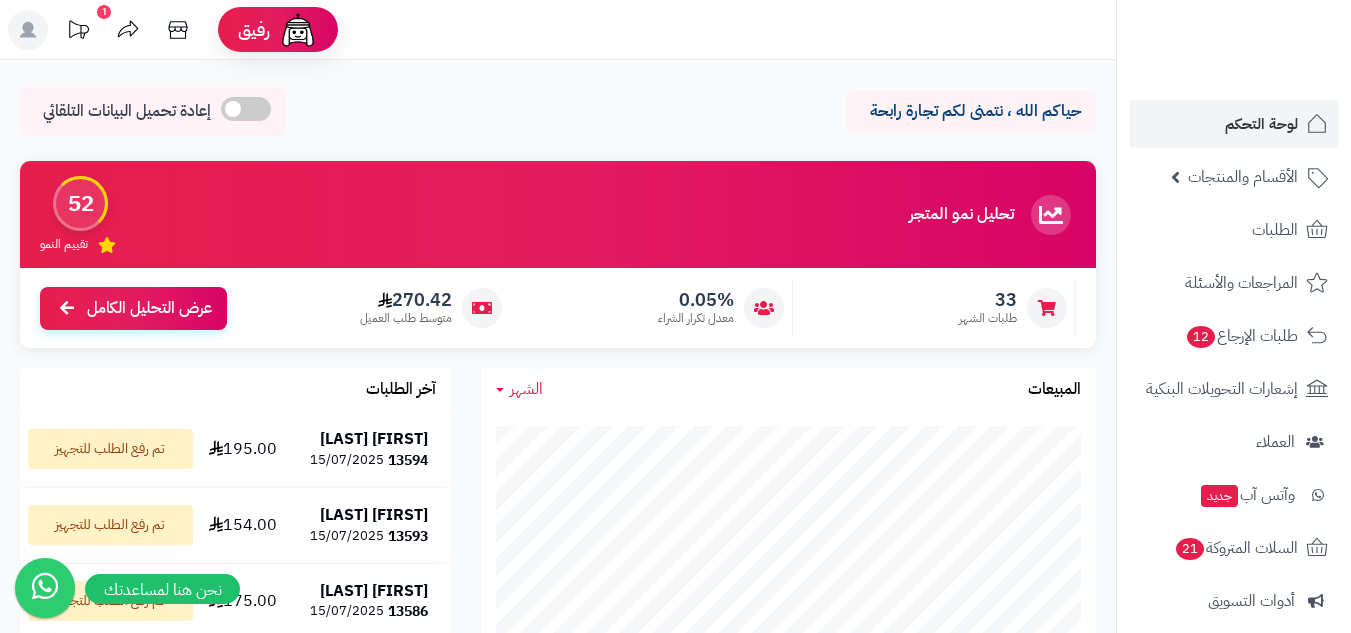 click on "تم رفع الطلب للتجهيز" at bounding box center (110, 449) 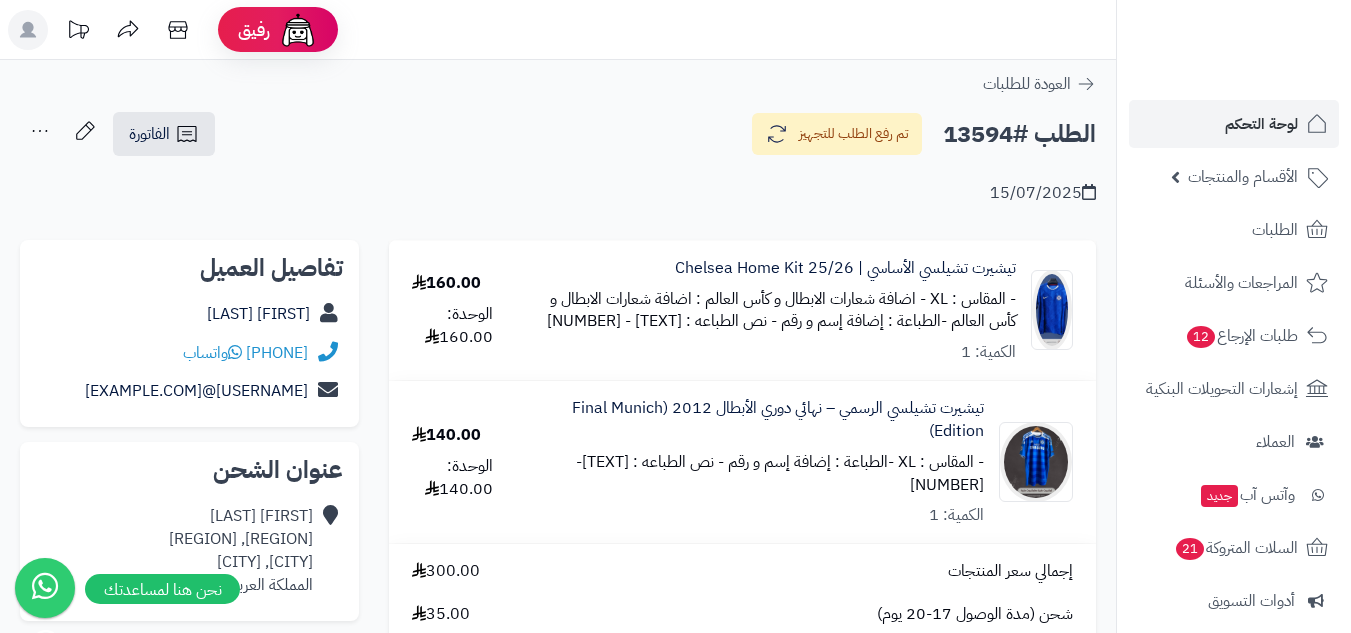 scroll, scrollTop: 0, scrollLeft: 0, axis: both 